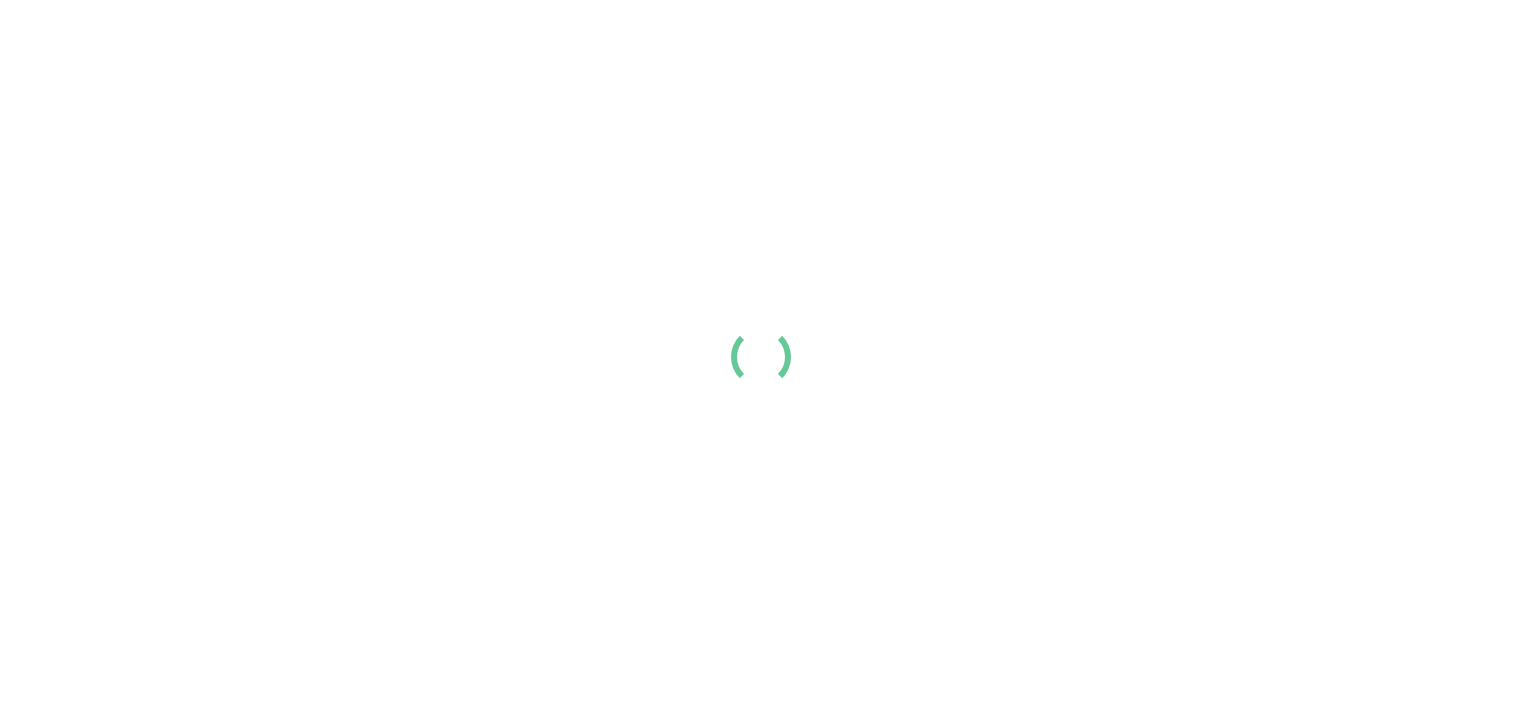 scroll, scrollTop: 0, scrollLeft: 0, axis: both 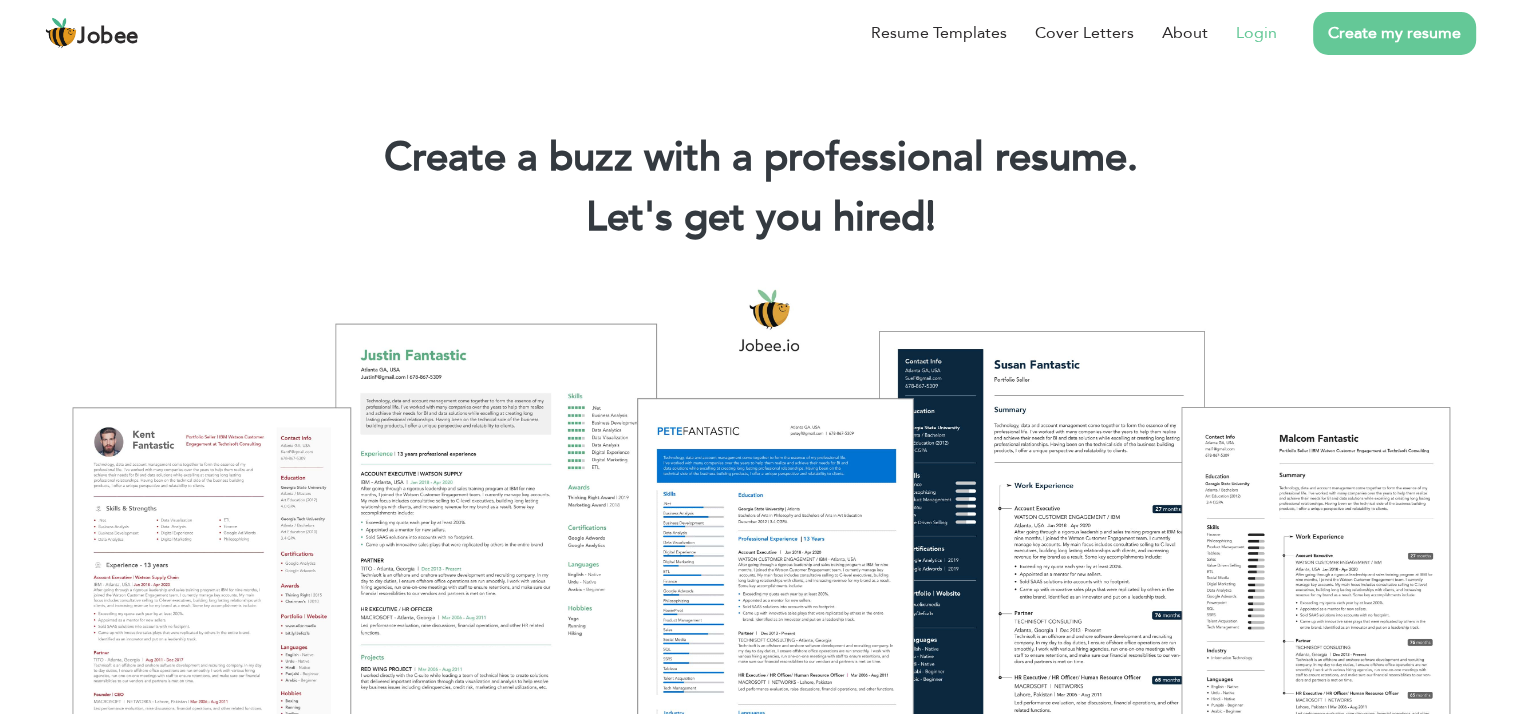 click on "Login" at bounding box center [1256, 33] 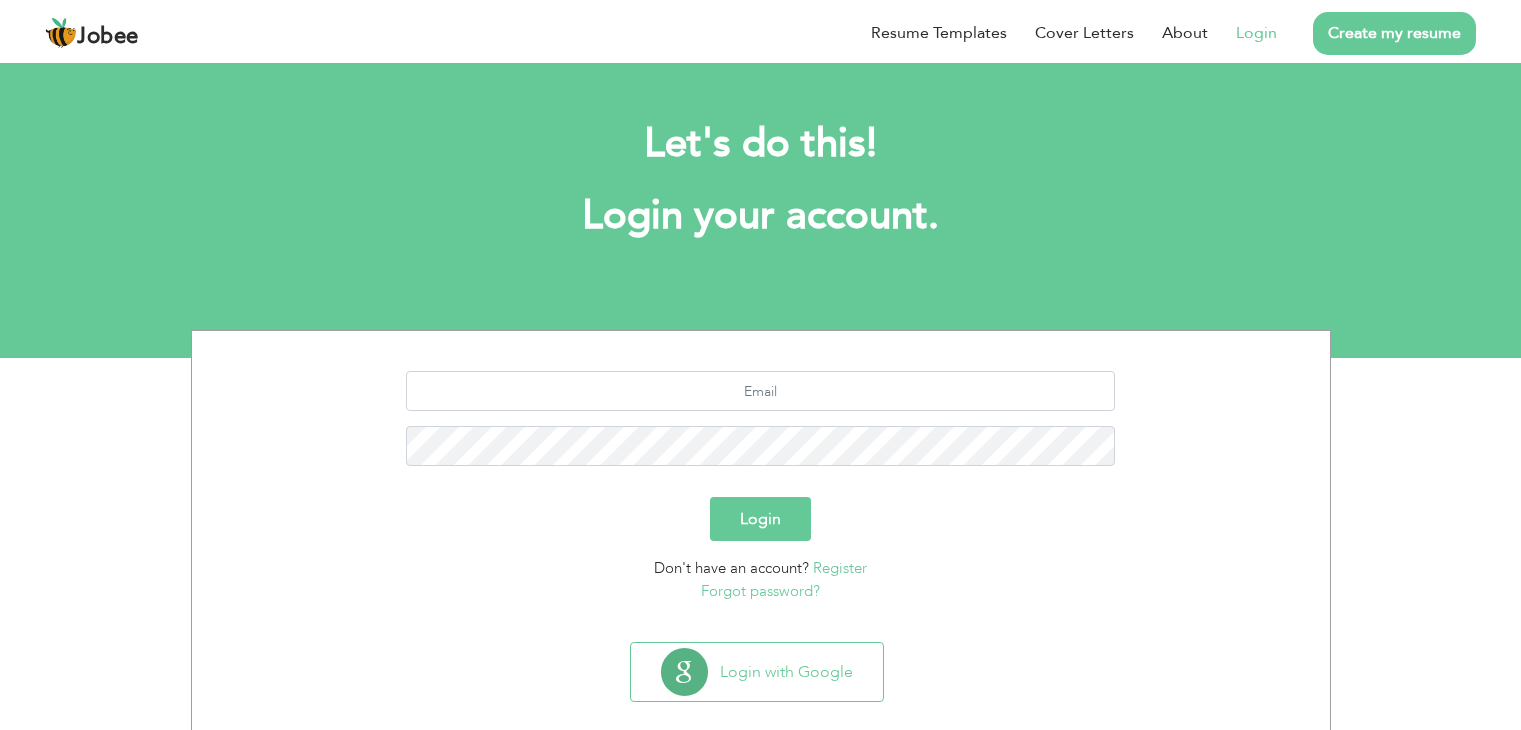scroll, scrollTop: 0, scrollLeft: 0, axis: both 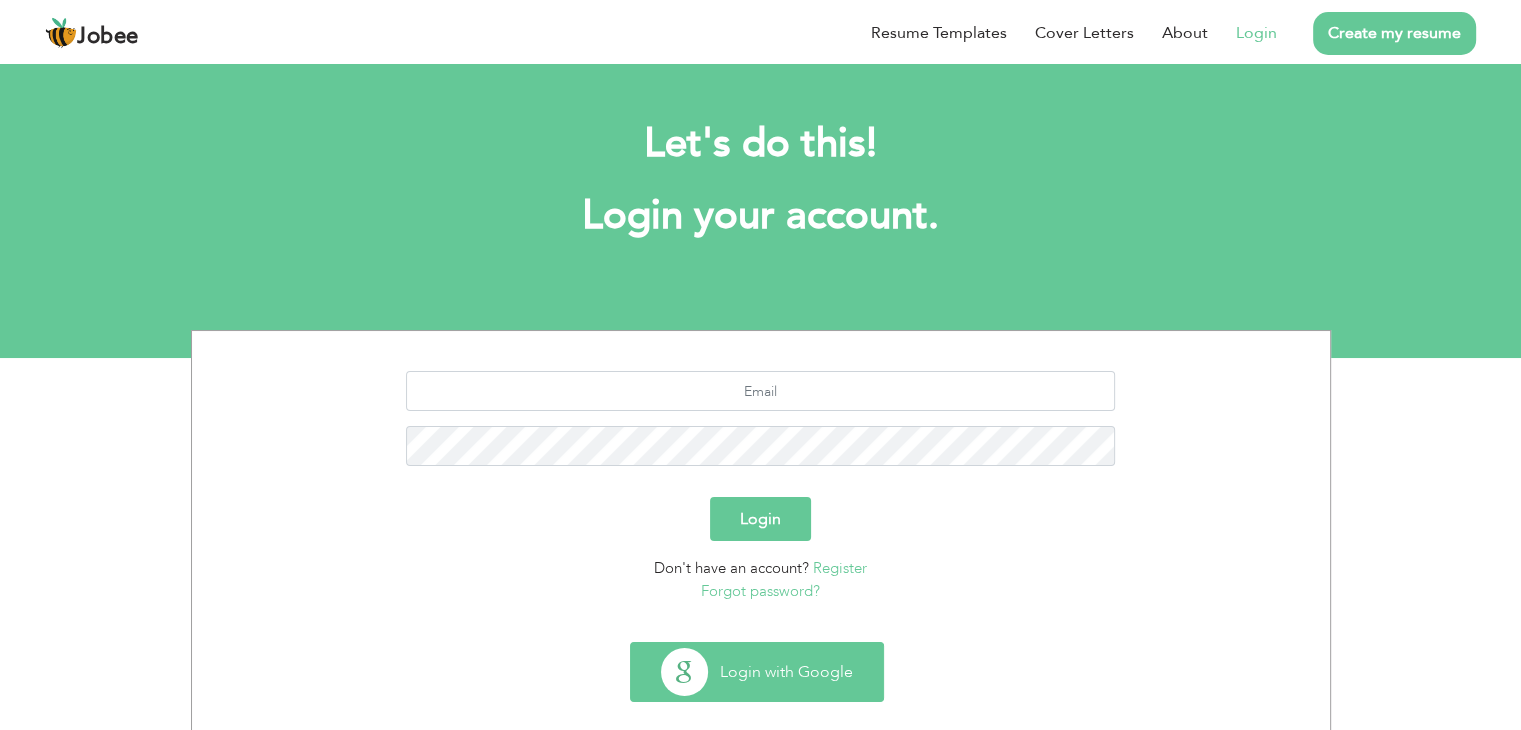 click on "Login with Google" at bounding box center (757, 672) 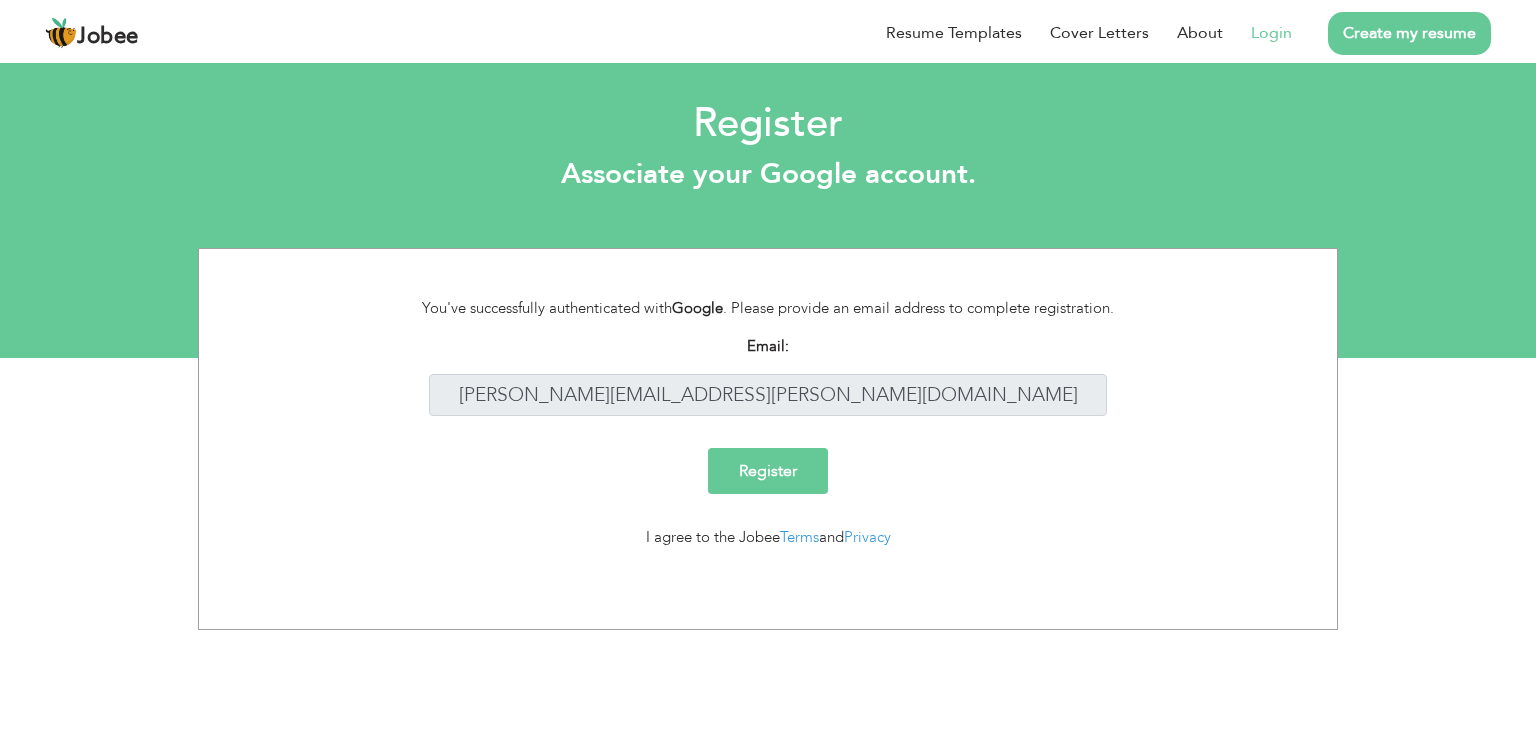 scroll, scrollTop: 0, scrollLeft: 0, axis: both 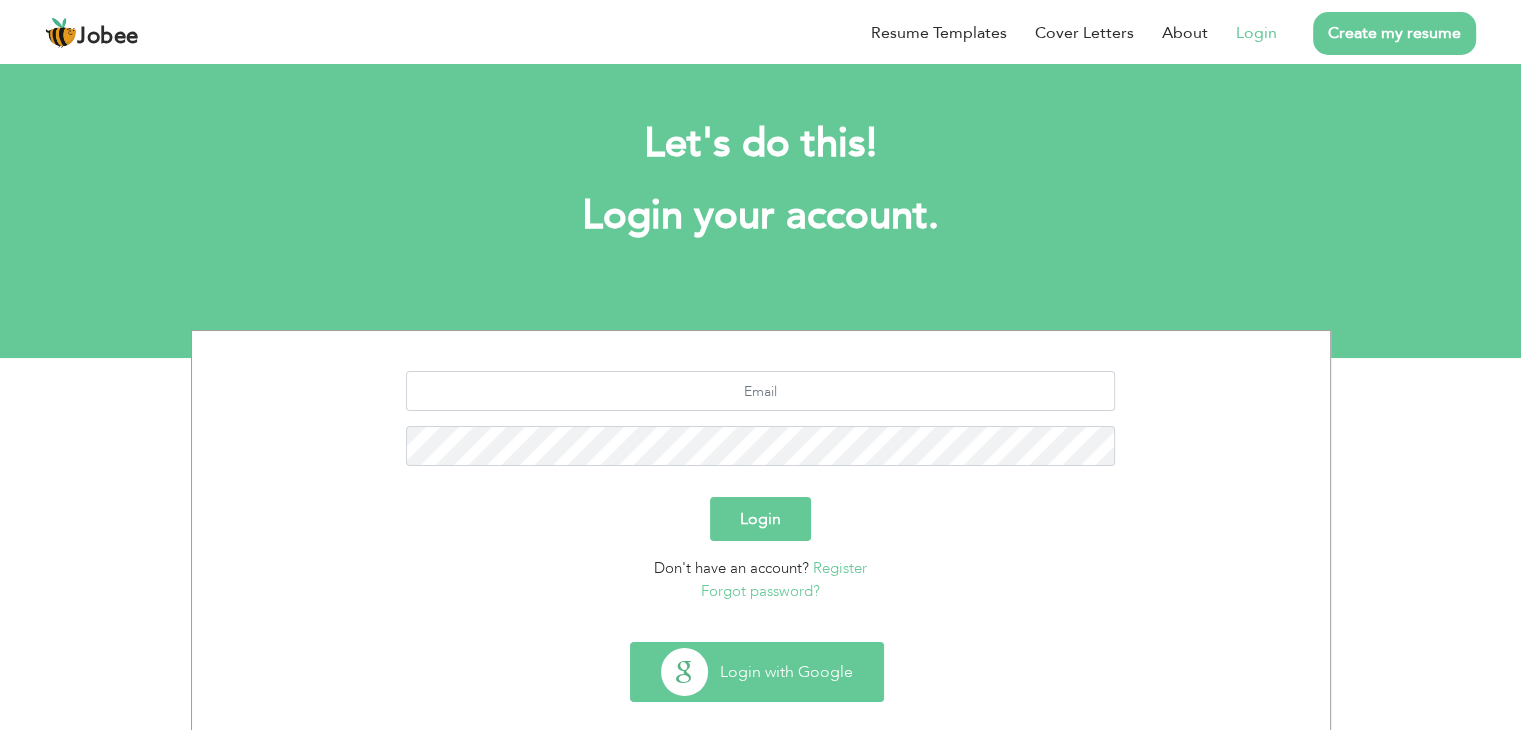 click on "Login with Google" at bounding box center (757, 672) 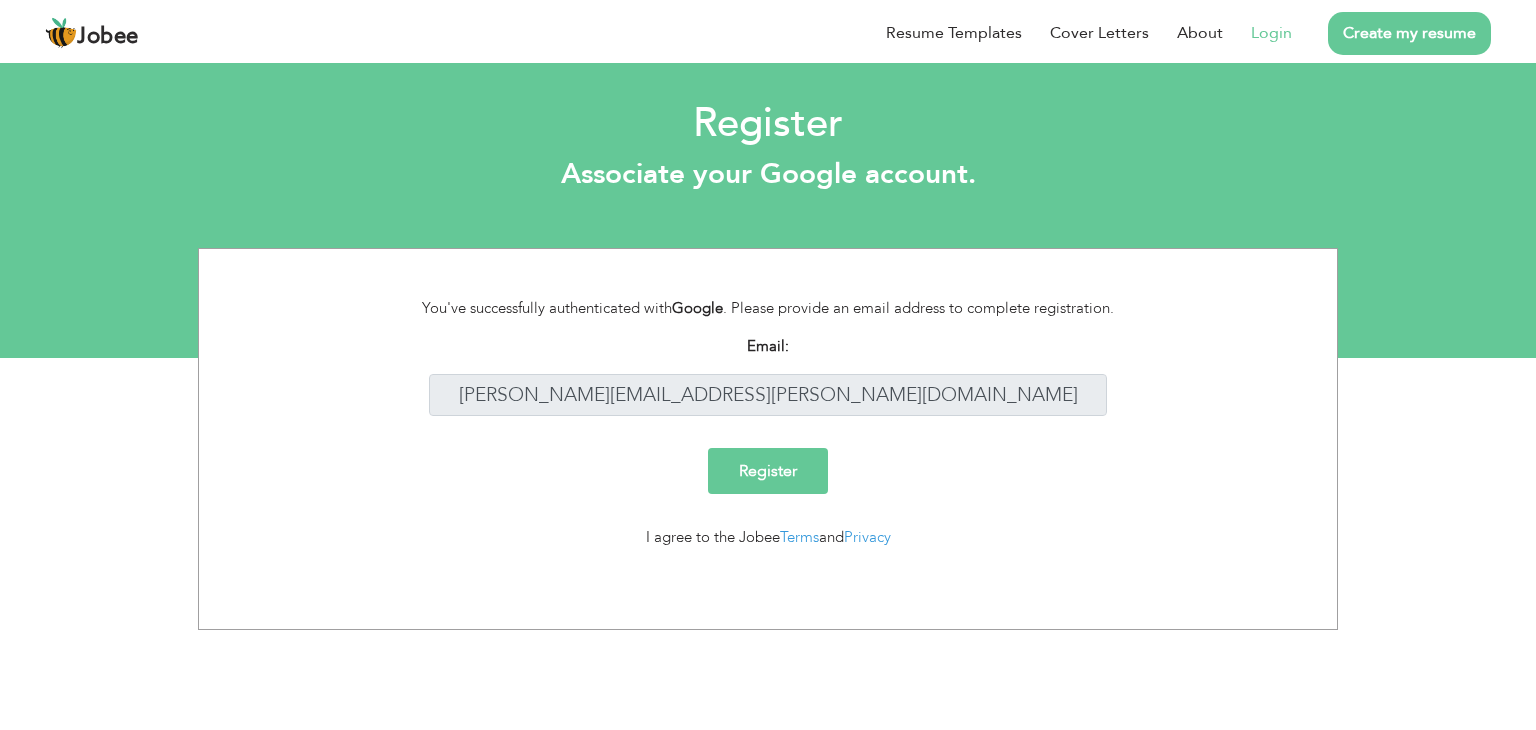 scroll, scrollTop: 0, scrollLeft: 0, axis: both 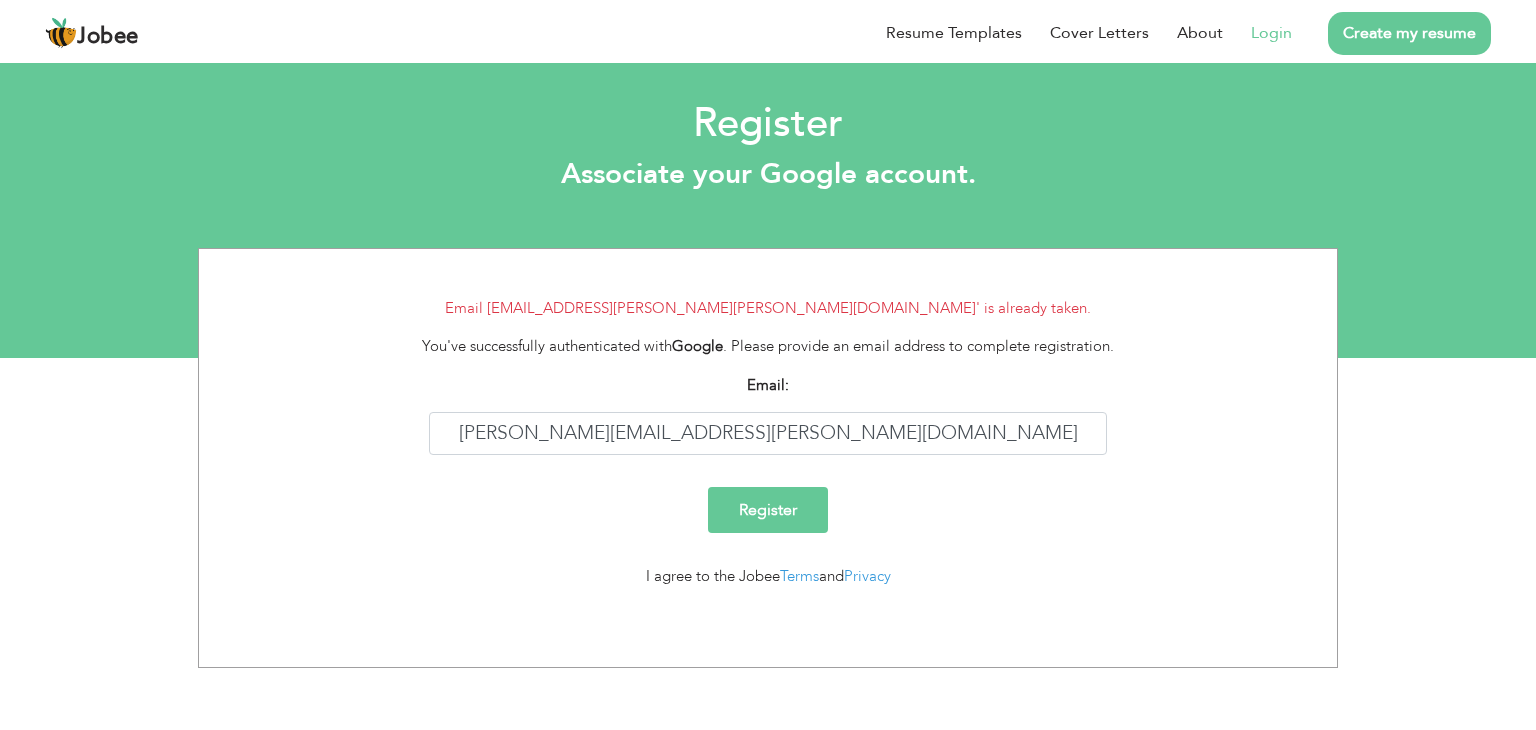 click on "Login" at bounding box center [1271, 33] 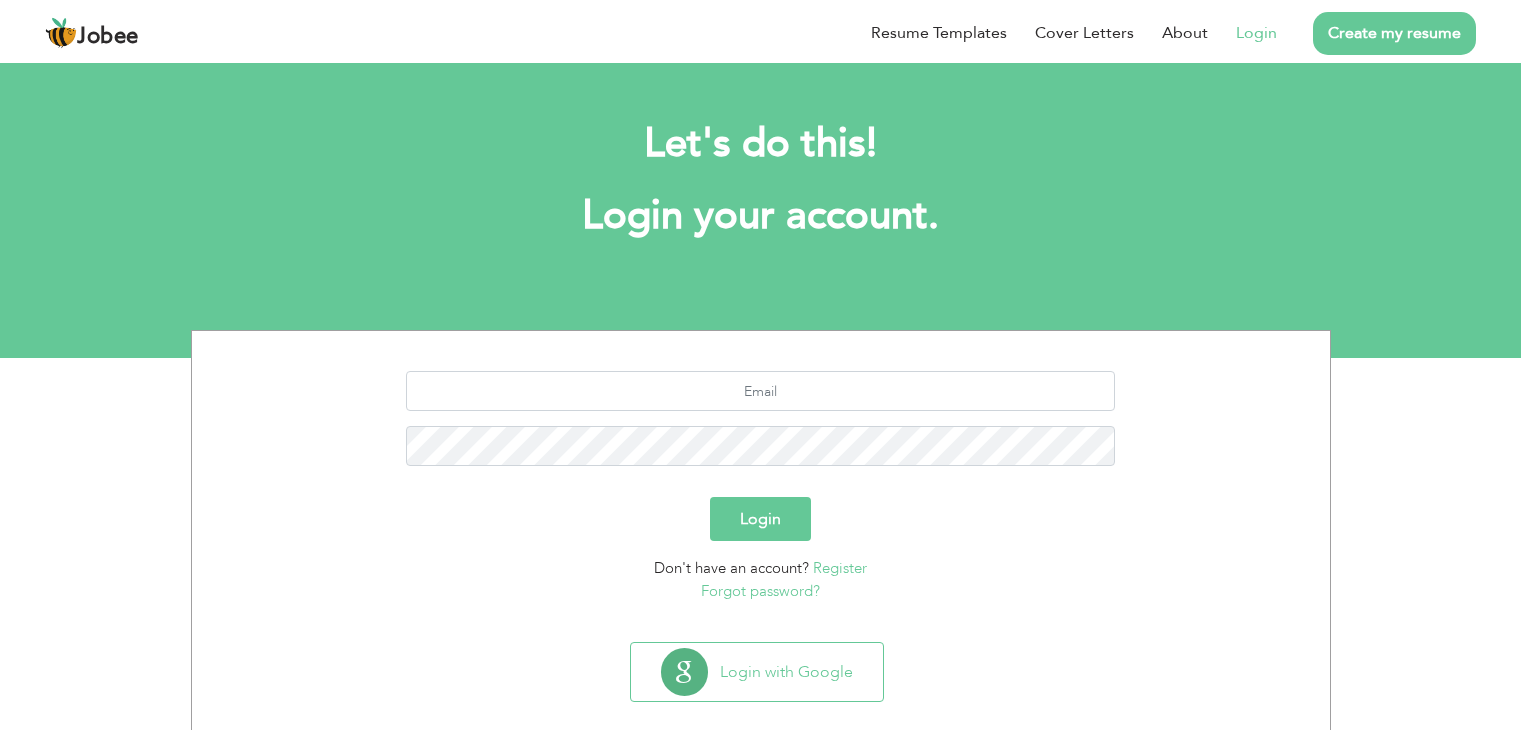 scroll, scrollTop: 0, scrollLeft: 0, axis: both 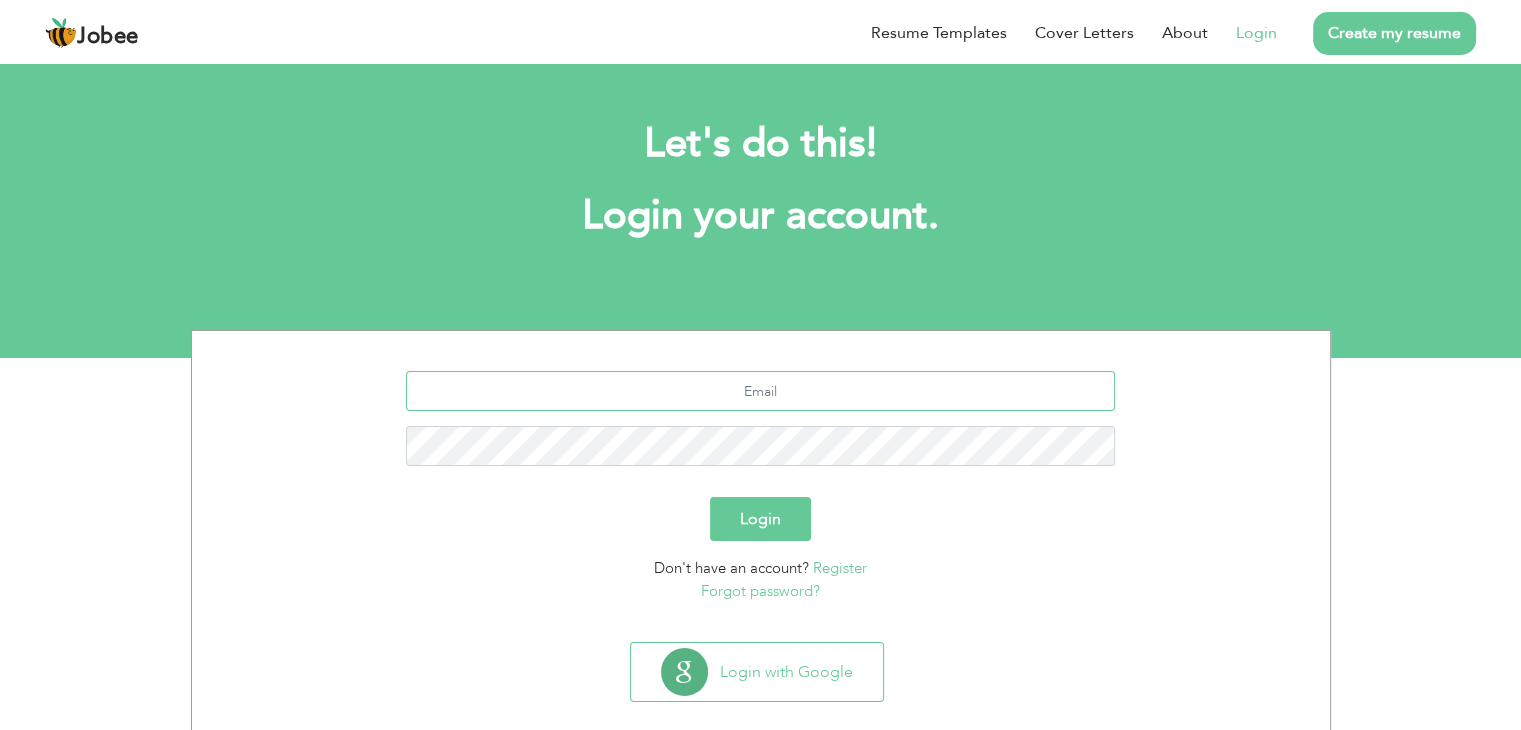 click at bounding box center (760, 391) 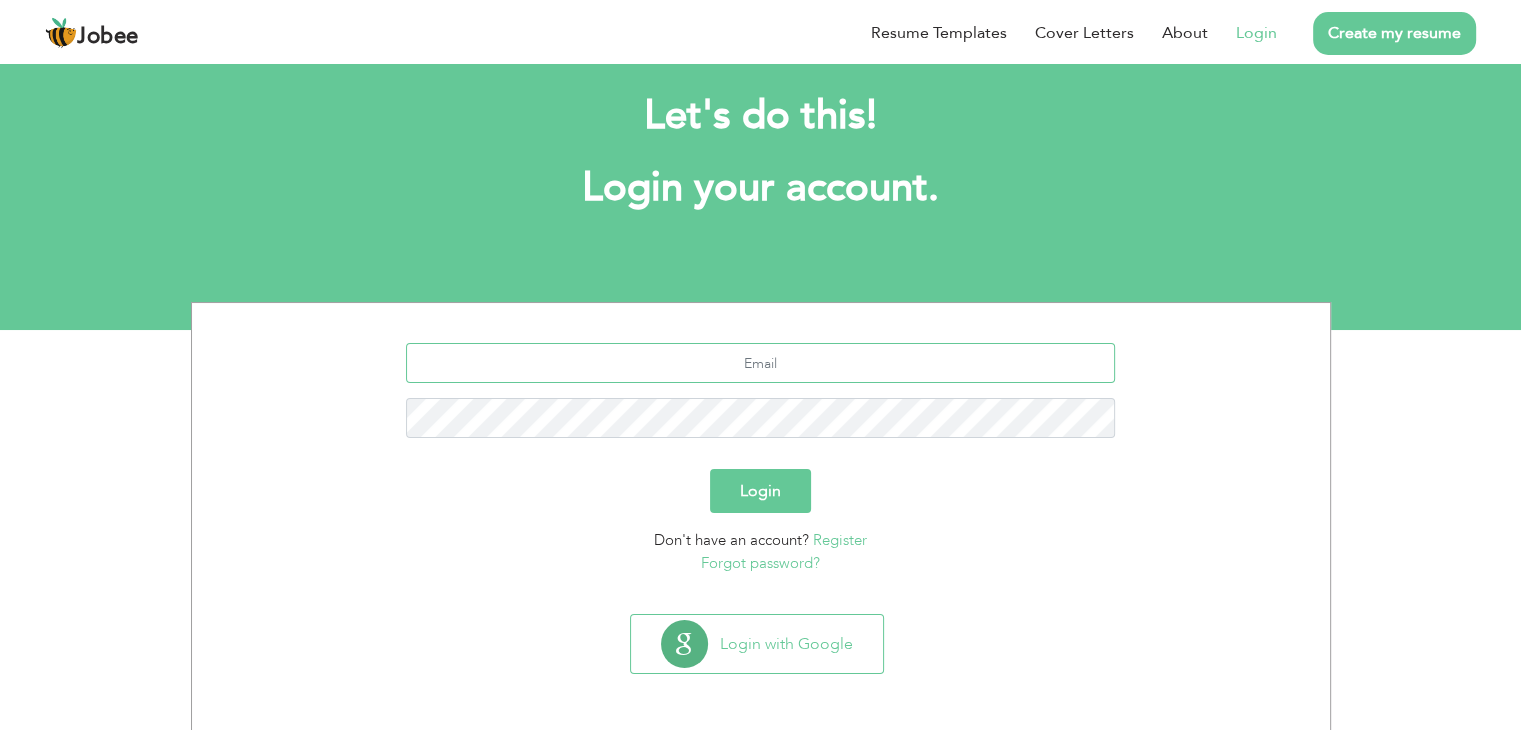 scroll, scrollTop: 0, scrollLeft: 0, axis: both 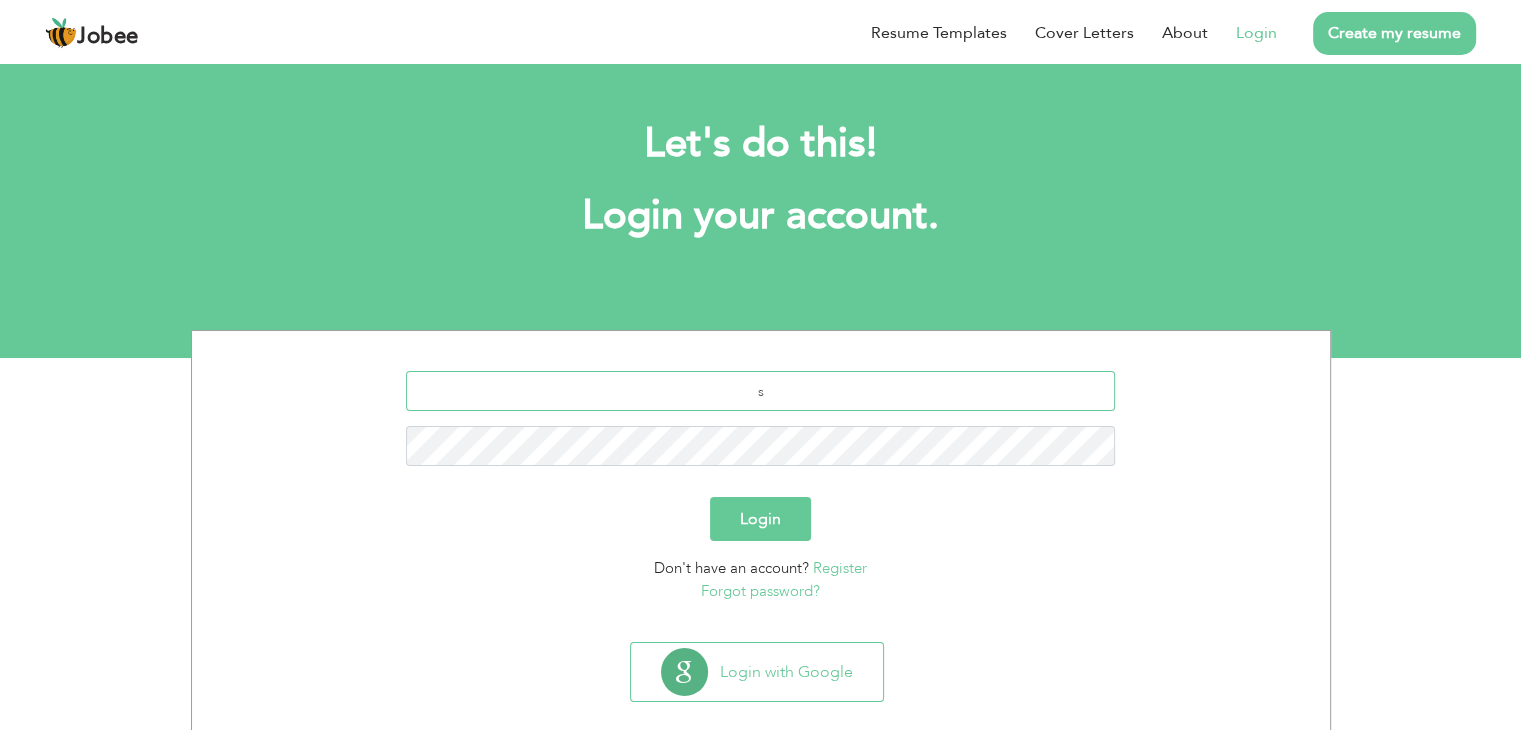 type on "[PERSON_NAME][EMAIL_ADDRESS][PERSON_NAME][DOMAIN_NAME]" 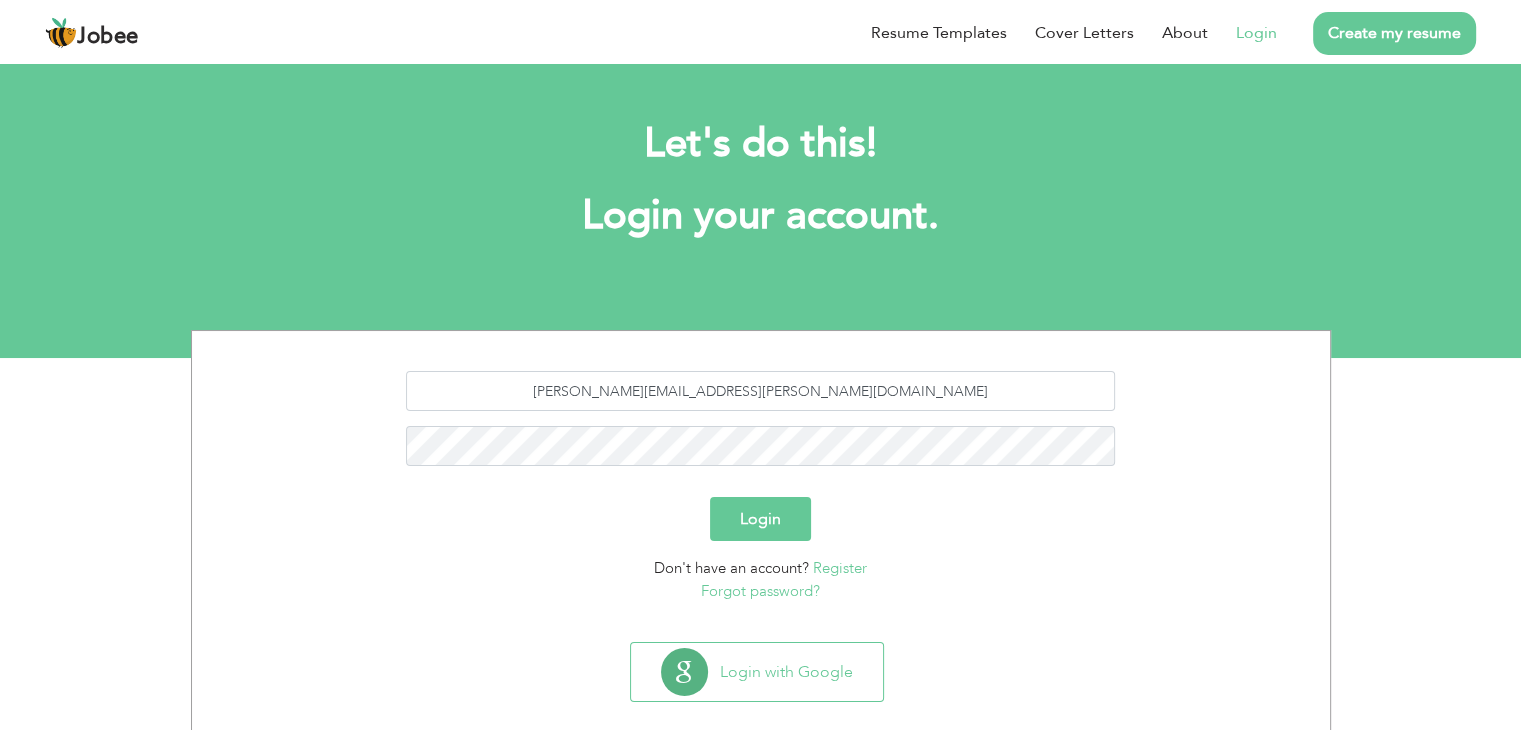 click on "Login" at bounding box center [760, 519] 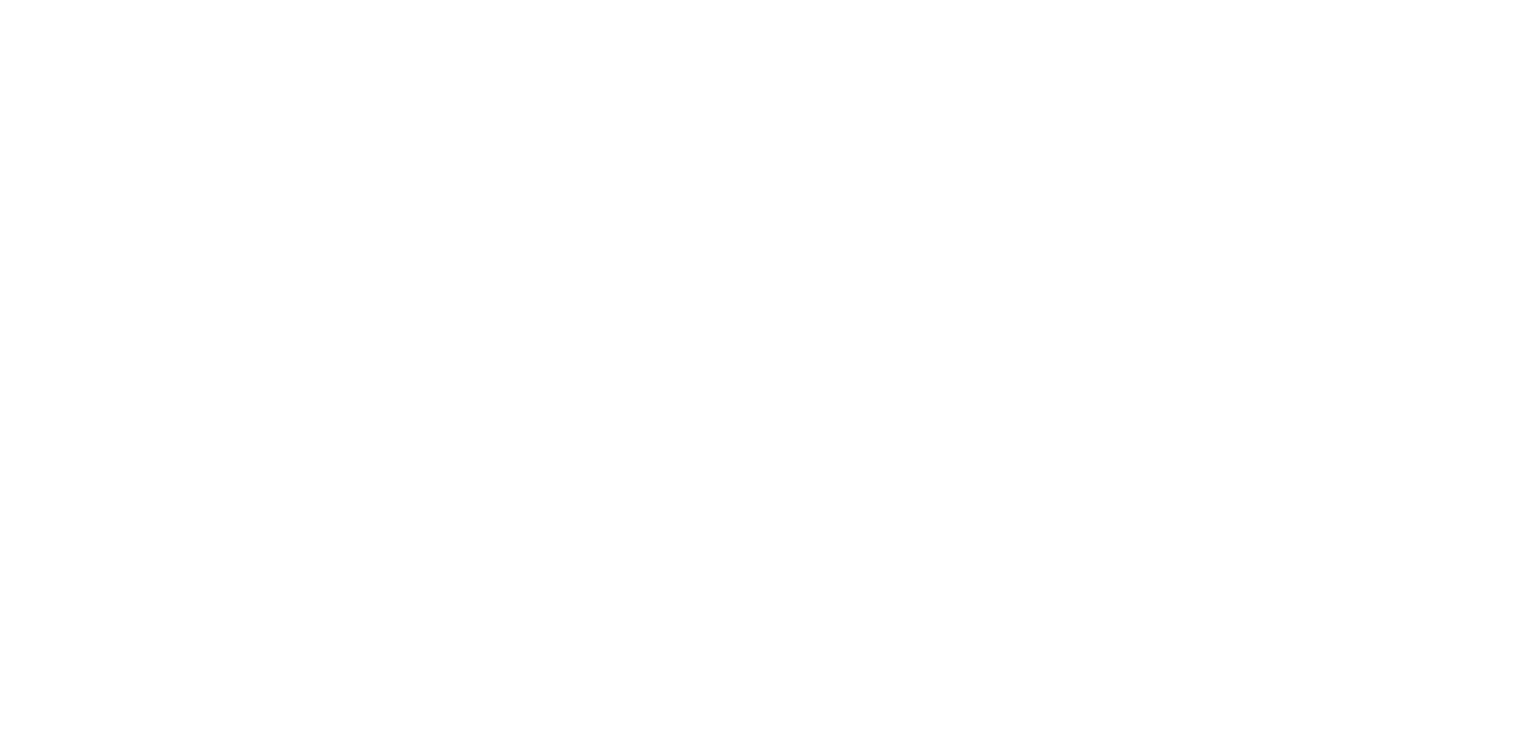 scroll, scrollTop: 0, scrollLeft: 0, axis: both 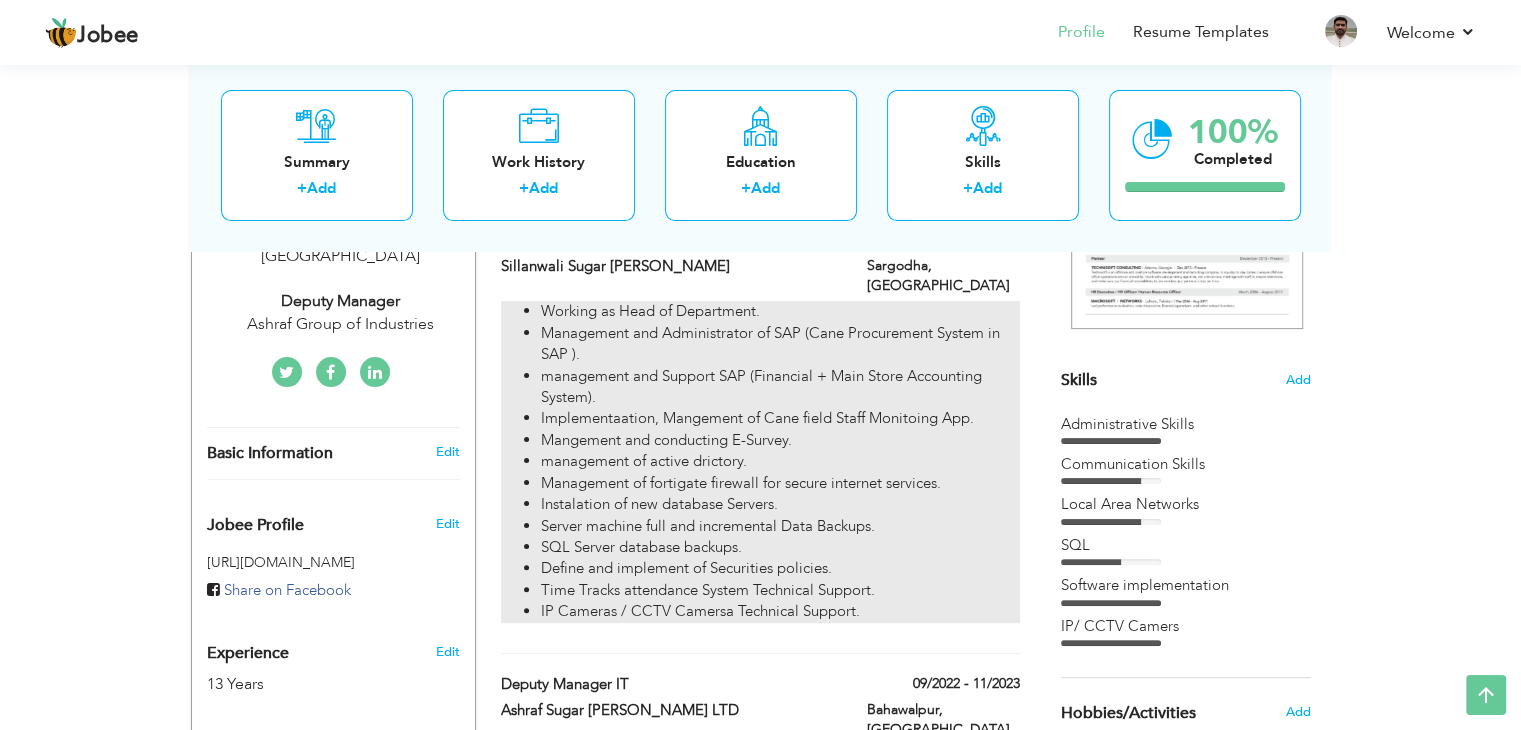click on "Implementaation, Mangement of Cane field Staff Monitoing App." at bounding box center (780, 418) 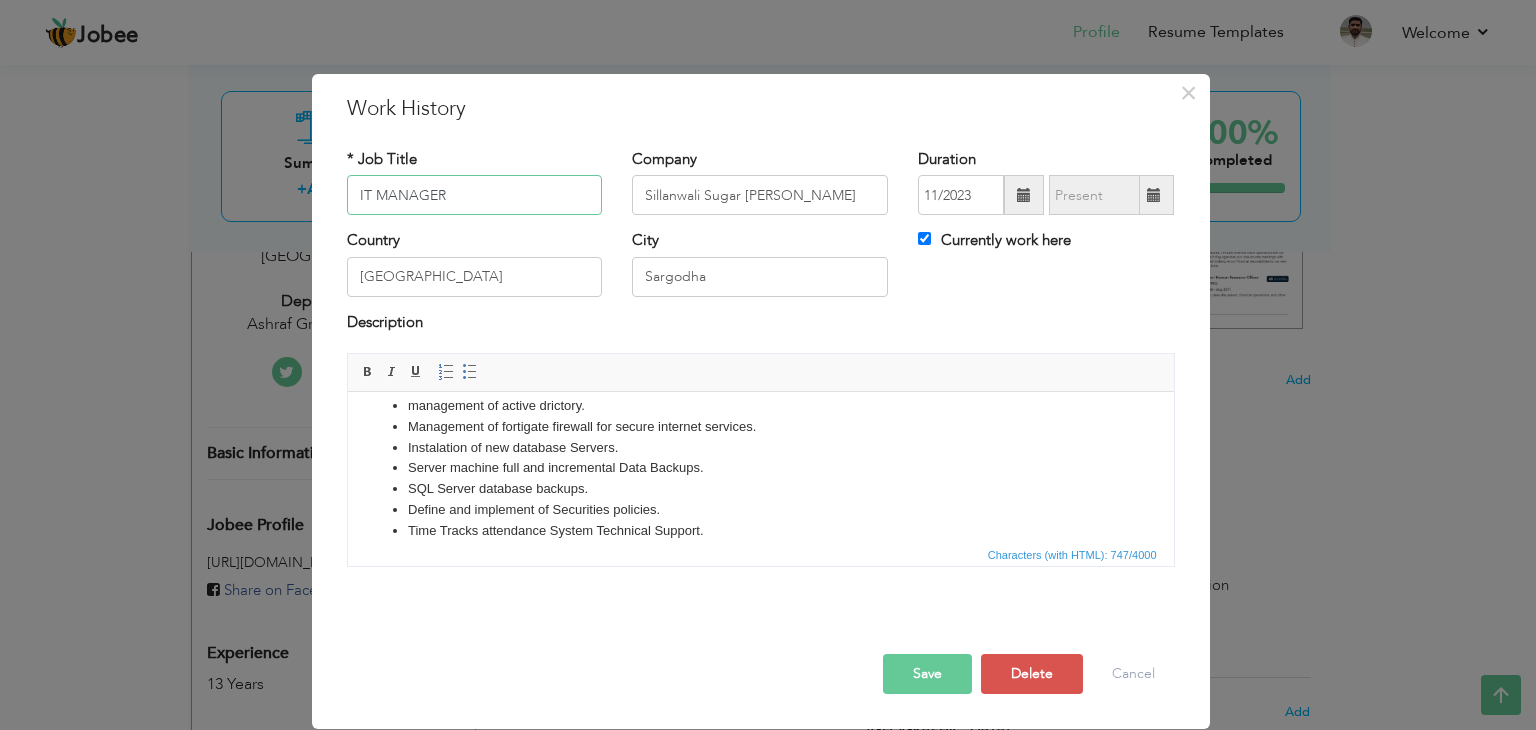 scroll, scrollTop: 160, scrollLeft: 0, axis: vertical 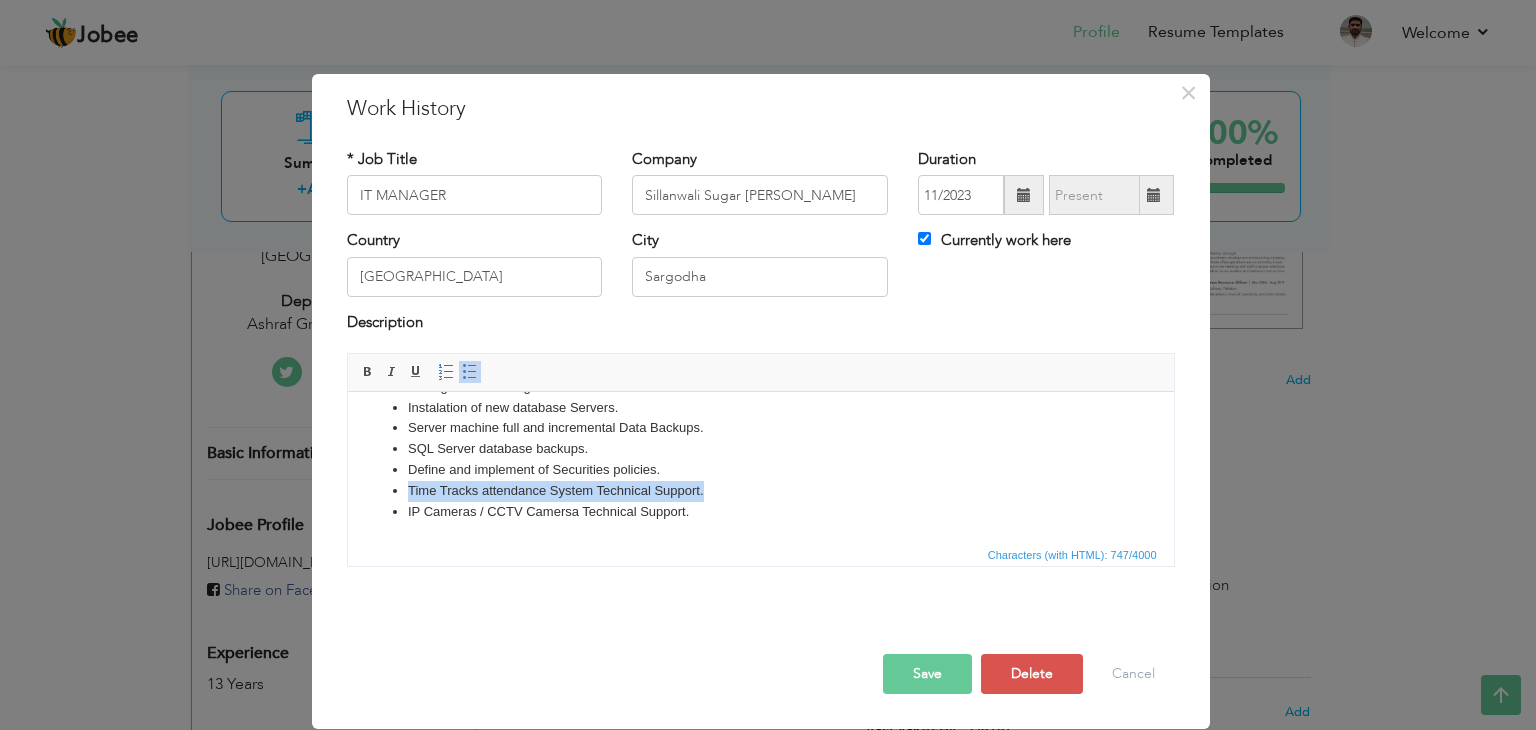 drag, startPoint x: 704, startPoint y: 491, endPoint x: 405, endPoint y: 491, distance: 299 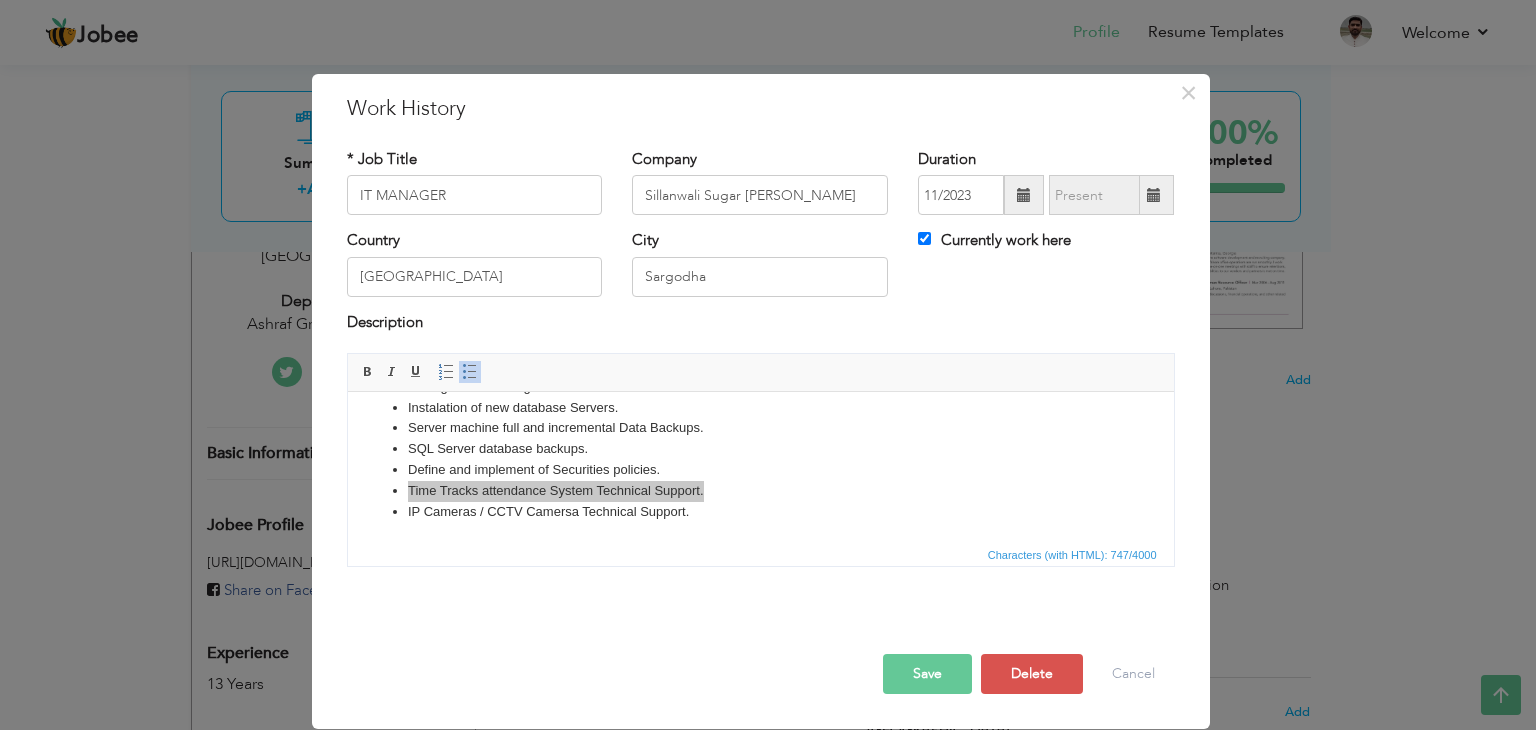 scroll, scrollTop: 0, scrollLeft: 0, axis: both 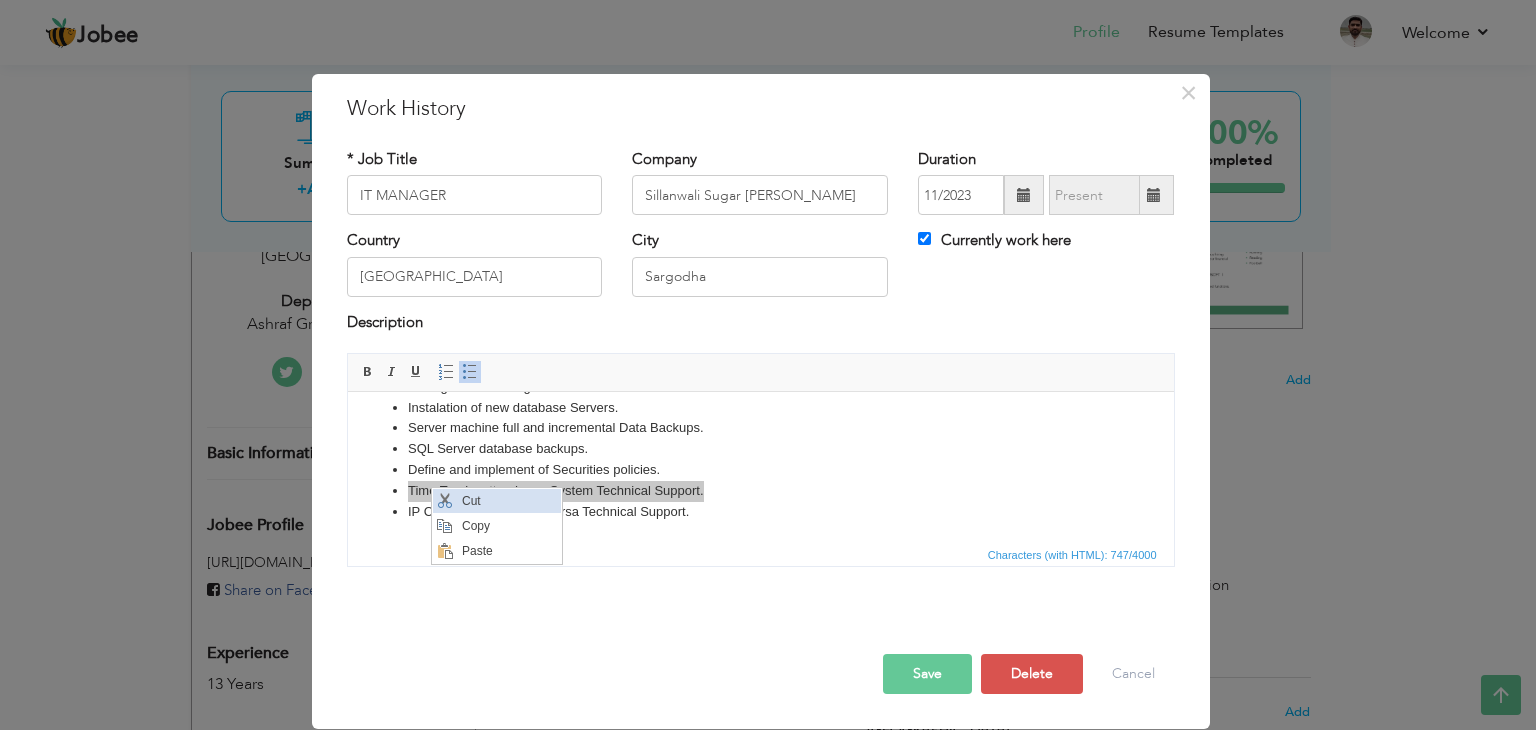 click on "Cut" at bounding box center [509, 501] 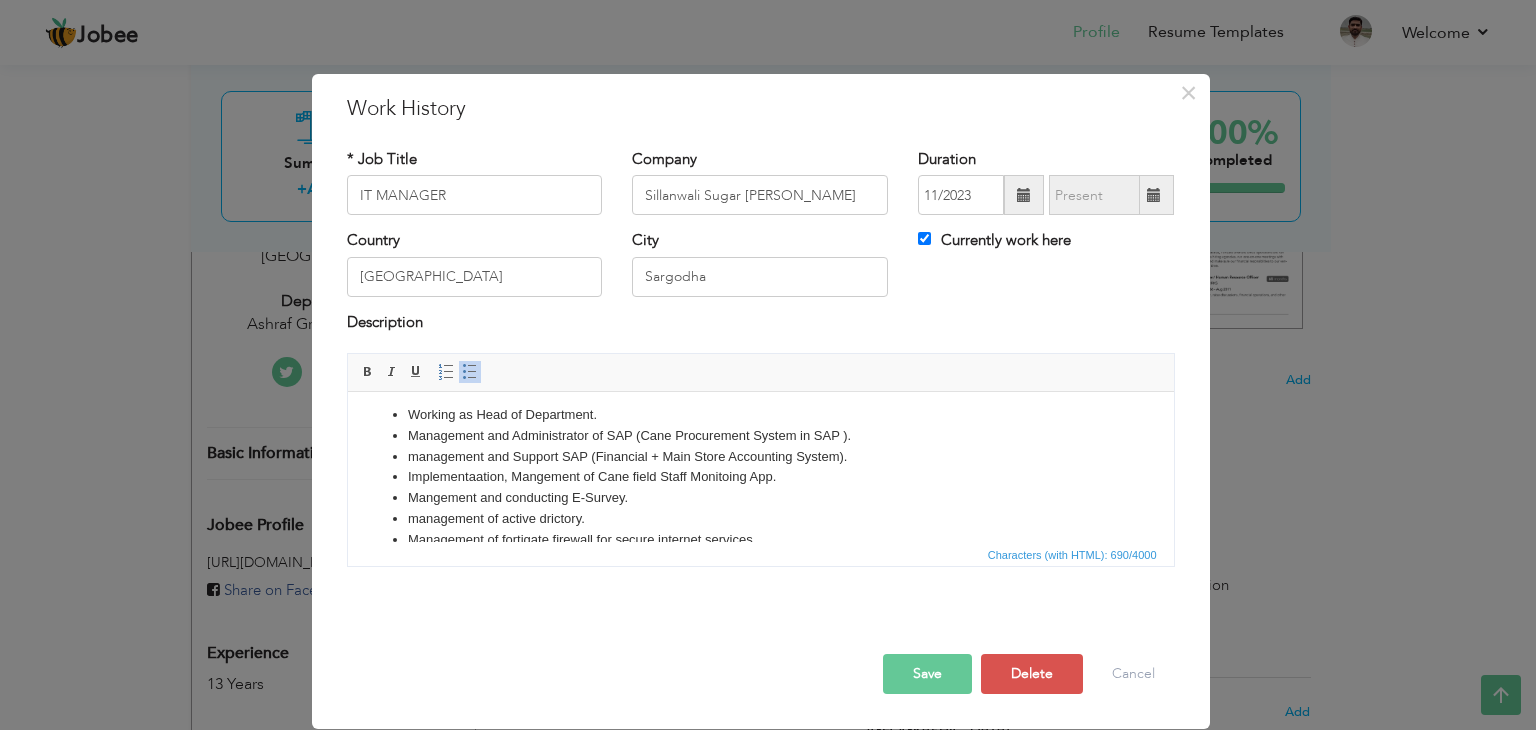 scroll, scrollTop: 0, scrollLeft: 0, axis: both 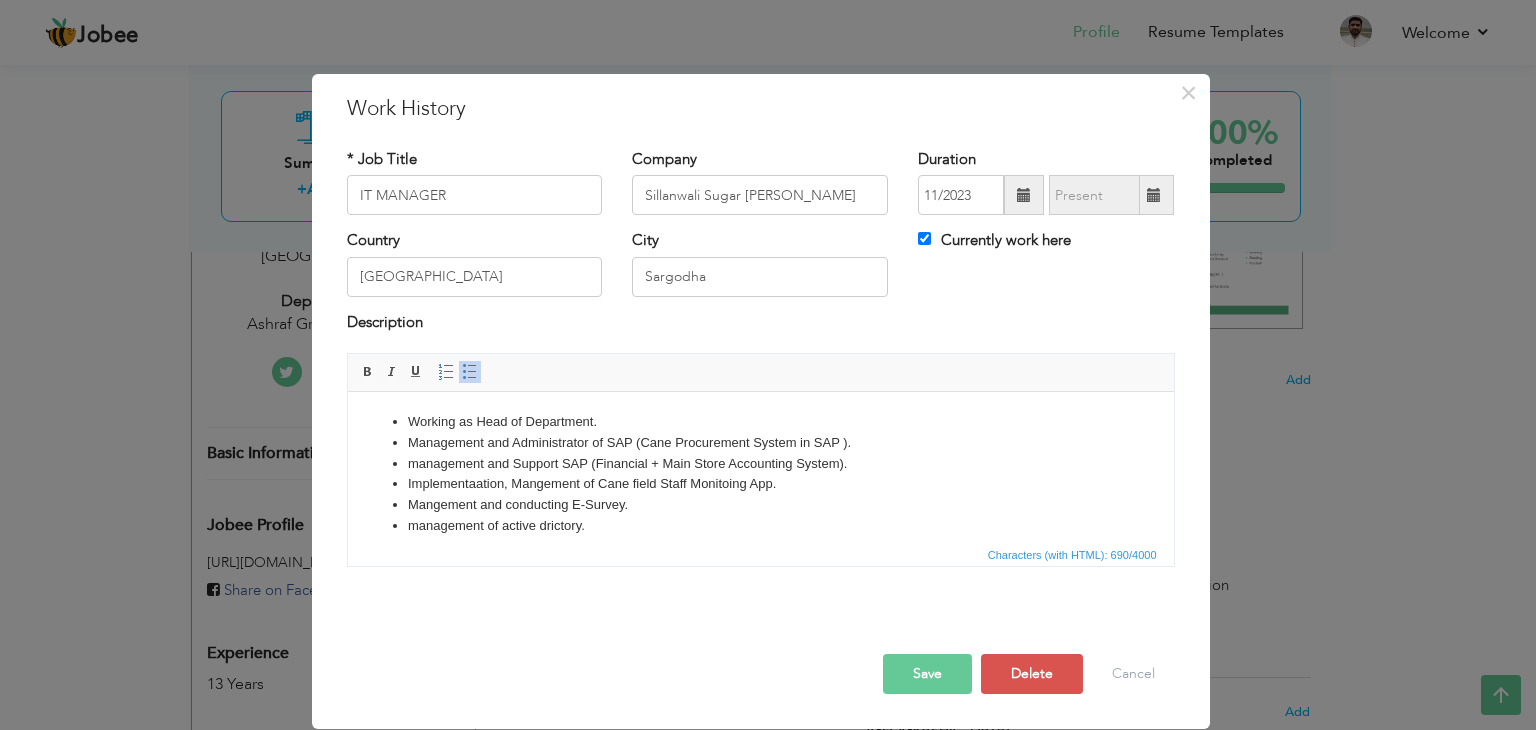 click on "Mangement and conducting E-Survey." at bounding box center (760, 505) 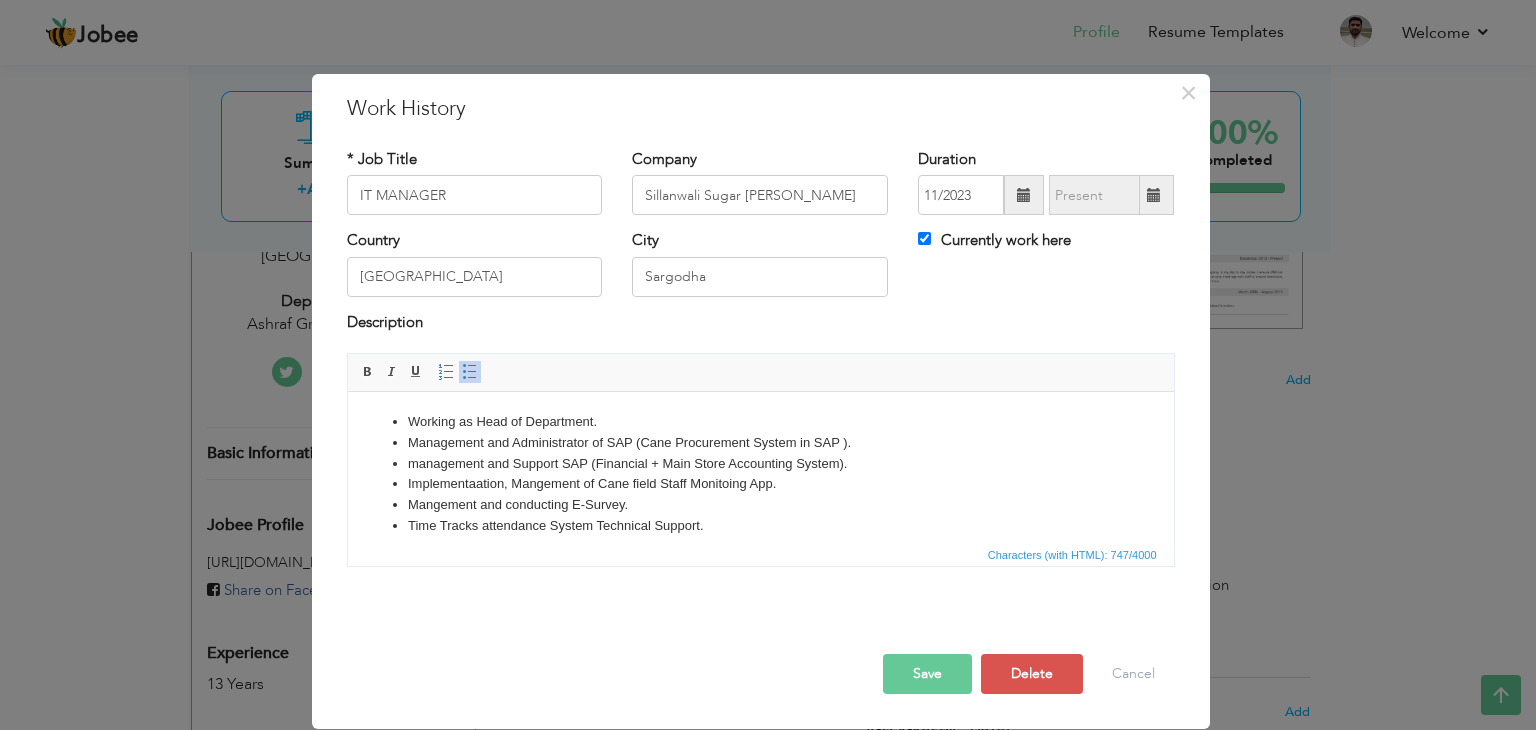 scroll, scrollTop: 9, scrollLeft: 0, axis: vertical 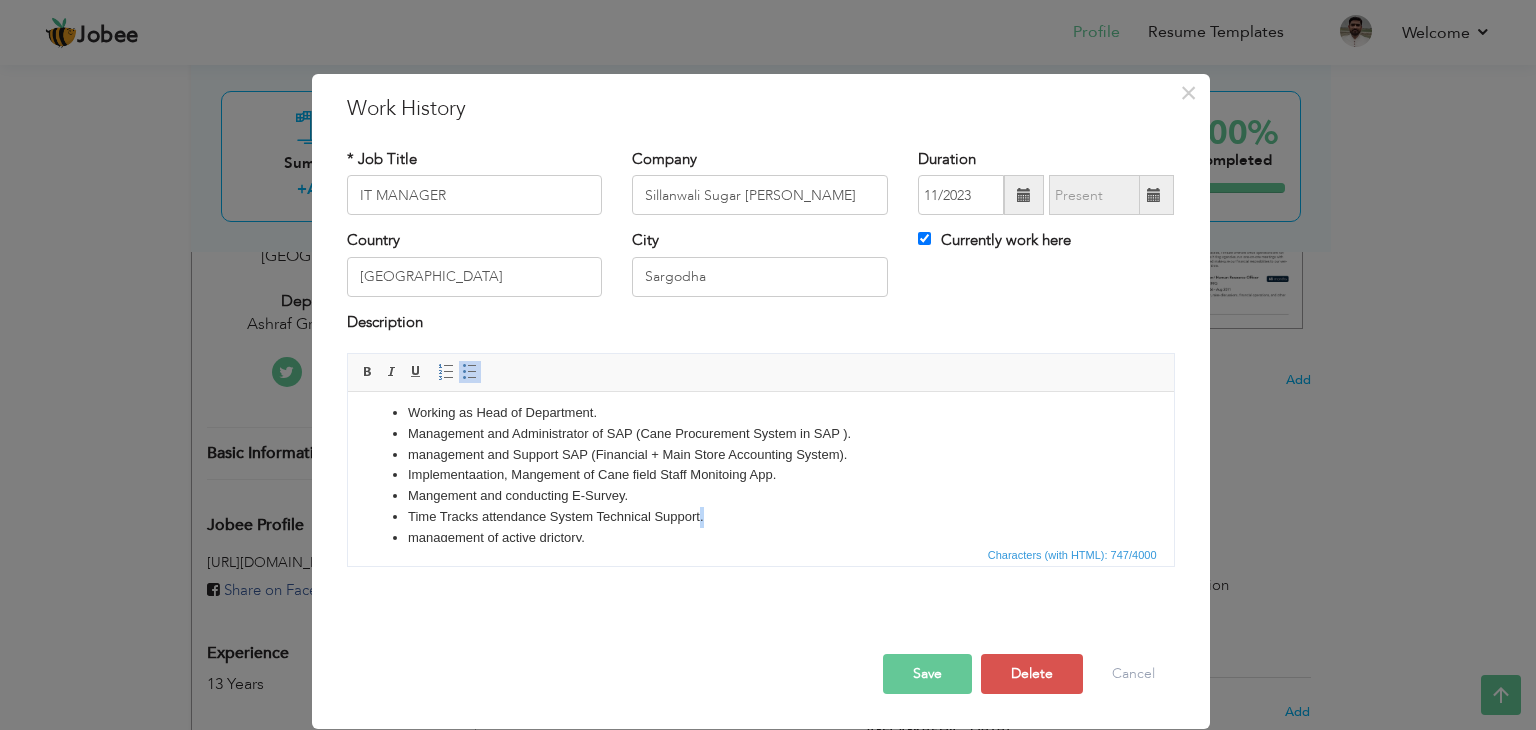 click on "Working as Head of Department. Management and Administrator of SAP (Cane Procurement System in SAP ). management and Support SAP (Financial + Main Store Accounting System). Implementaation, Mangement of Cane field Staff Monitoing App. Mangement and conducting E-Survey. Time Tracks attendance System Technical Support. management of active drictory. Management of fortigate firewall for secure internet services. Instalation of new database Servers. Server machine full and incremental Data Backups. SQL Server database backups. Define and implement of Securities policies. IP Cameras / CCTV Camersa Technical Support." at bounding box center [760, 538] 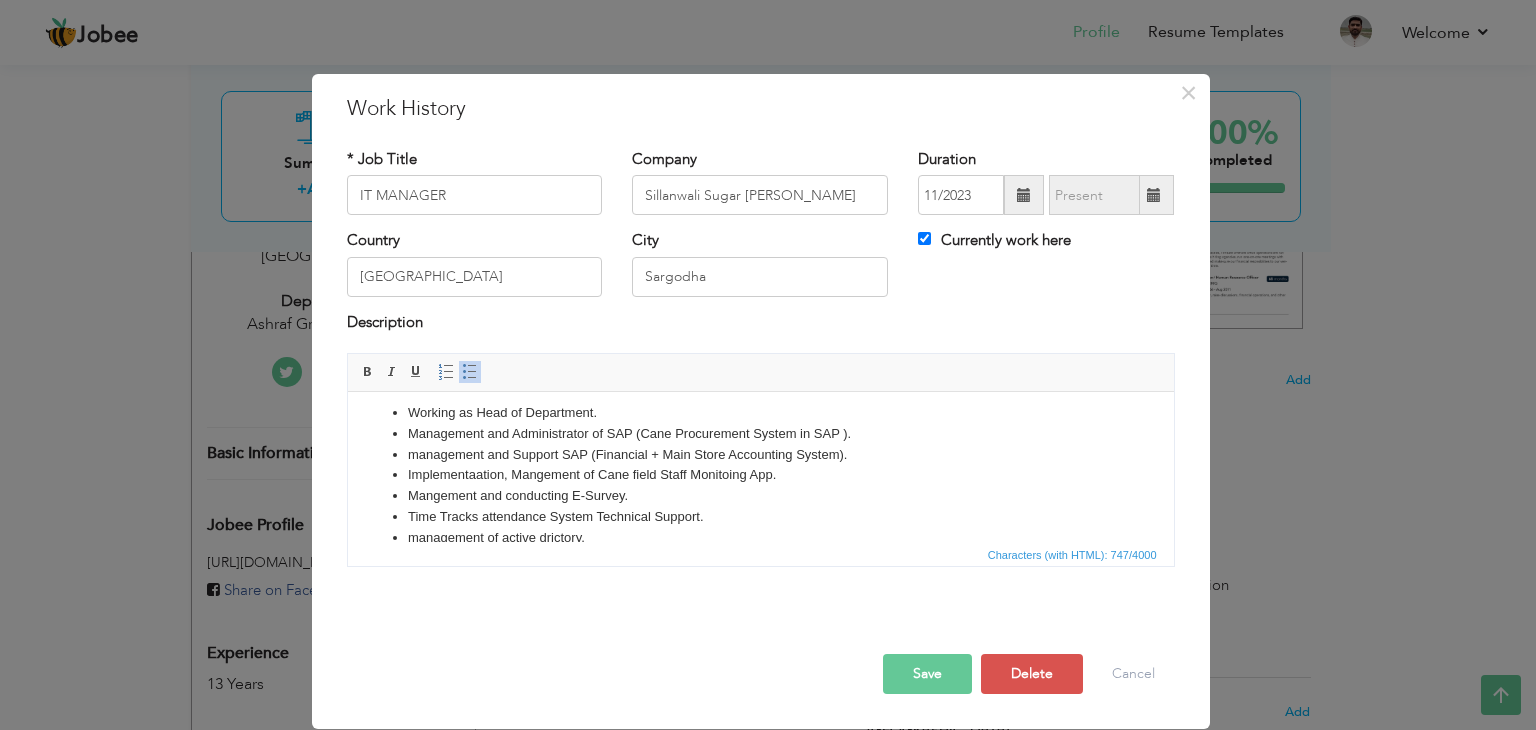 click on "Time Tracks attendance System Technical Support." at bounding box center (760, 517) 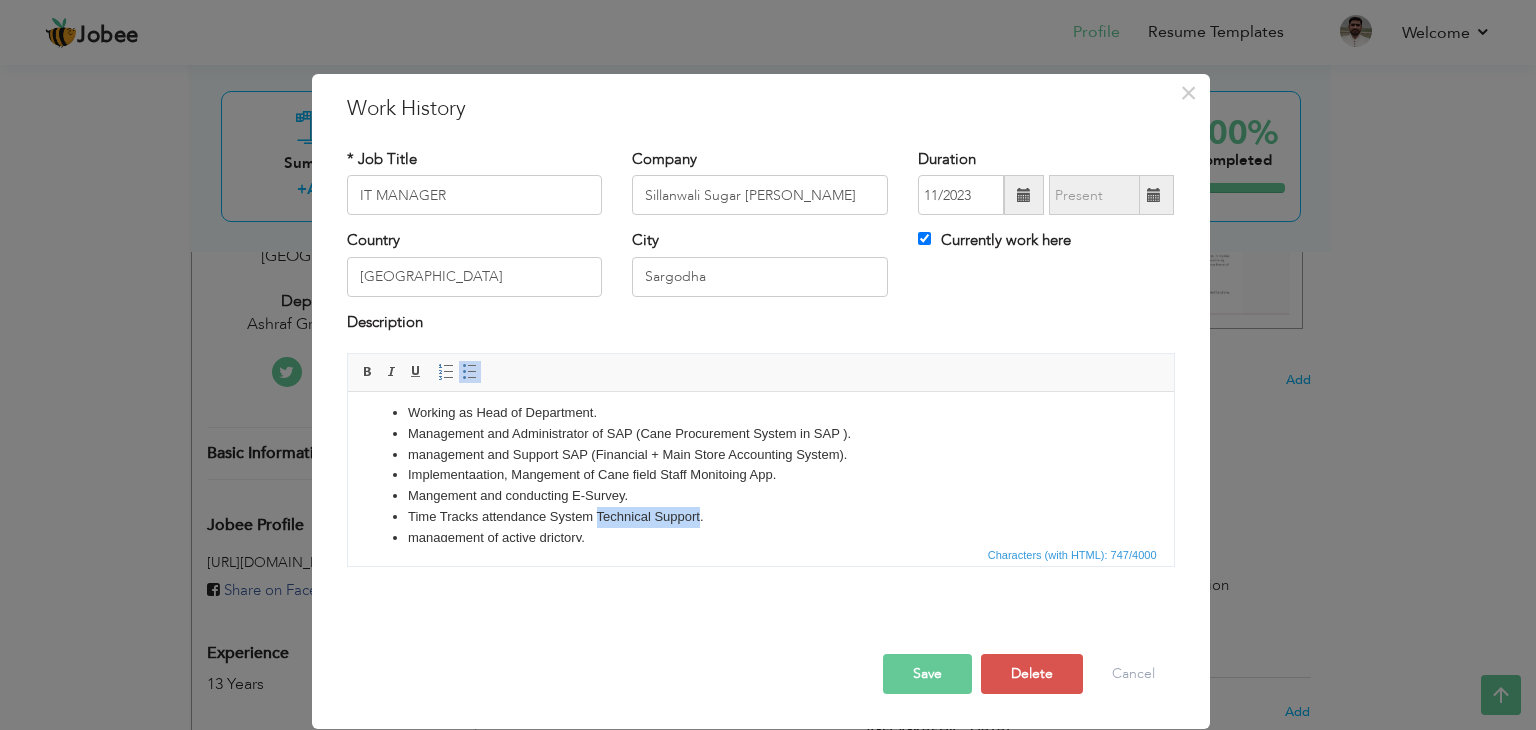 drag, startPoint x: 699, startPoint y: 514, endPoint x: 596, endPoint y: 522, distance: 103.31021 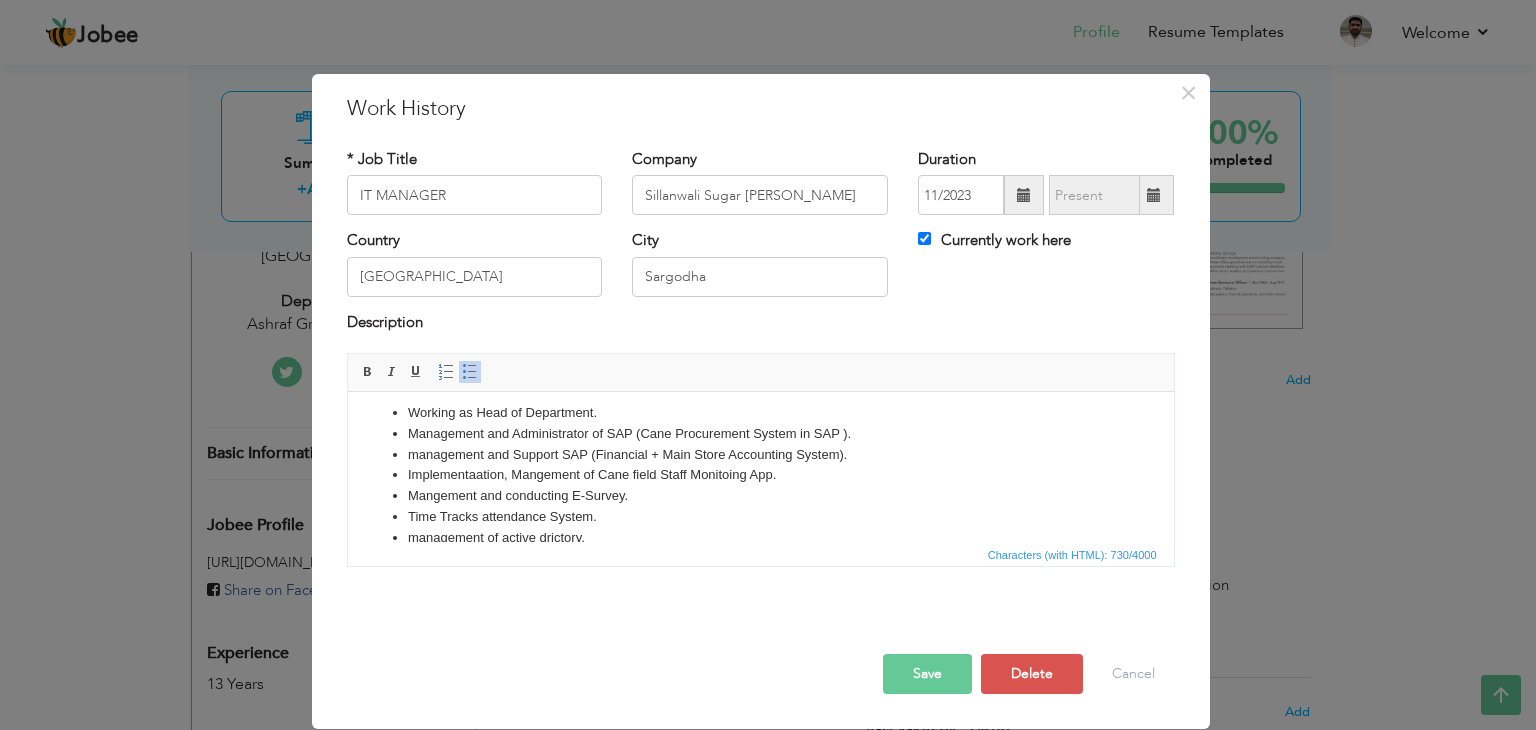 type 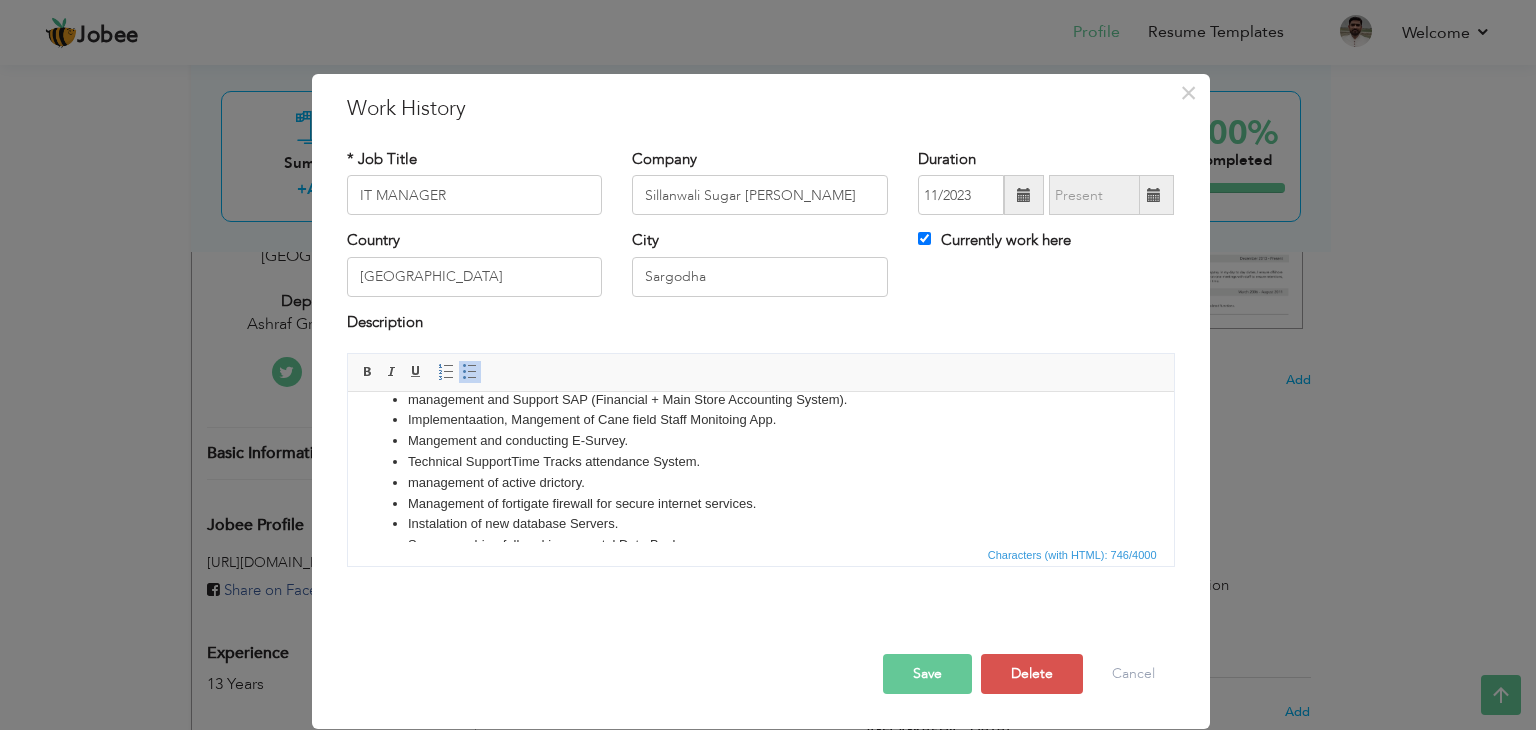 scroll, scrollTop: 100, scrollLeft: 0, axis: vertical 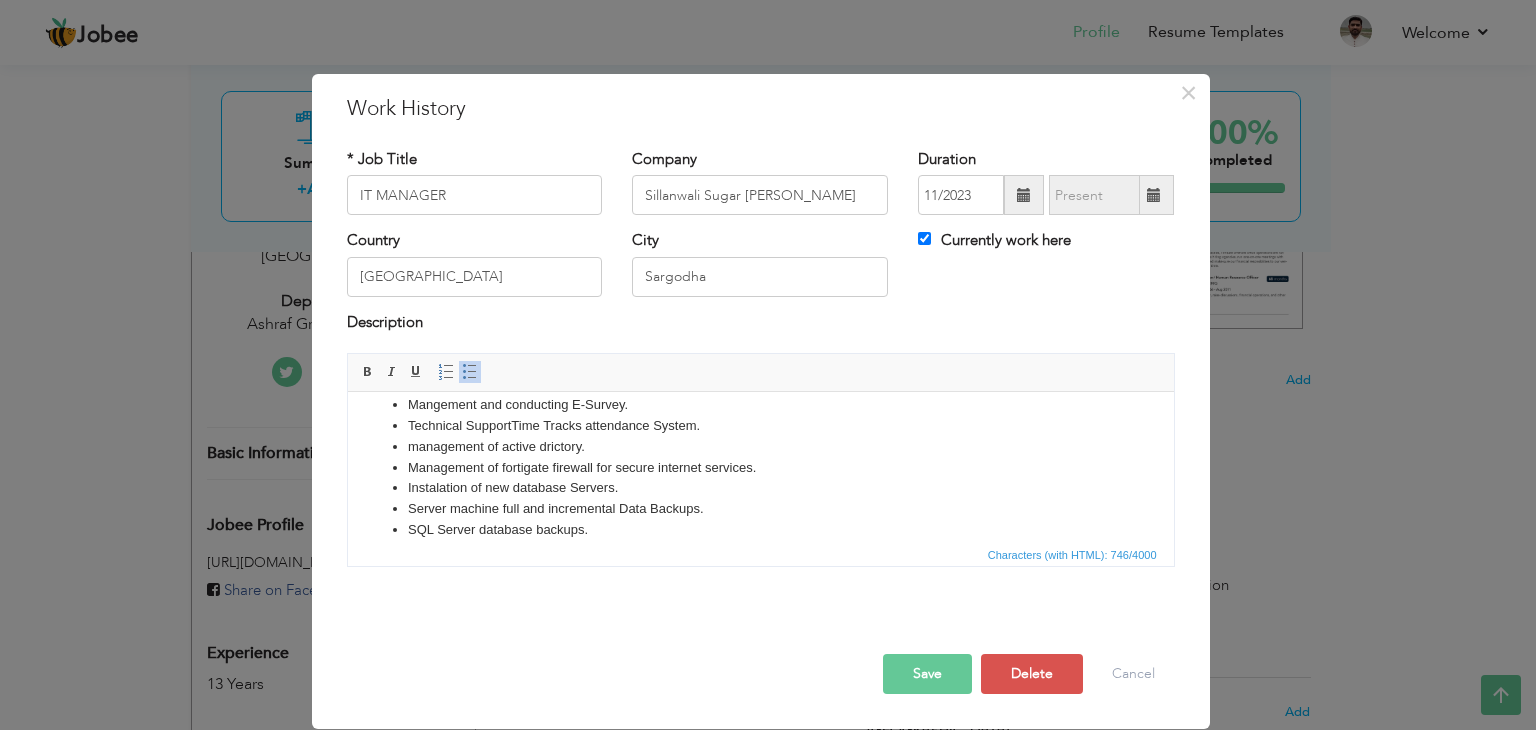 click on "management of active drictory." at bounding box center [760, 447] 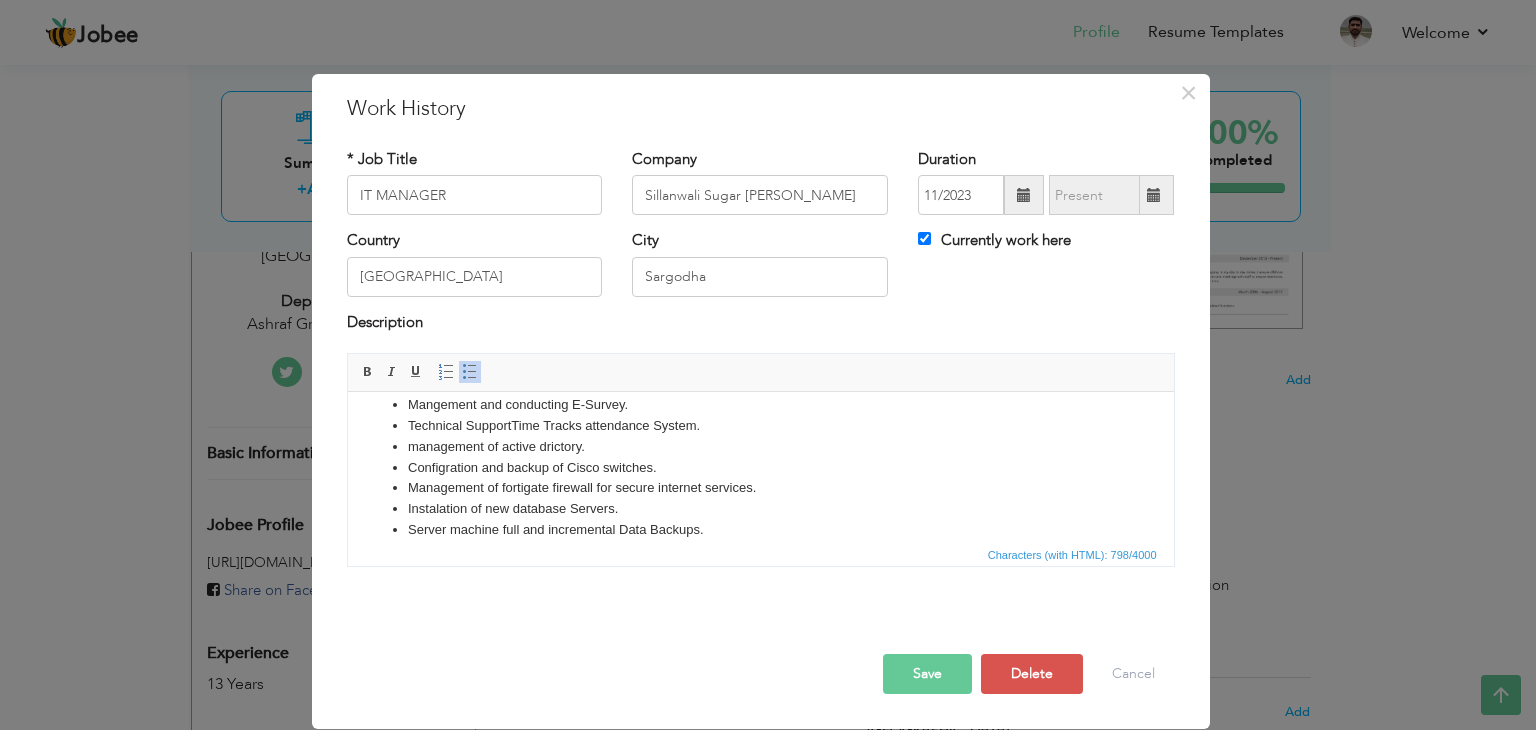 click on "SQL Server database backups." at bounding box center [760, 551] 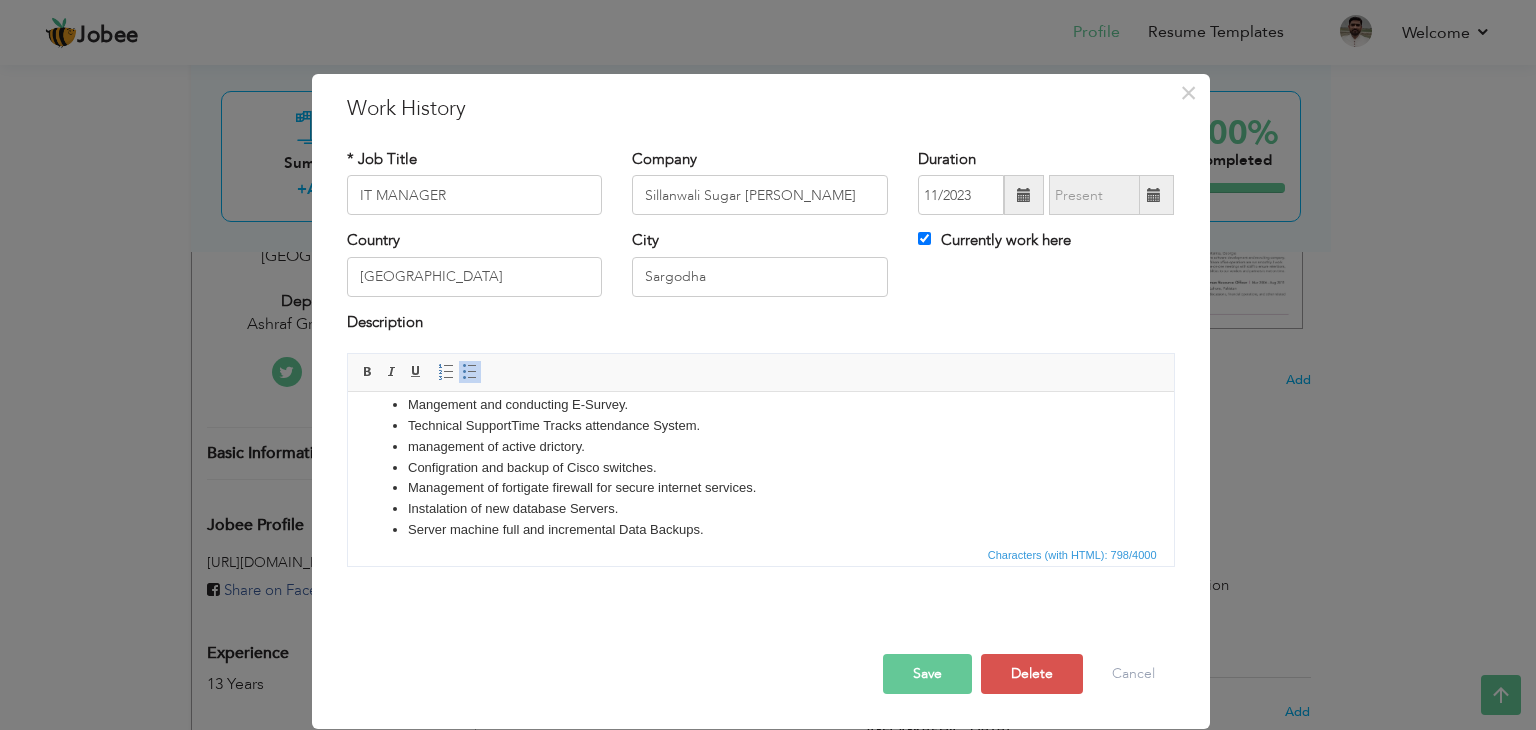 scroll, scrollTop: 0, scrollLeft: 0, axis: both 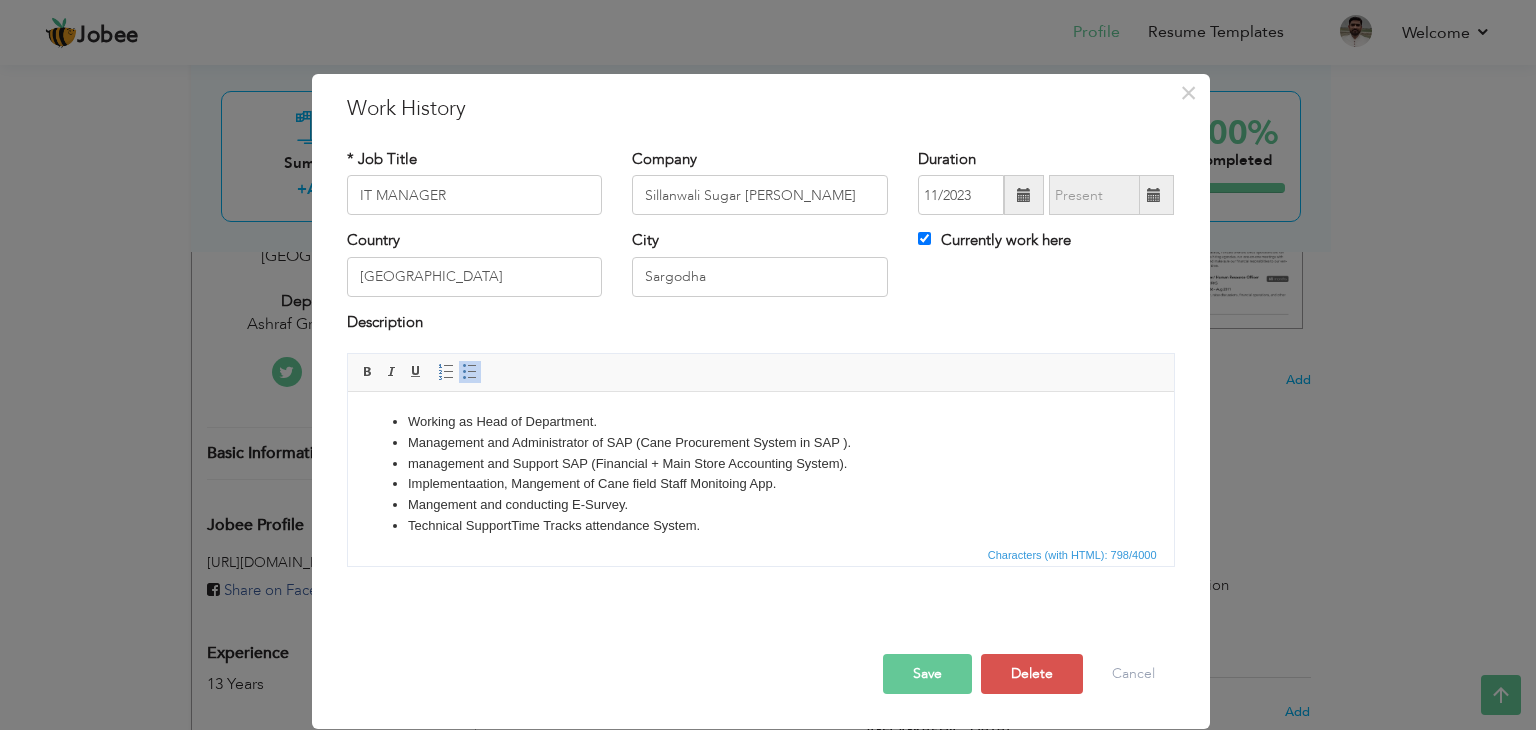 click on "Implementaation, Mangement of Cane field Staff Monitoing App." at bounding box center (760, 484) 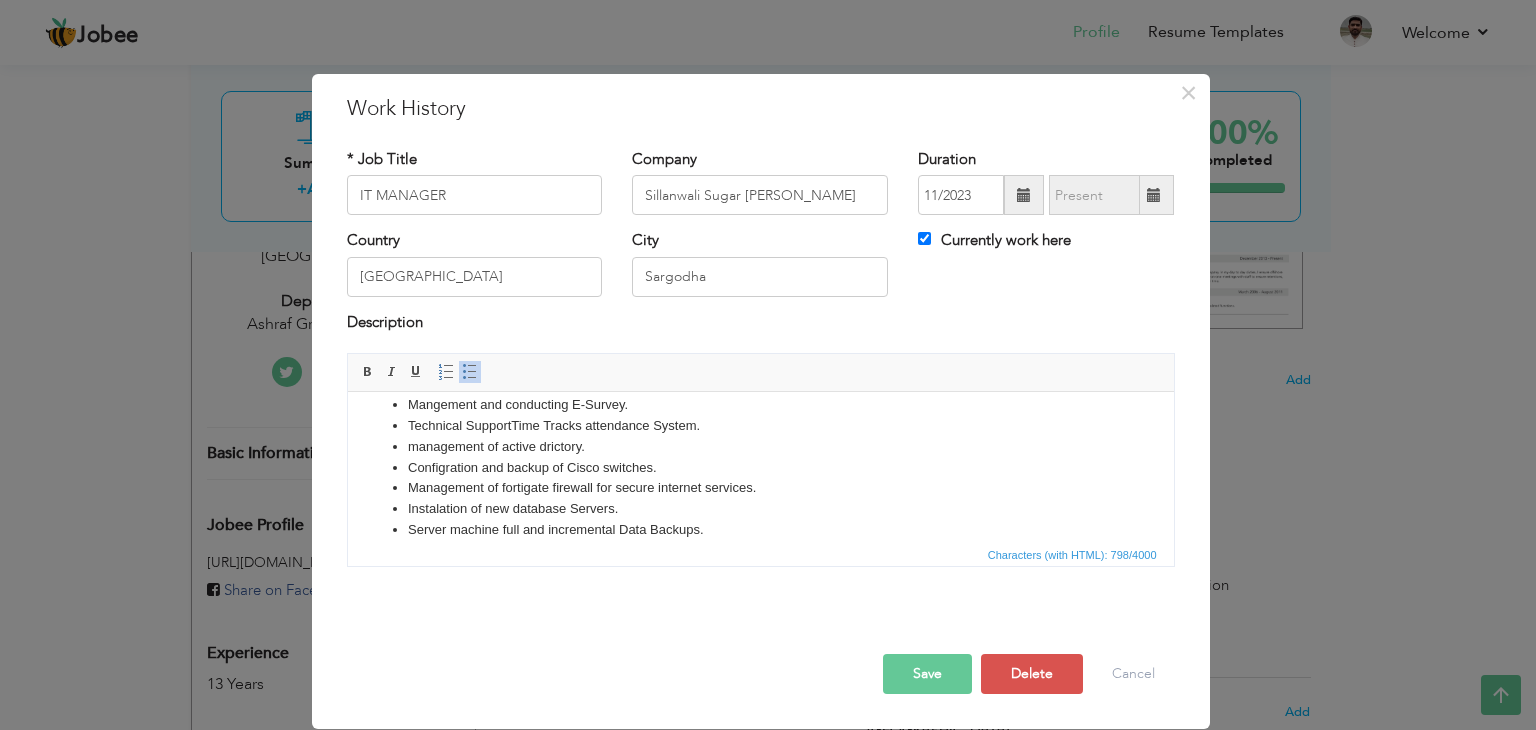 scroll, scrollTop: 180, scrollLeft: 0, axis: vertical 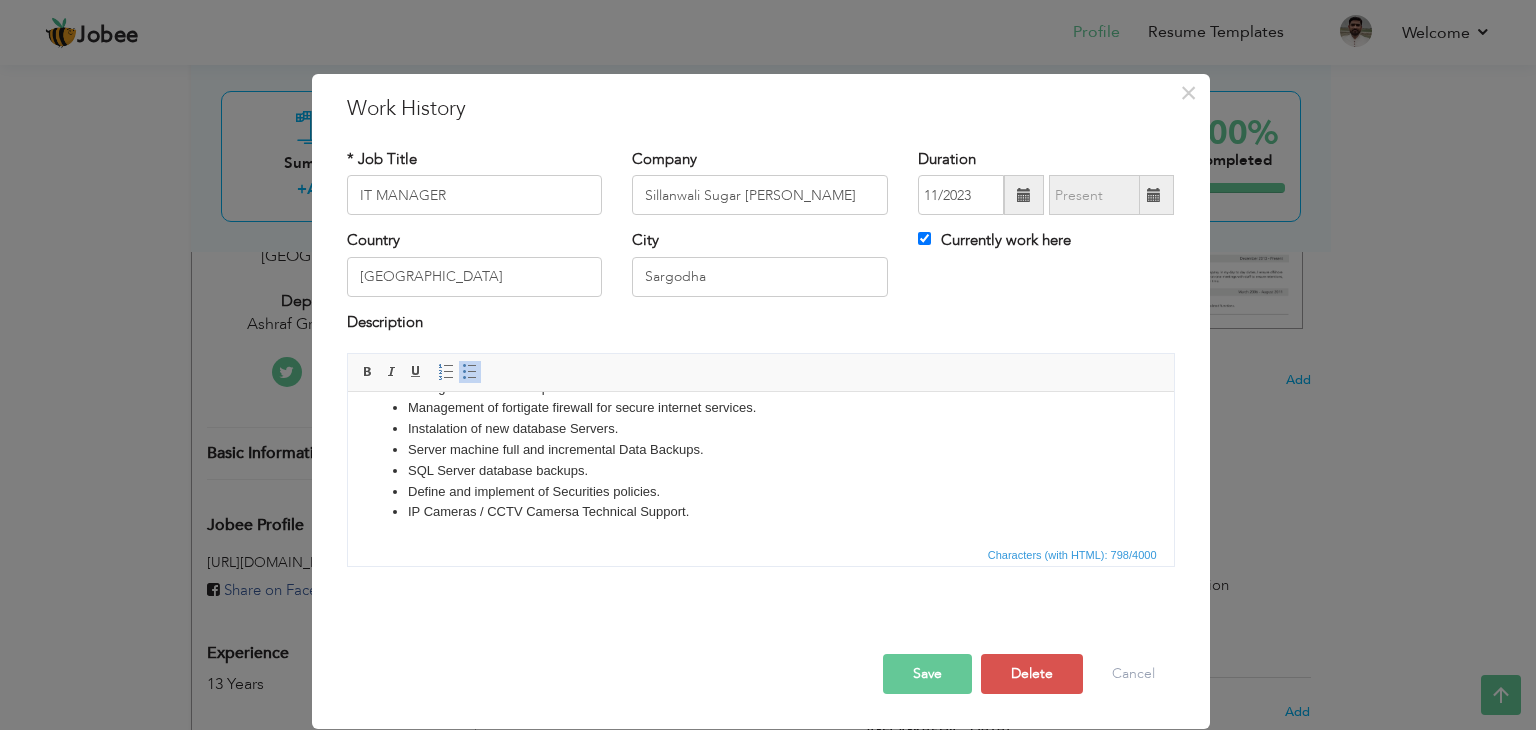 click on "IP Cameras / CCTV Camersa Technical Support." at bounding box center [760, 512] 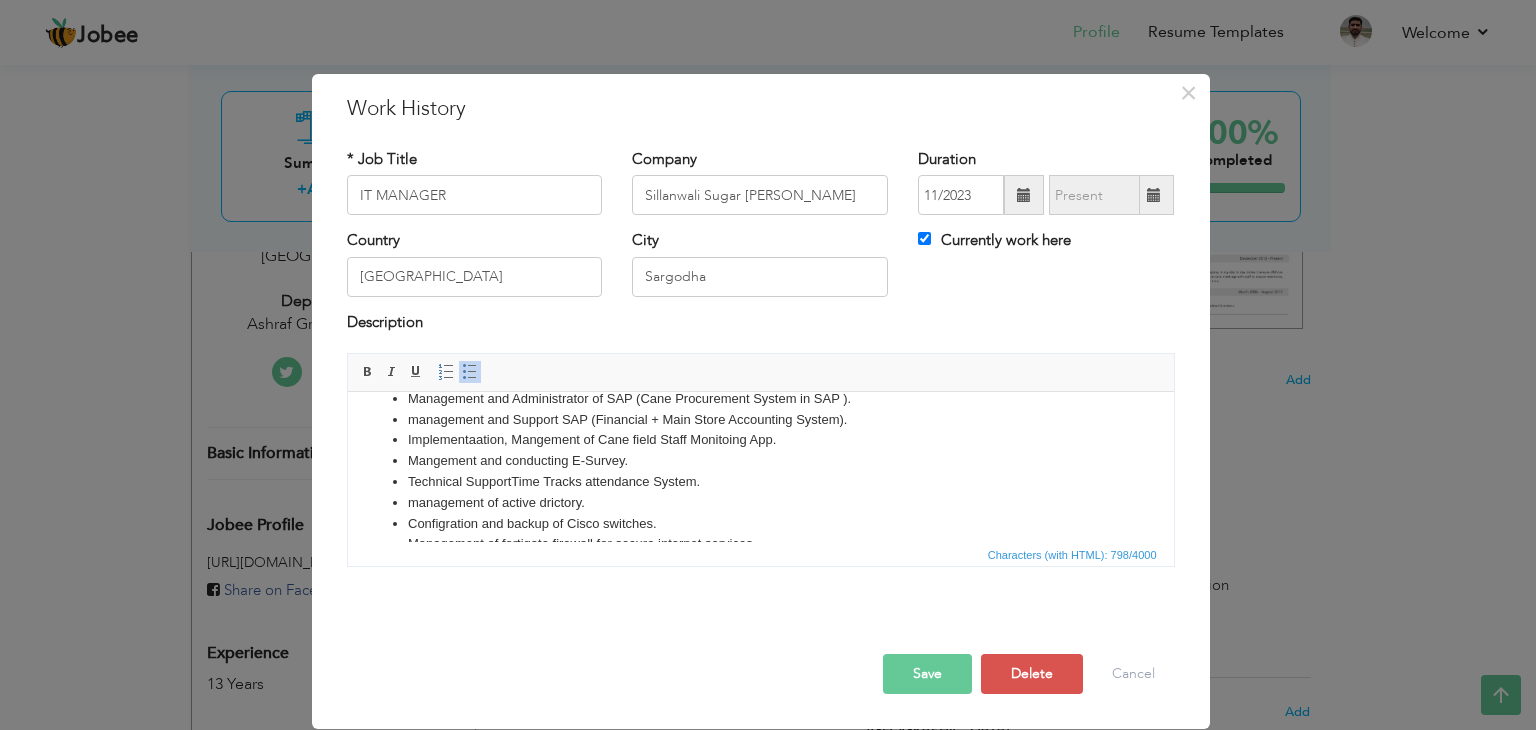 scroll, scrollTop: 23, scrollLeft: 0, axis: vertical 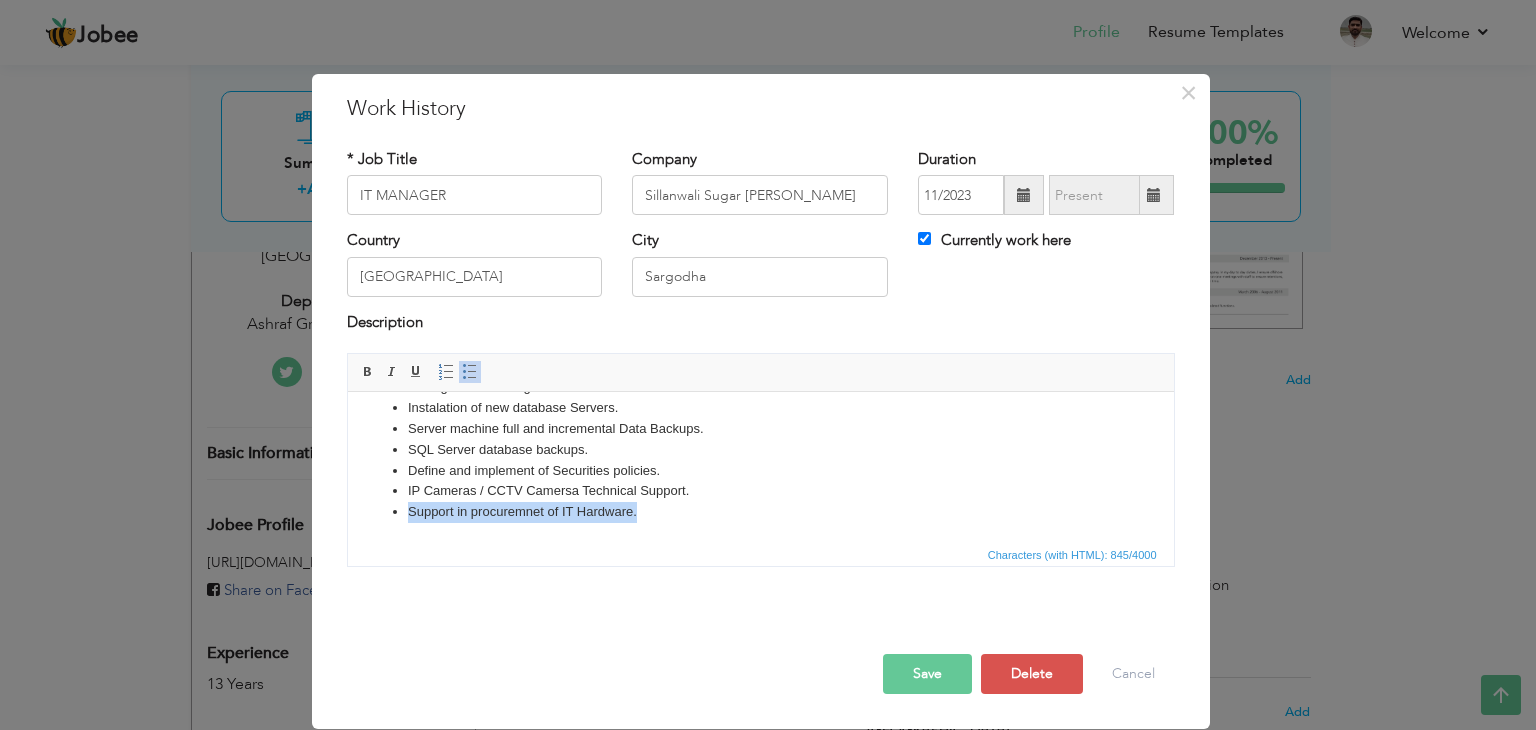 drag, startPoint x: 579, startPoint y: 537, endPoint x: 413, endPoint y: 540, distance: 166.0271 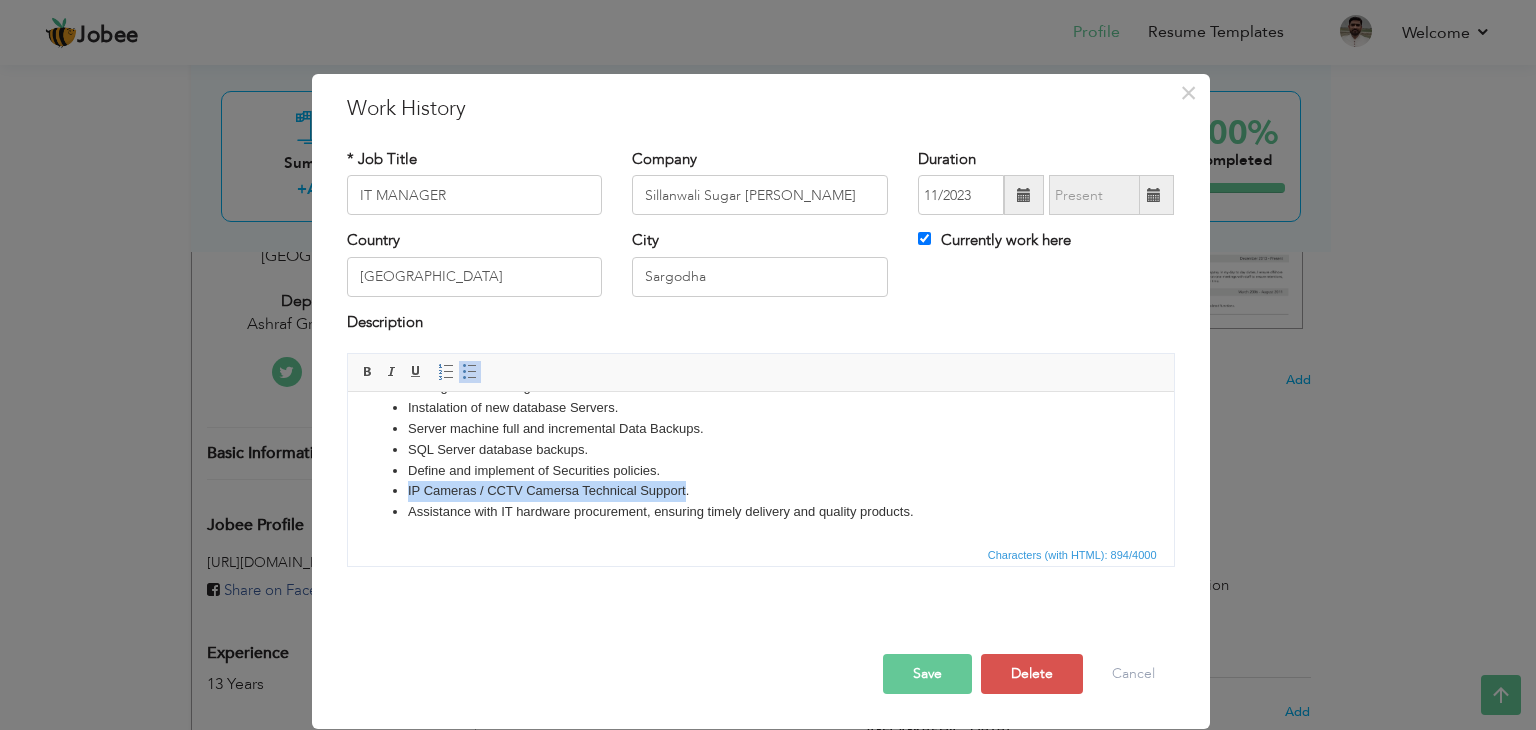 drag, startPoint x: 686, startPoint y: 492, endPoint x: 407, endPoint y: 496, distance: 279.0287 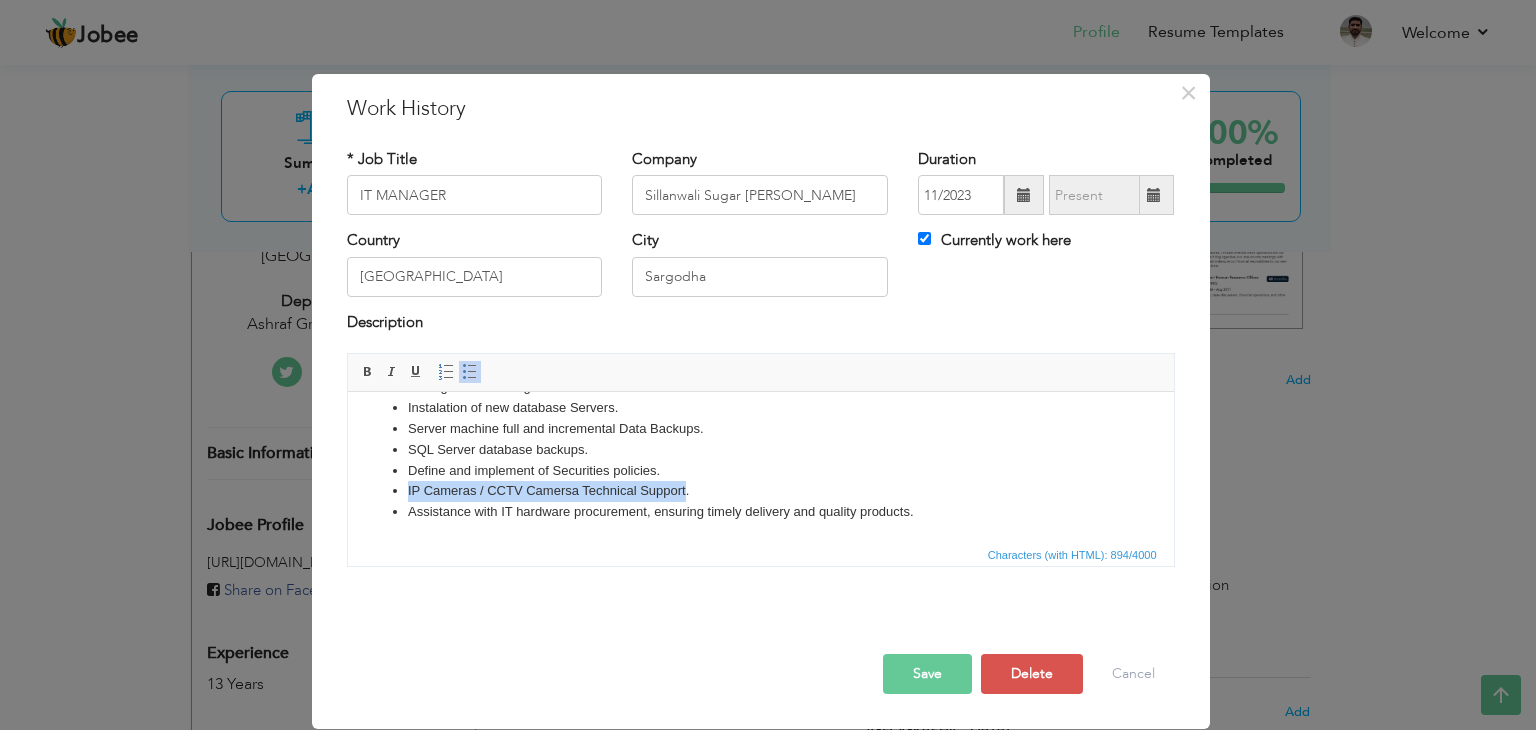 copy on "IP Cameras / CCTV Camersa Technical Support" 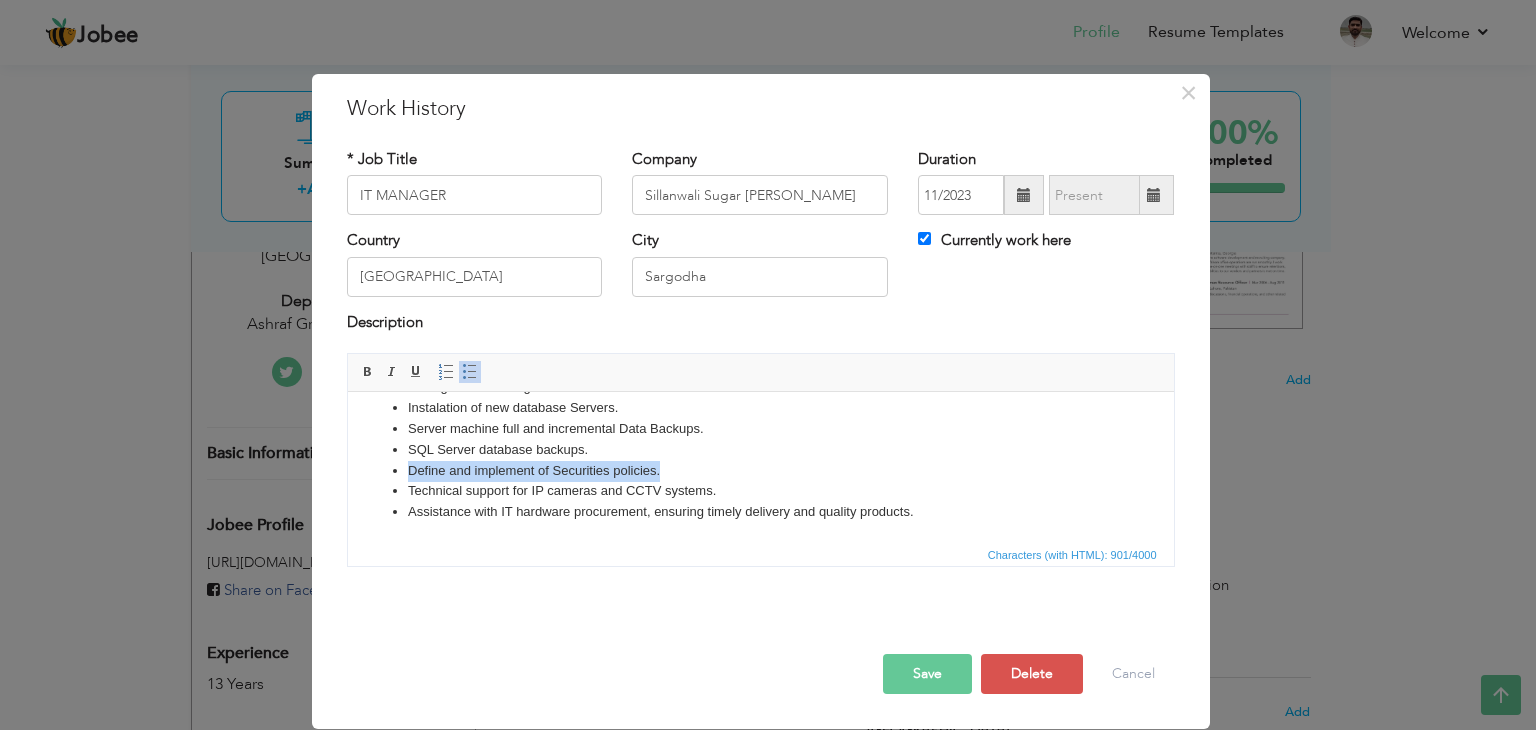 drag, startPoint x: 661, startPoint y: 468, endPoint x: 399, endPoint y: 465, distance: 262.01718 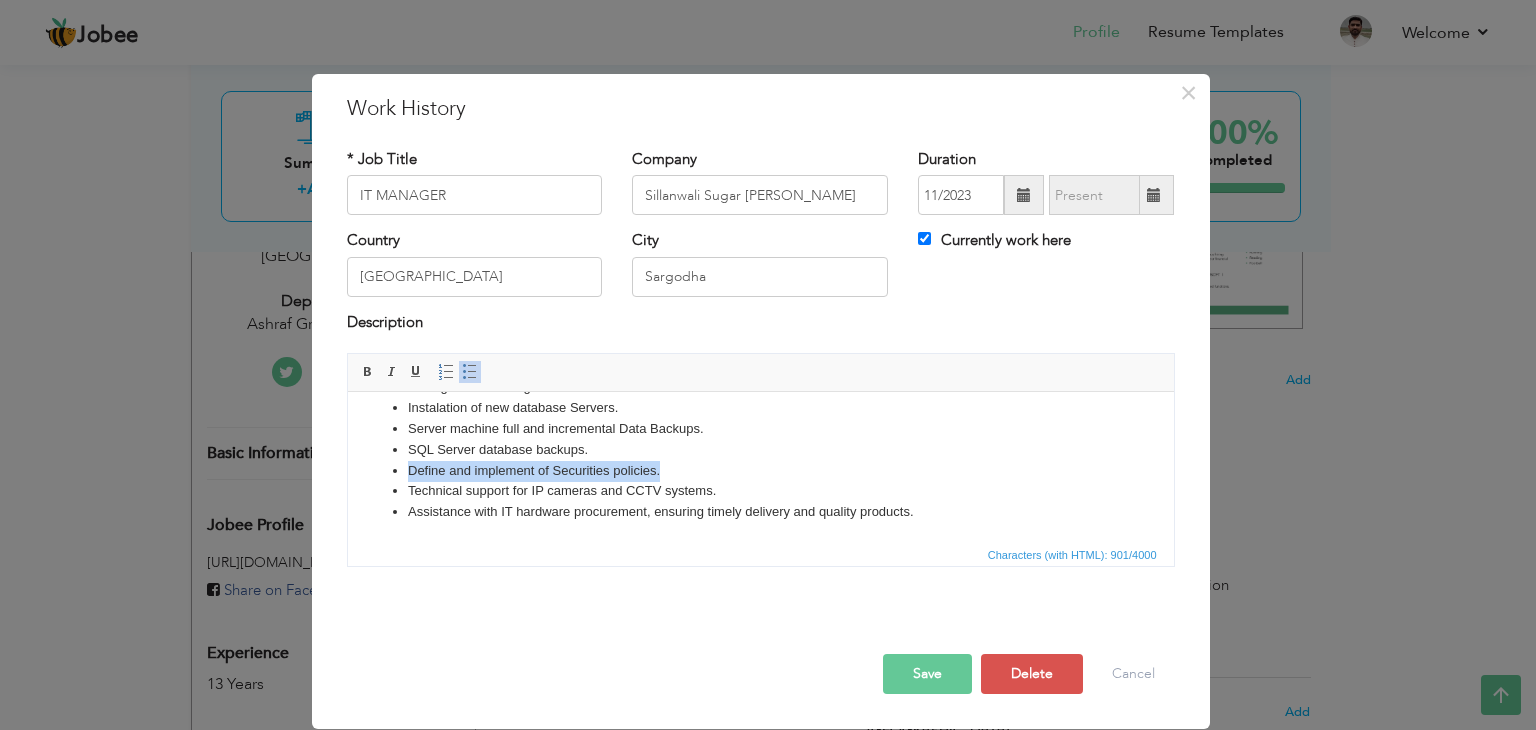 copy on "Define and implement of Securities policies." 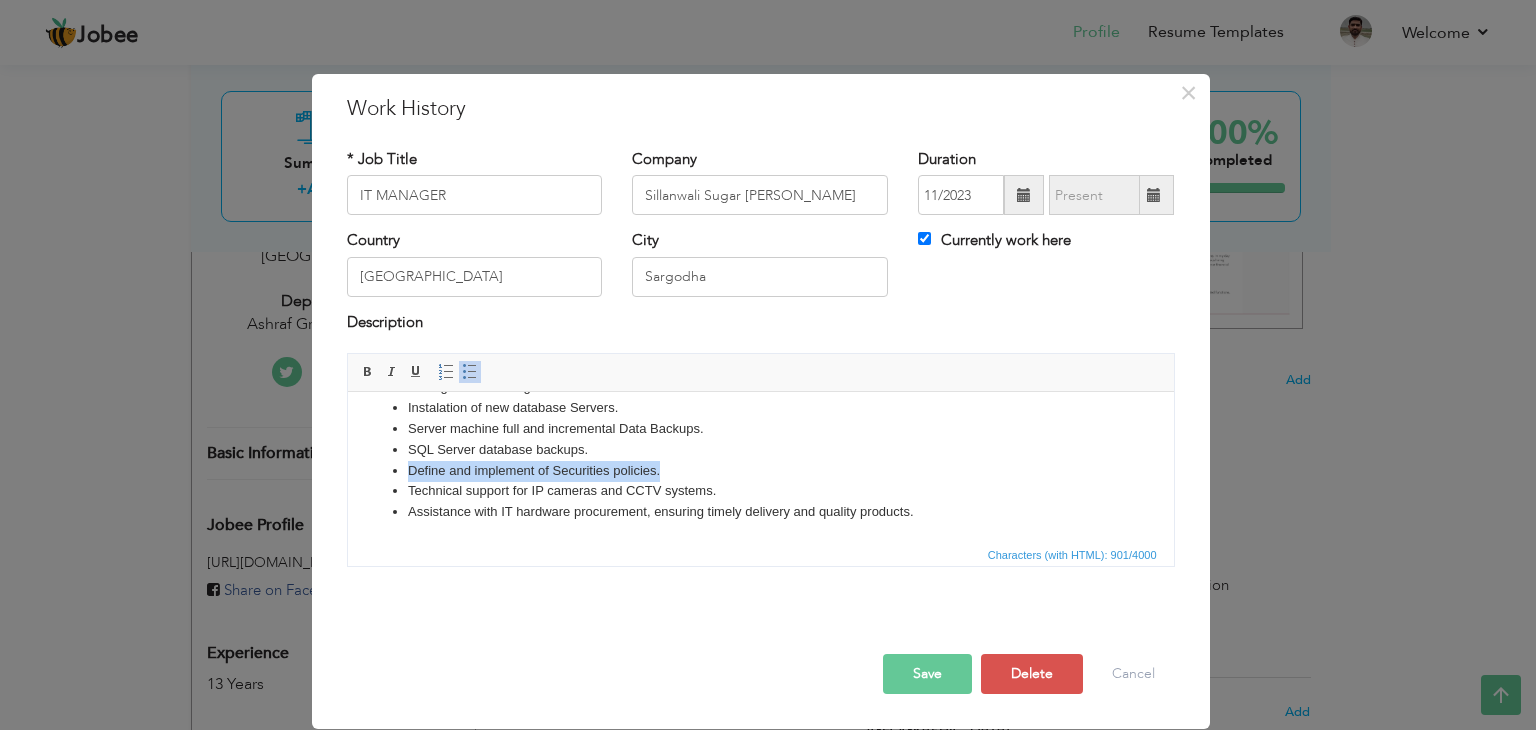 drag, startPoint x: 661, startPoint y: 470, endPoint x: 409, endPoint y: 474, distance: 252.03174 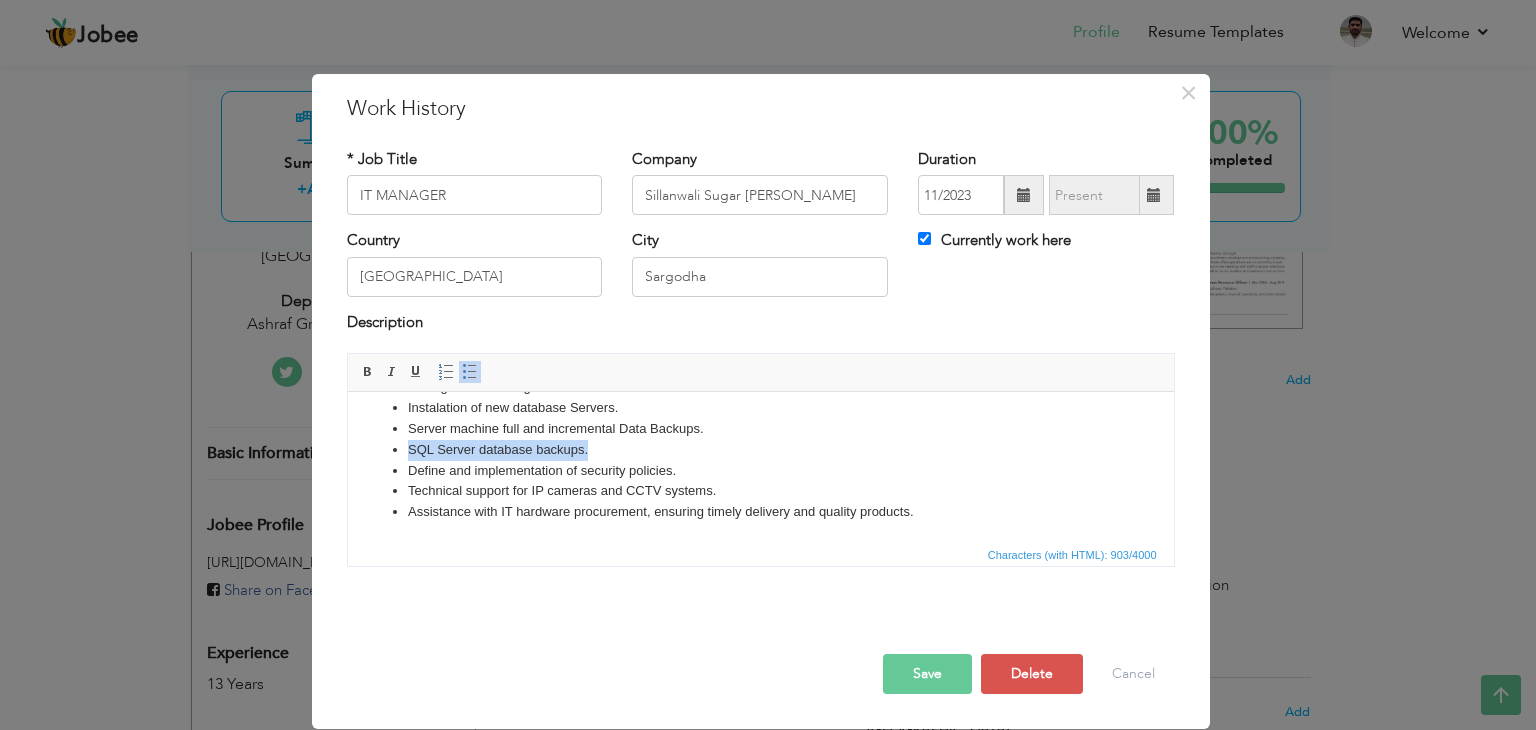 drag, startPoint x: 587, startPoint y: 450, endPoint x: 410, endPoint y: 456, distance: 177.10167 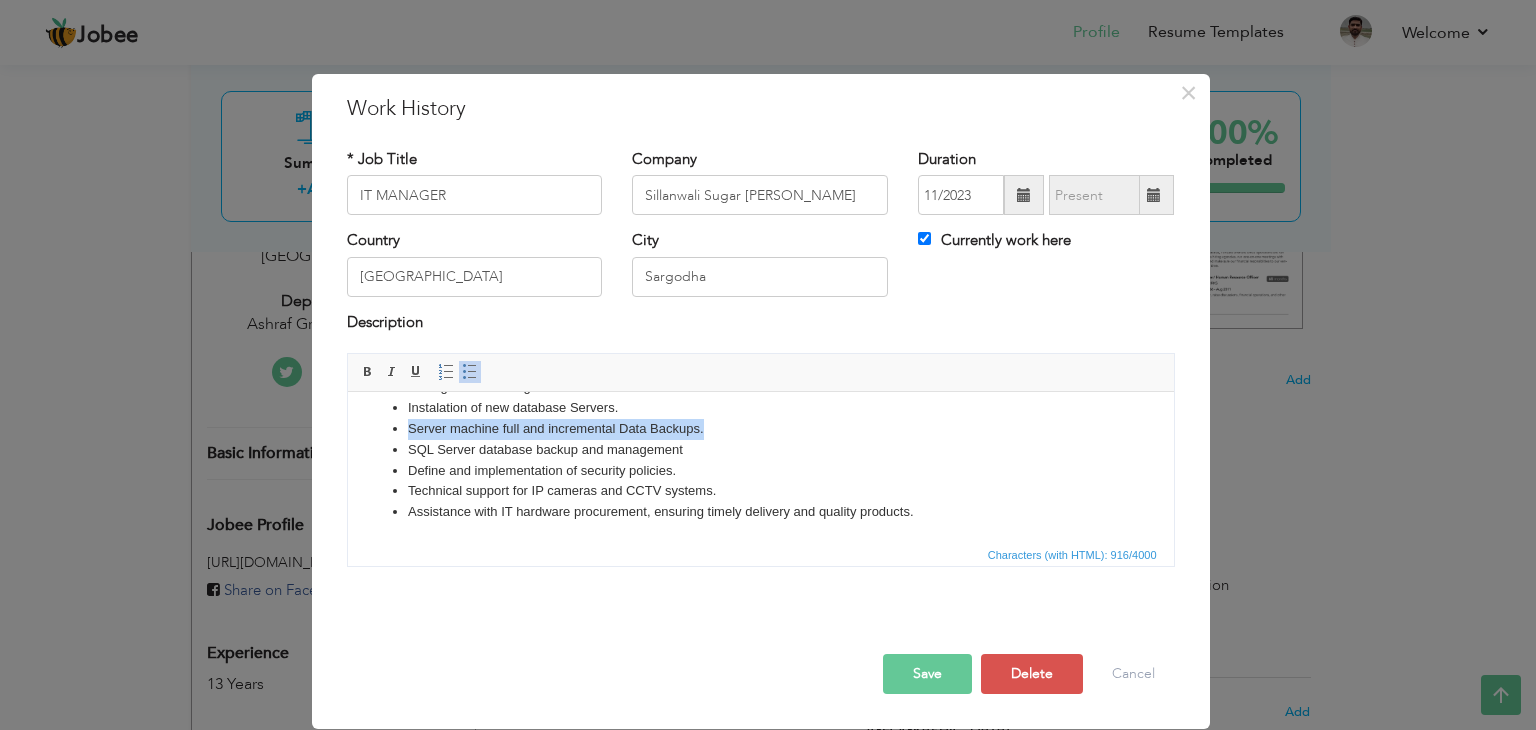 drag, startPoint x: 409, startPoint y: 430, endPoint x: 701, endPoint y: 431, distance: 292.0017 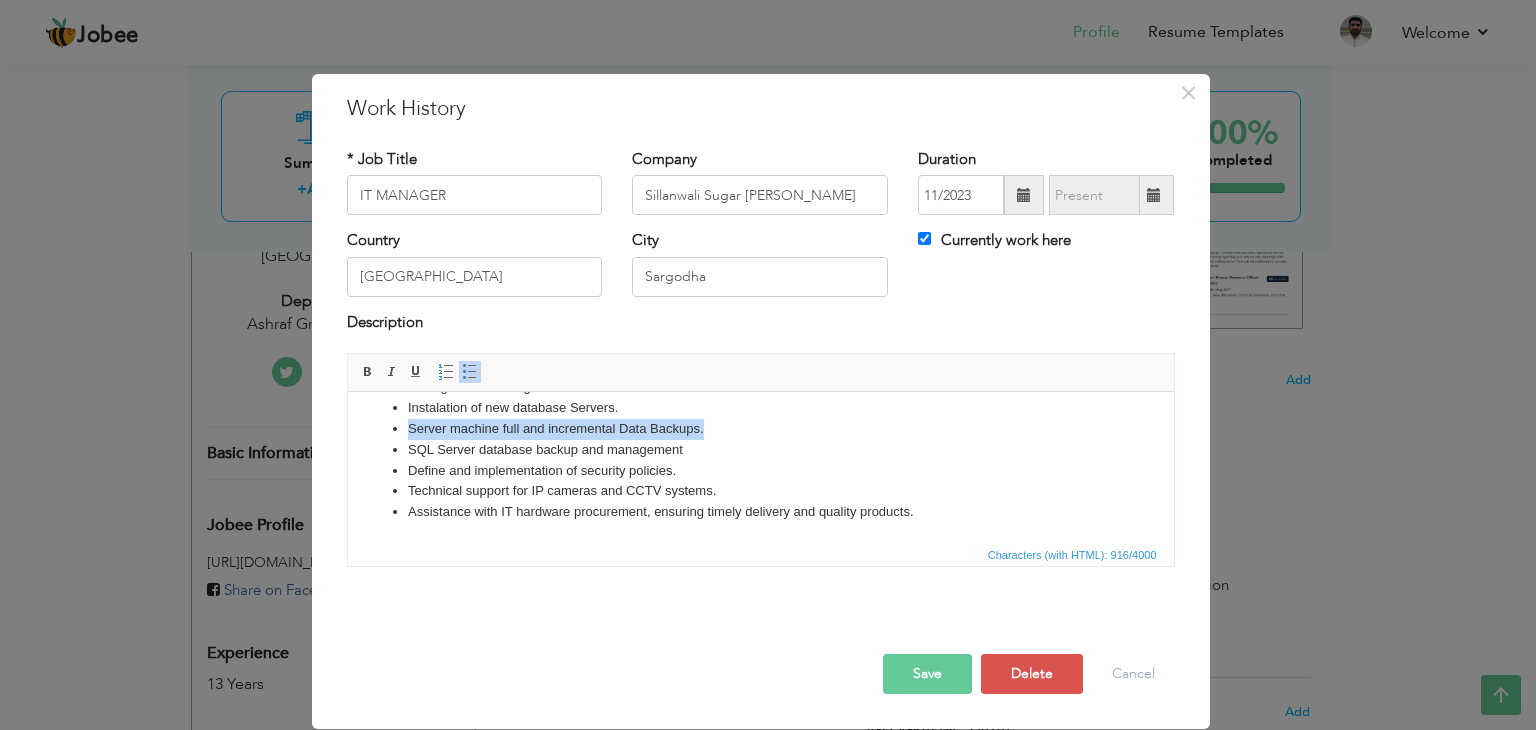 copy on "Server machine full and incremental Data Backups." 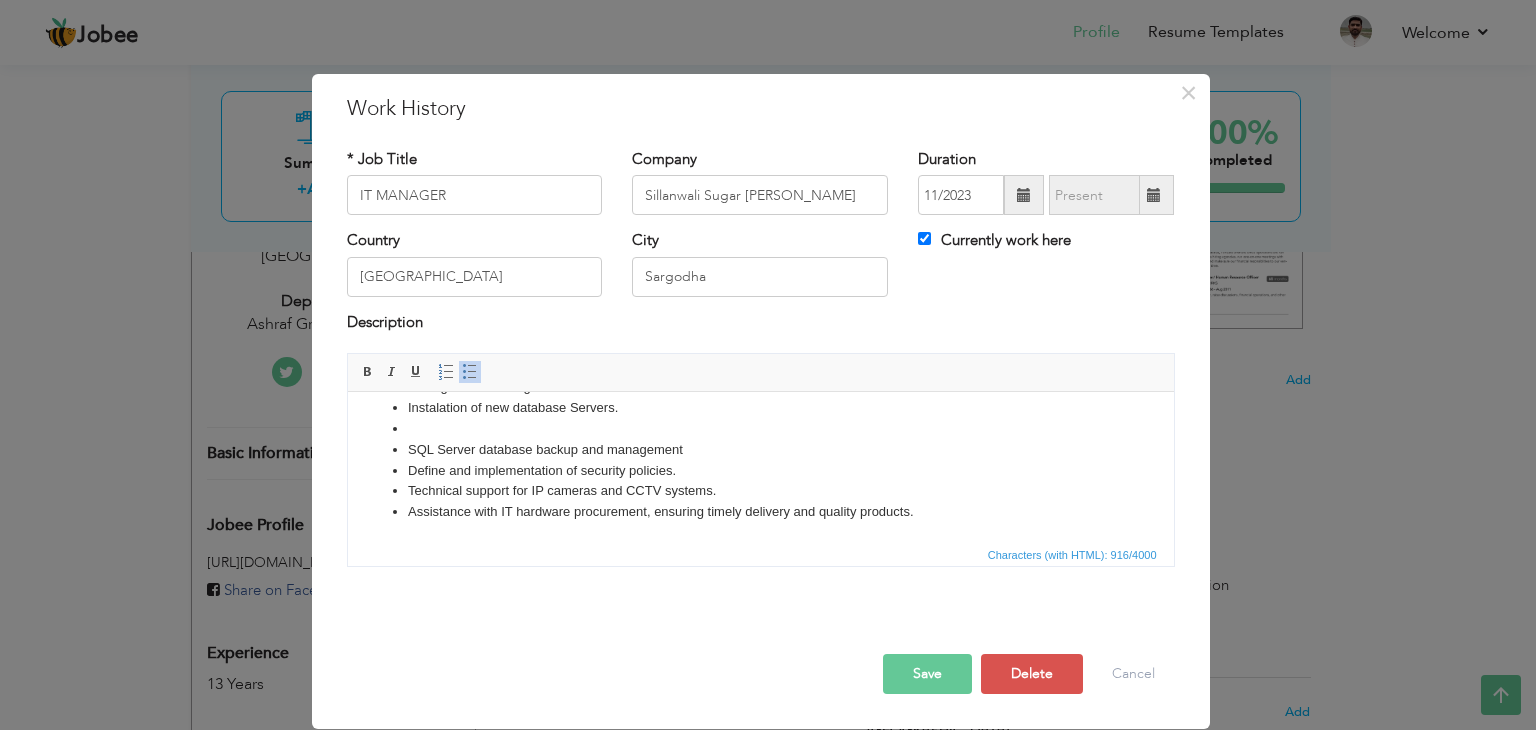 scroll, scrollTop: 180, scrollLeft: 0, axis: vertical 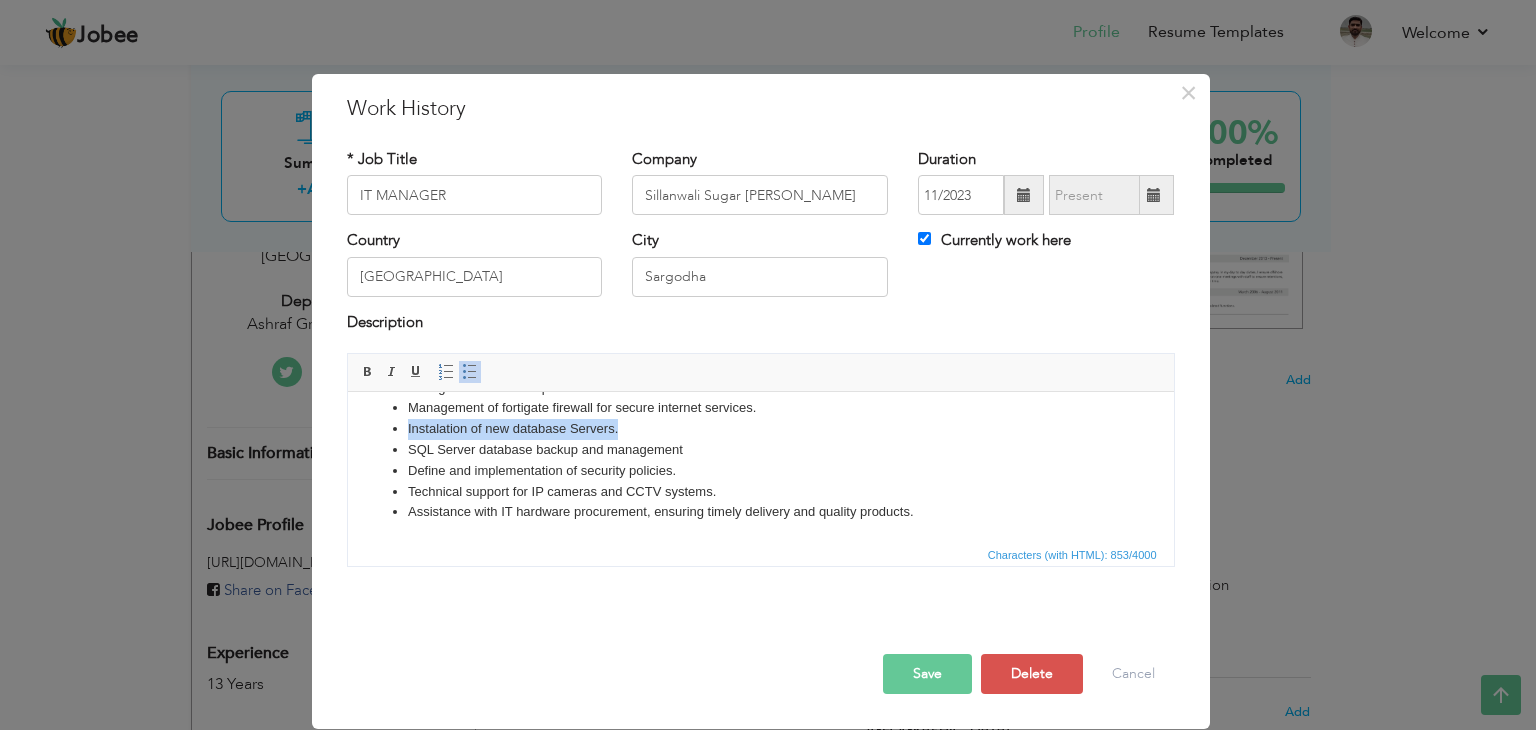 drag, startPoint x: 621, startPoint y: 430, endPoint x: 401, endPoint y: 436, distance: 220.0818 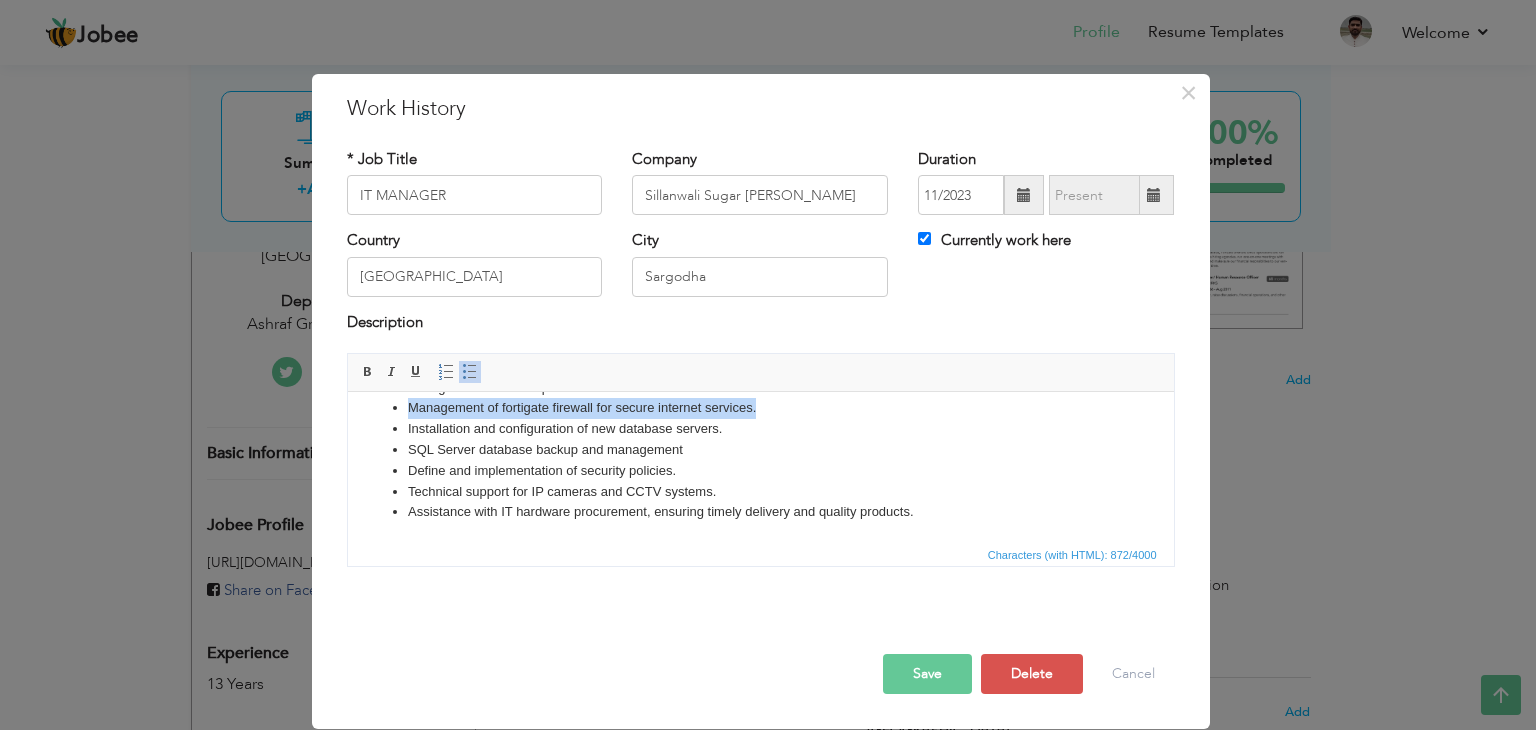 drag, startPoint x: 756, startPoint y: 407, endPoint x: 403, endPoint y: 412, distance: 353.0354 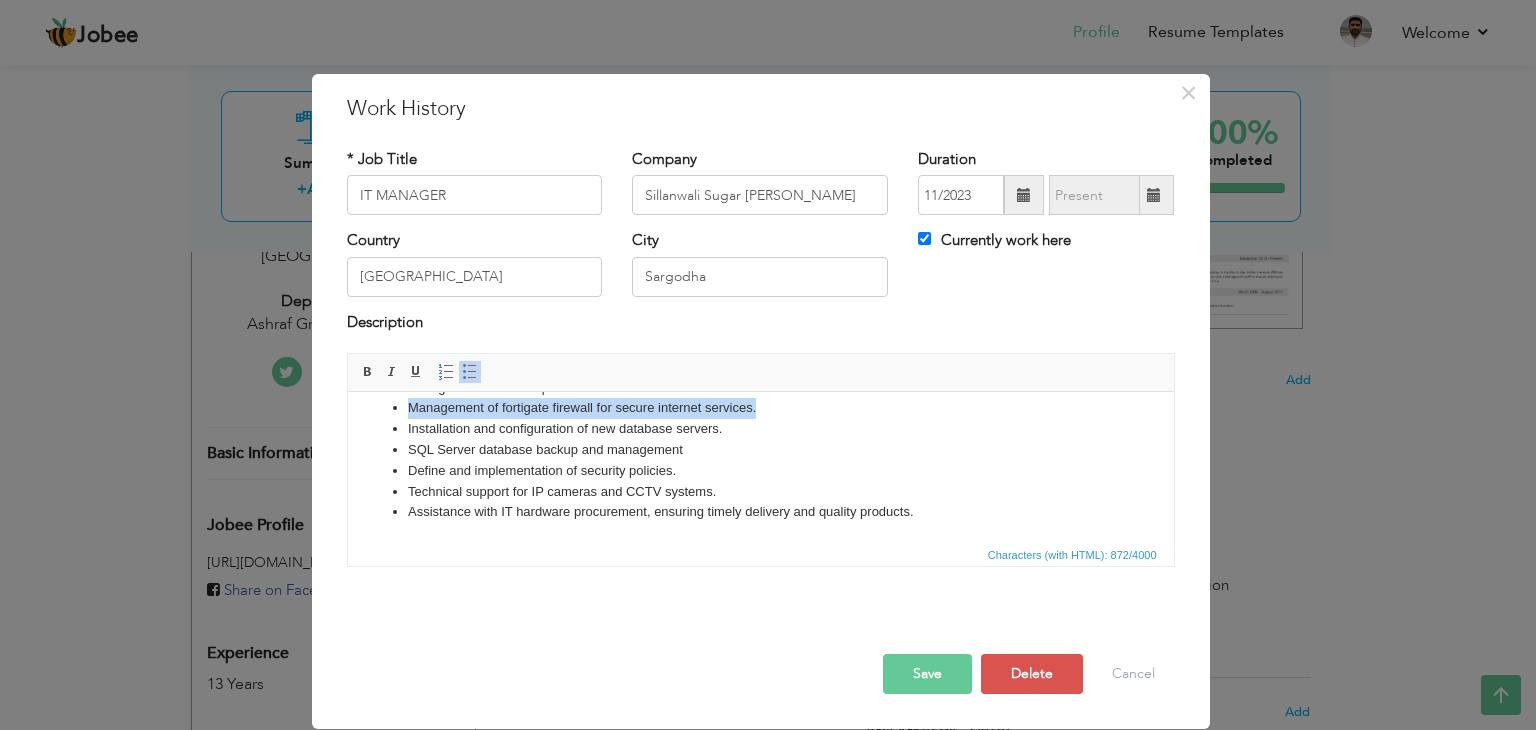 copy on "Management of fortigate firewall for secure internet services." 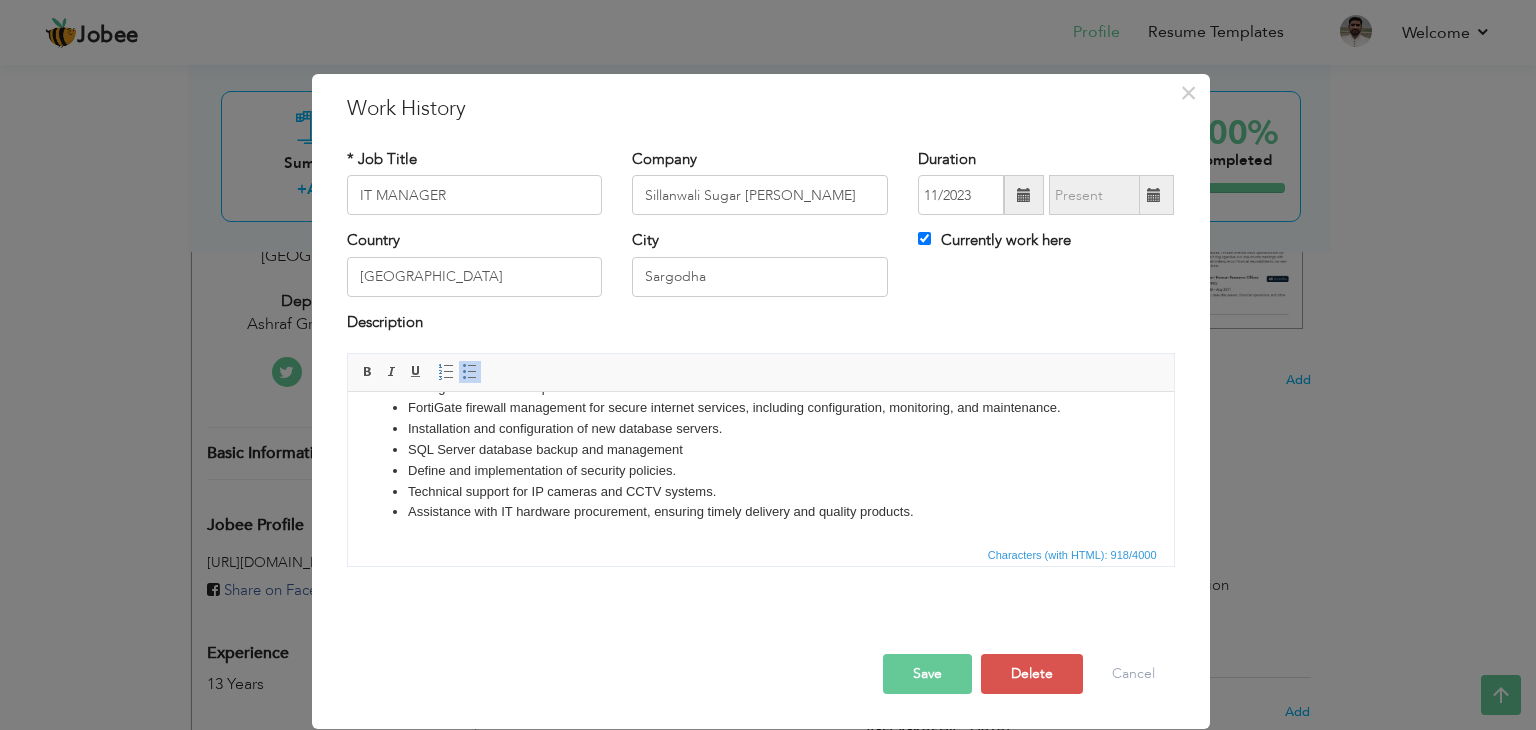scroll, scrollTop: 80, scrollLeft: 0, axis: vertical 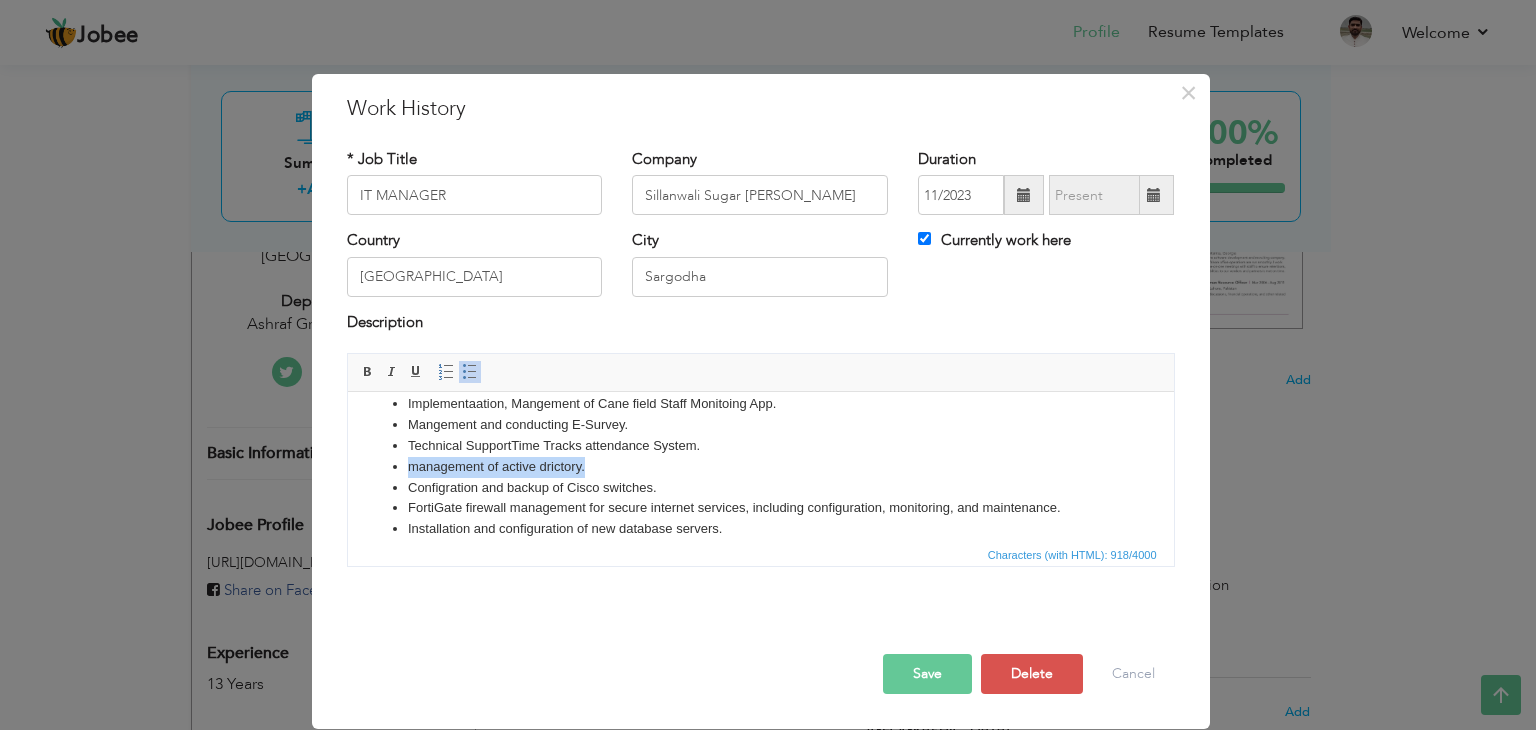 drag, startPoint x: 586, startPoint y: 469, endPoint x: 407, endPoint y: 469, distance: 179 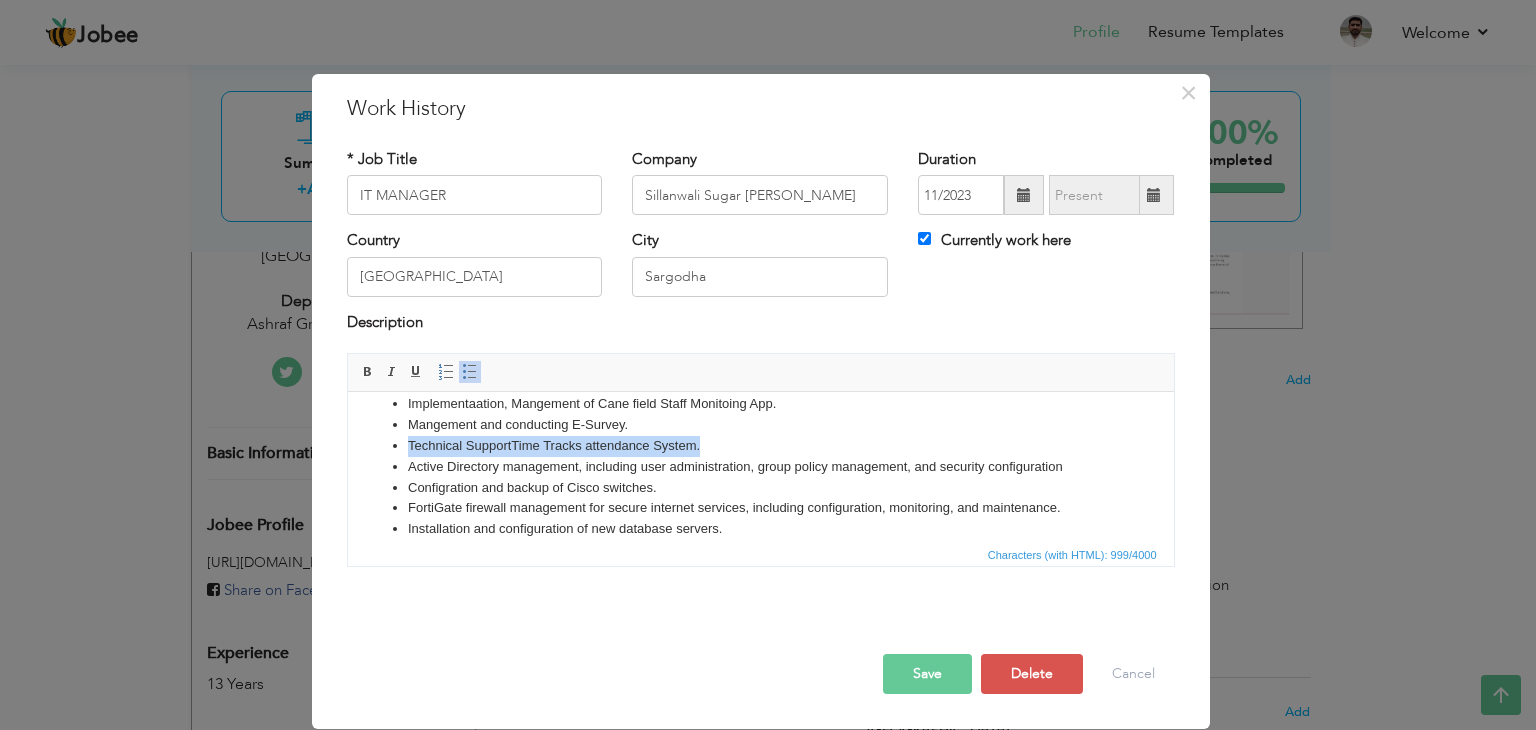 drag, startPoint x: 707, startPoint y: 443, endPoint x: 408, endPoint y: 449, distance: 299.06018 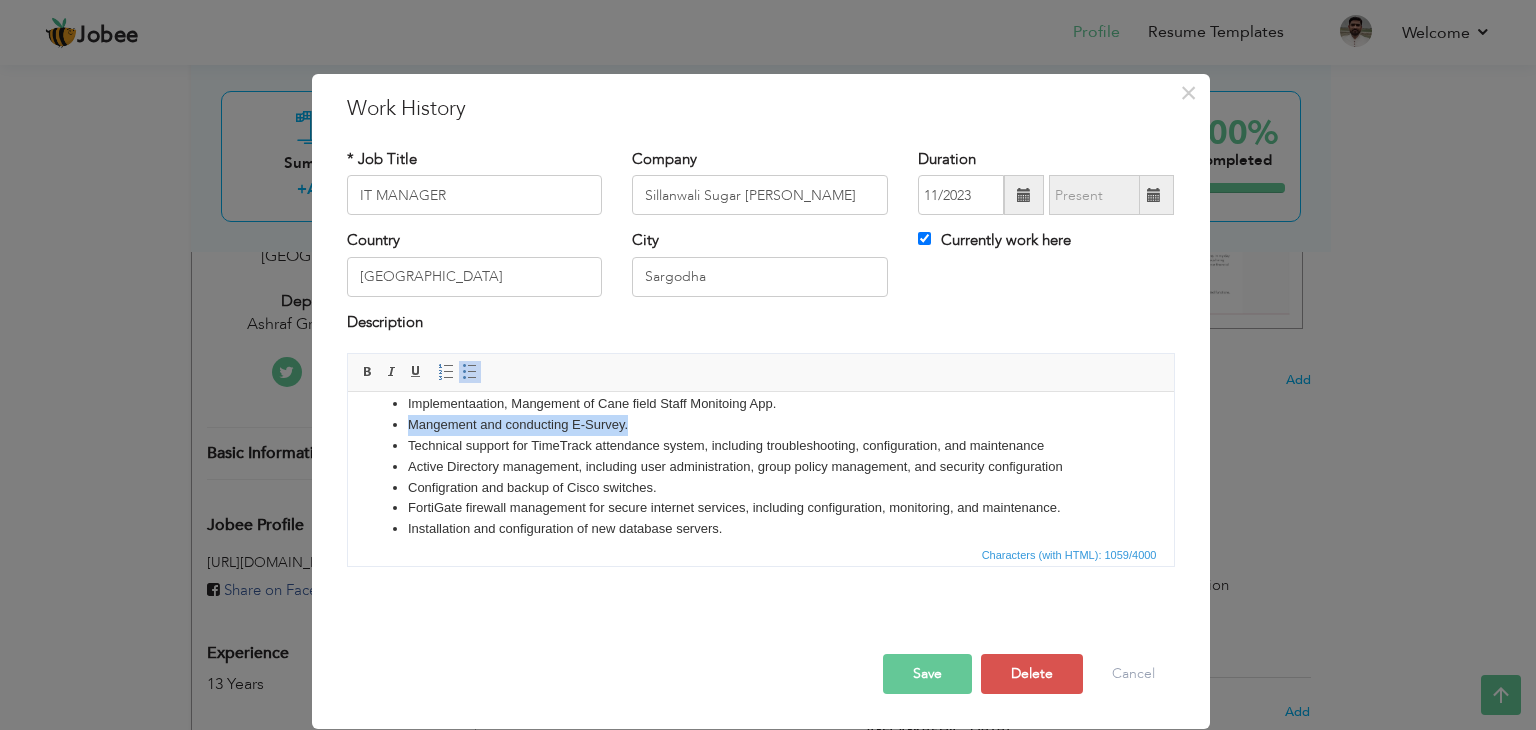 drag, startPoint x: 404, startPoint y: 424, endPoint x: 631, endPoint y: 427, distance: 227.01982 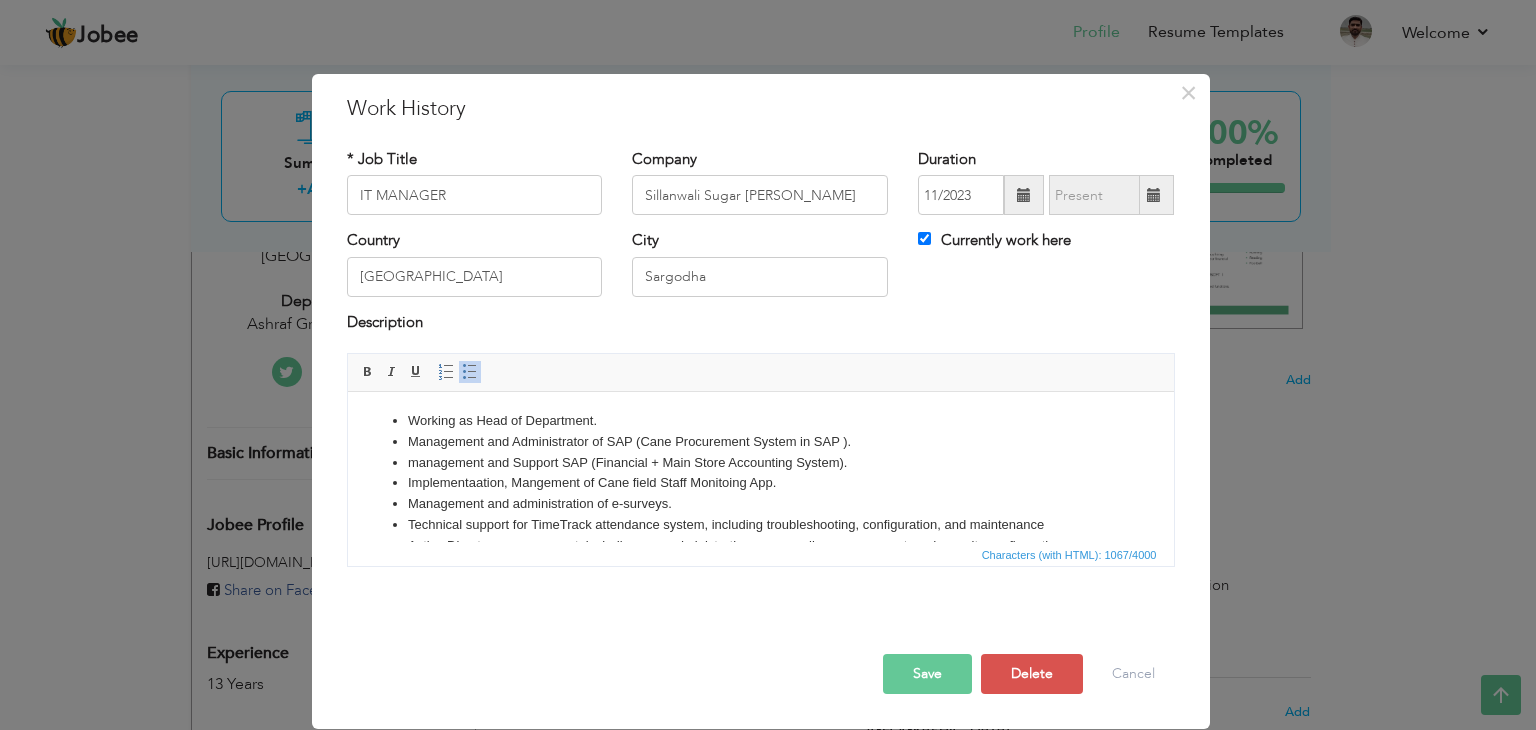 scroll, scrollTop: 0, scrollLeft: 0, axis: both 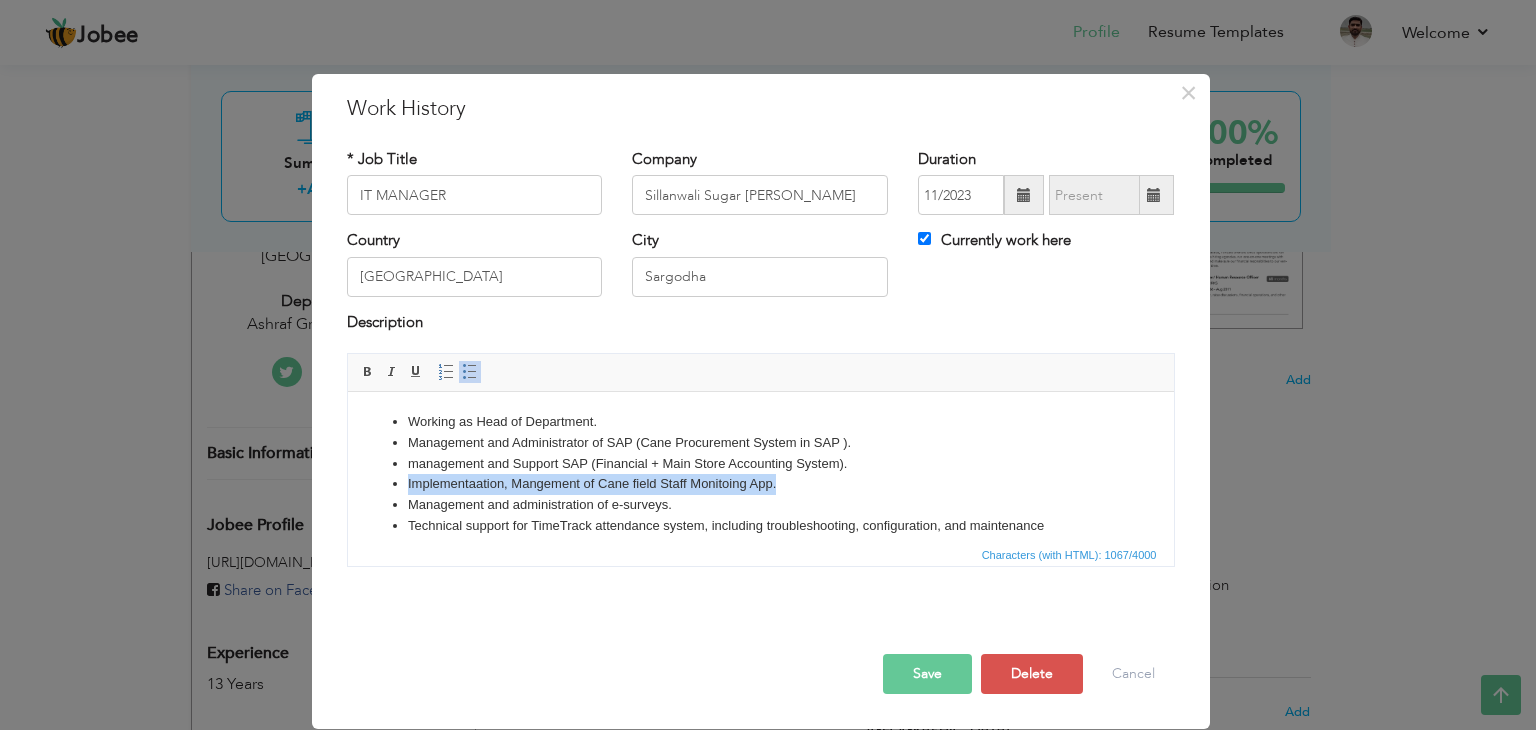drag, startPoint x: 779, startPoint y: 484, endPoint x: 402, endPoint y: 478, distance: 377.04773 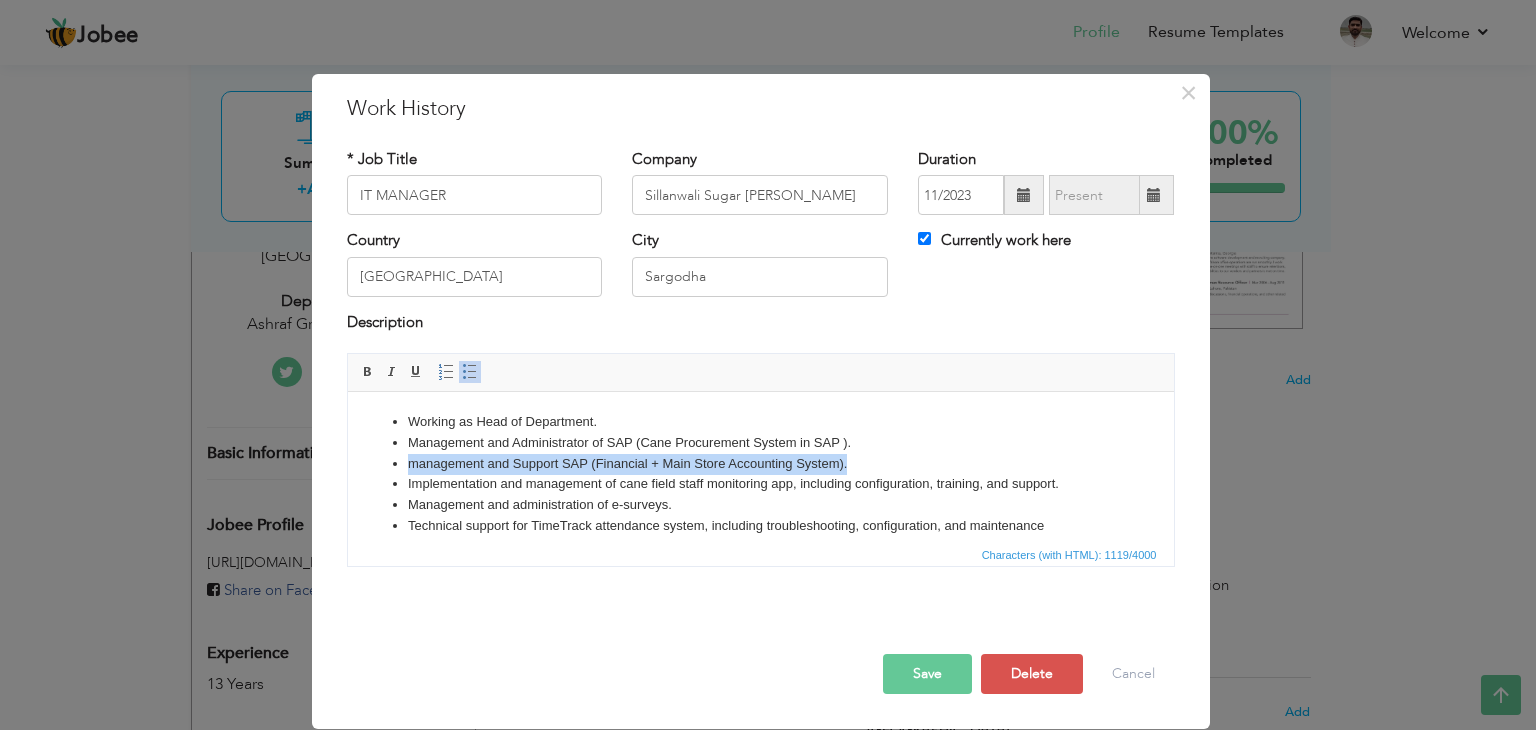 drag, startPoint x: 406, startPoint y: 464, endPoint x: 850, endPoint y: 465, distance: 444.00113 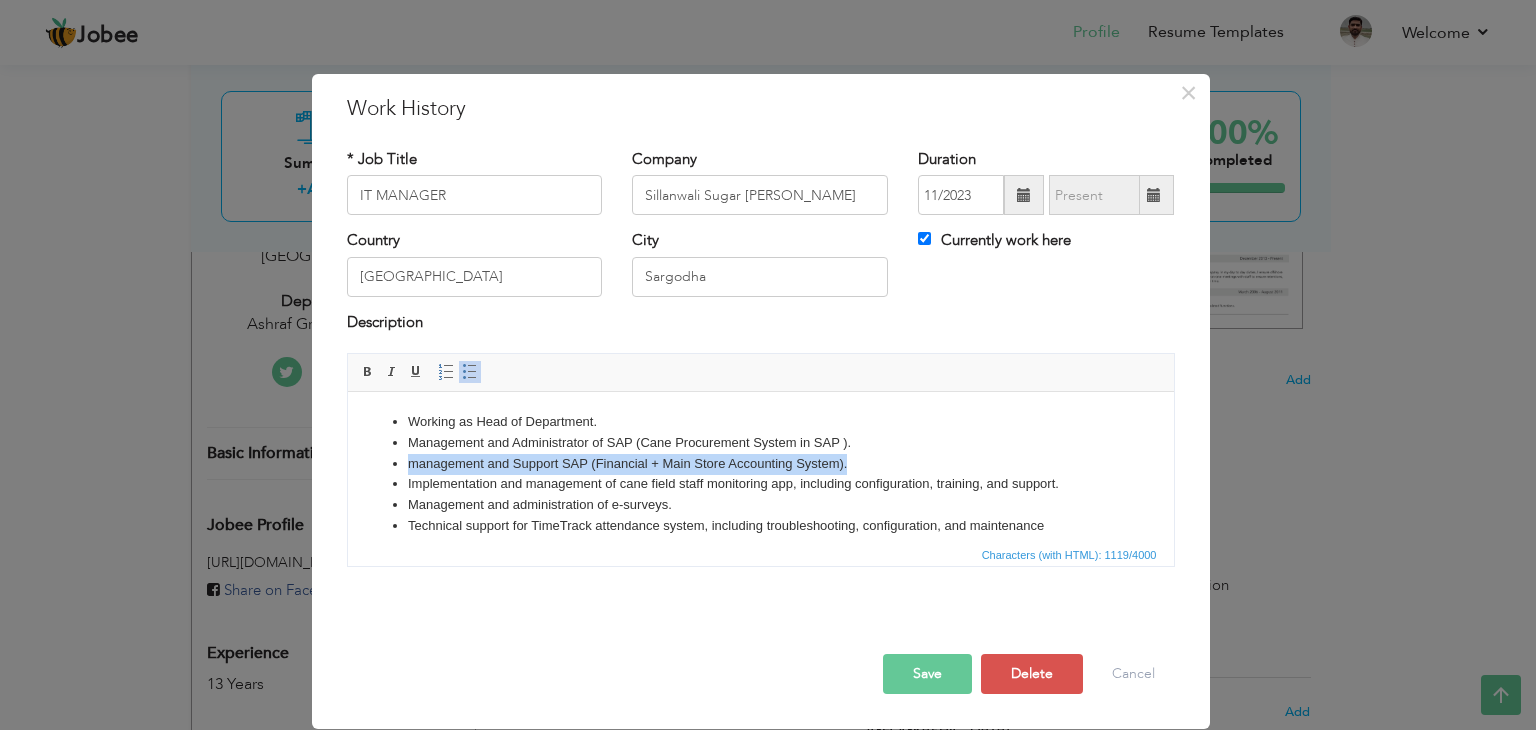 drag, startPoint x: 859, startPoint y: 463, endPoint x: 405, endPoint y: 464, distance: 454.0011 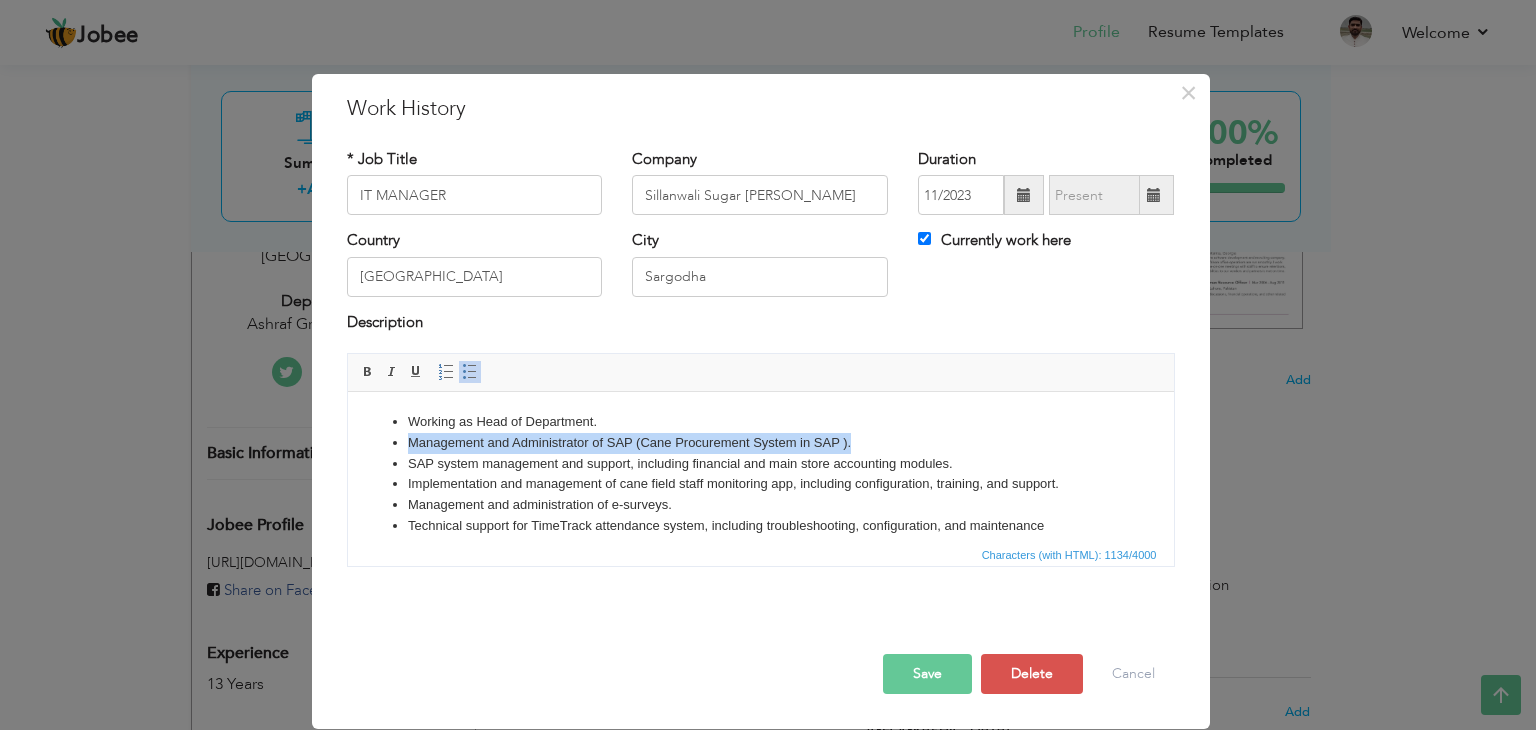 drag, startPoint x: 407, startPoint y: 440, endPoint x: 851, endPoint y: 440, distance: 444 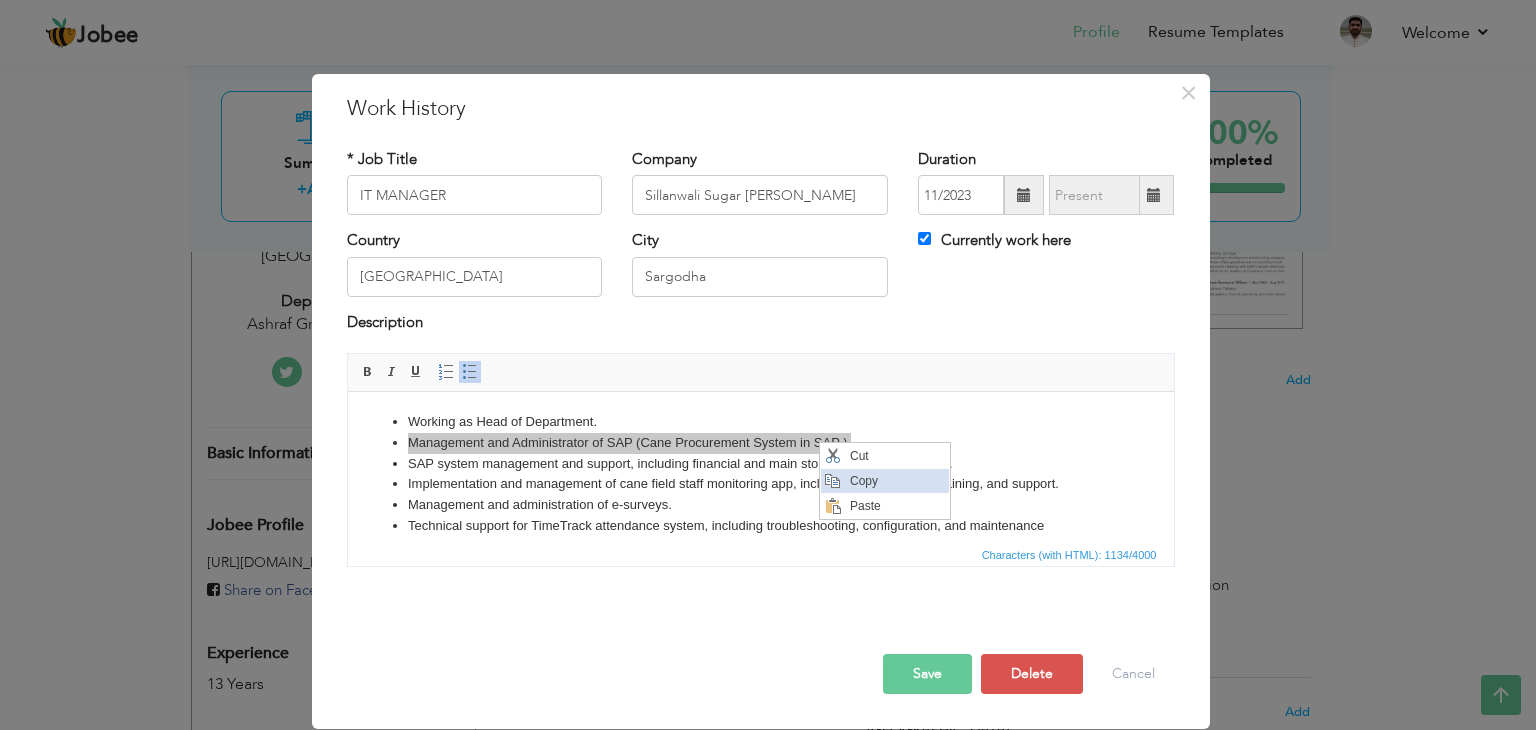 click on "Copy" at bounding box center [897, 481] 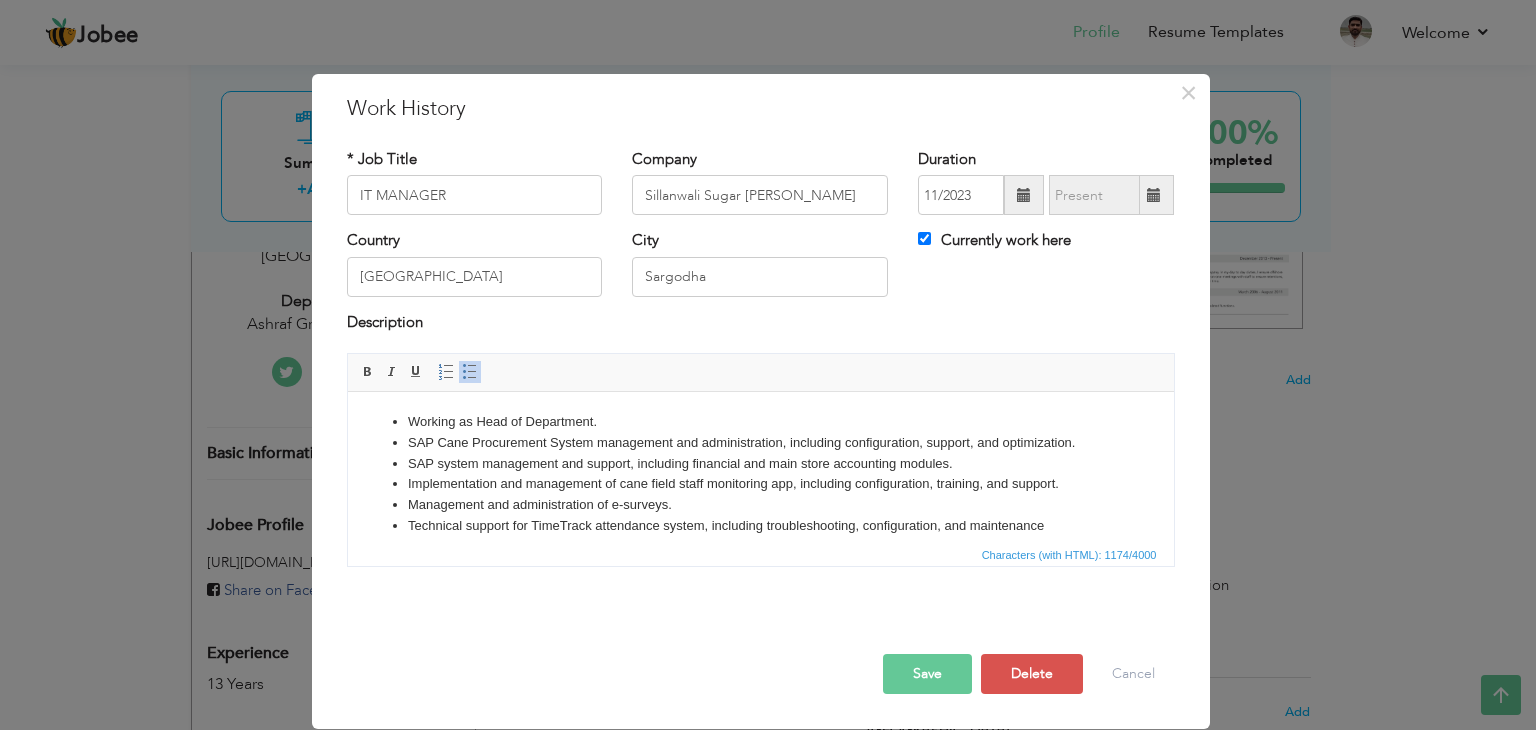 scroll, scrollTop: 0, scrollLeft: 0, axis: both 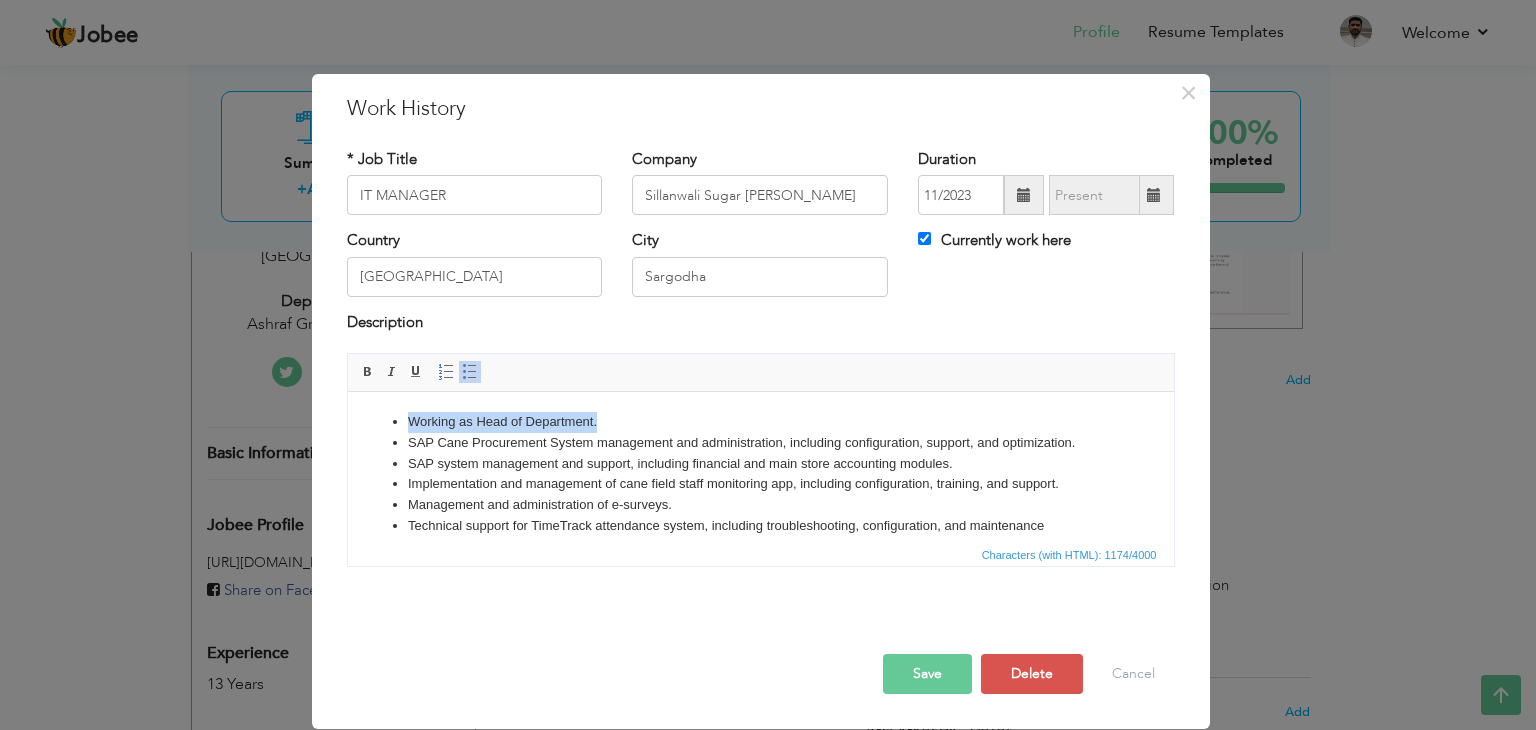 drag, startPoint x: 602, startPoint y: 421, endPoint x: 406, endPoint y: 424, distance: 196.02296 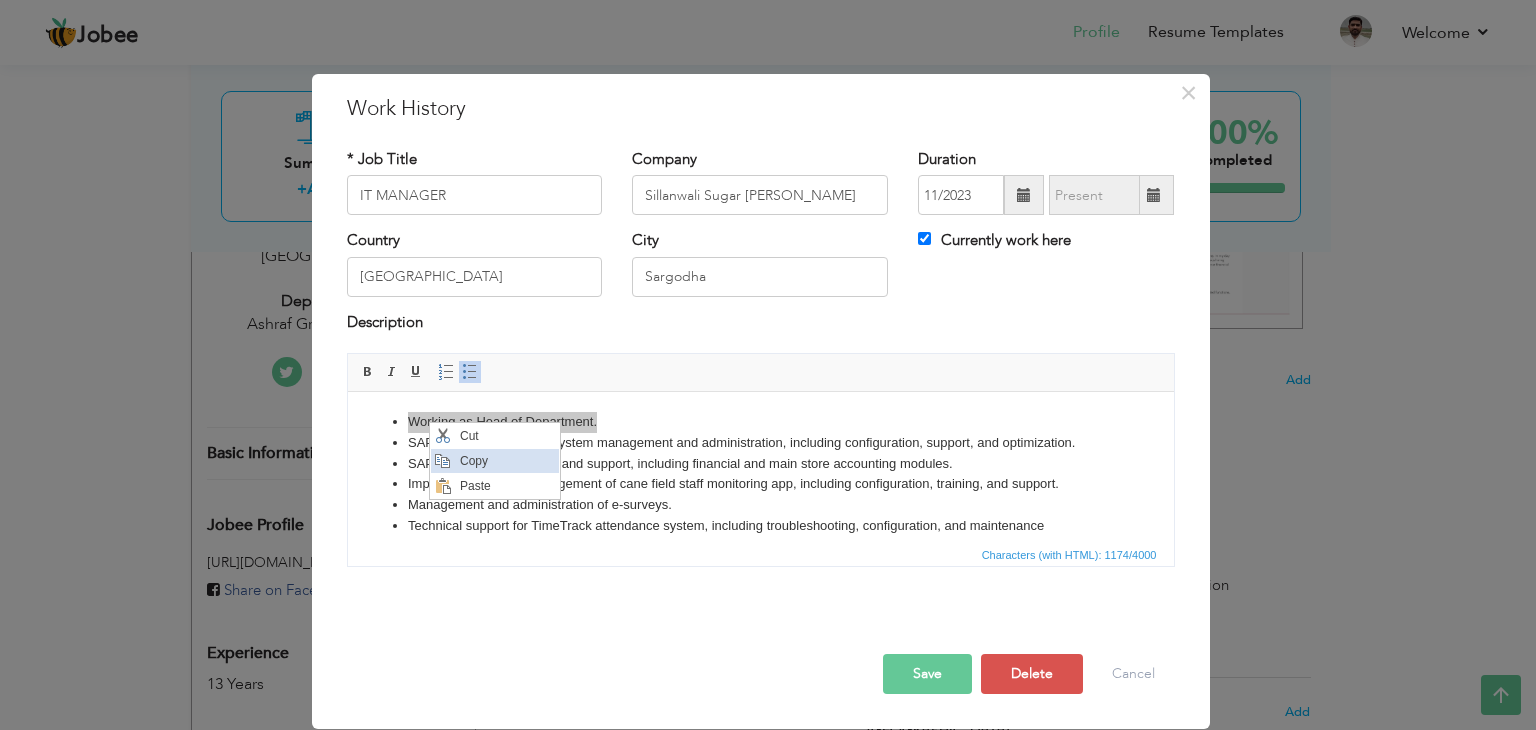 click on "Copy" at bounding box center (507, 461) 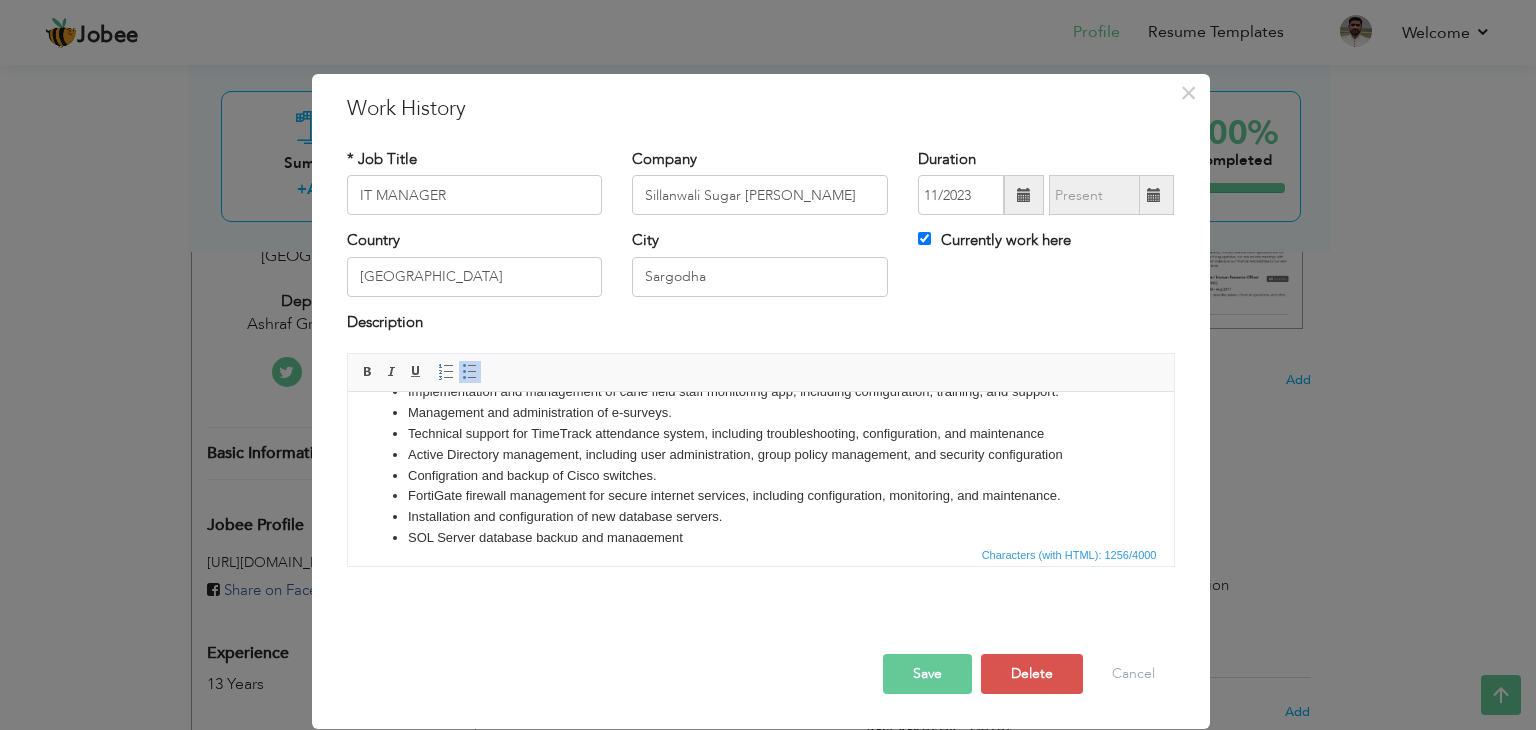 scroll, scrollTop: 180, scrollLeft: 0, axis: vertical 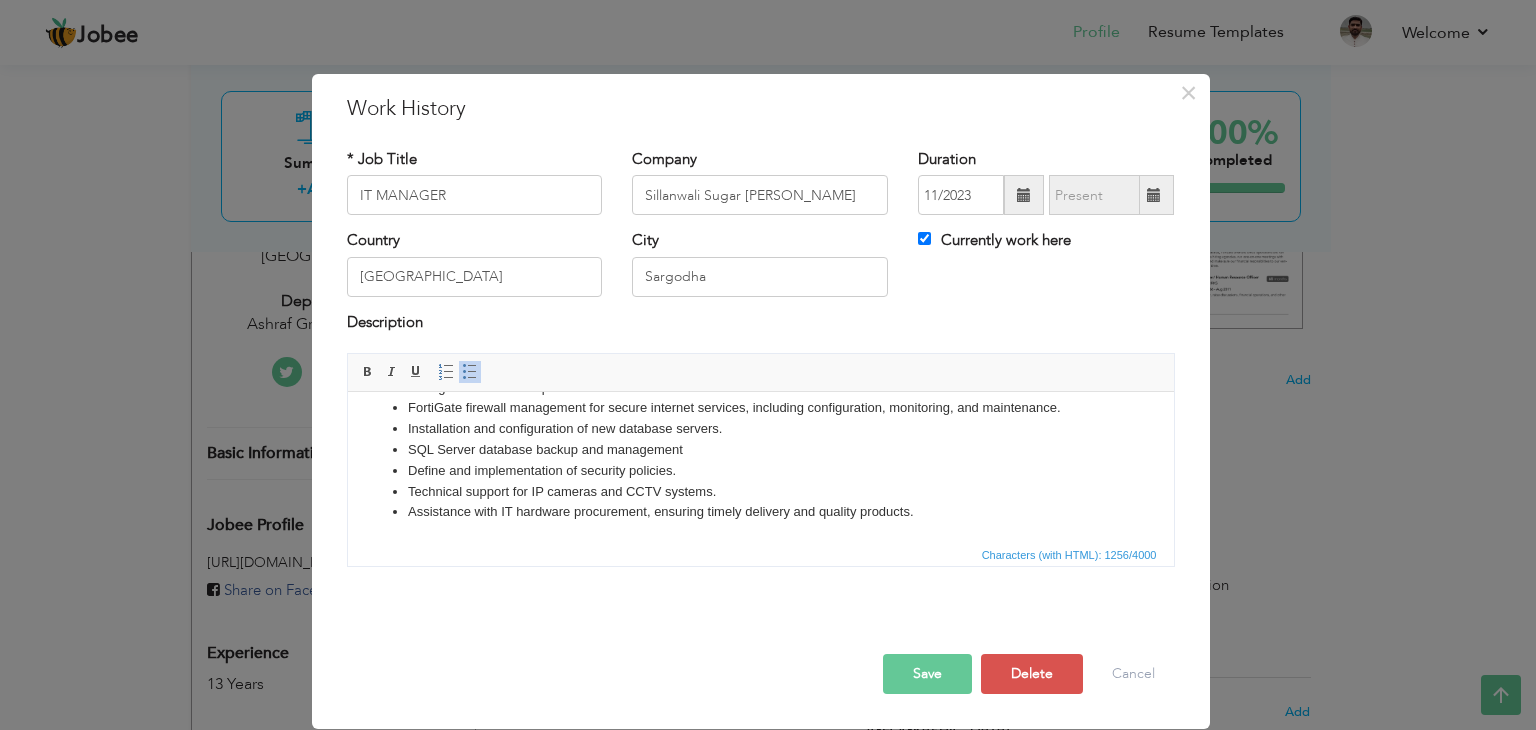 click on "Save" at bounding box center [927, 674] 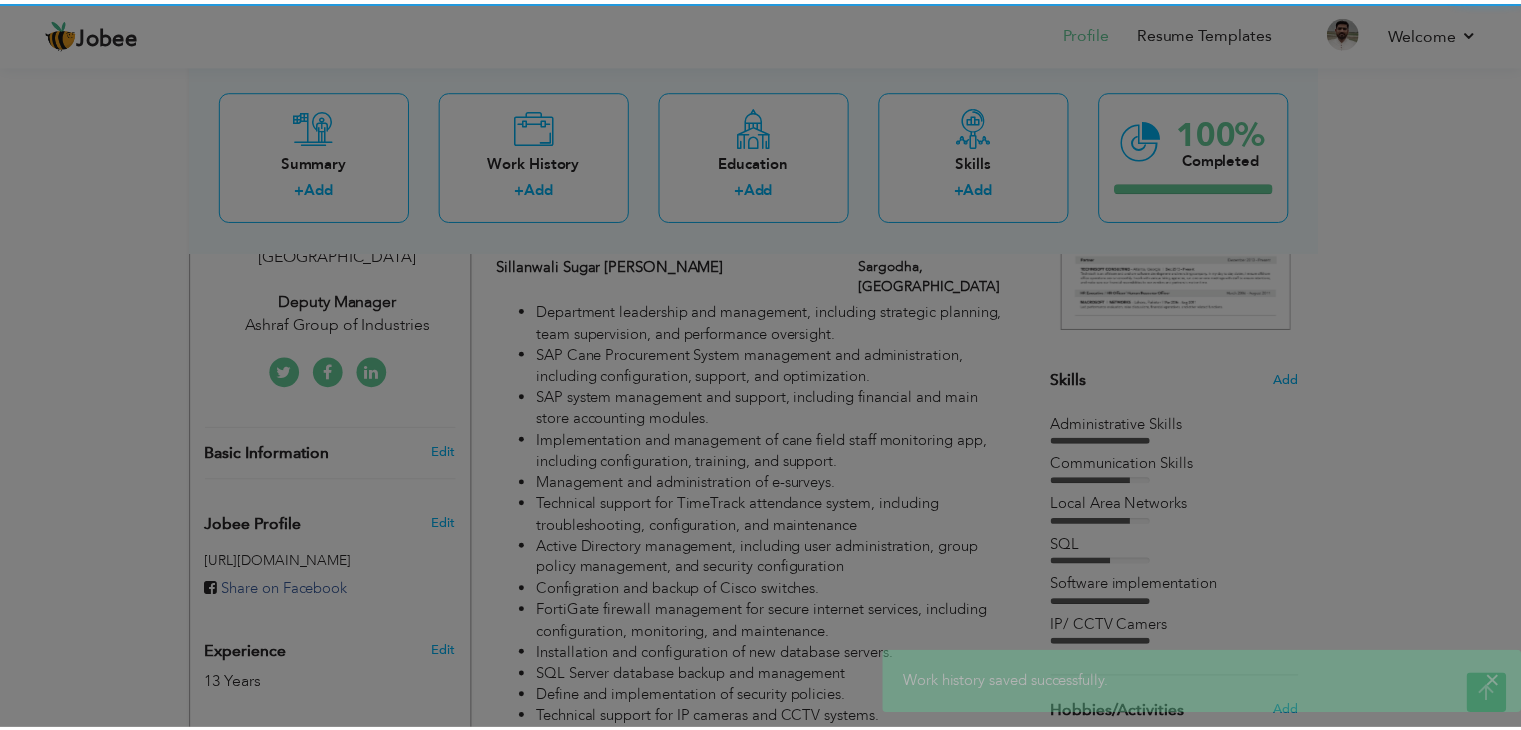 scroll, scrollTop: 0, scrollLeft: 0, axis: both 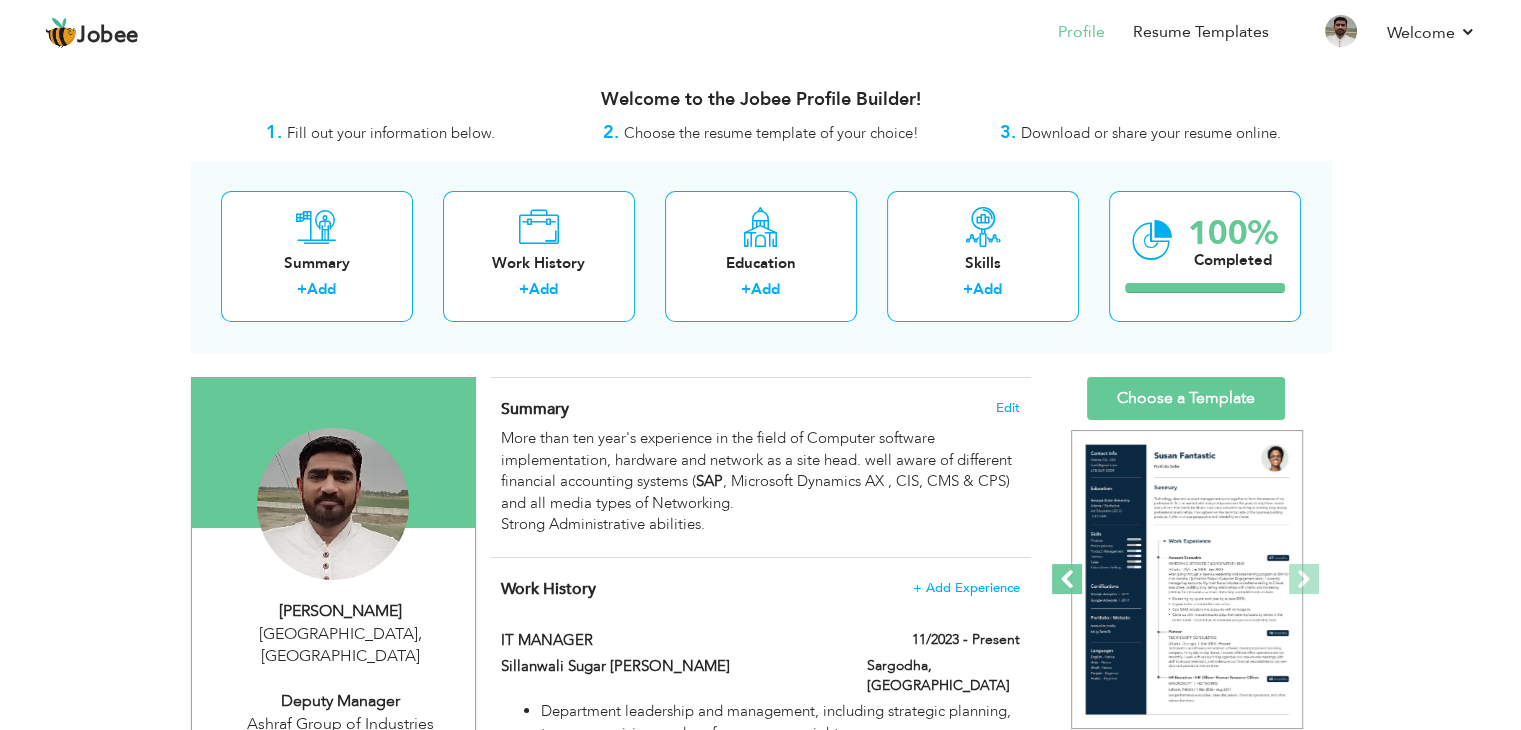 click at bounding box center (1067, 579) 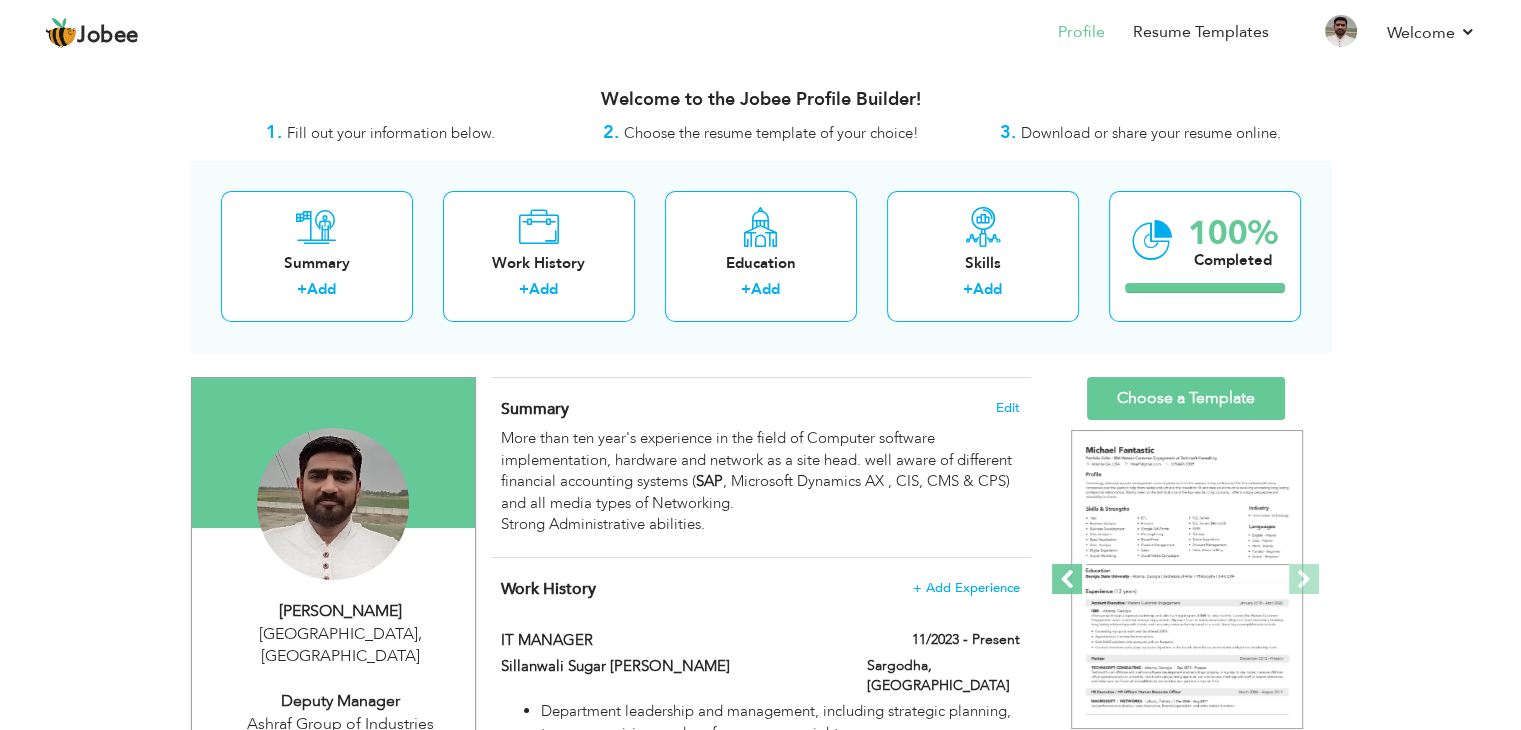 click at bounding box center [1067, 579] 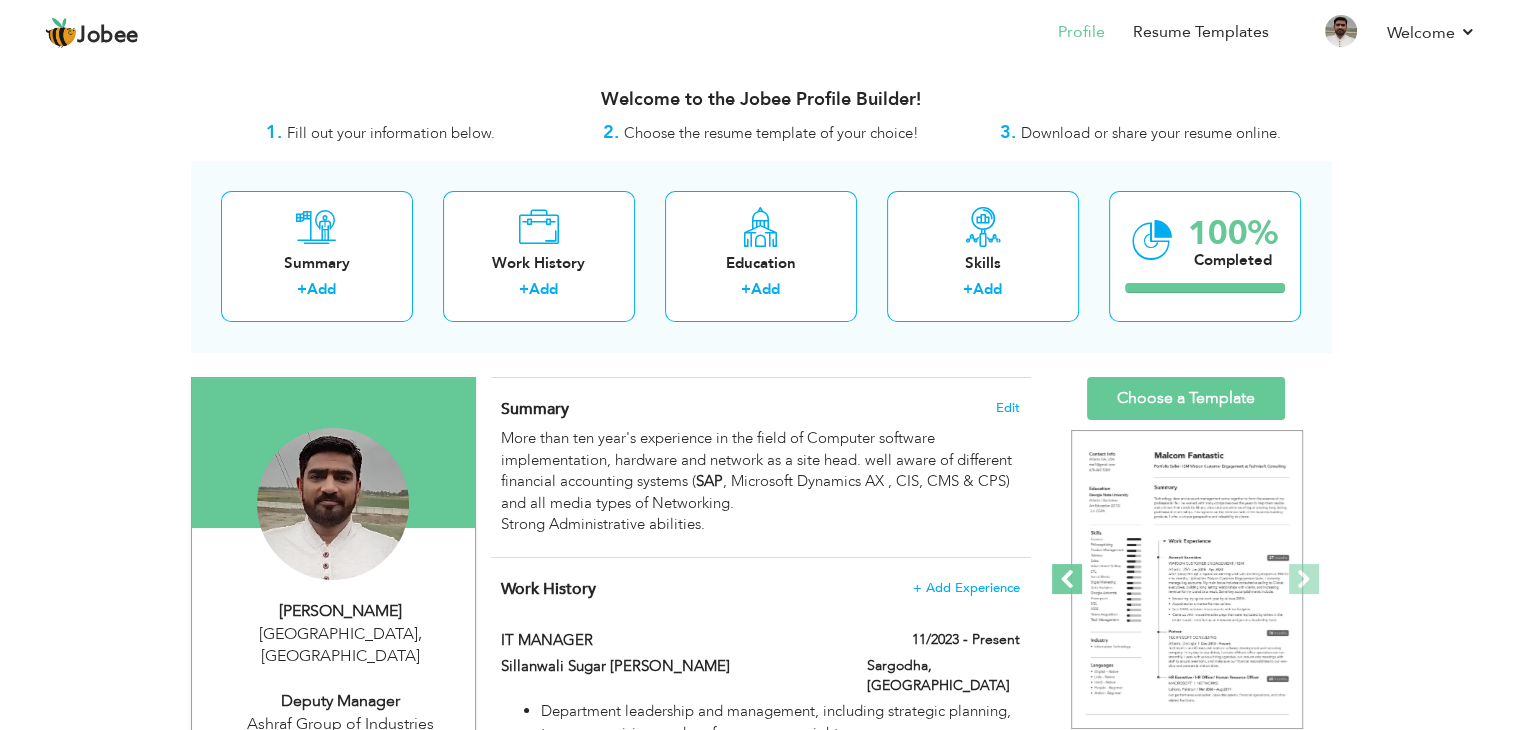 click at bounding box center [1067, 579] 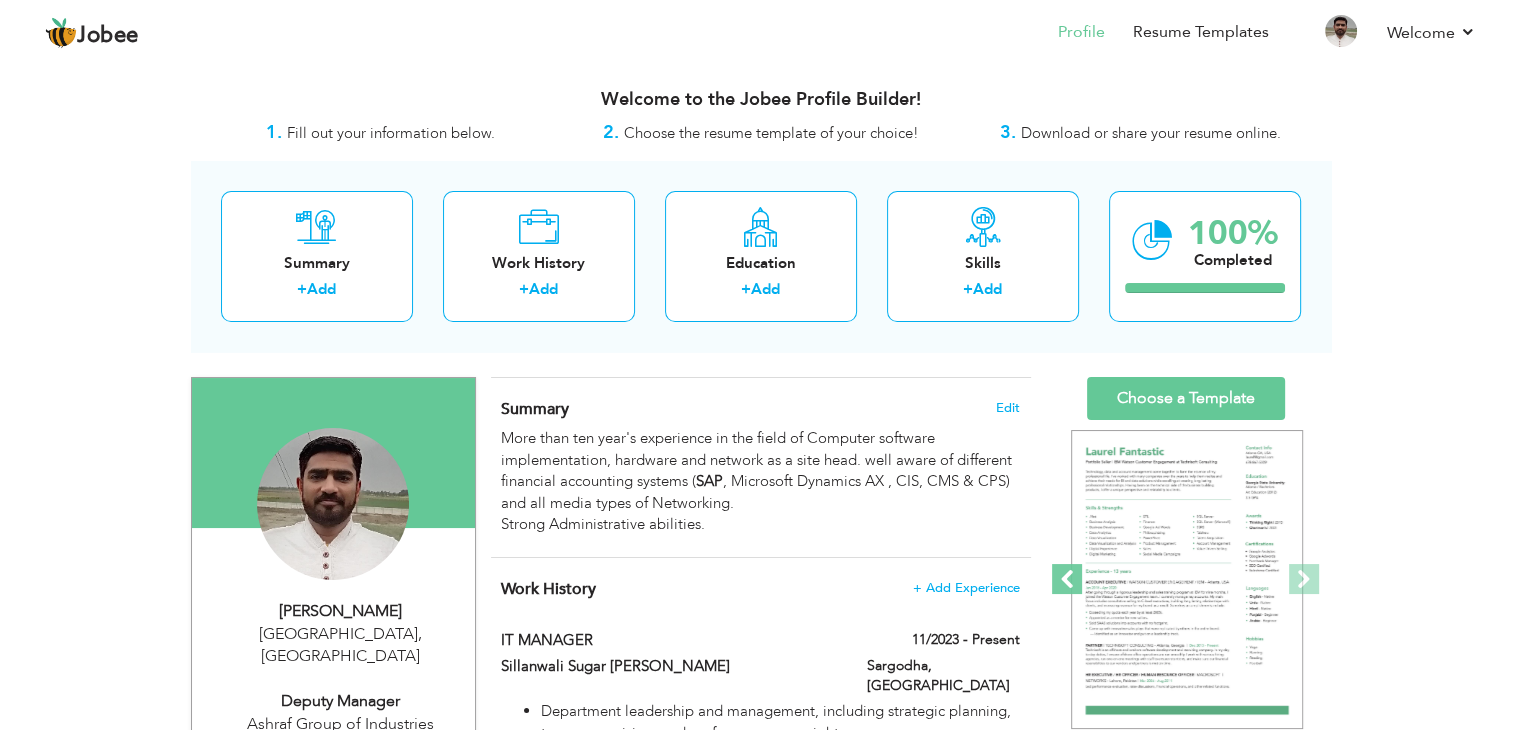 click at bounding box center [1067, 579] 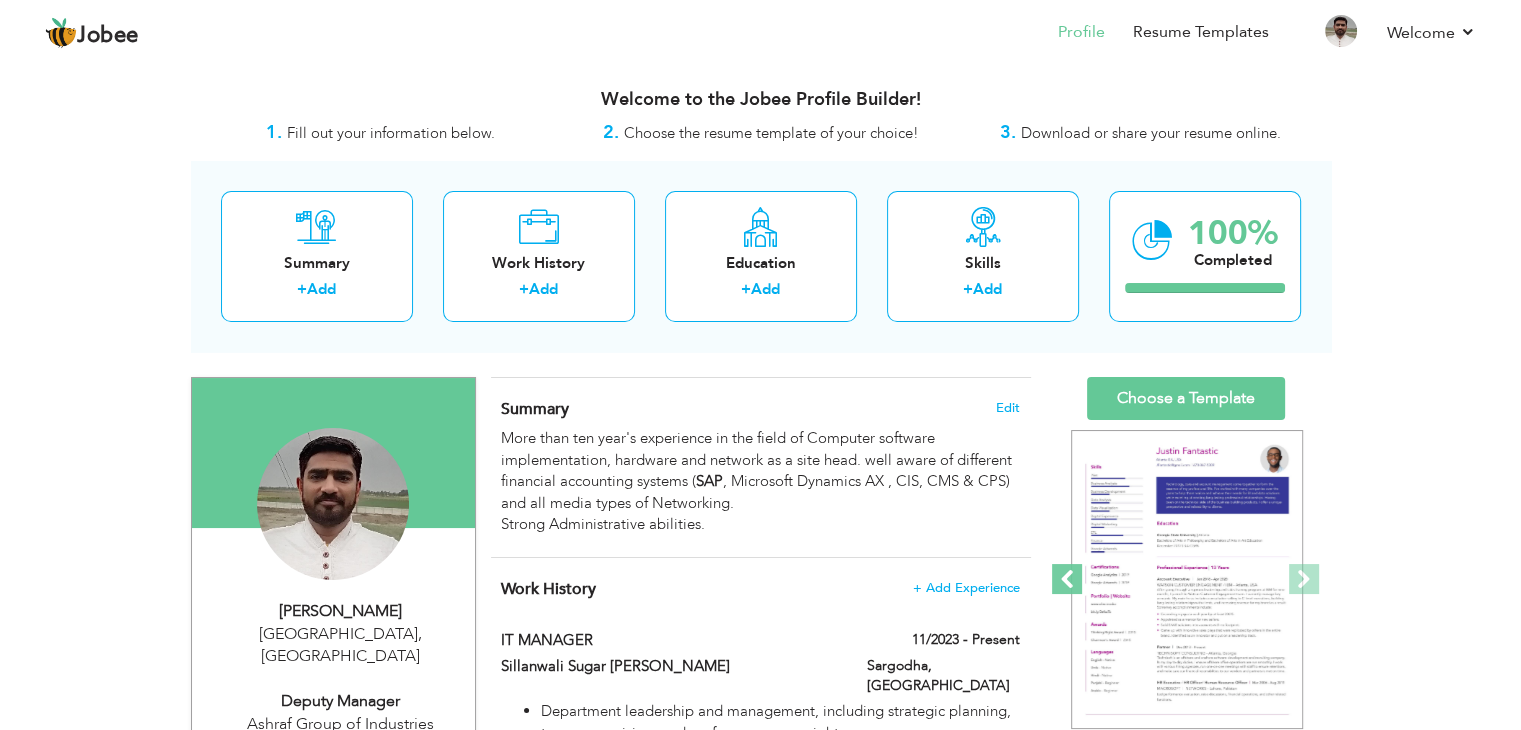 click at bounding box center (1067, 579) 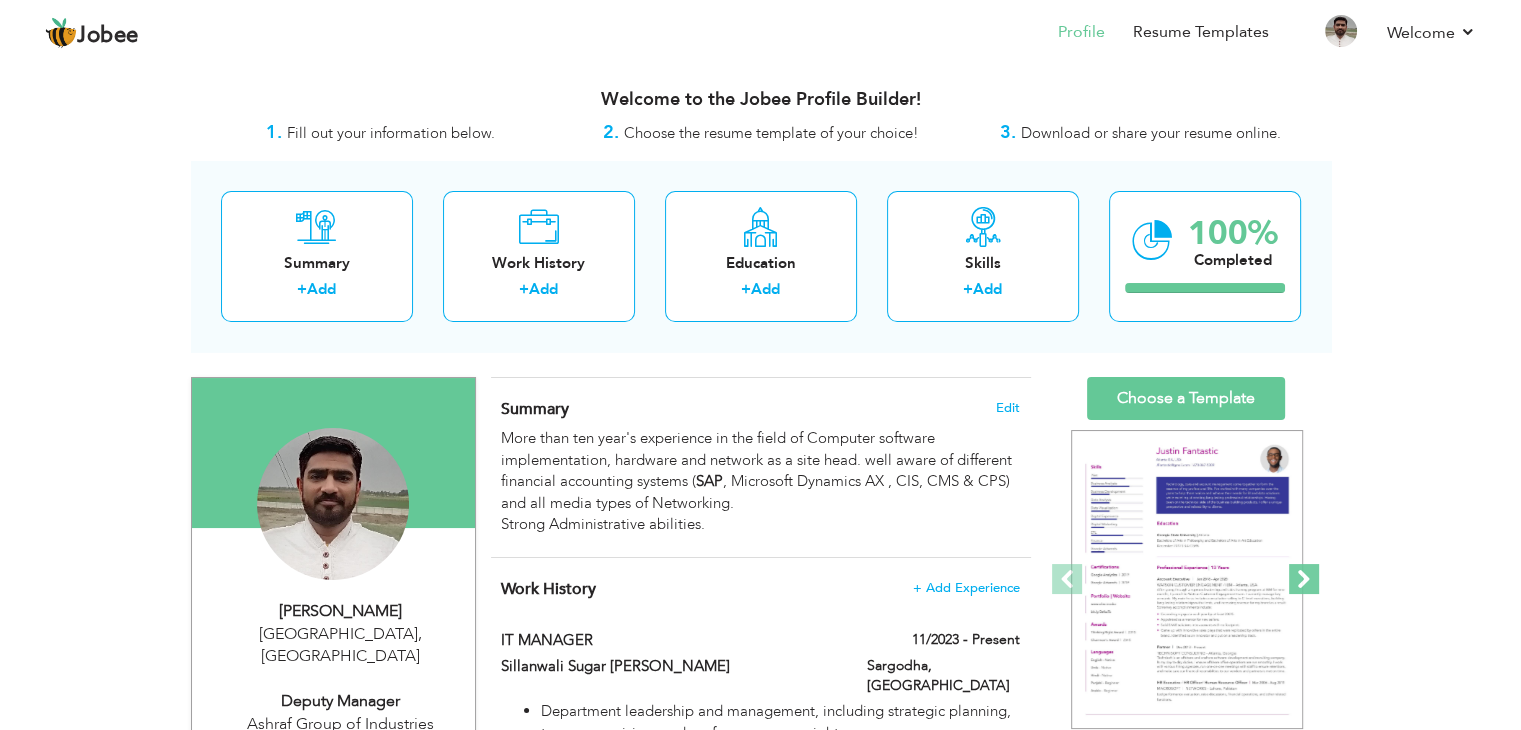 click at bounding box center (1304, 579) 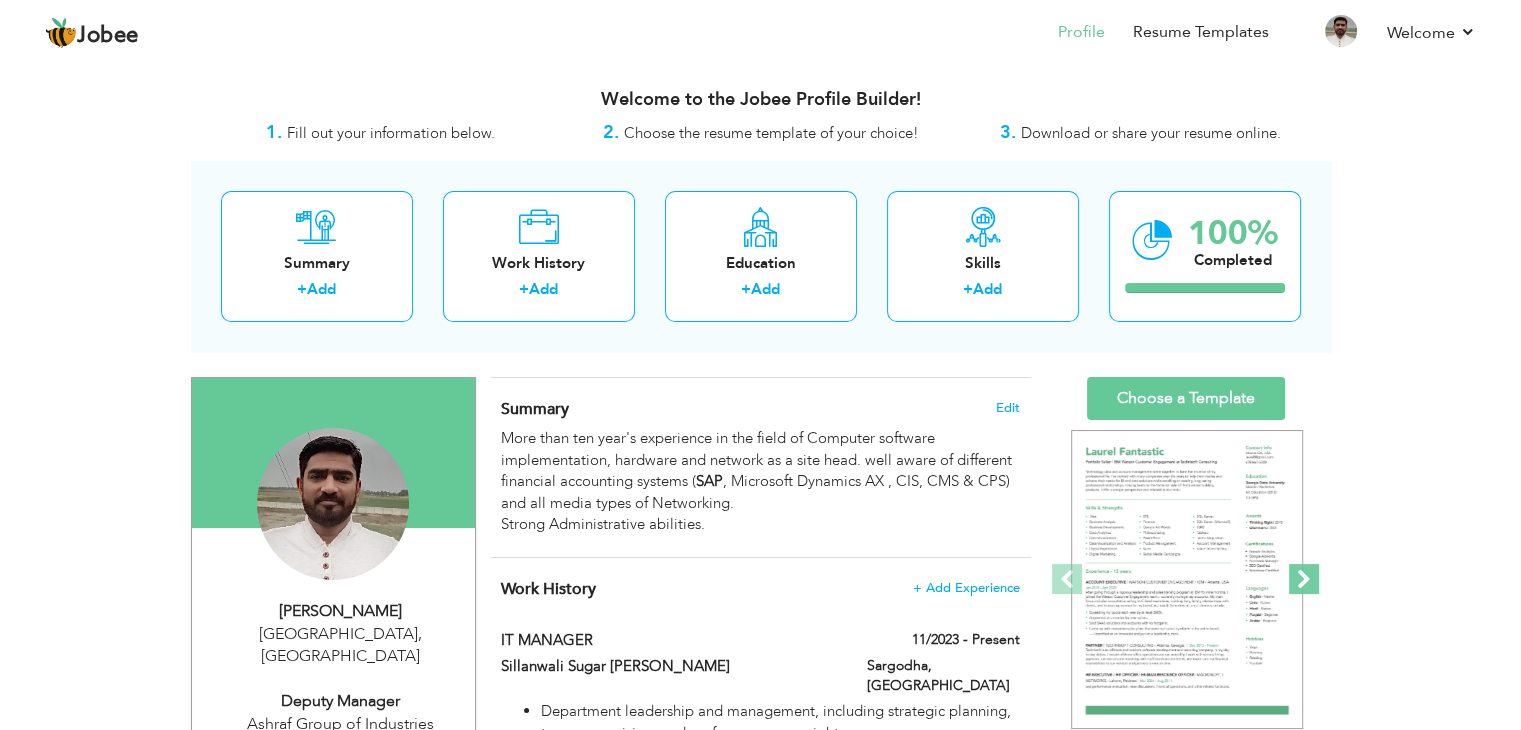click at bounding box center (1304, 579) 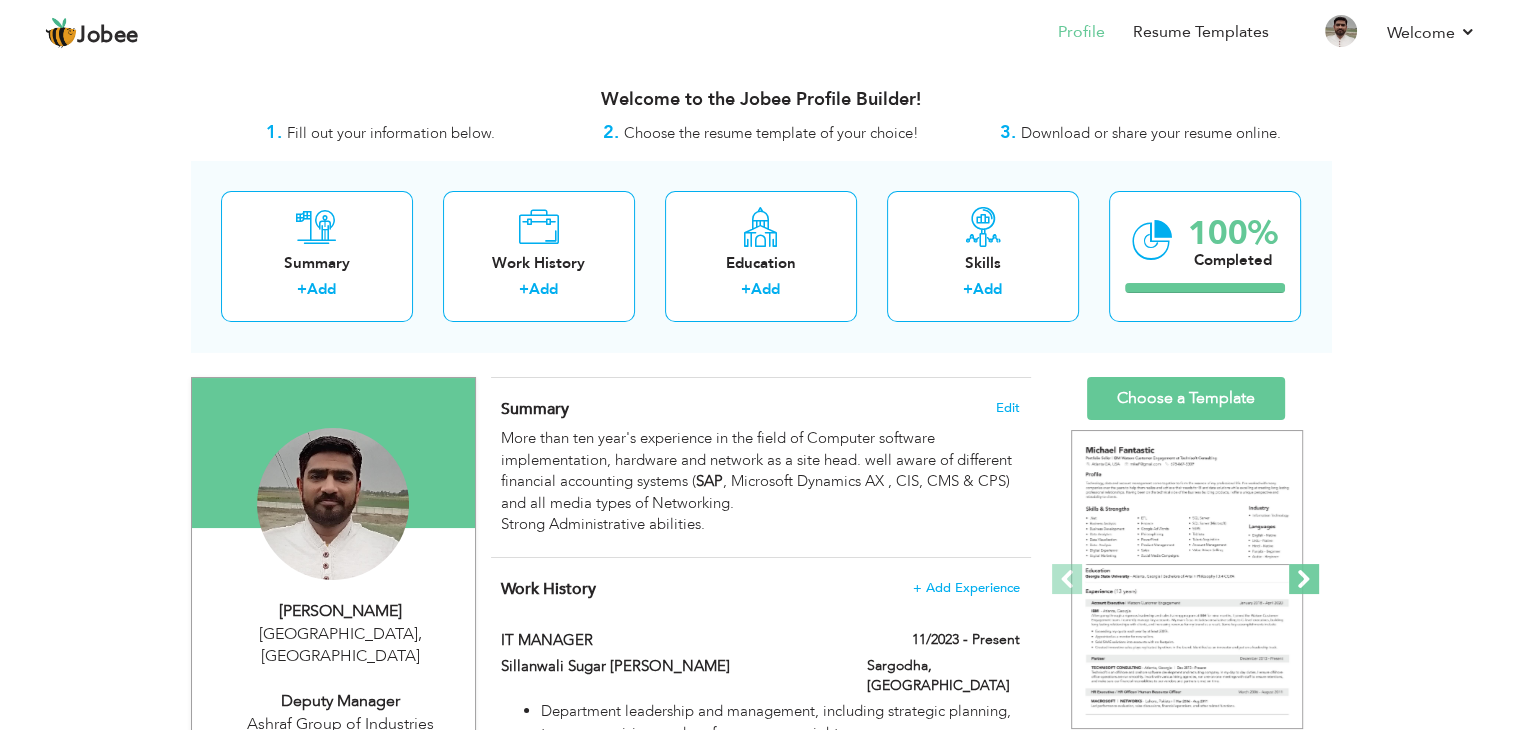 click at bounding box center (1304, 579) 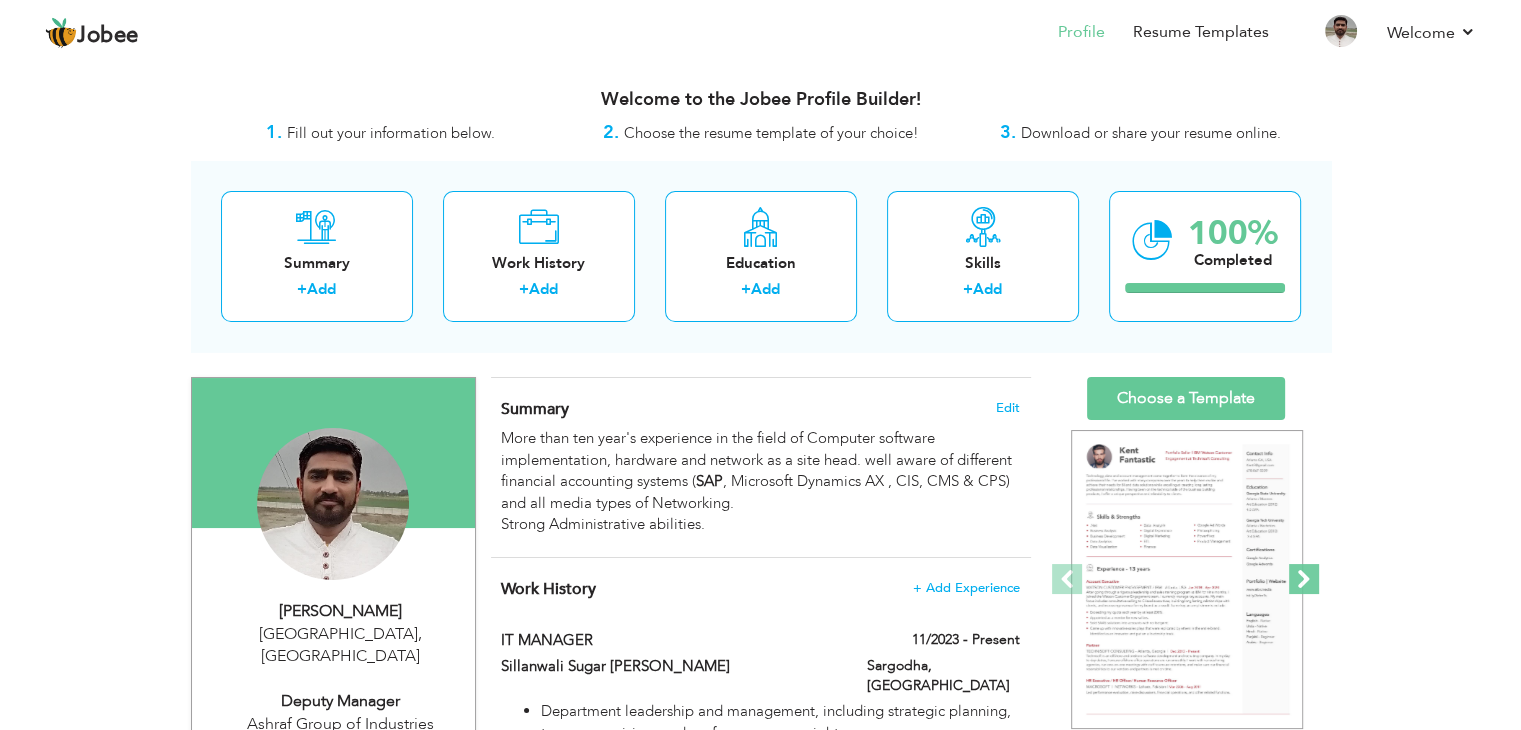 click at bounding box center [1304, 579] 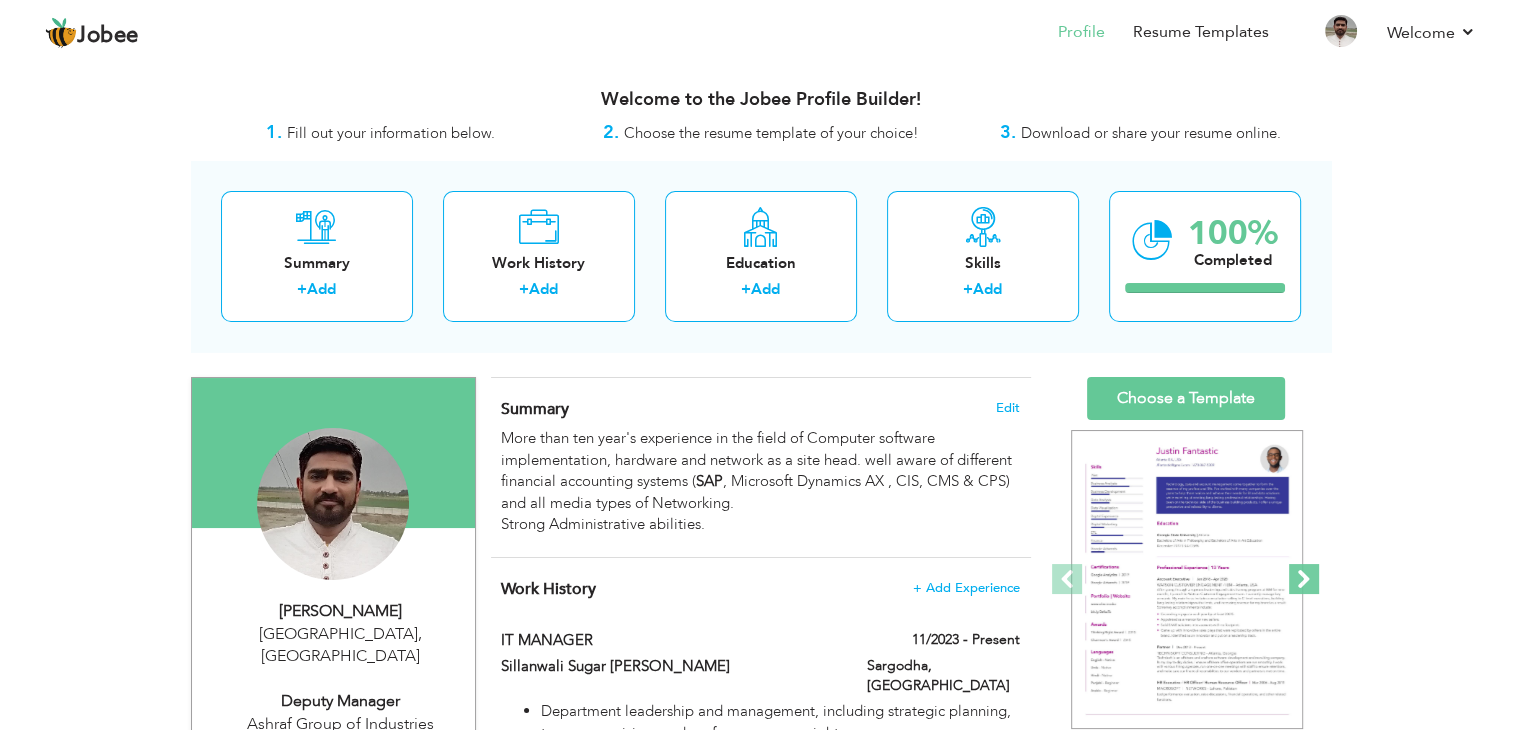 click at bounding box center (1304, 579) 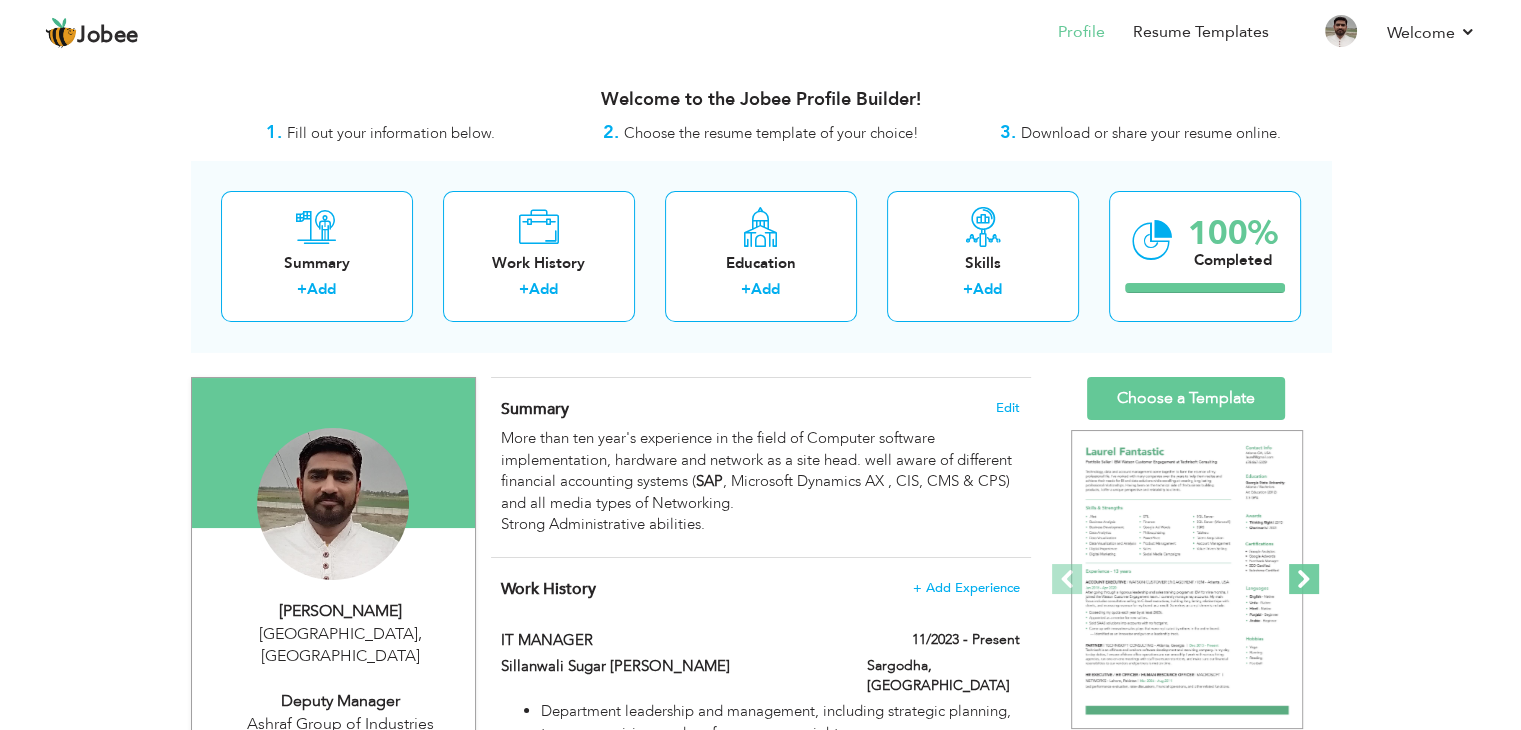 click at bounding box center (1304, 579) 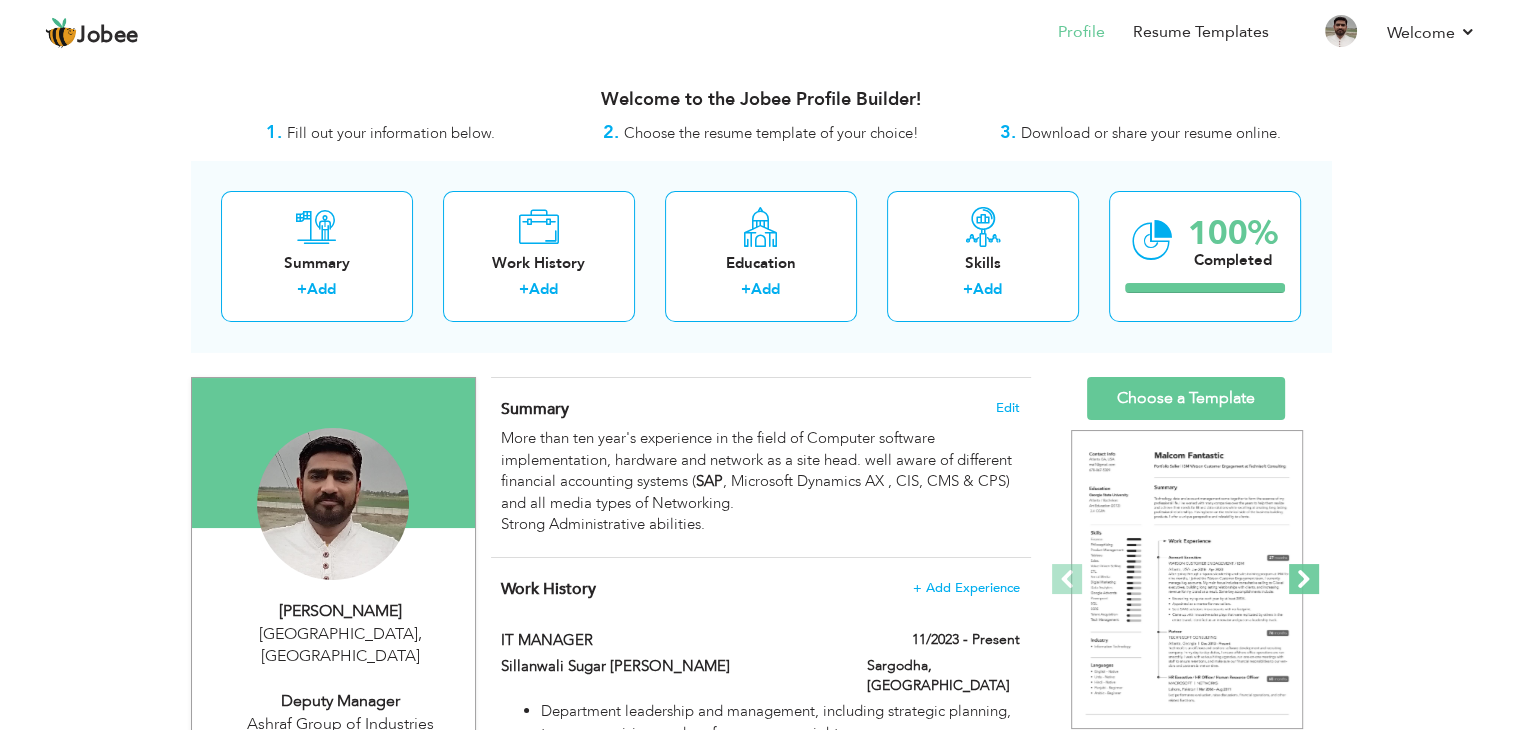 click at bounding box center (1304, 579) 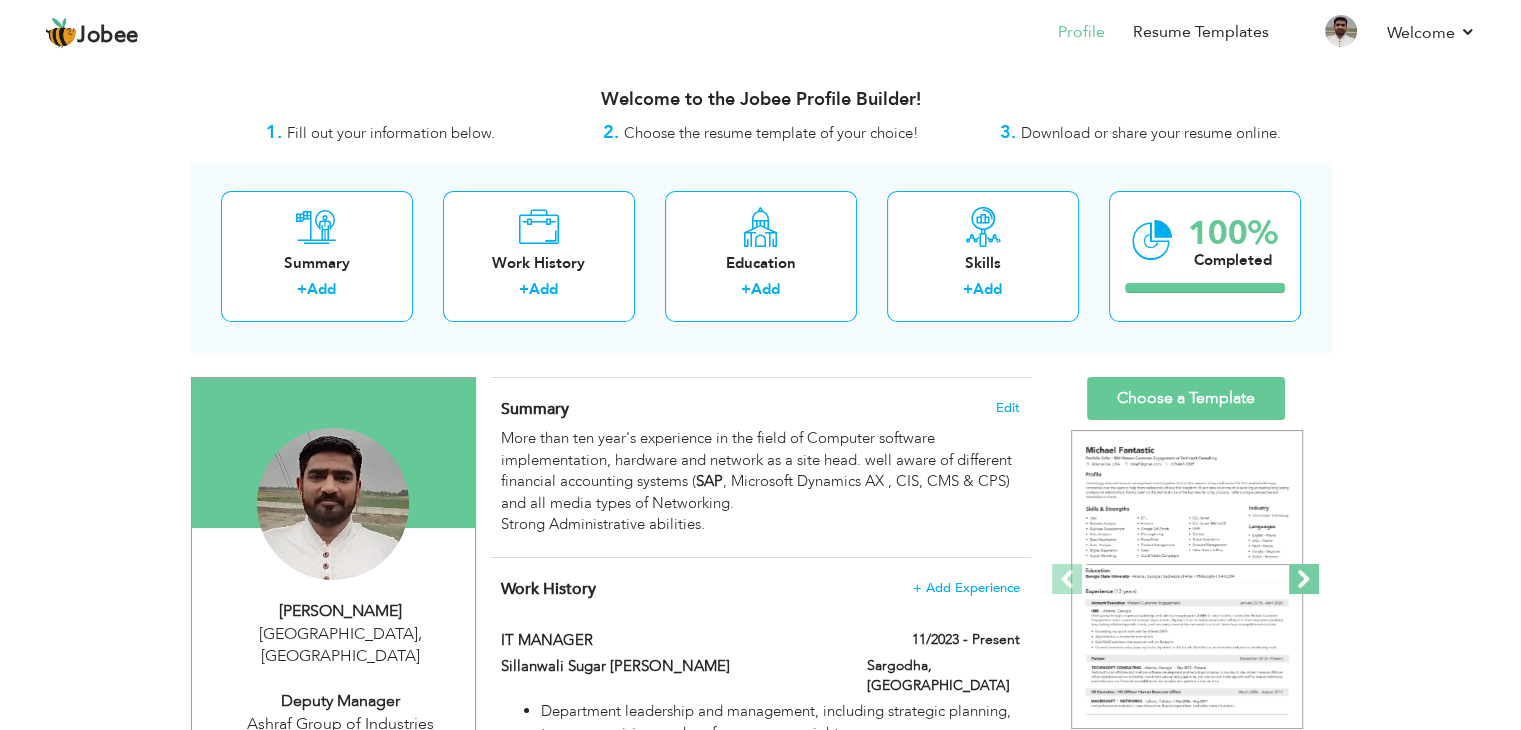 click at bounding box center [1304, 579] 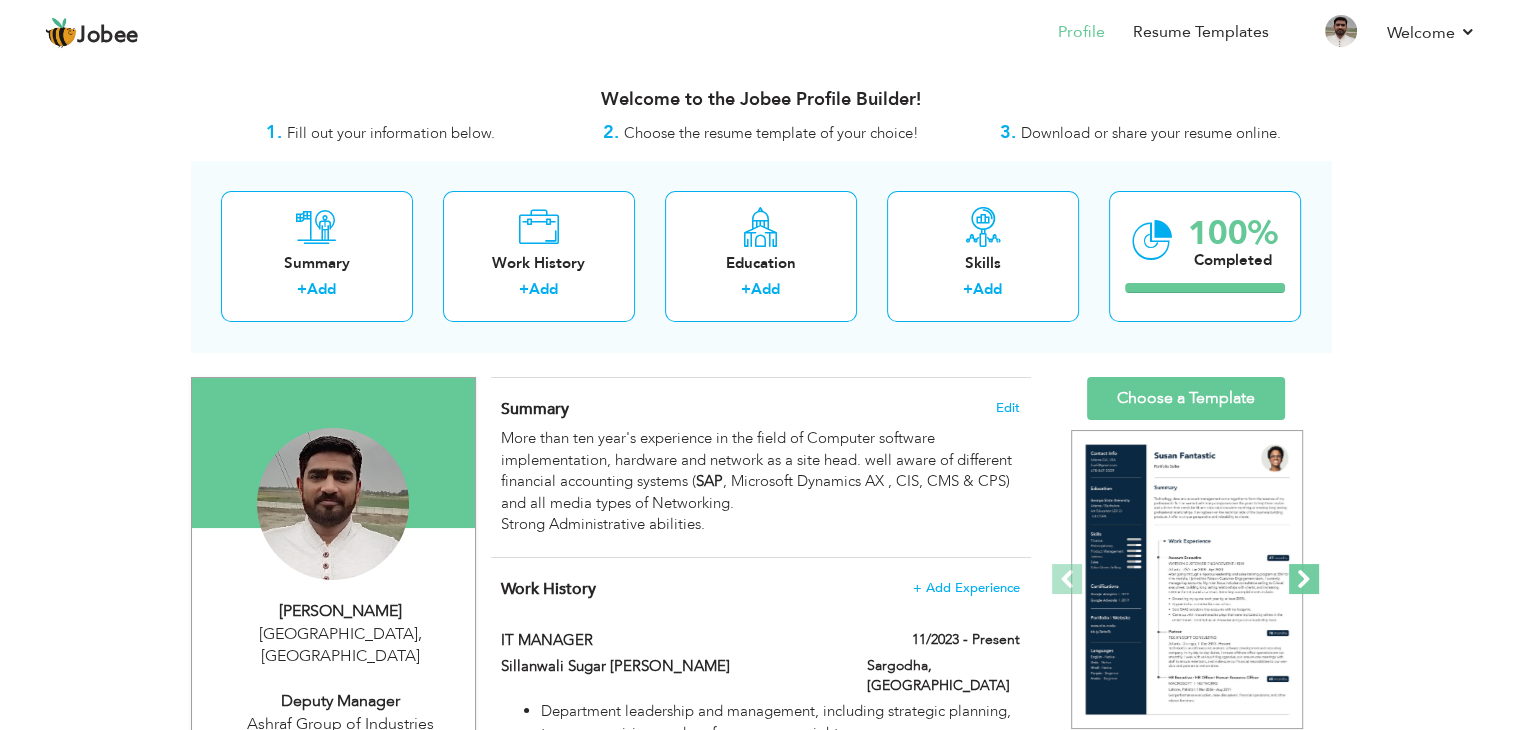 click at bounding box center (1304, 579) 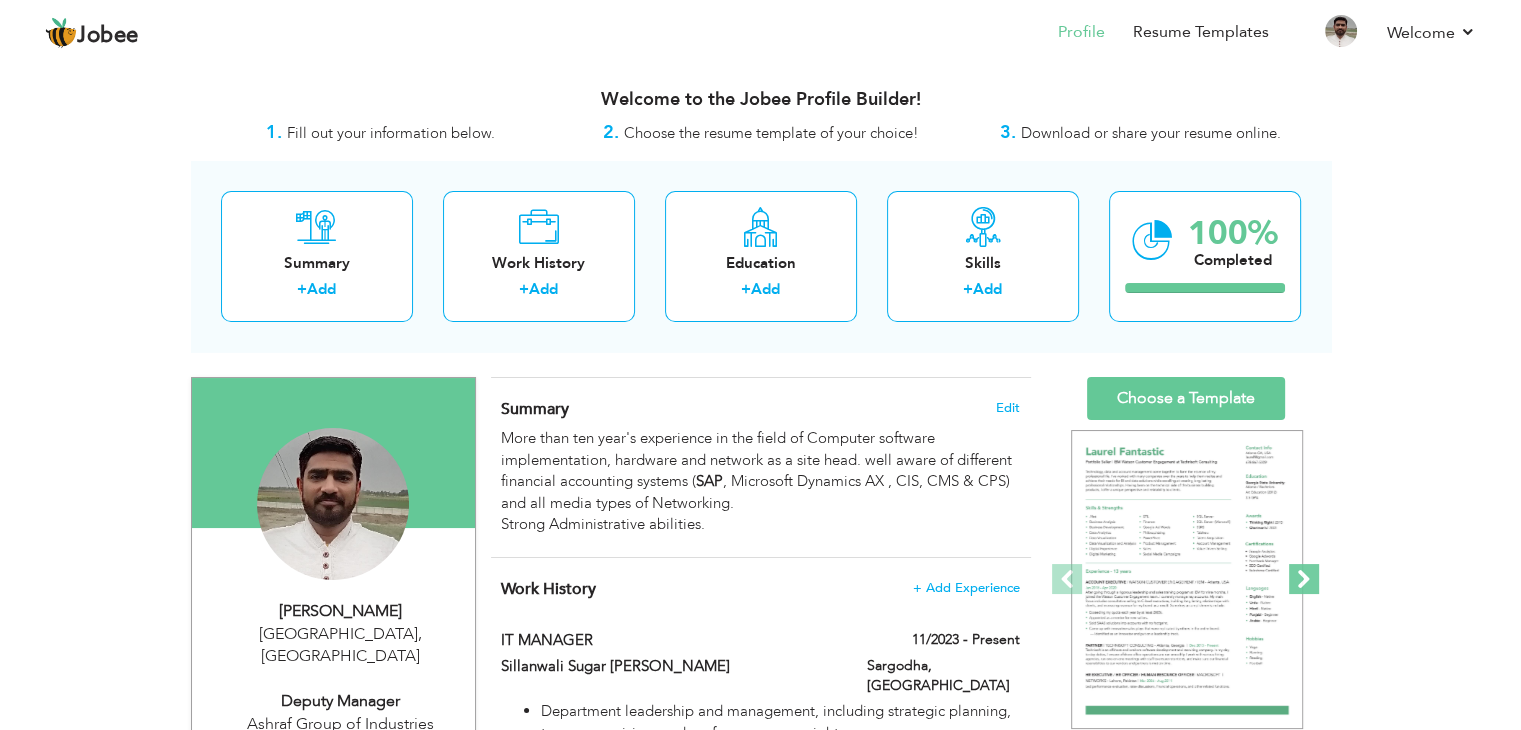 click at bounding box center (1304, 579) 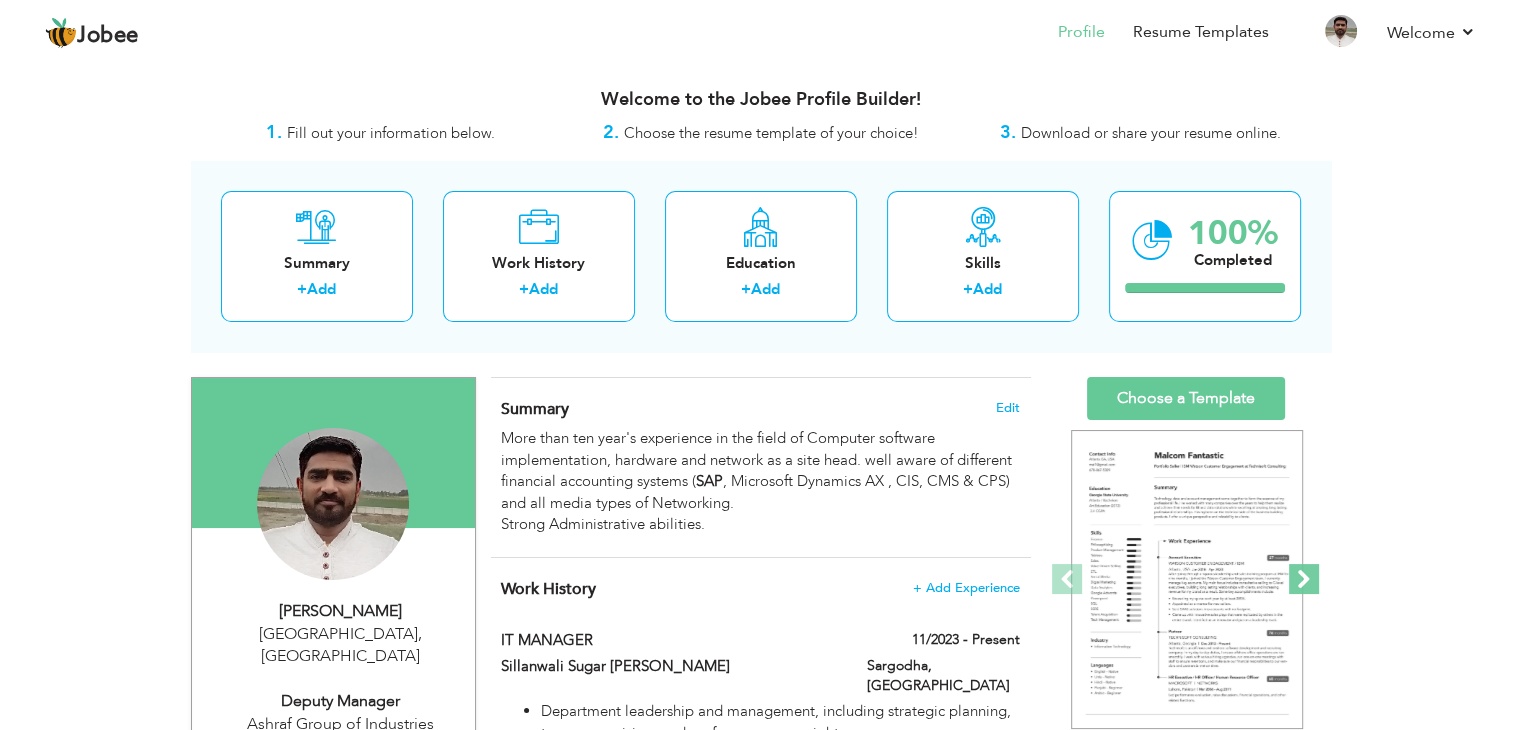 click at bounding box center [1304, 579] 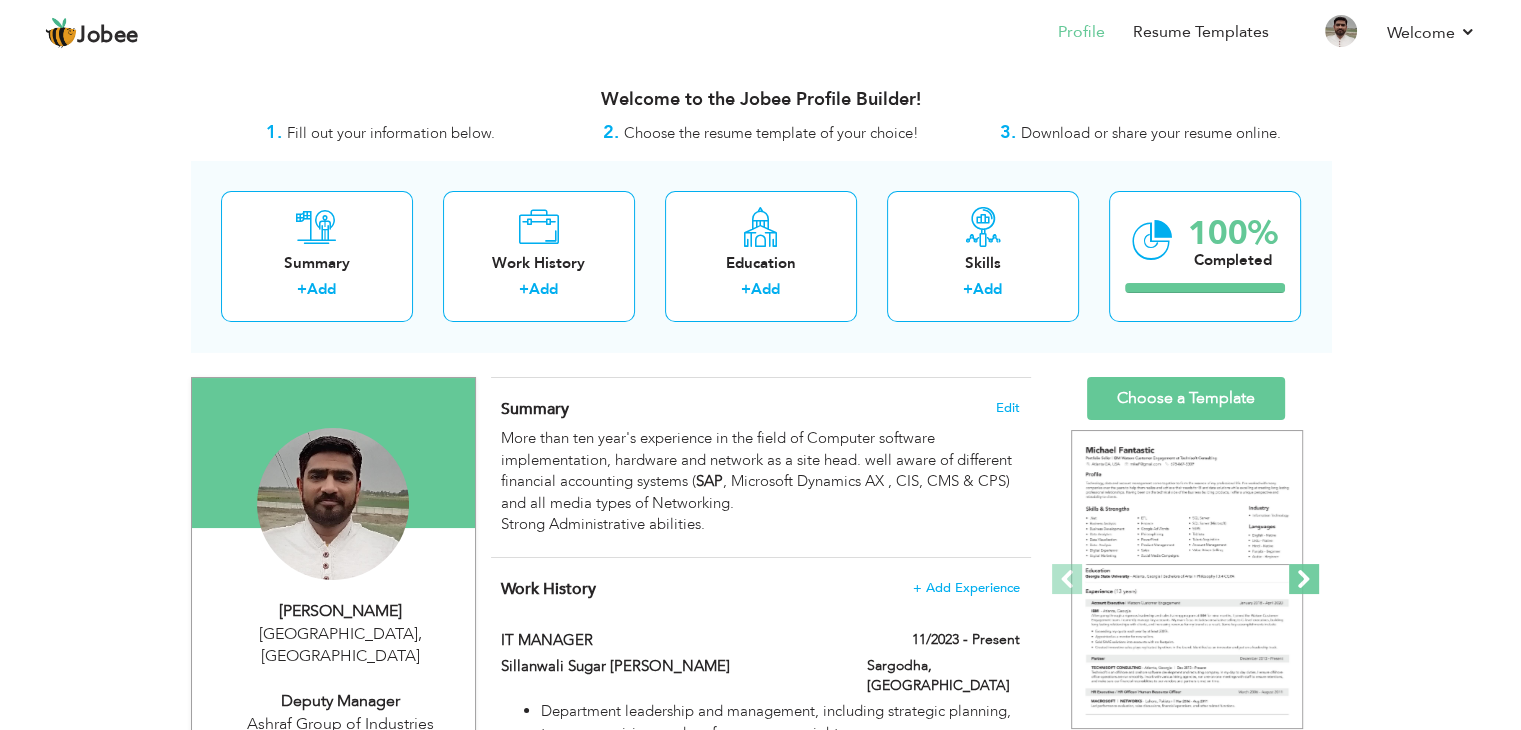 click at bounding box center (1304, 579) 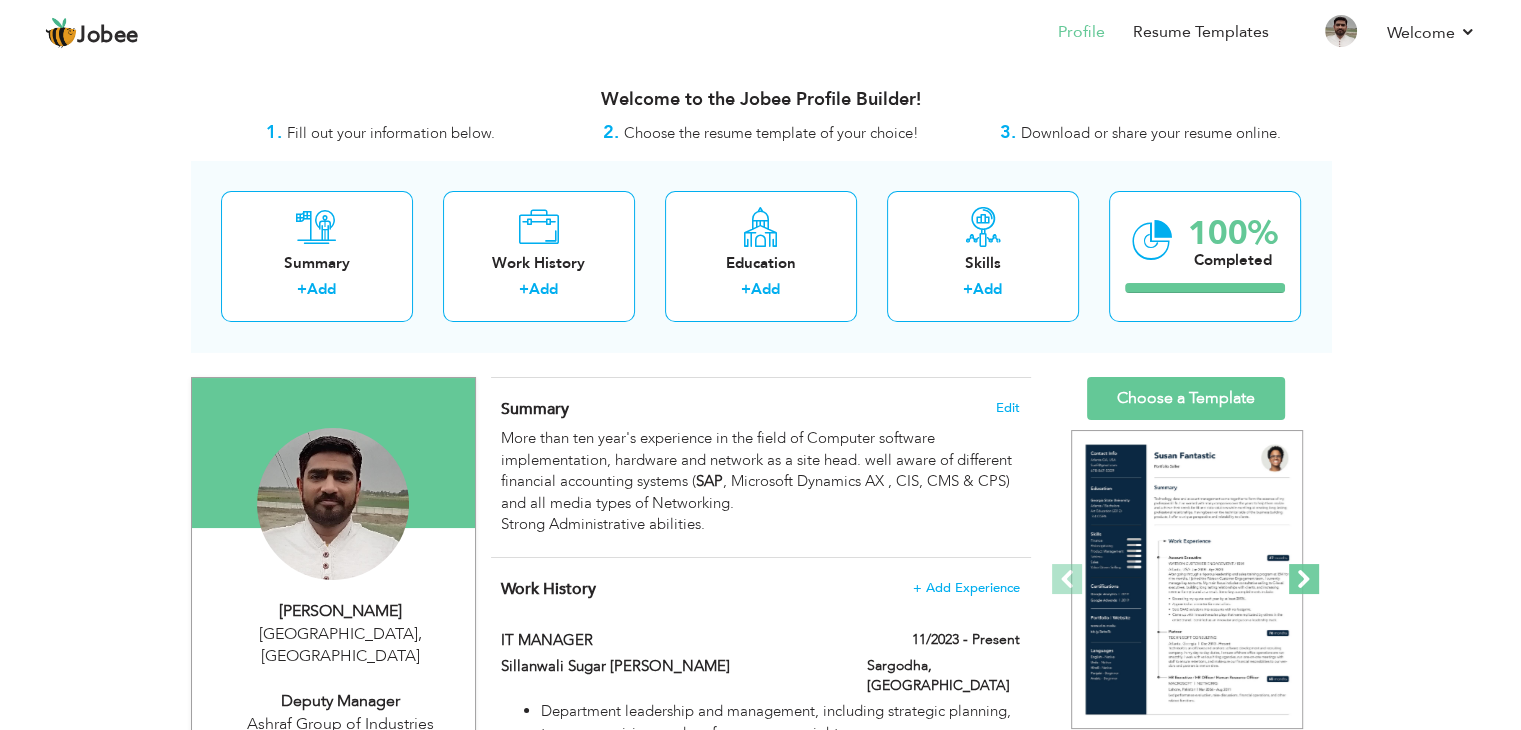 click at bounding box center (1304, 579) 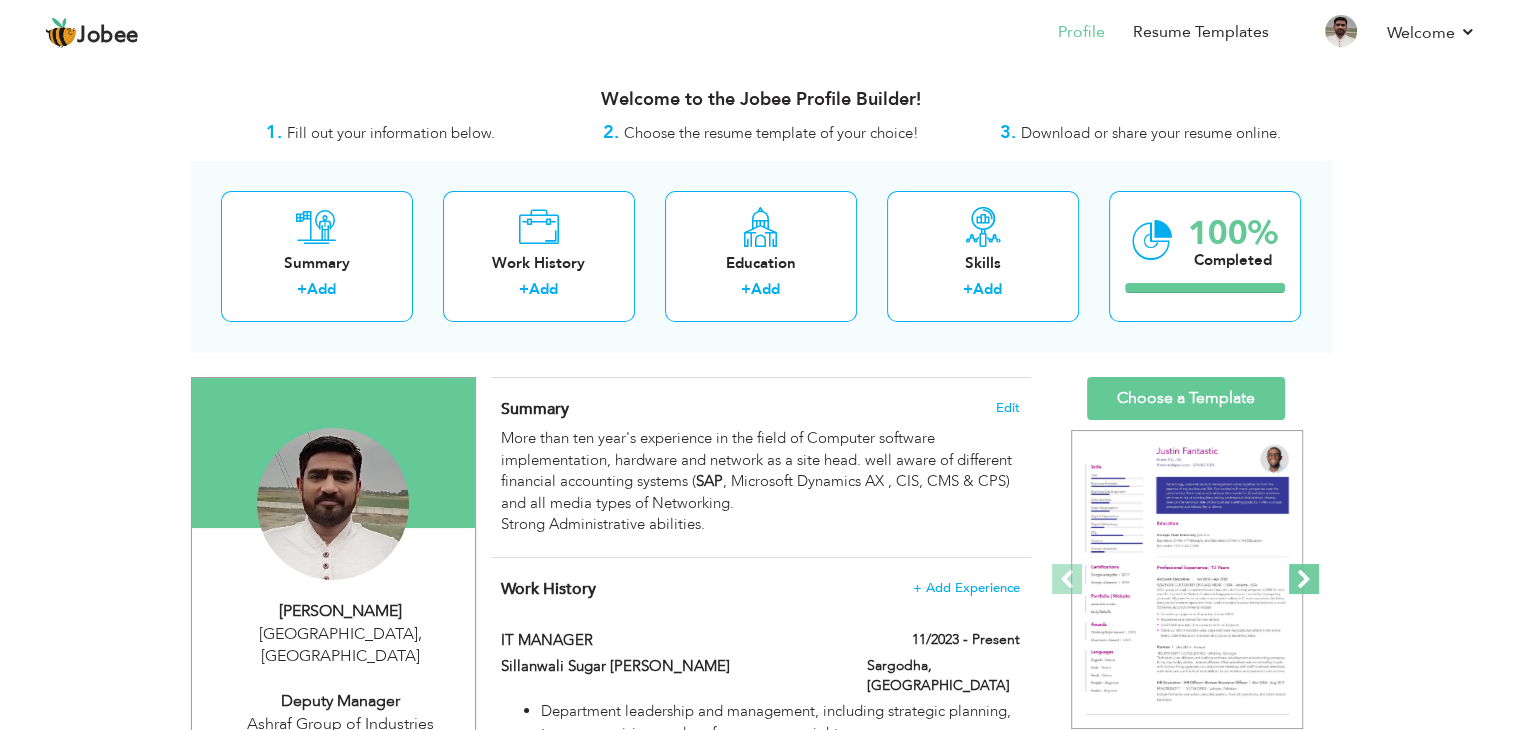 click at bounding box center [1304, 579] 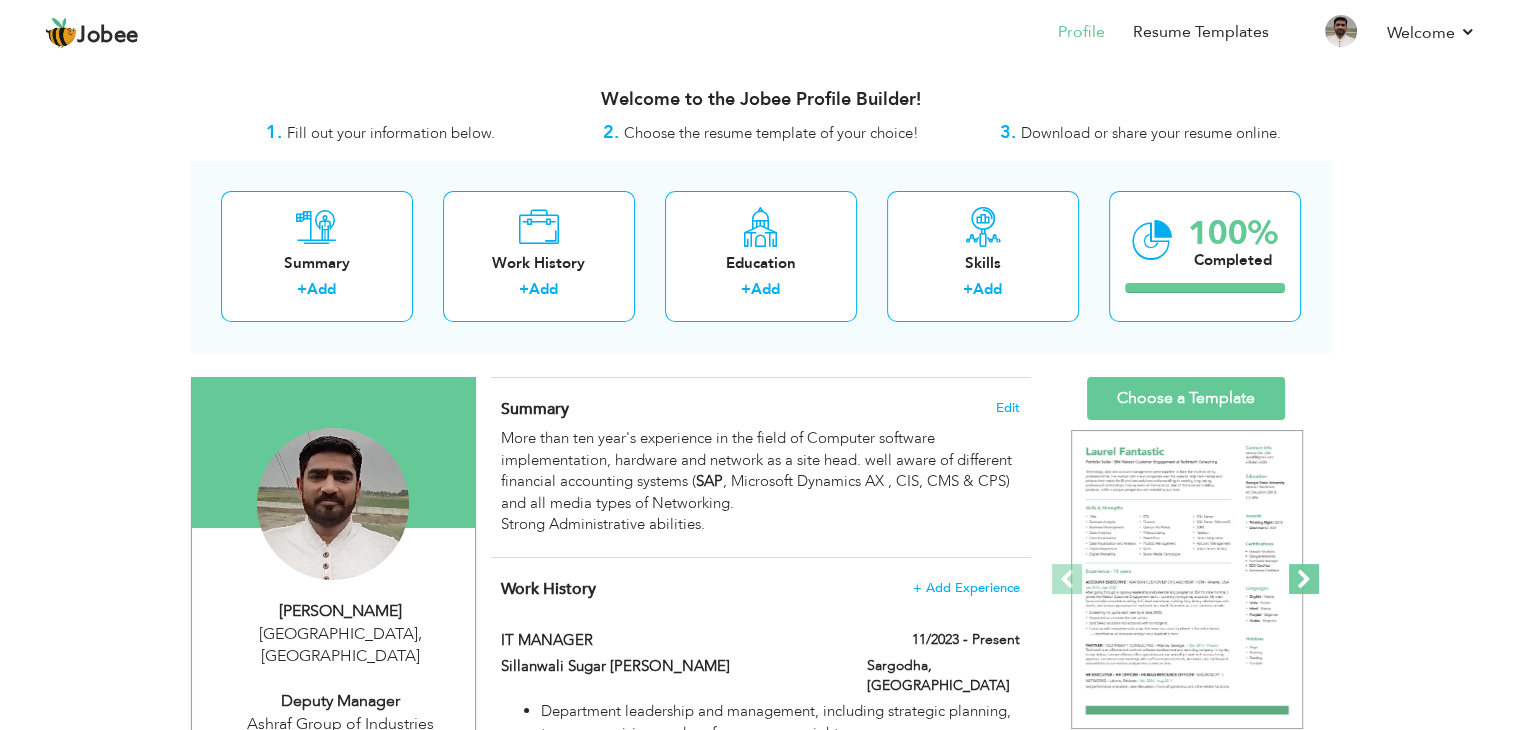 click at bounding box center [1304, 579] 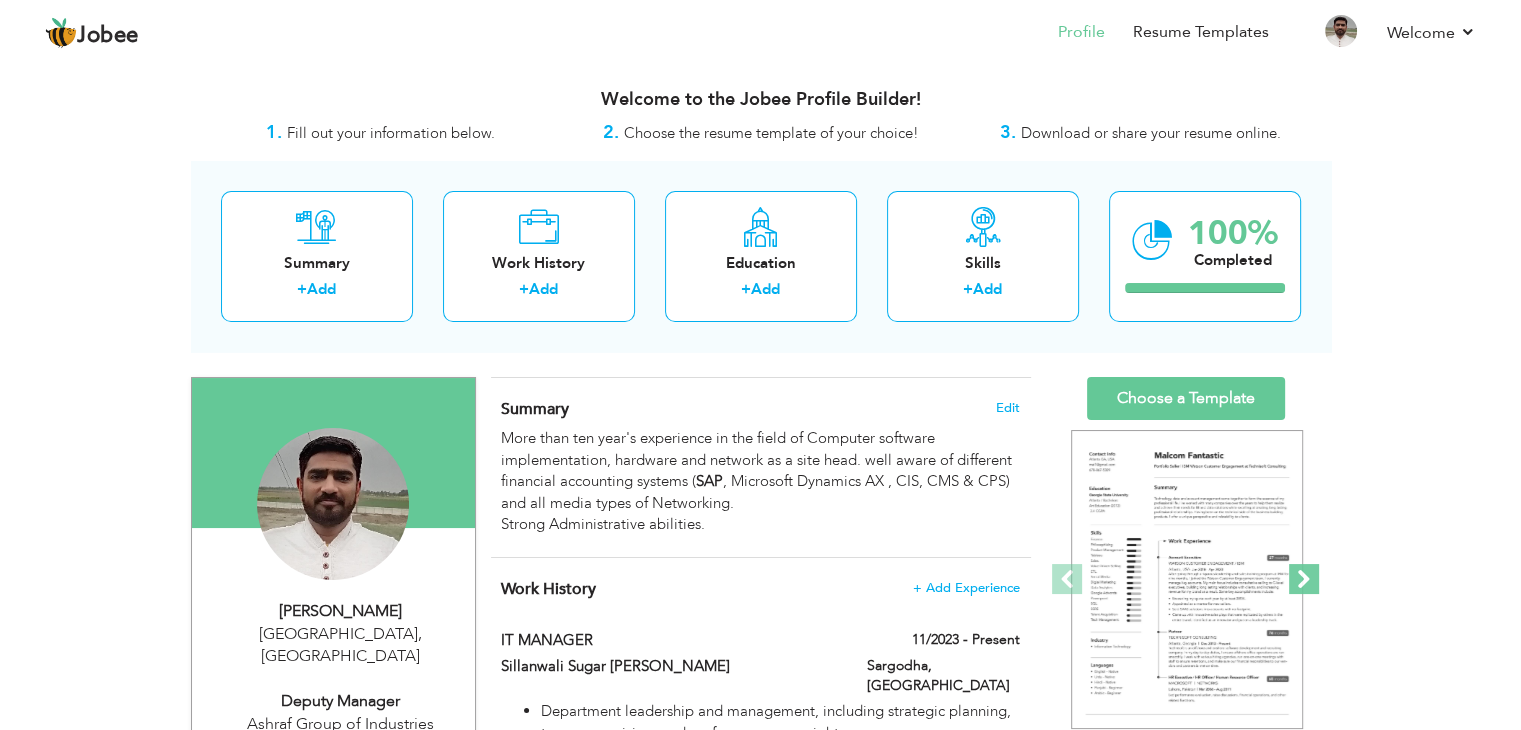 click at bounding box center [1304, 579] 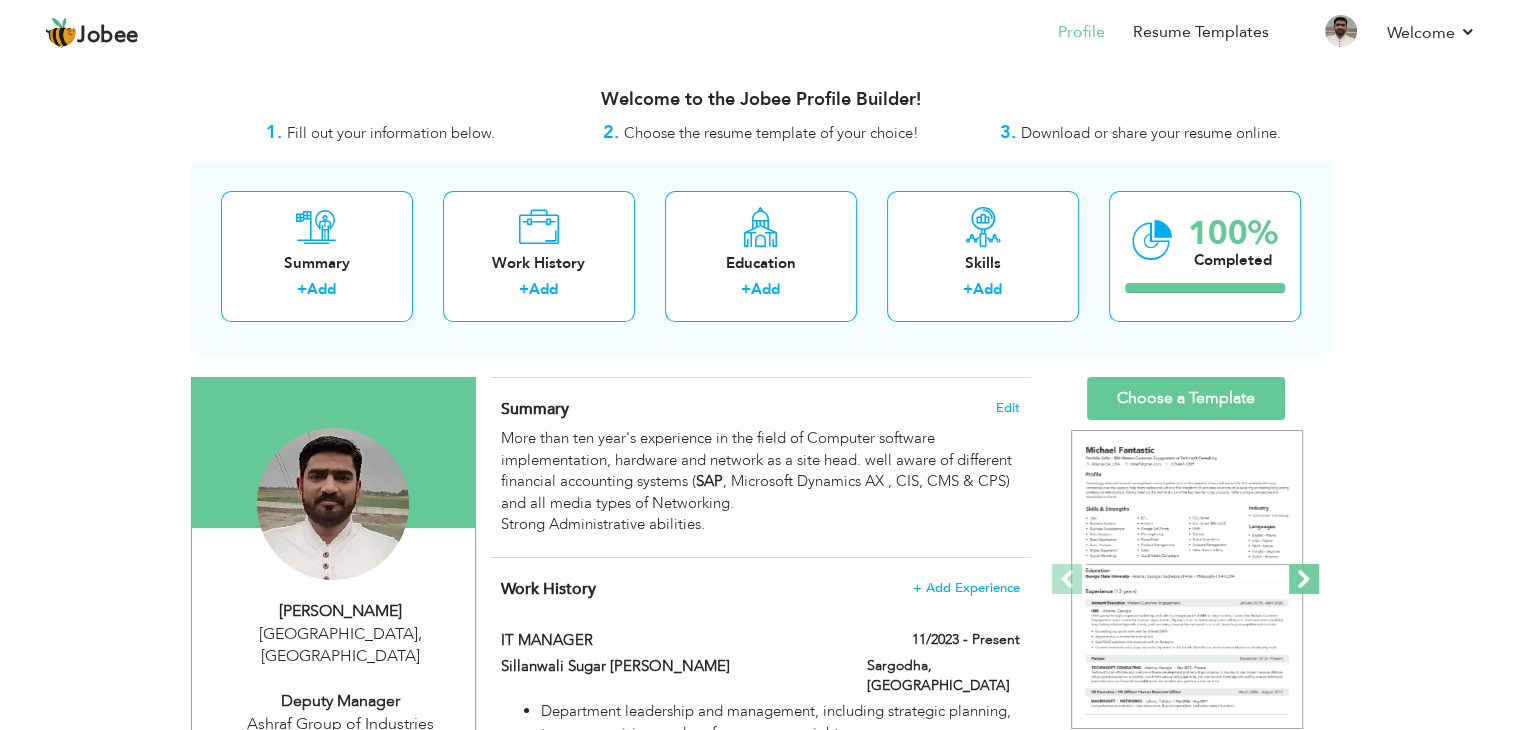 click at bounding box center [1304, 579] 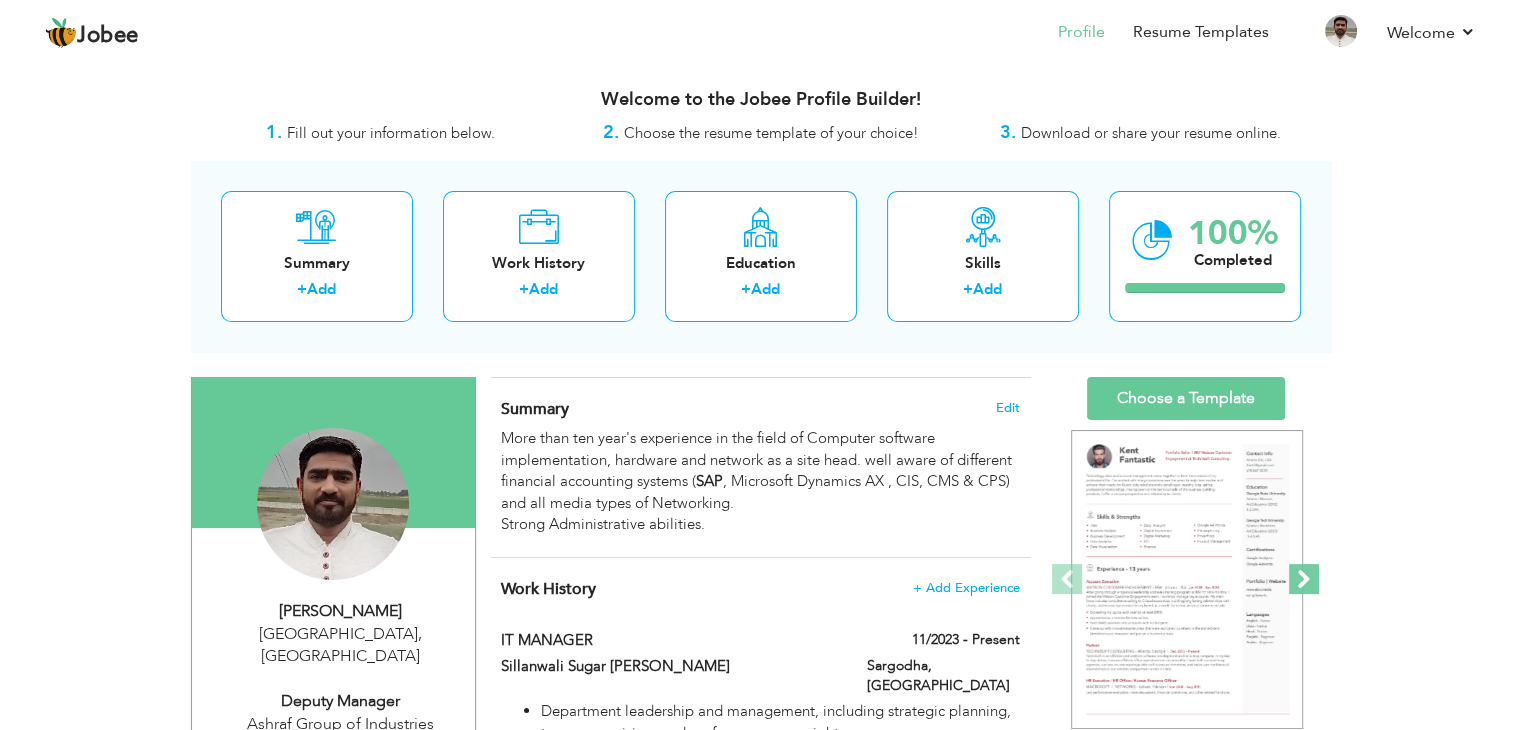 click at bounding box center (1304, 579) 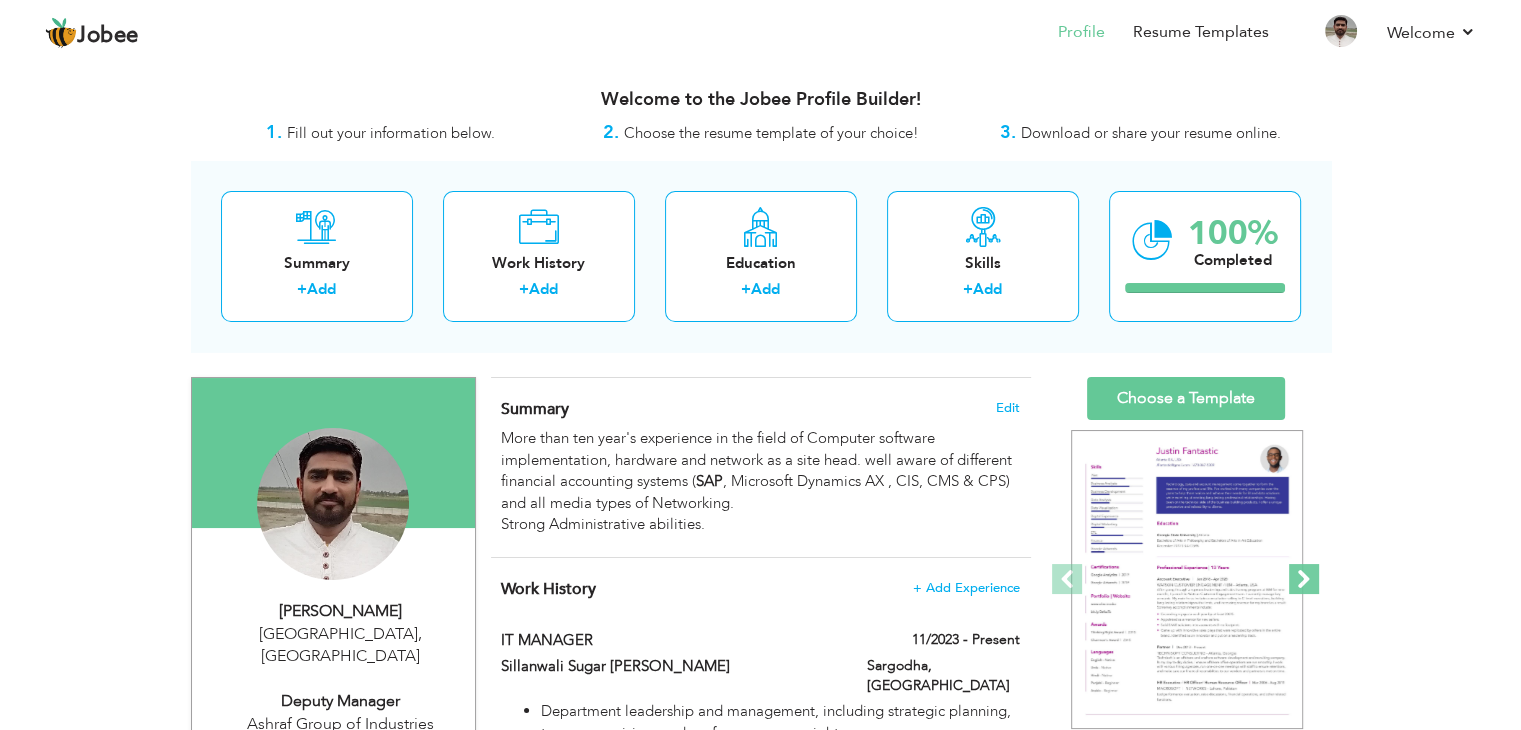 click at bounding box center [1304, 579] 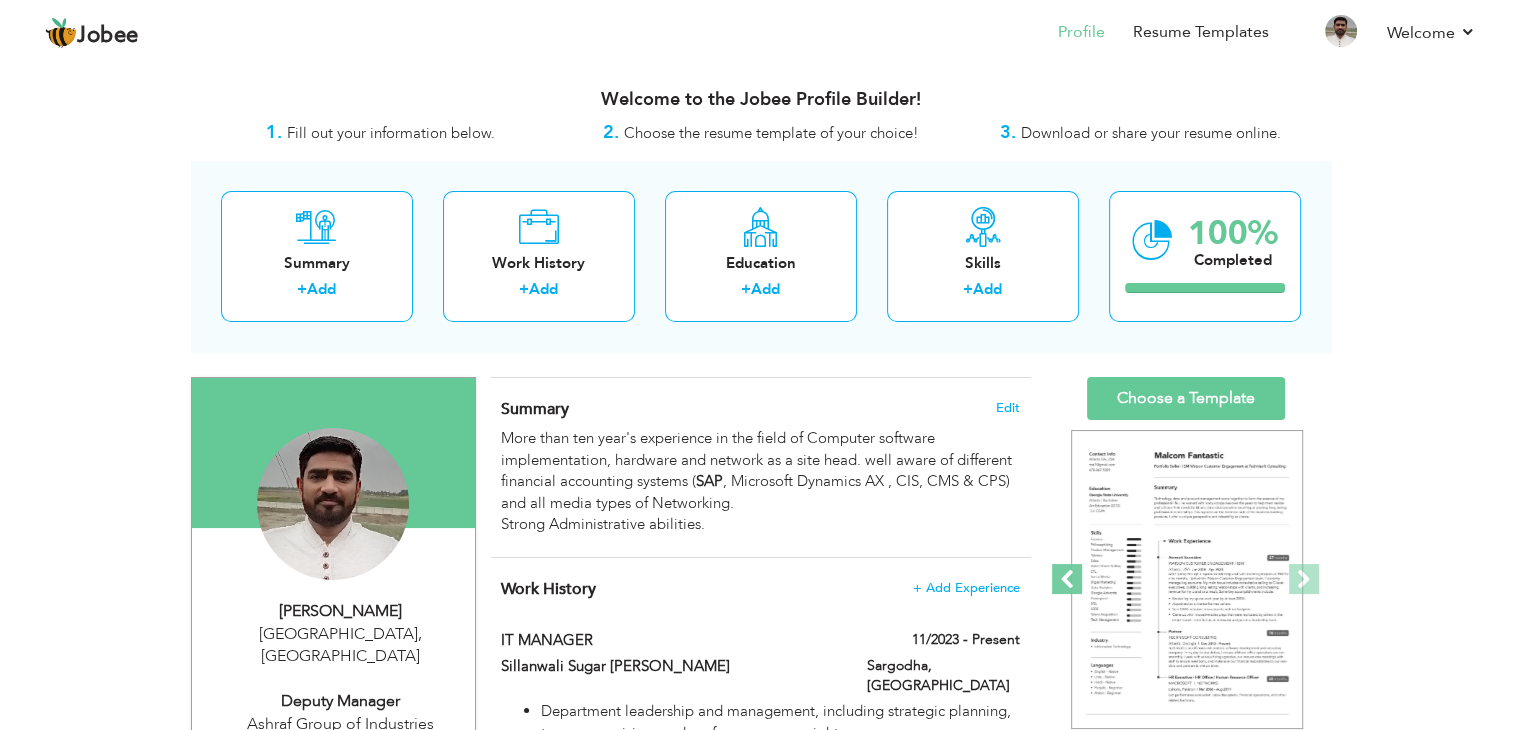 click at bounding box center (1067, 579) 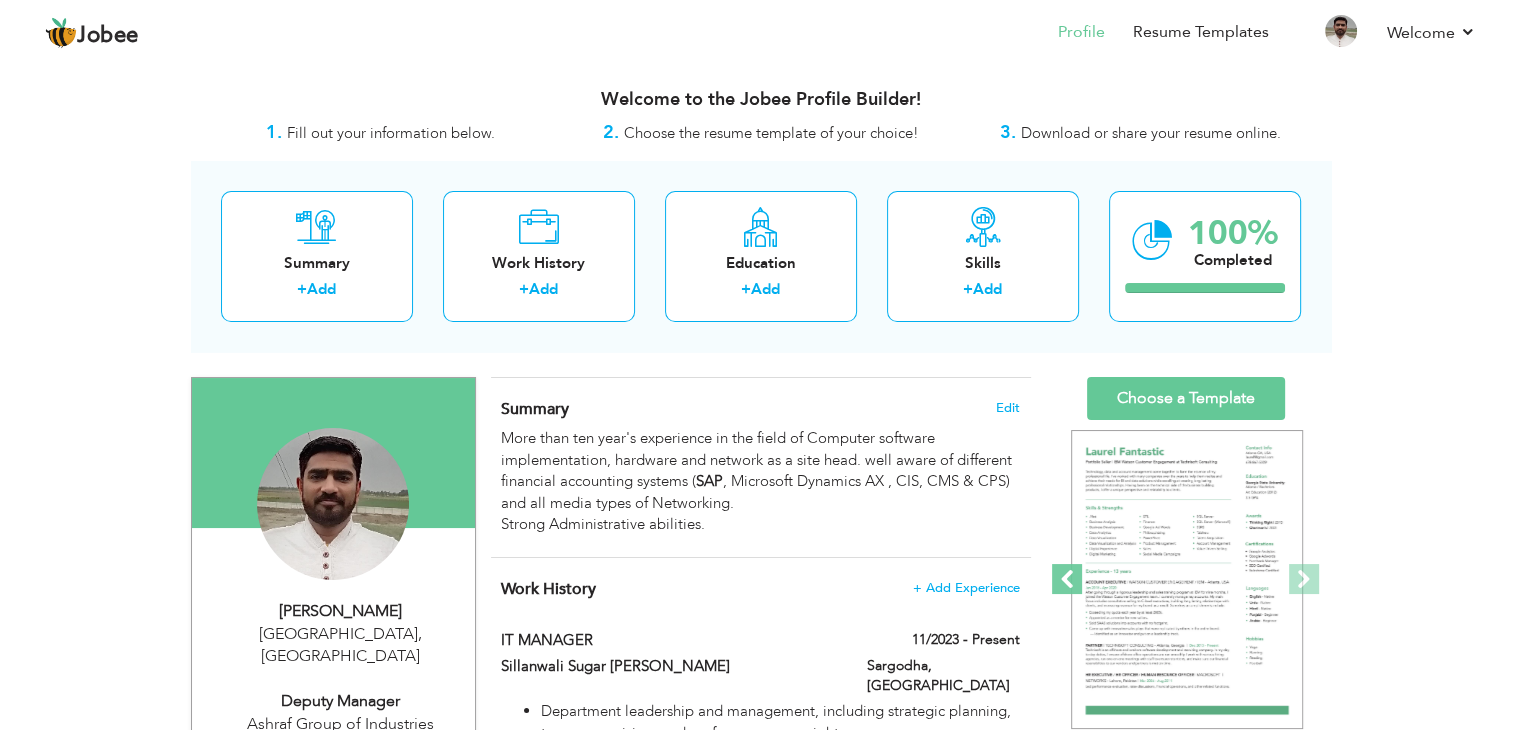click at bounding box center (1067, 579) 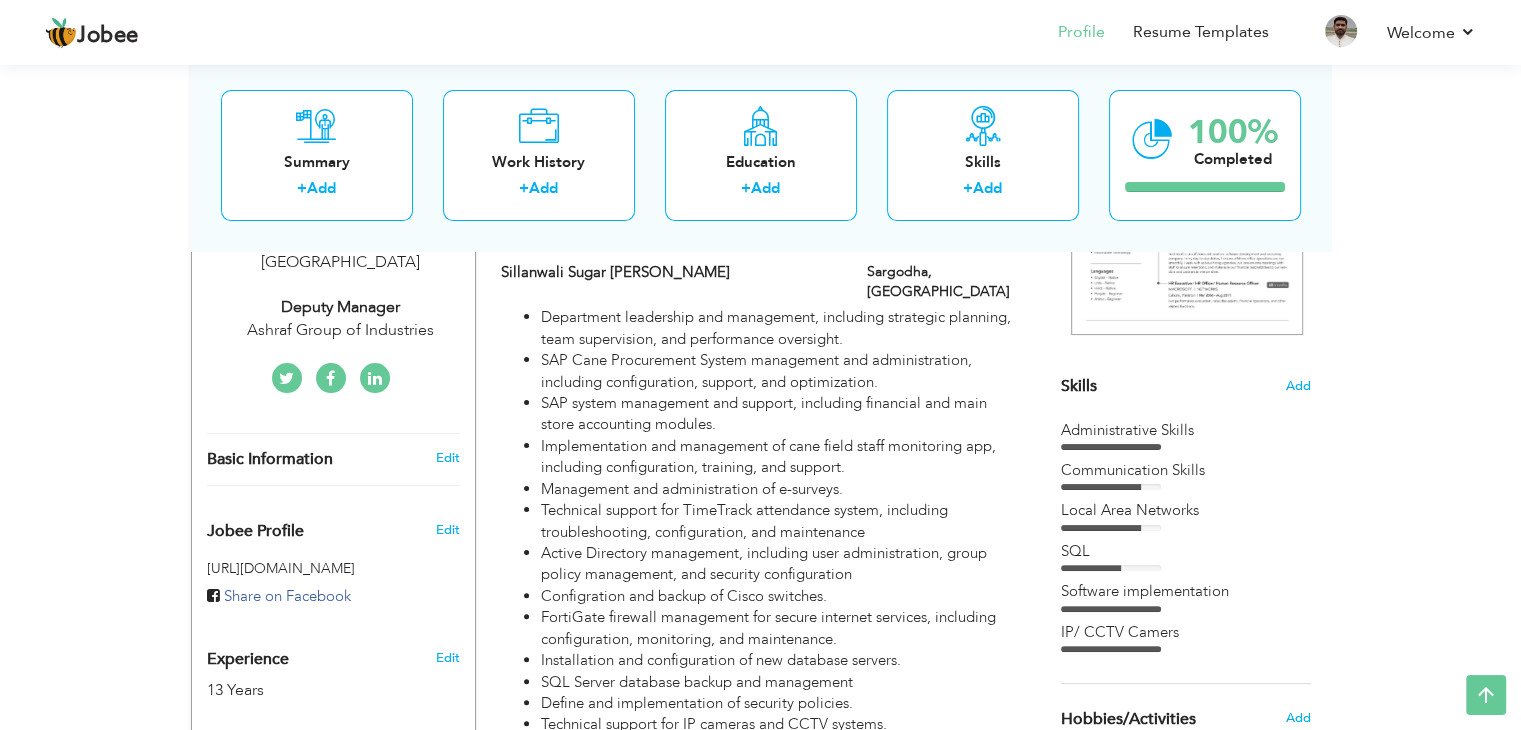 scroll, scrollTop: 400, scrollLeft: 0, axis: vertical 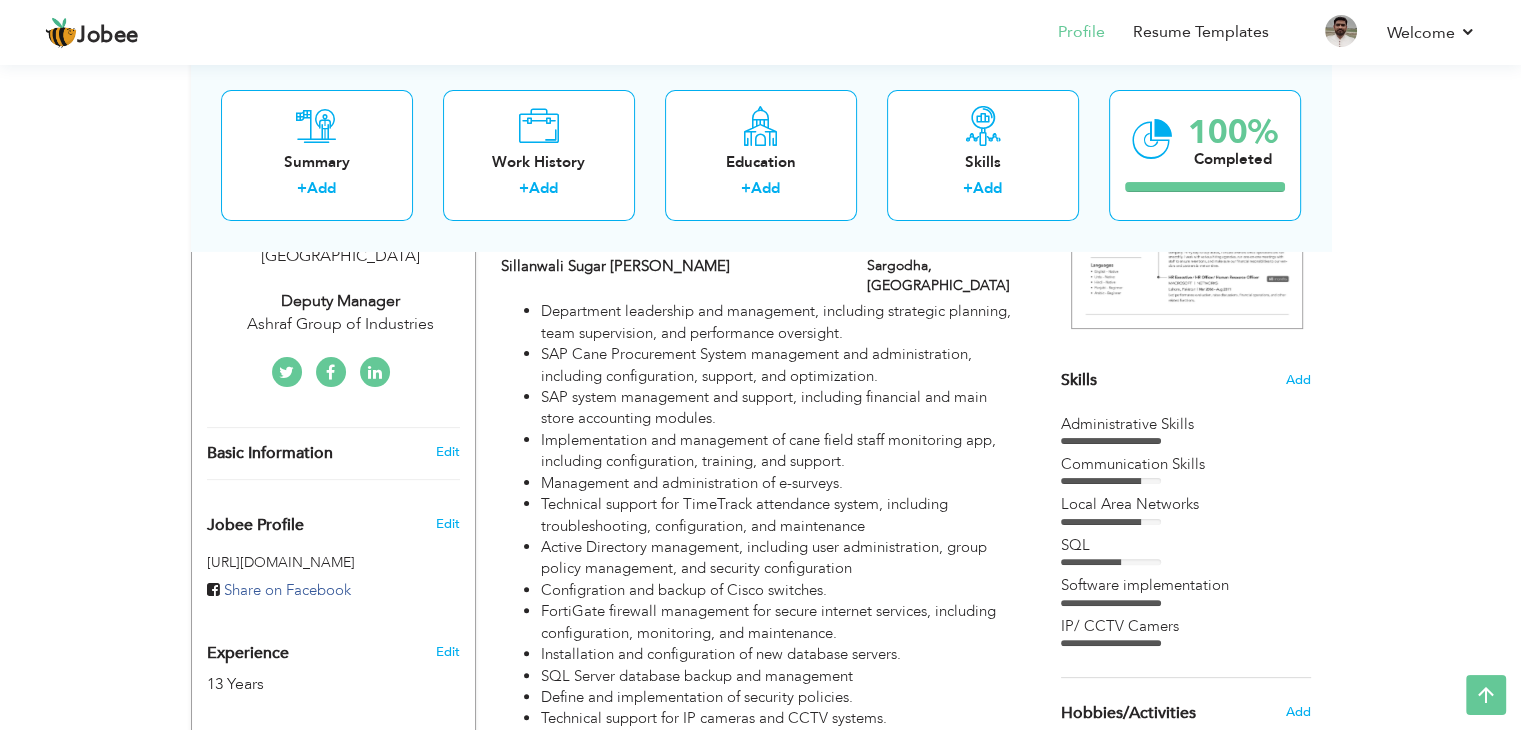 click on "Local Area Networks" at bounding box center [1186, 504] 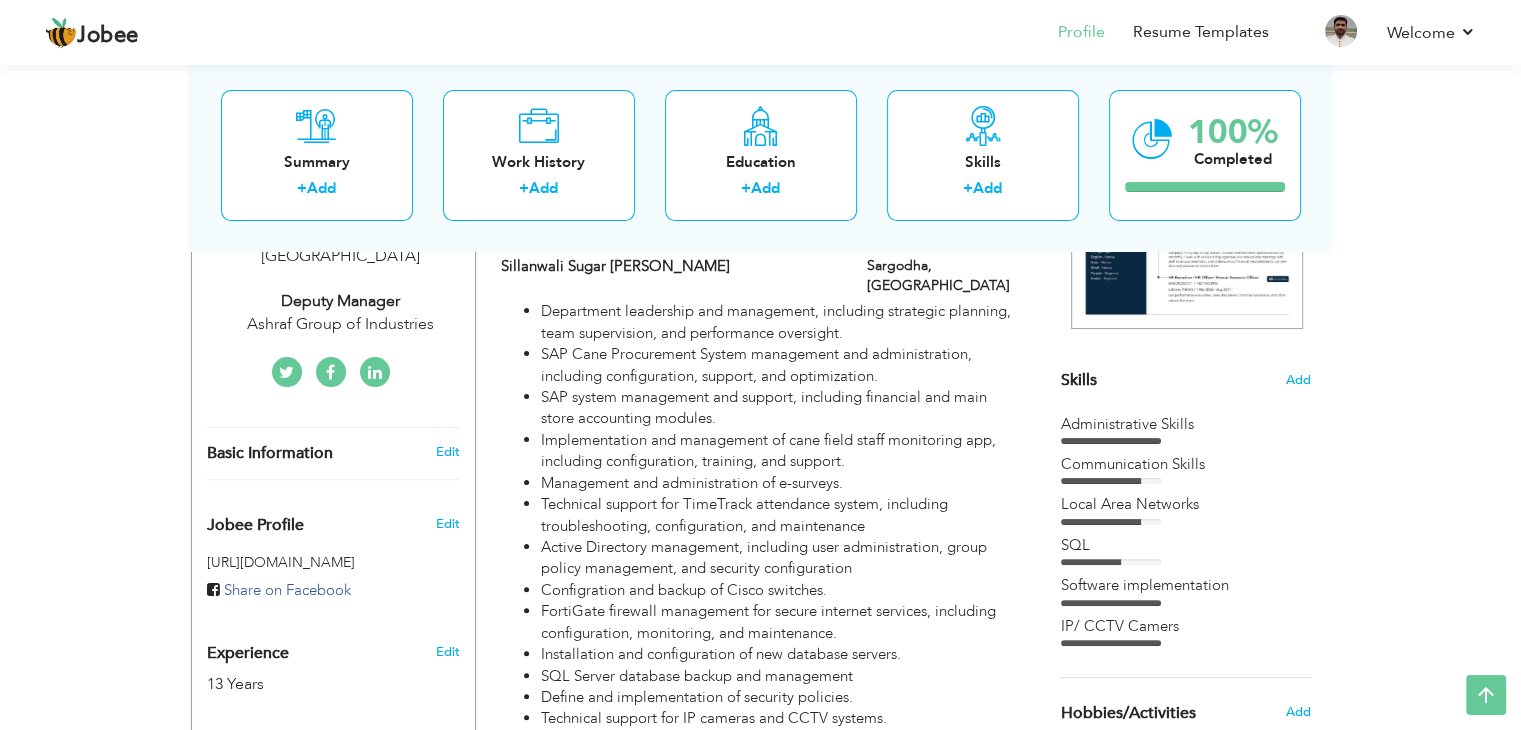 click at bounding box center (1101, 522) 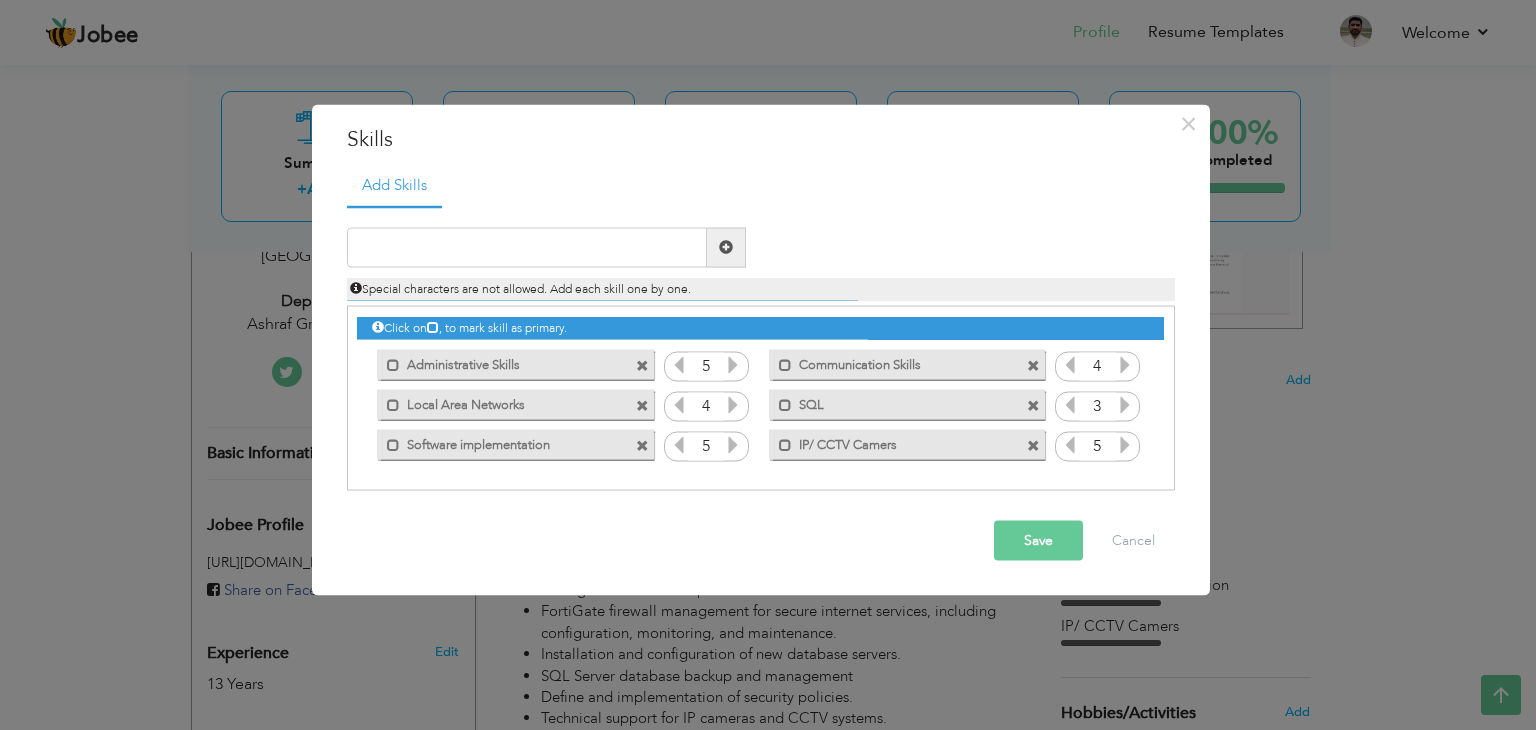 click on "Save" at bounding box center (1038, 540) 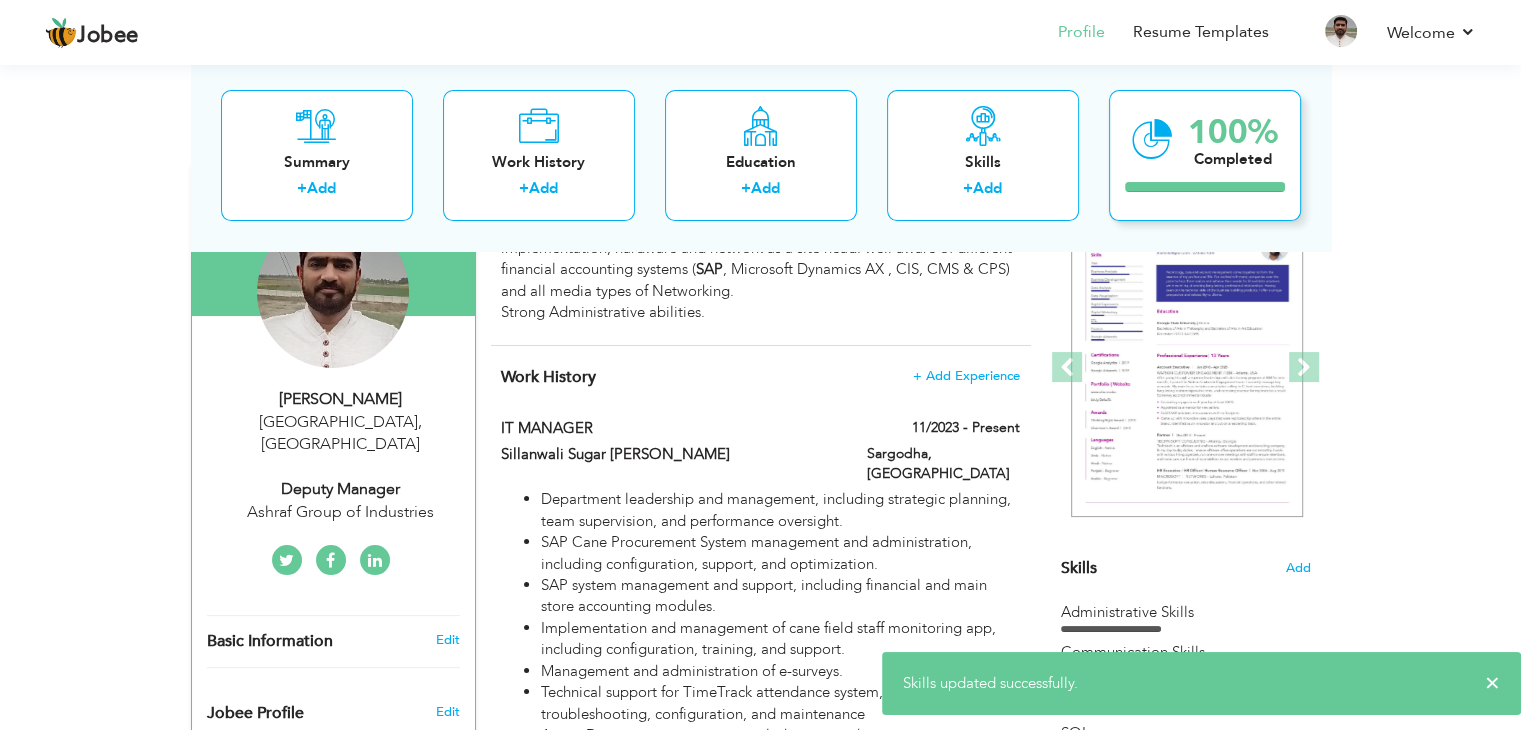 scroll, scrollTop: 100, scrollLeft: 0, axis: vertical 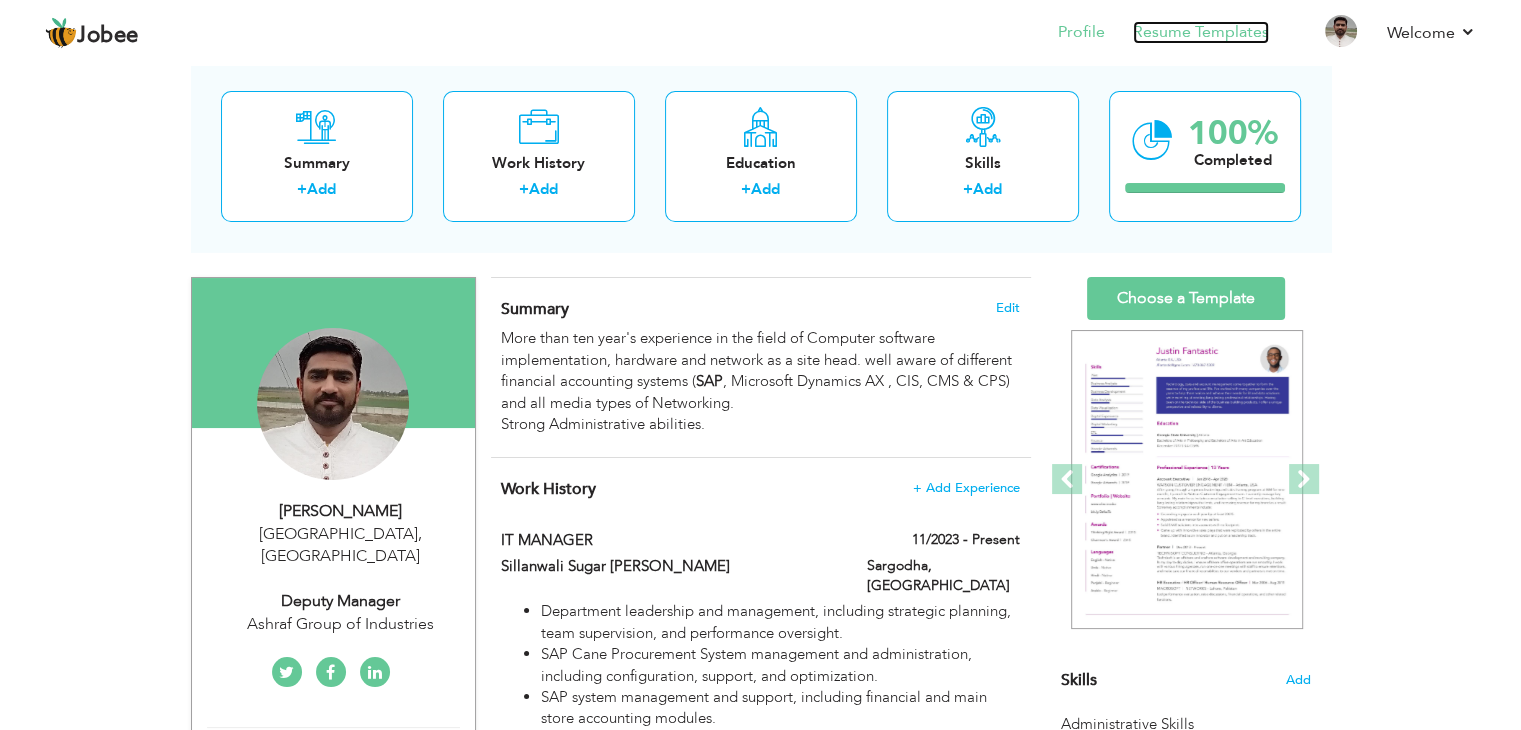 click on "Resume Templates" at bounding box center (1201, 32) 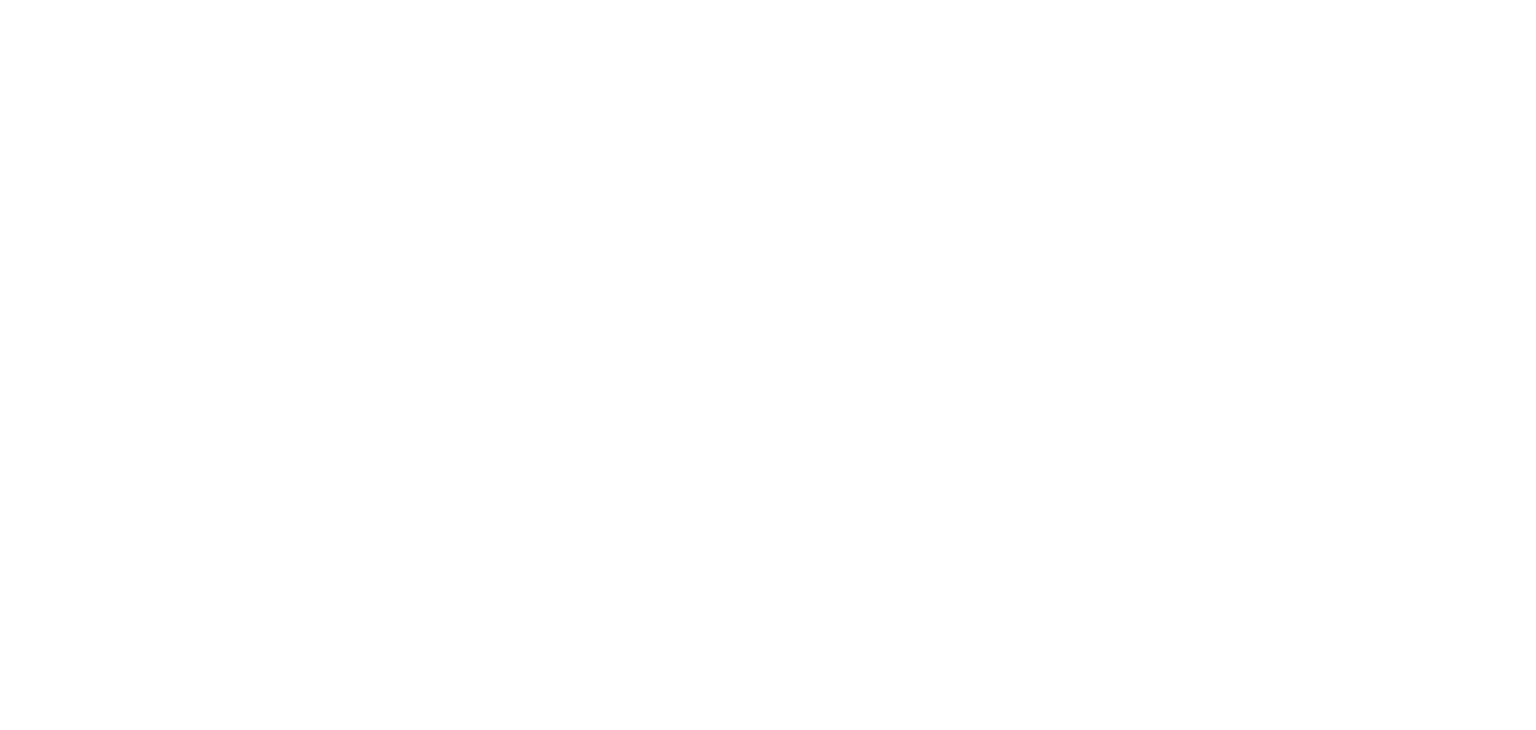 scroll, scrollTop: 0, scrollLeft: 0, axis: both 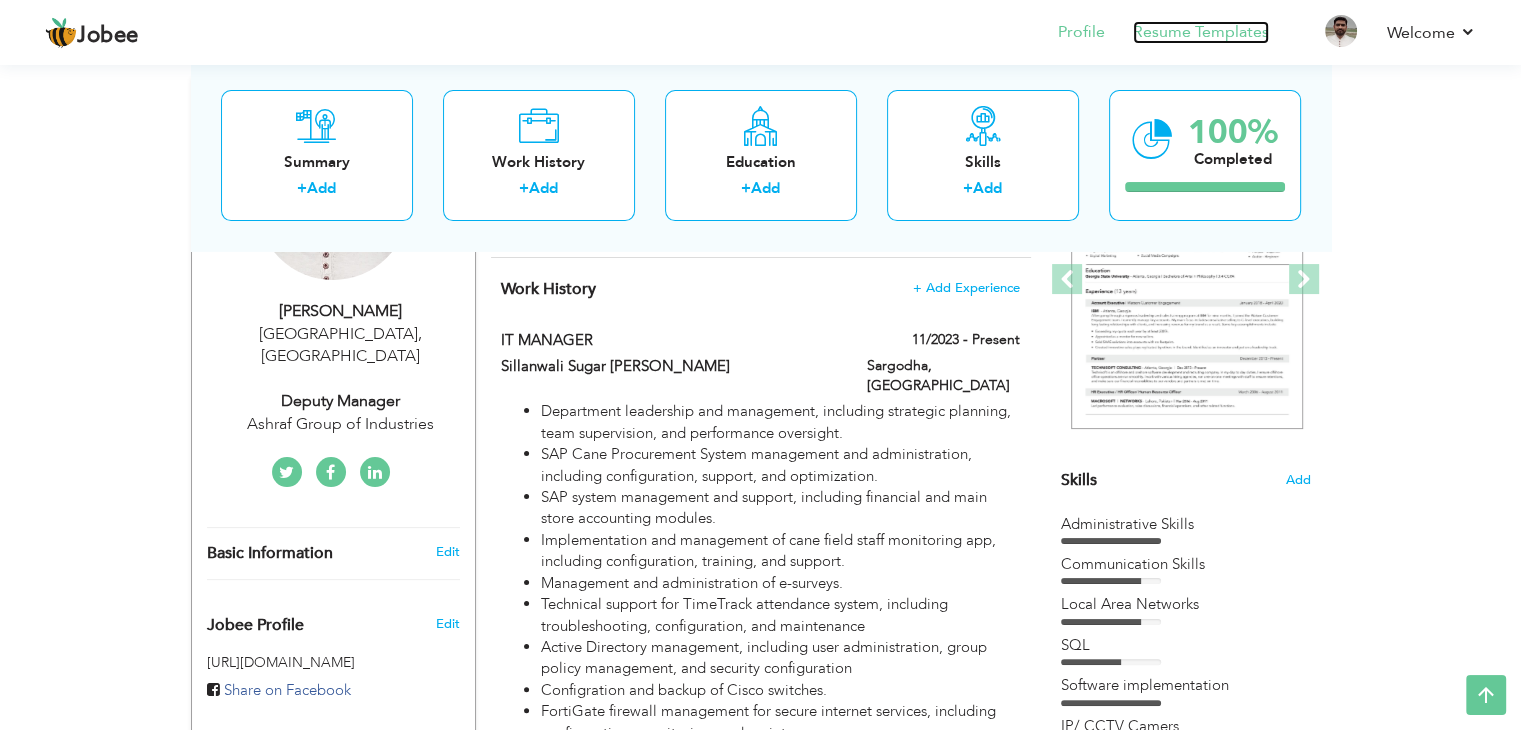 click on "Resume Templates" at bounding box center (1201, 32) 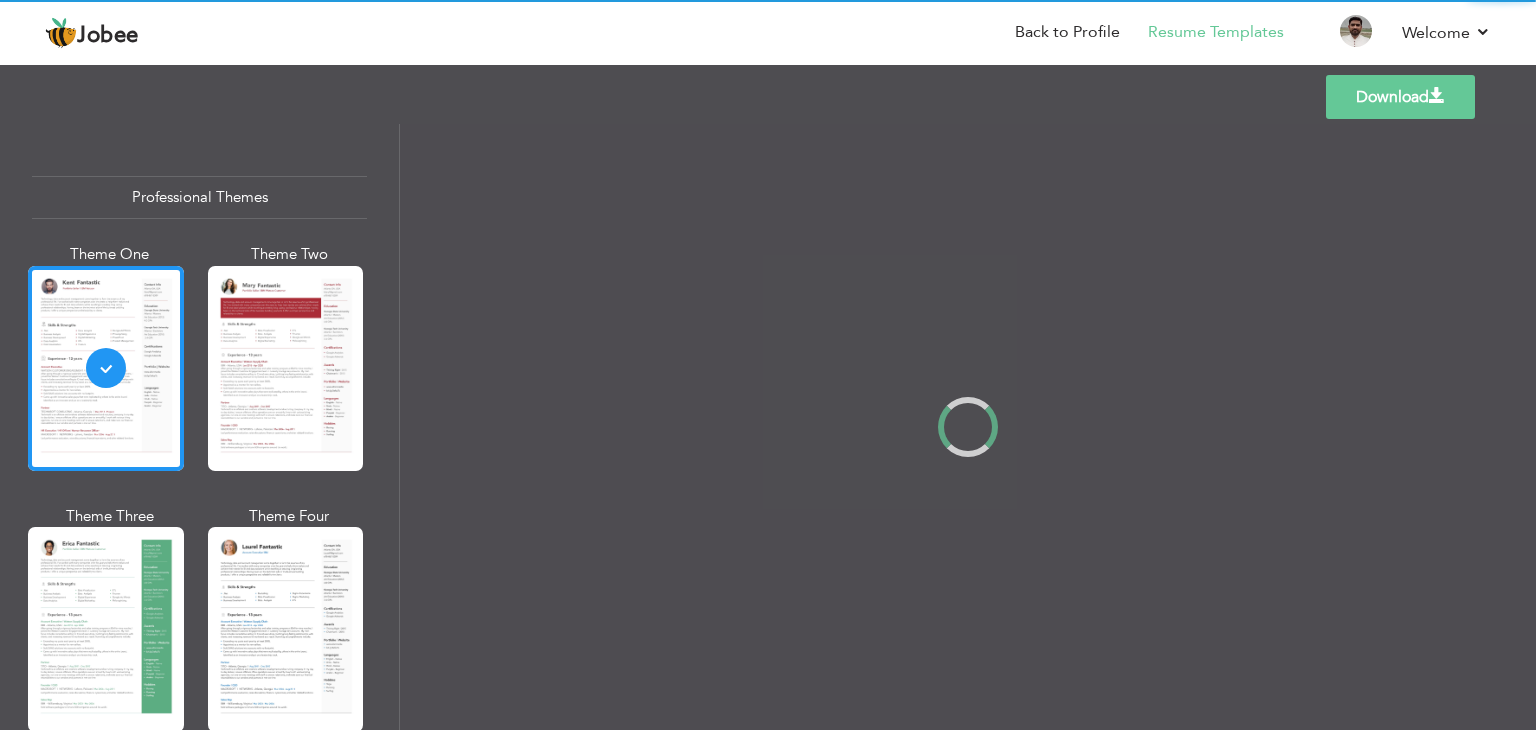 scroll, scrollTop: 0, scrollLeft: 0, axis: both 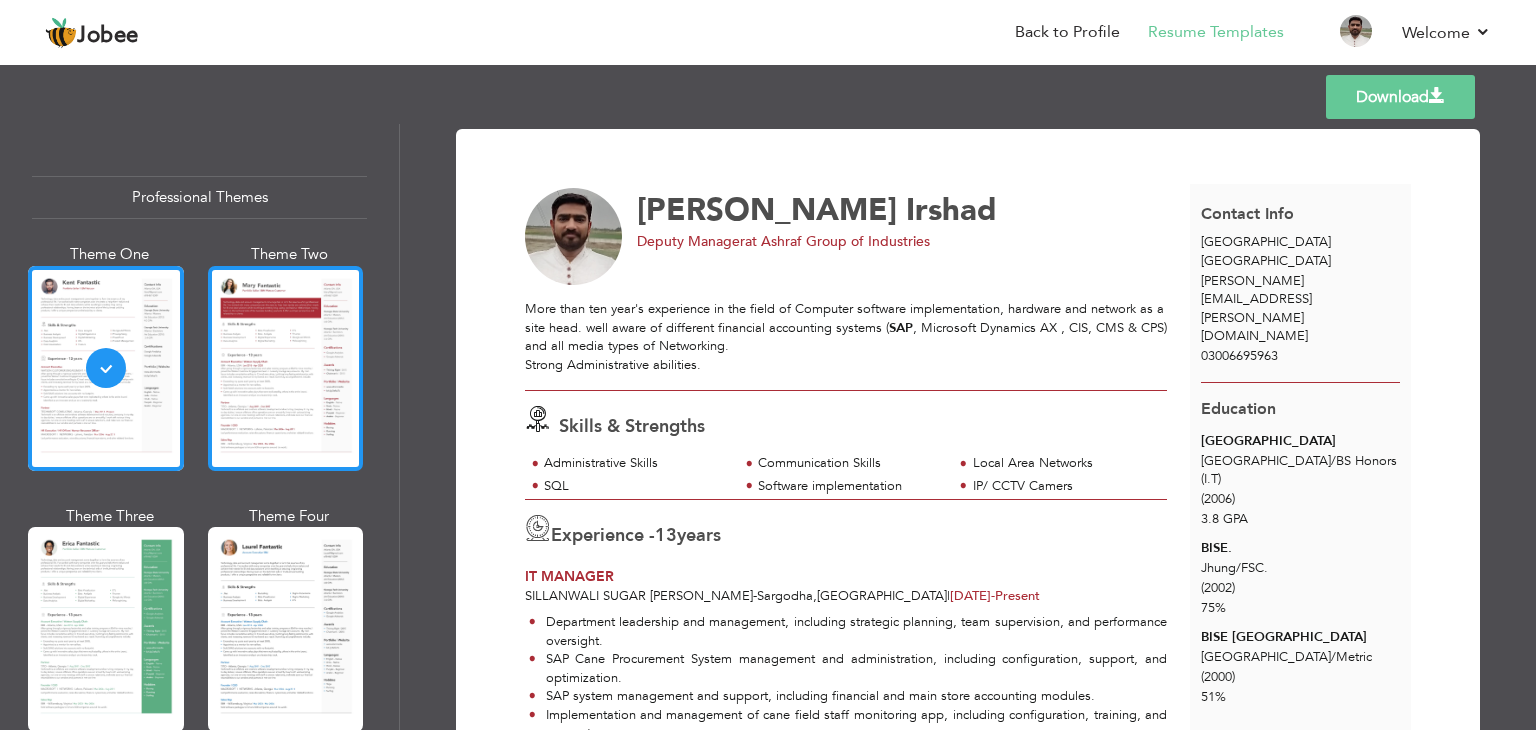 click at bounding box center (286, 368) 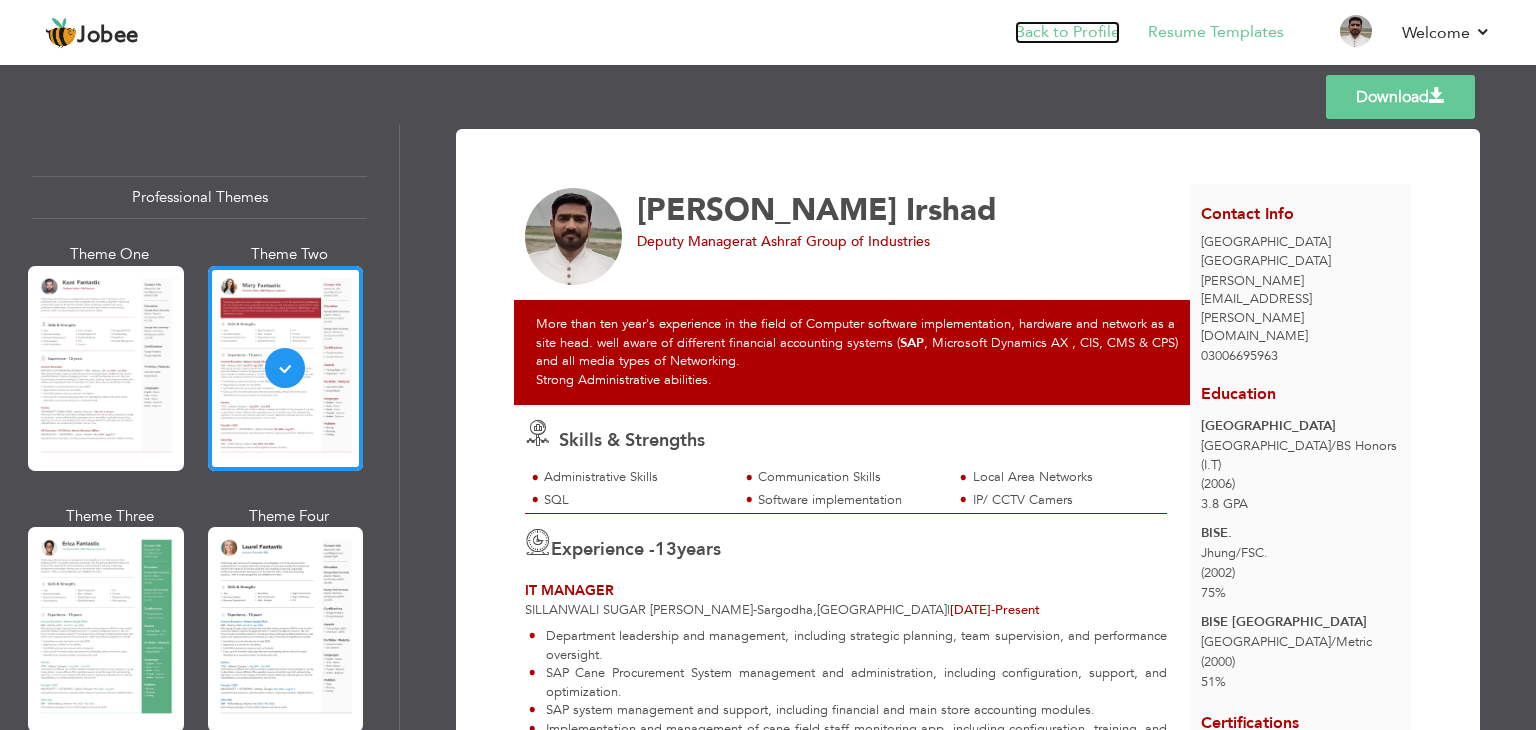 click on "Back to Profile" at bounding box center [1067, 32] 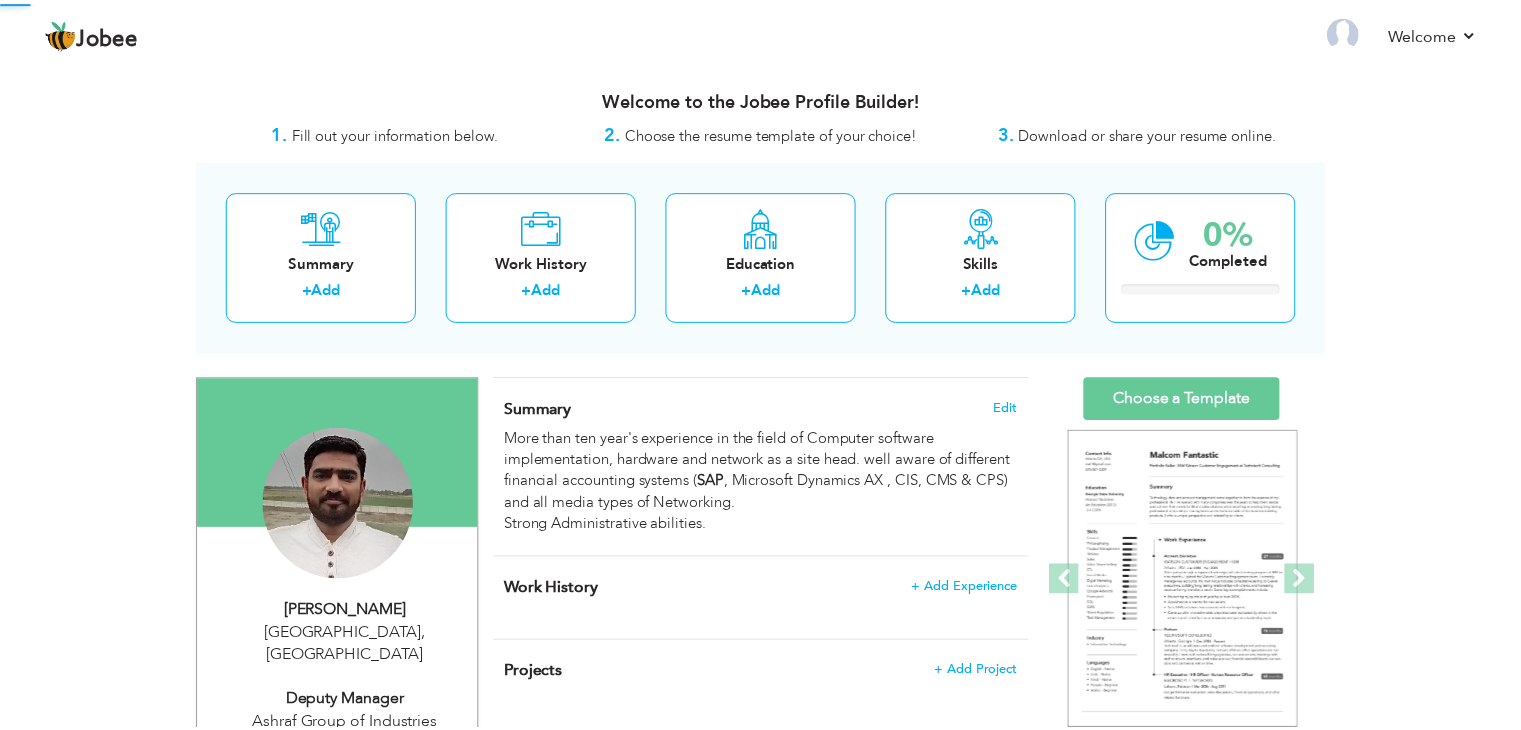 scroll, scrollTop: 0, scrollLeft: 0, axis: both 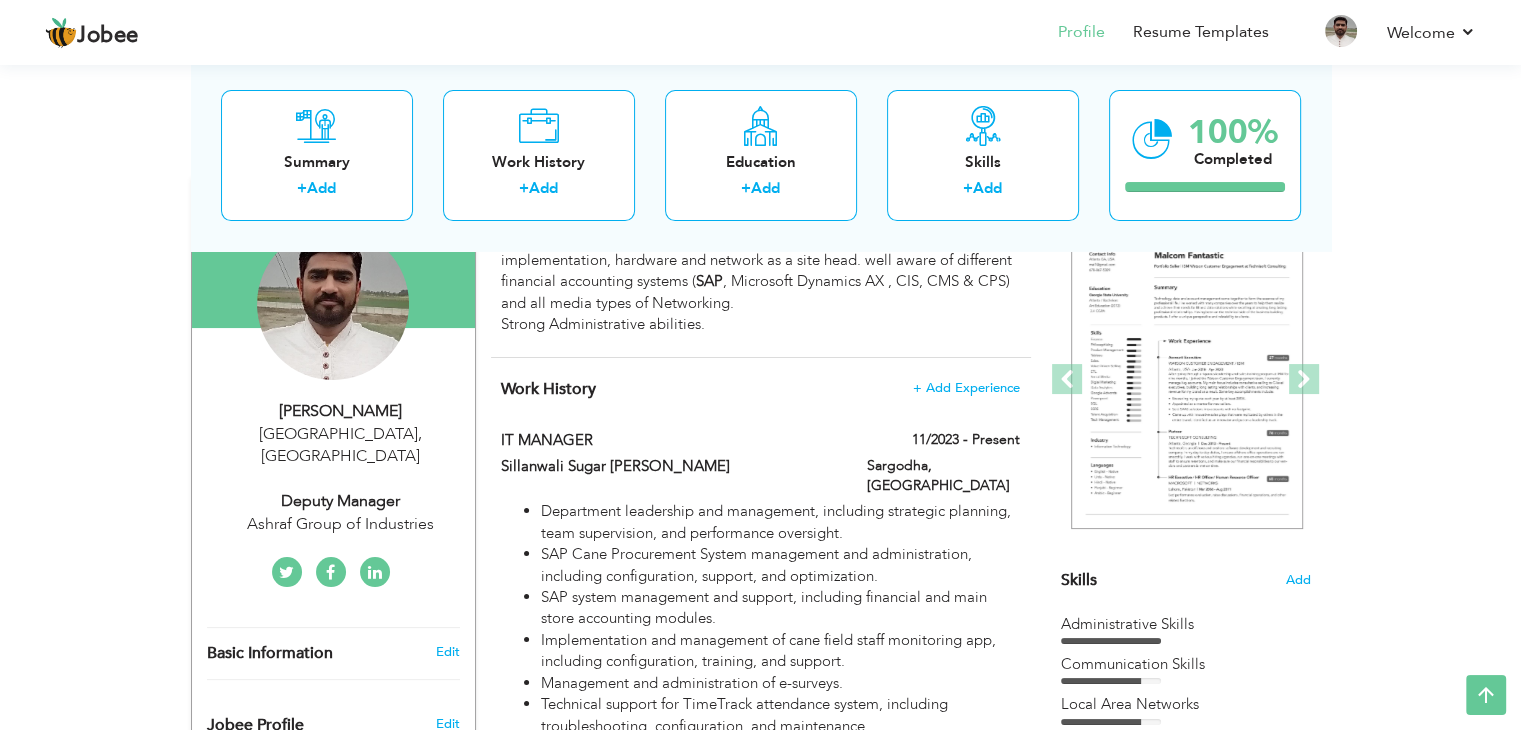 click on "Deputy Manager" at bounding box center [341, 501] 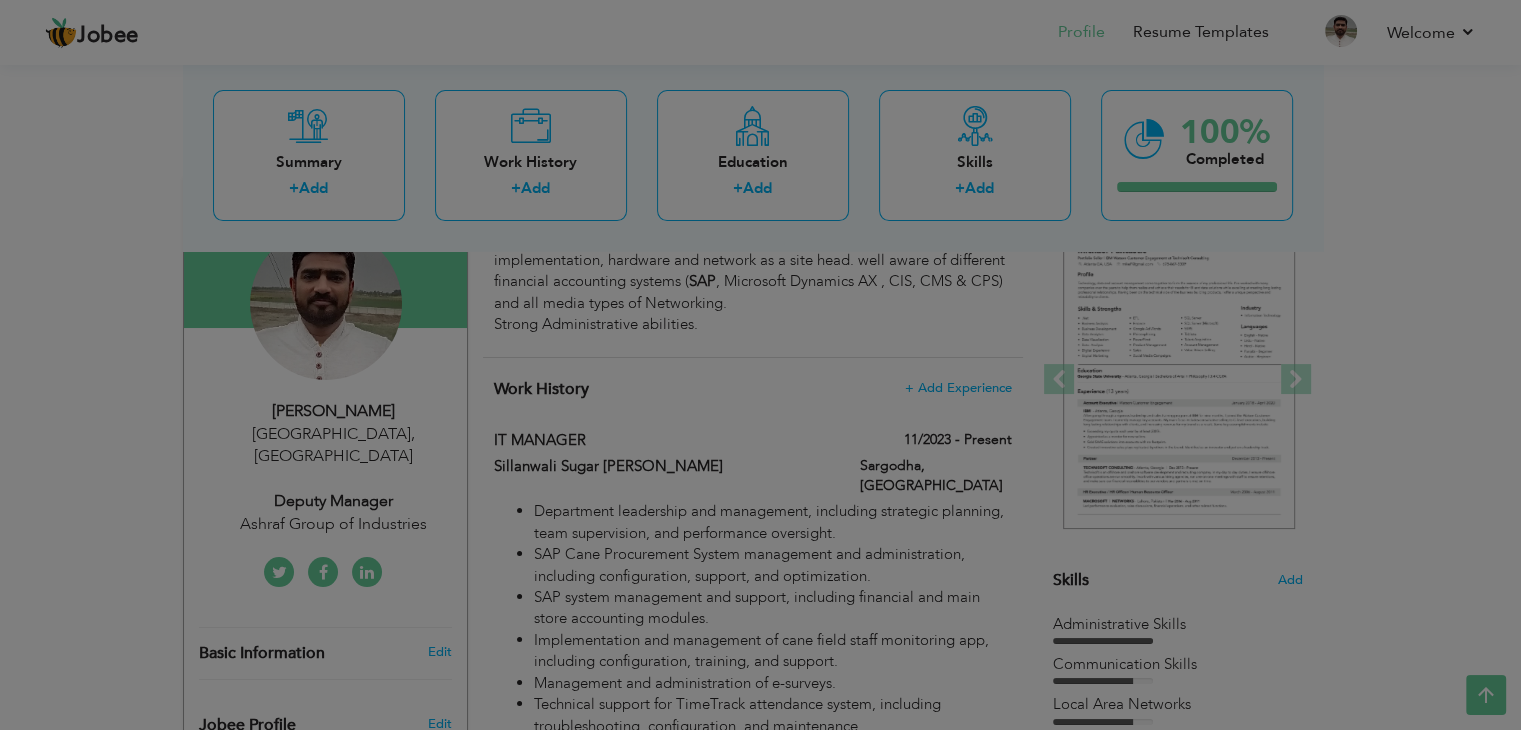 type on "[PERSON_NAME]" 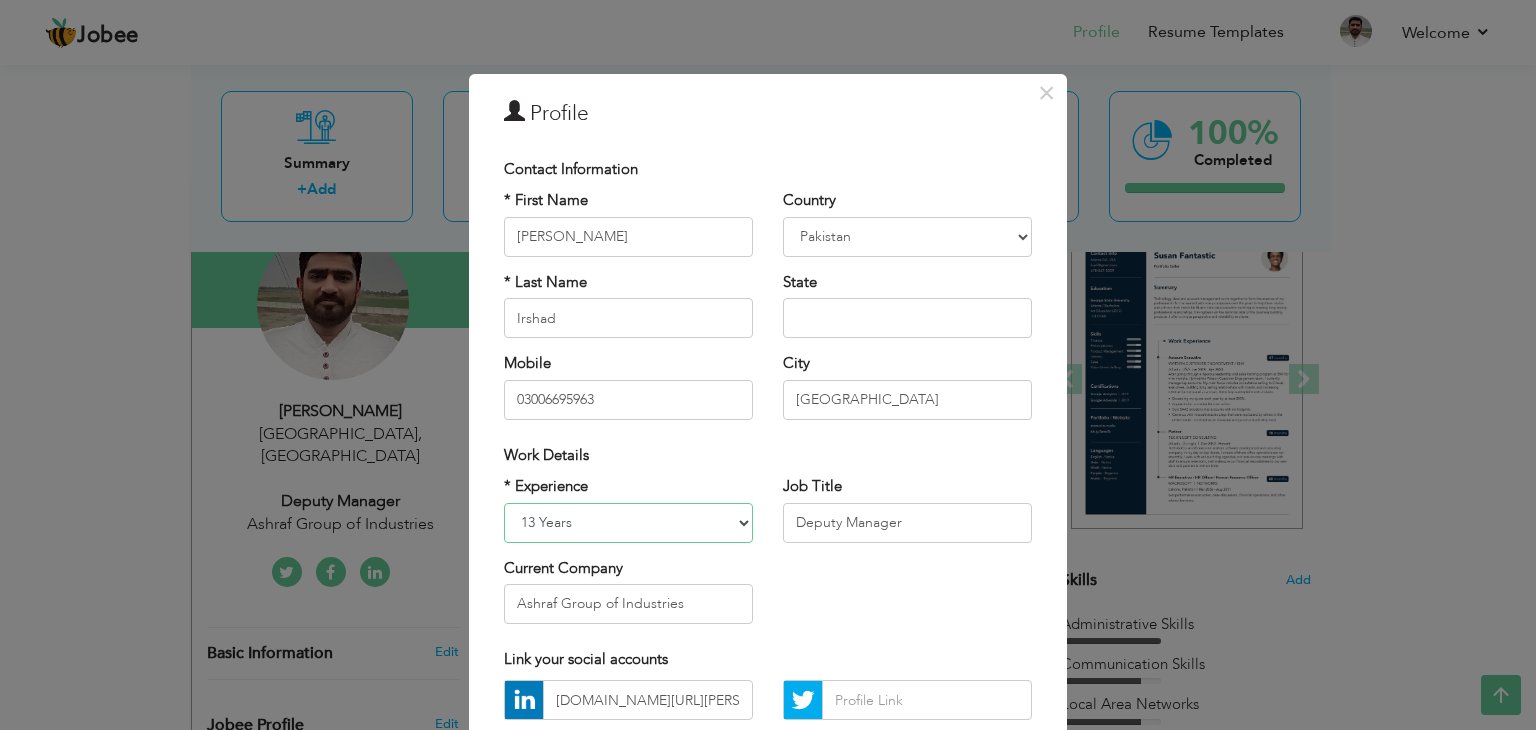 click on "Entry Level Less than 1 Year 1 Year 2 Years 3 Years 4 Years 5 Years 6 Years 7 Years 8 Years 9 Years 10 Years 11 Years 12 Years 13 Years 14 Years 15 Years 16 Years 17 Years 18 Years 19 Years 20 Years 21 Years 22 Years 23 Years 24 Years 25 Years 26 Years 27 Years 28 Years 29 Years 30 Years 31 Years 32 Years 33 Years 34 Years 35 Years More than 35 Years" at bounding box center (628, 523) 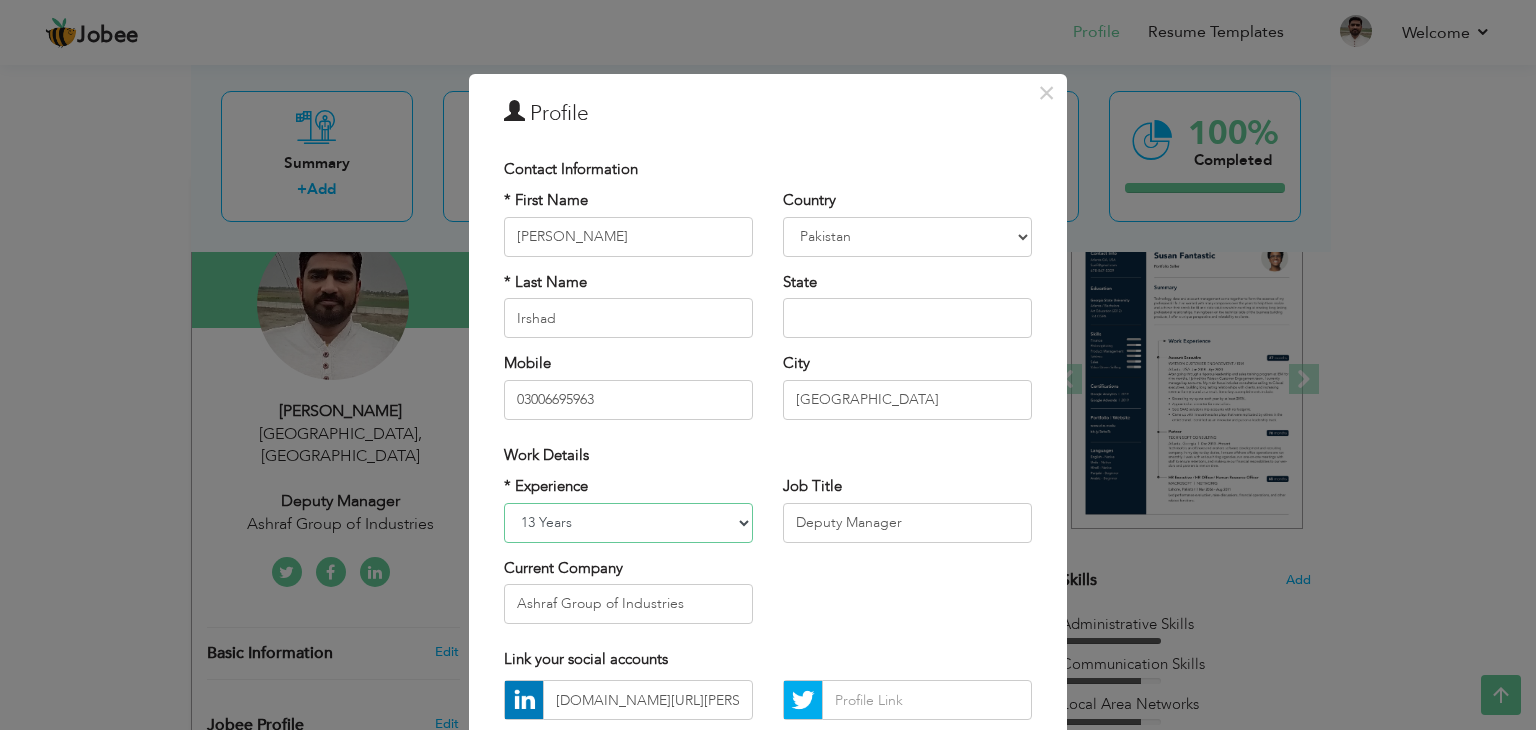 select on "number:16" 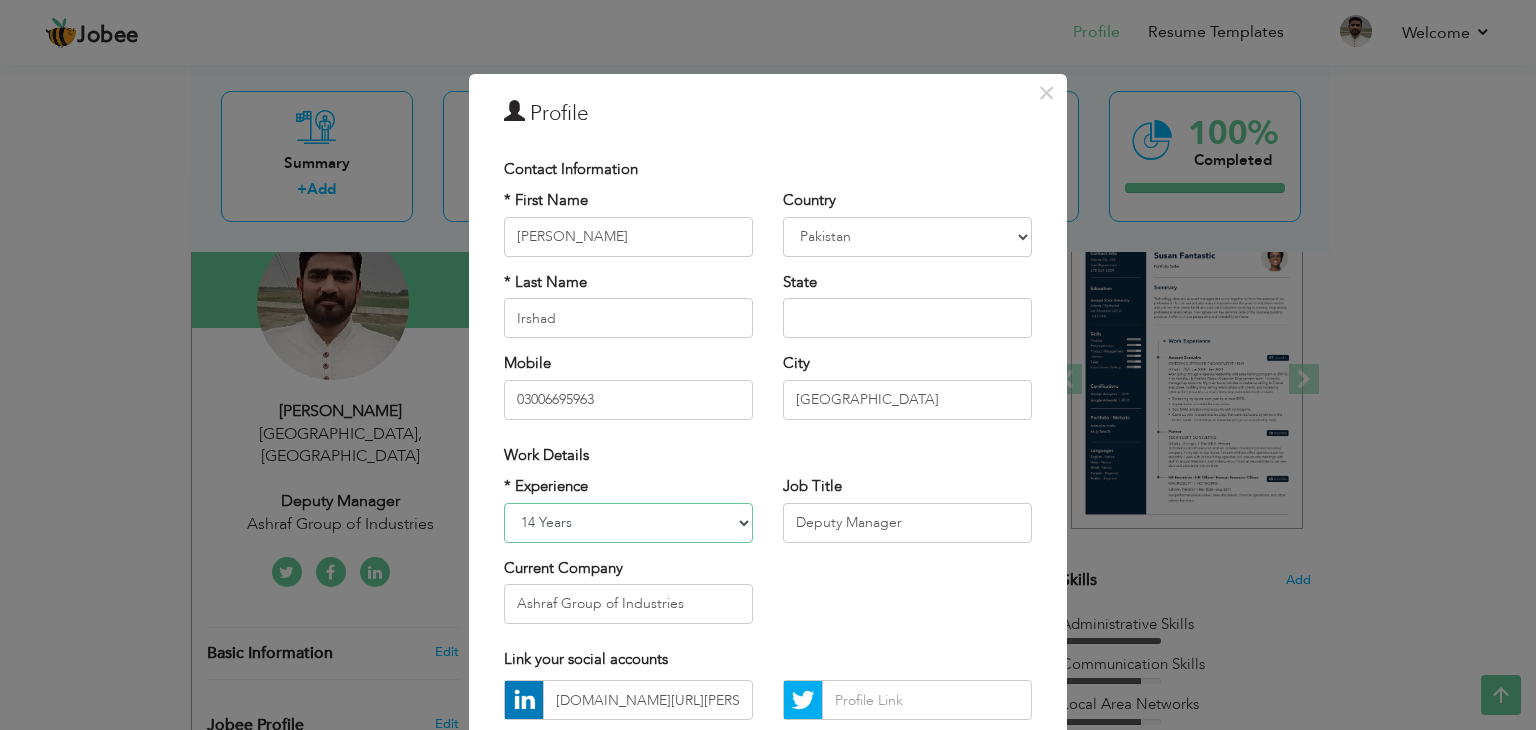 click on "Entry Level Less than 1 Year 1 Year 2 Years 3 Years 4 Years 5 Years 6 Years 7 Years 8 Years 9 Years 10 Years 11 Years 12 Years 13 Years 14 Years 15 Years 16 Years 17 Years 18 Years 19 Years 20 Years 21 Years 22 Years 23 Years 24 Years 25 Years 26 Years 27 Years 28 Years 29 Years 30 Years 31 Years 32 Years 33 Years 34 Years 35 Years More than 35 Years" at bounding box center [628, 523] 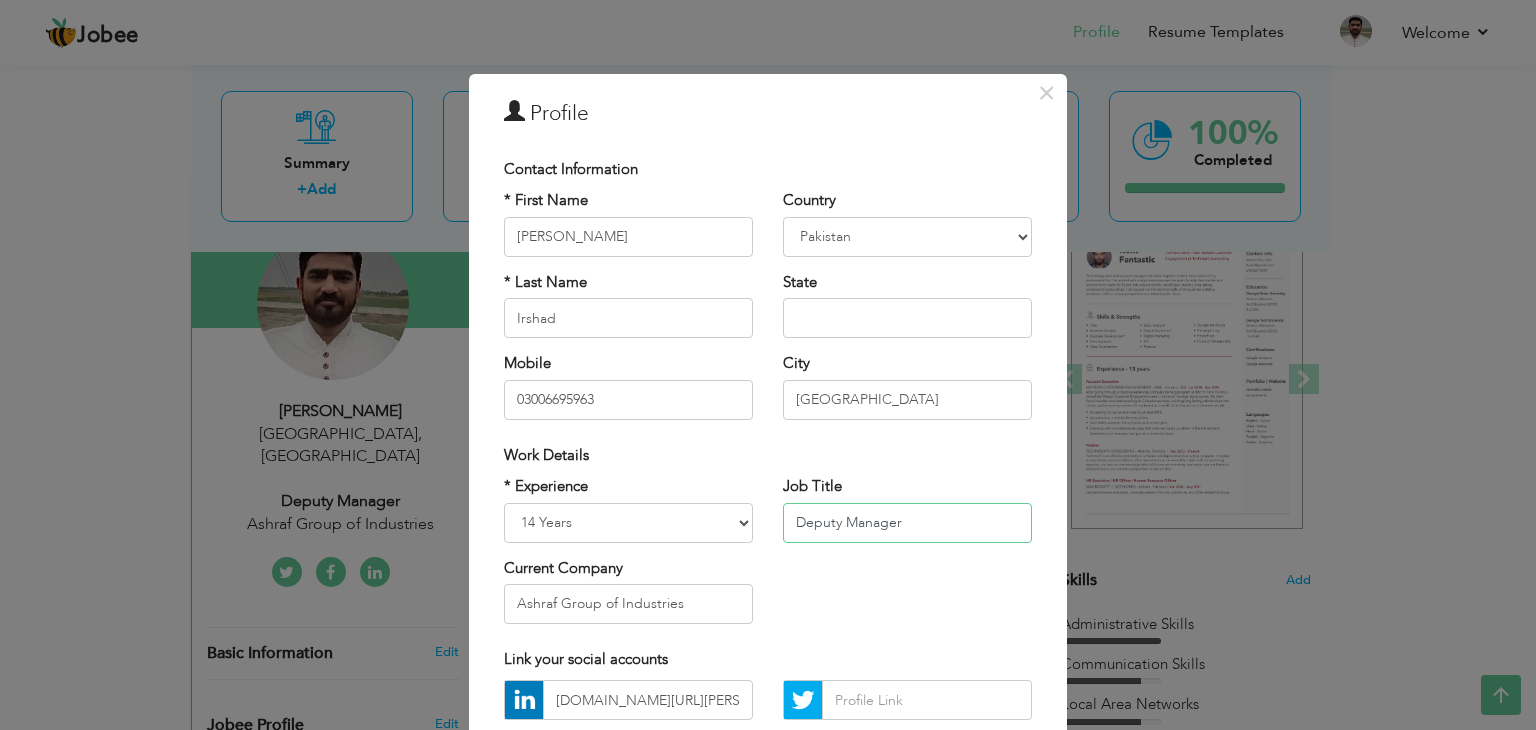 drag, startPoint x: 832, startPoint y: 523, endPoint x: 784, endPoint y: 522, distance: 48.010414 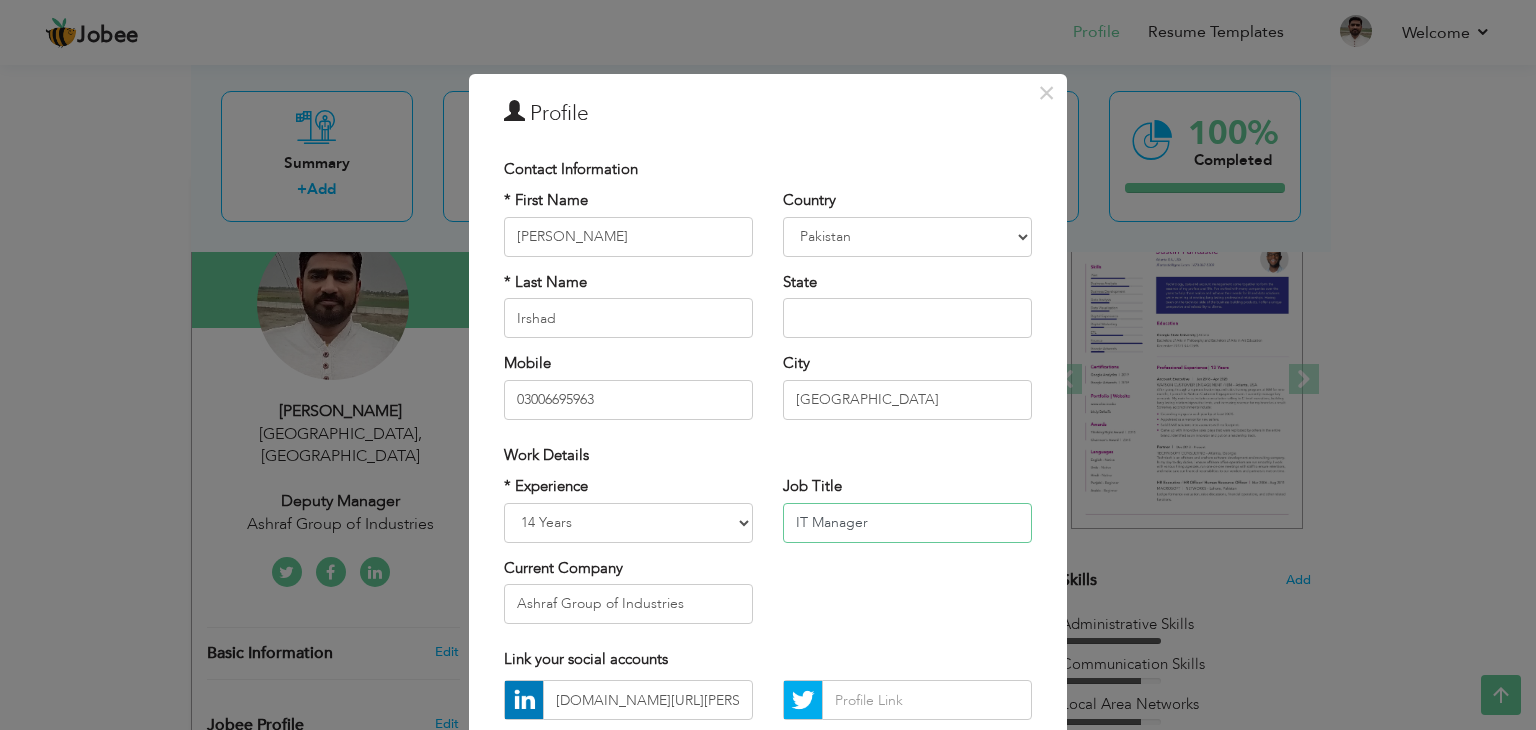 type on "IT Manager" 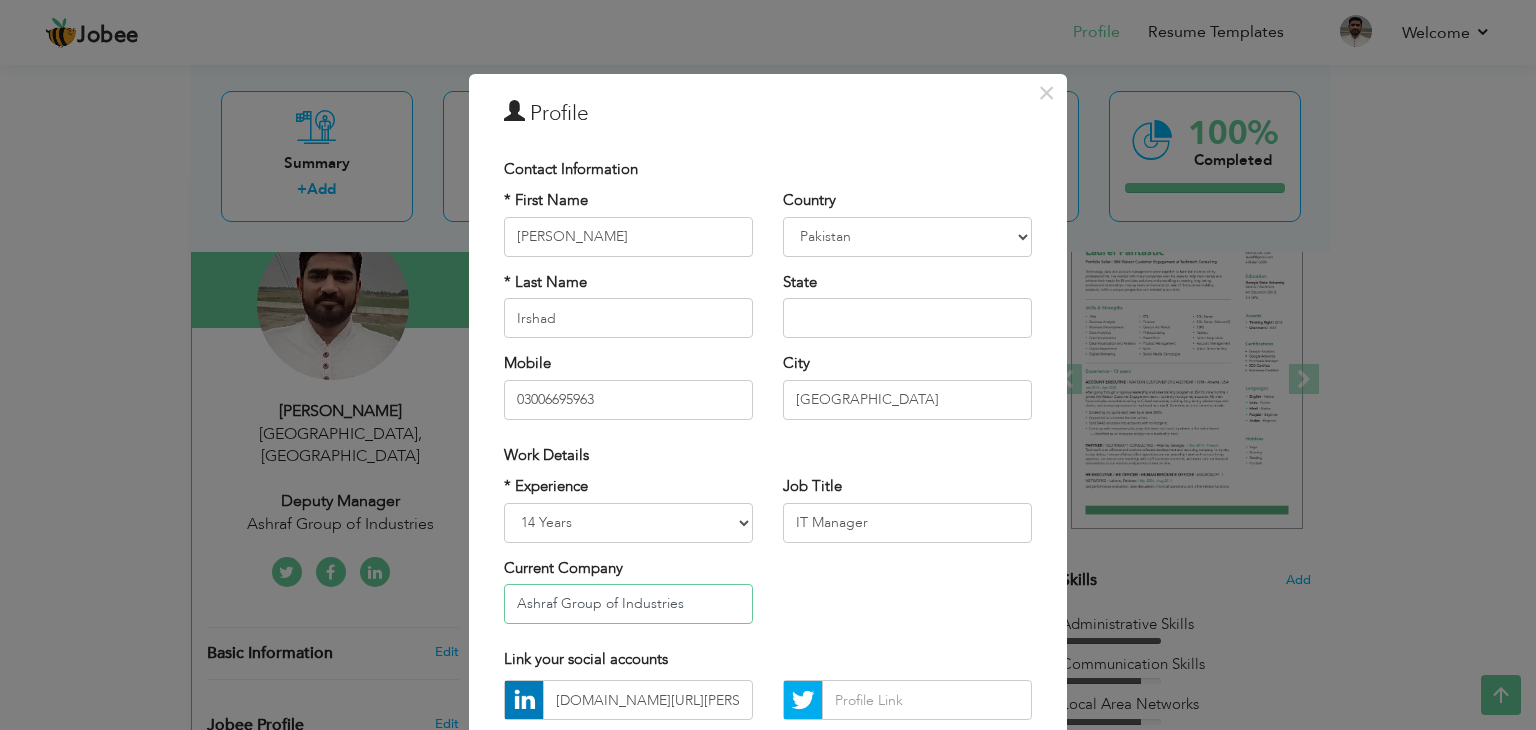 drag, startPoint x: 688, startPoint y: 605, endPoint x: 492, endPoint y: 601, distance: 196.04082 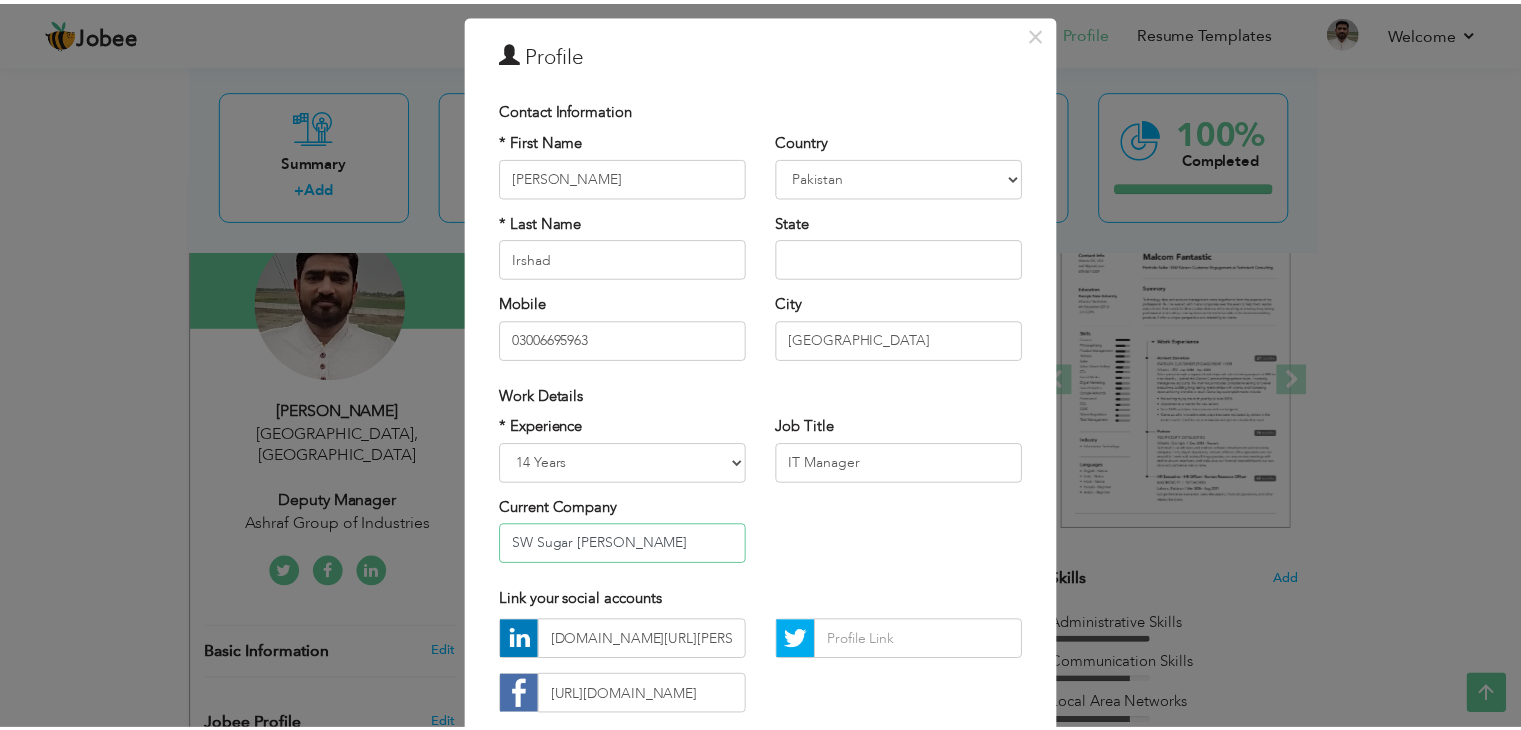 scroll, scrollTop: 181, scrollLeft: 0, axis: vertical 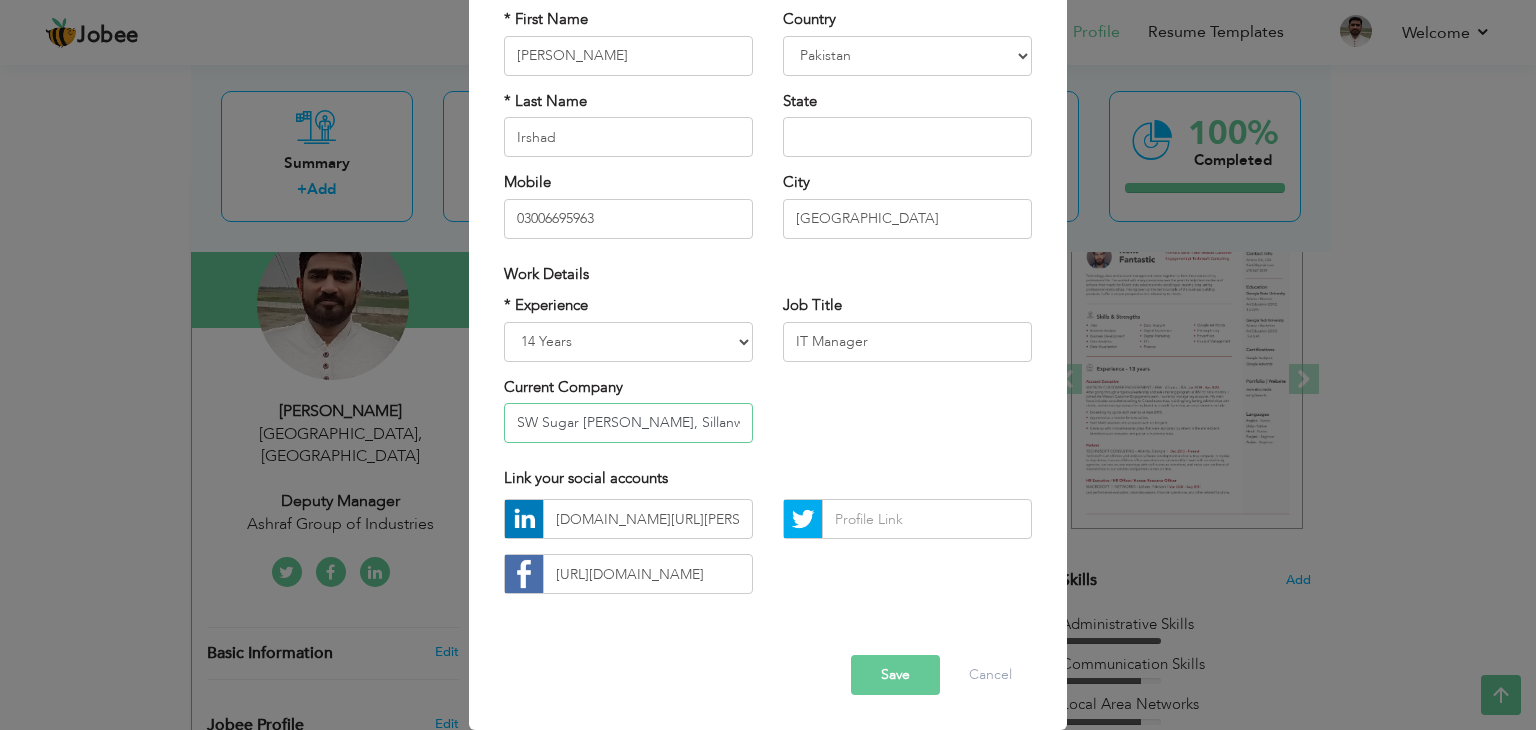 type on "SW Sugar [PERSON_NAME], Sillanwali" 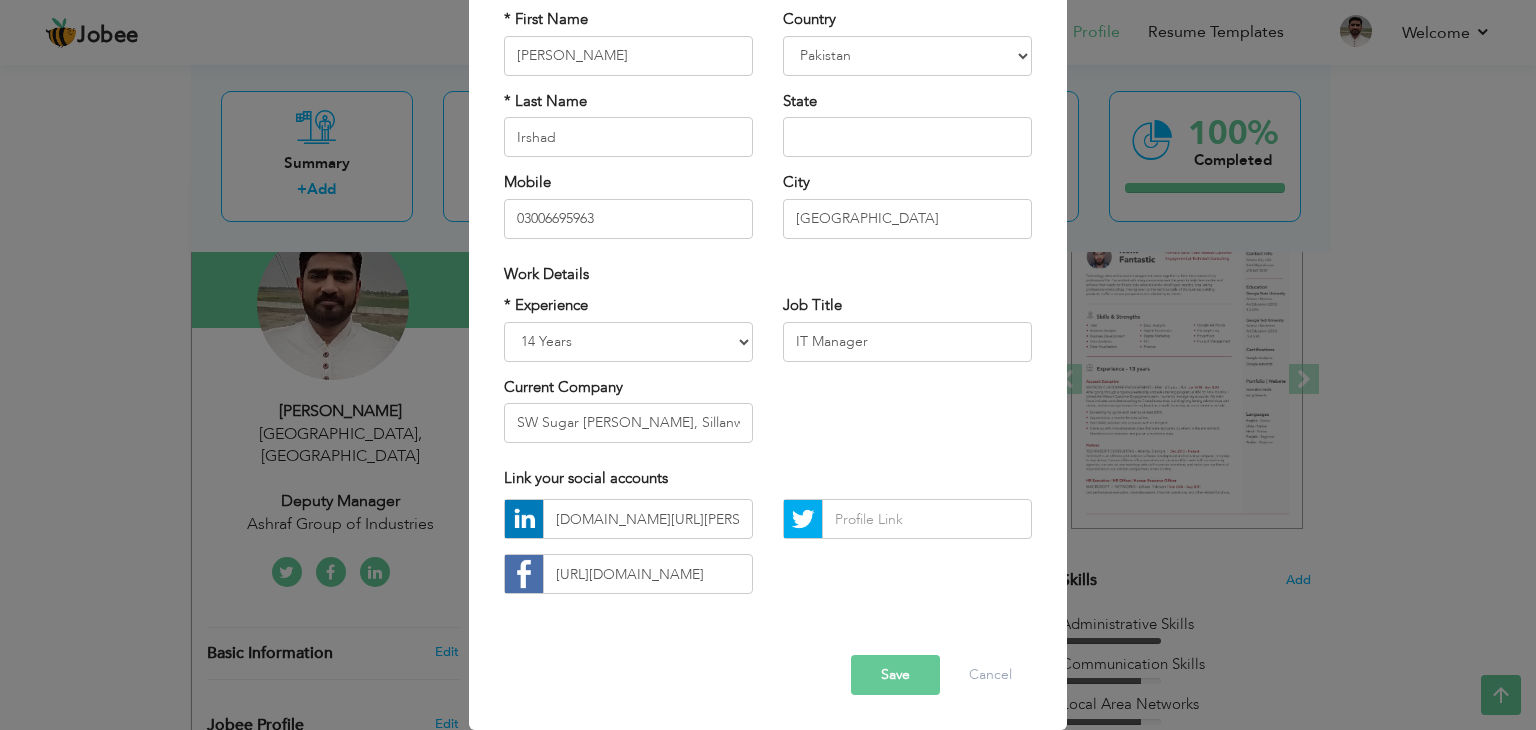 click on "Save" at bounding box center [895, 675] 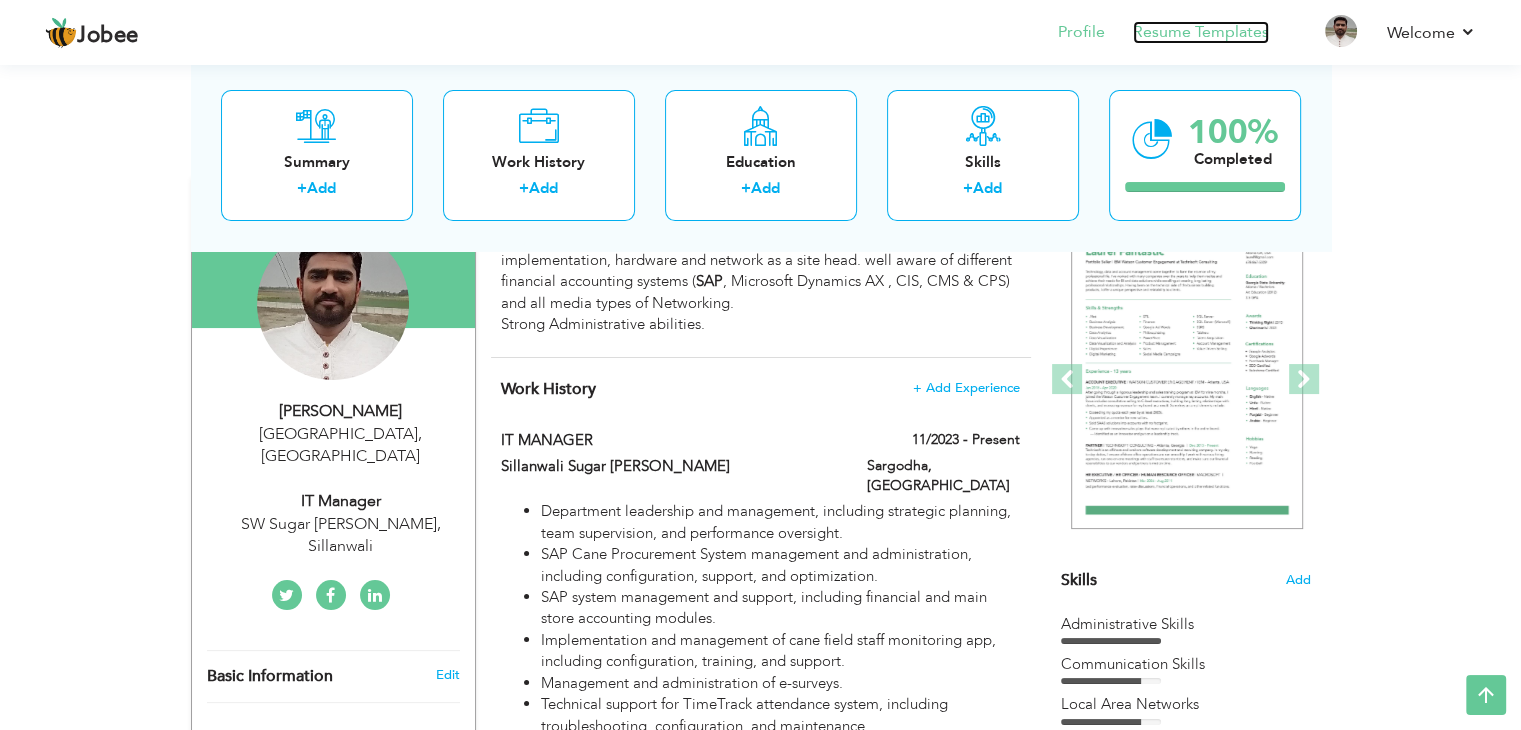 click on "Resume Templates" at bounding box center (1201, 32) 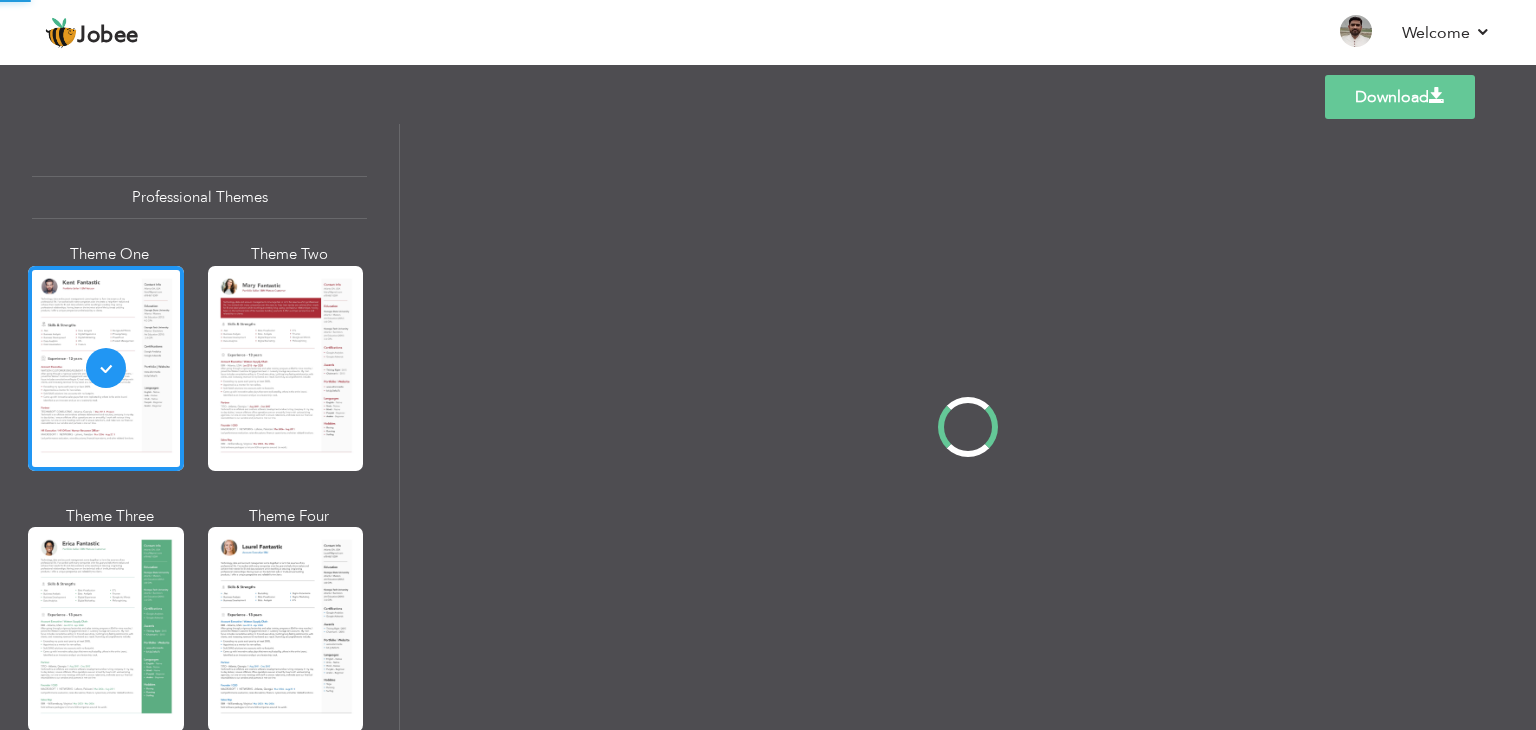 scroll, scrollTop: 0, scrollLeft: 0, axis: both 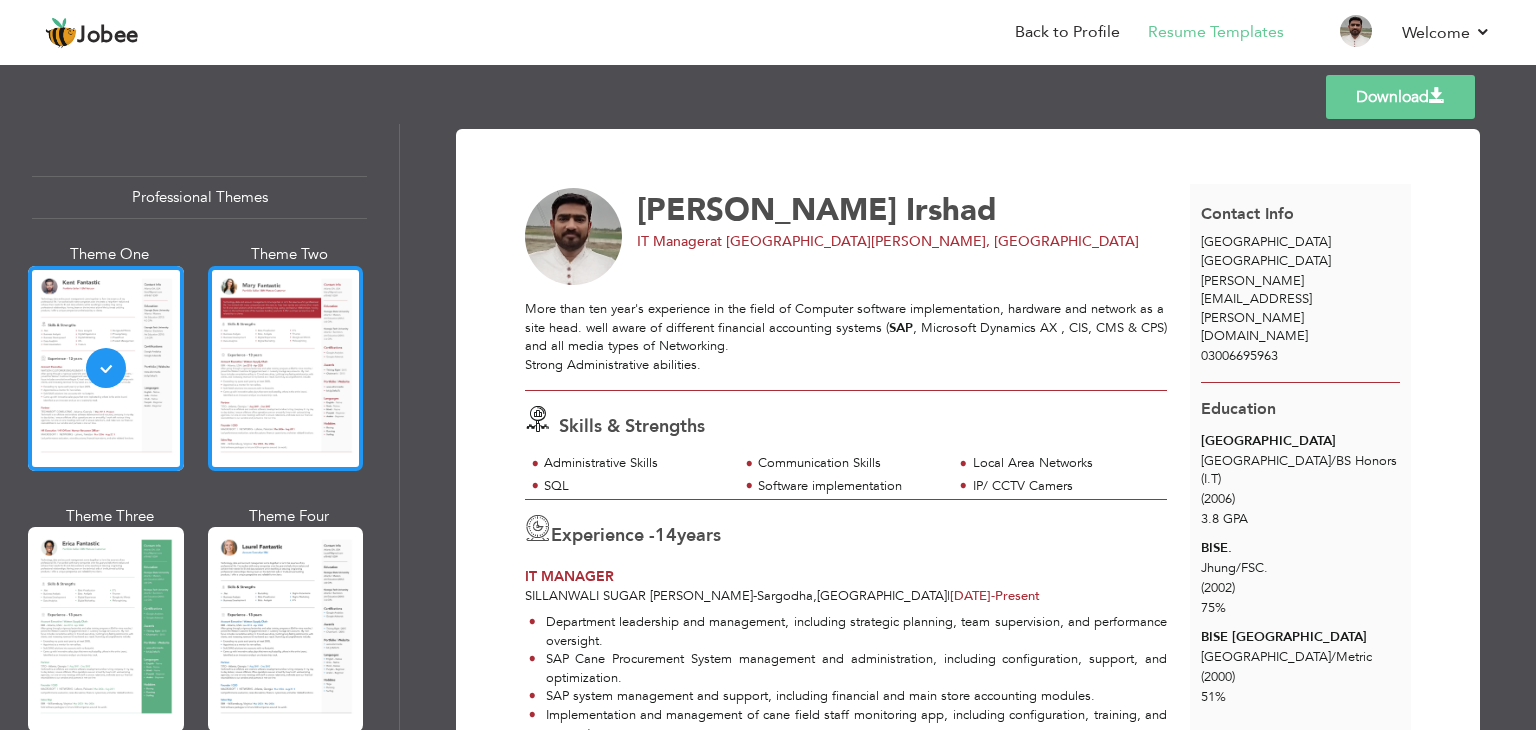click at bounding box center [286, 368] 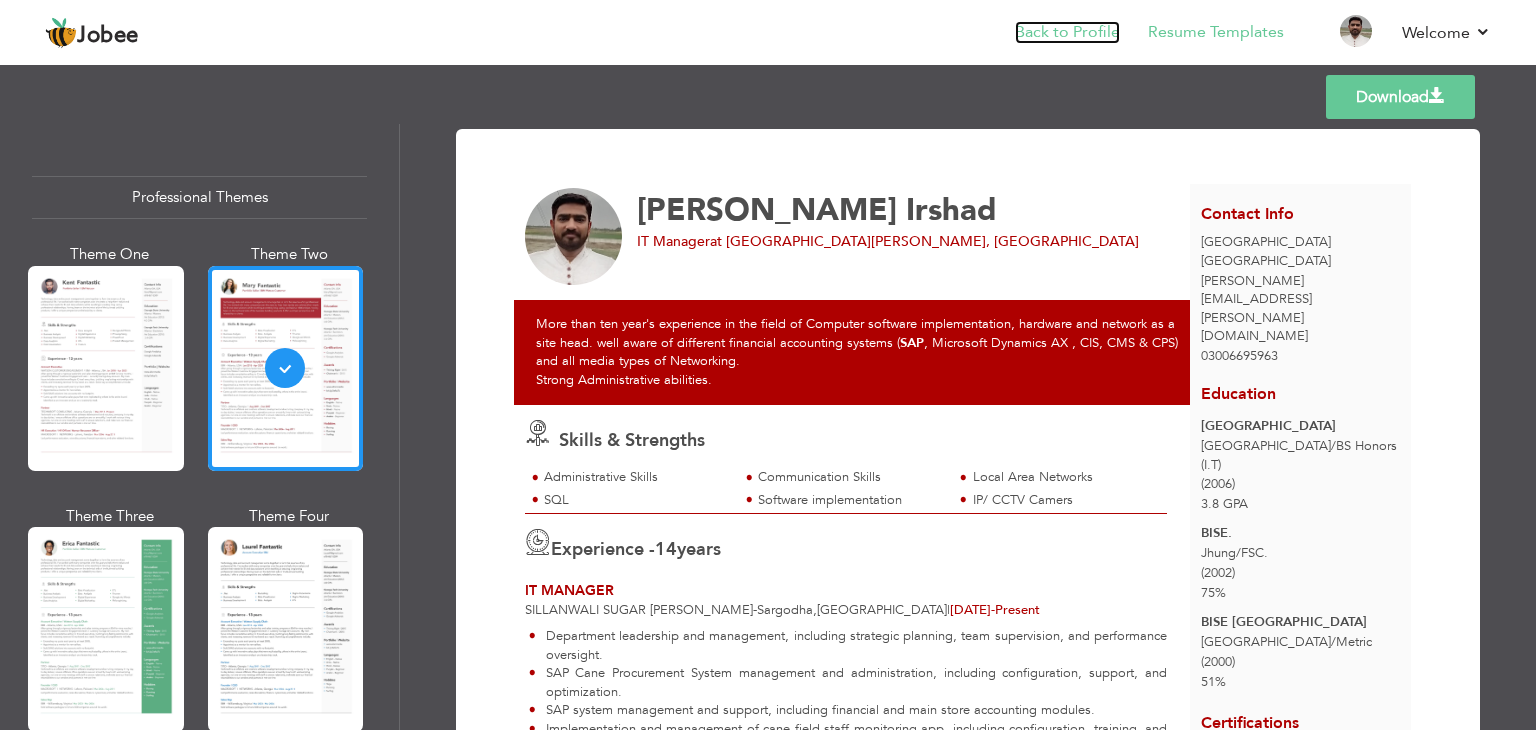 click on "Back to Profile" at bounding box center (1067, 32) 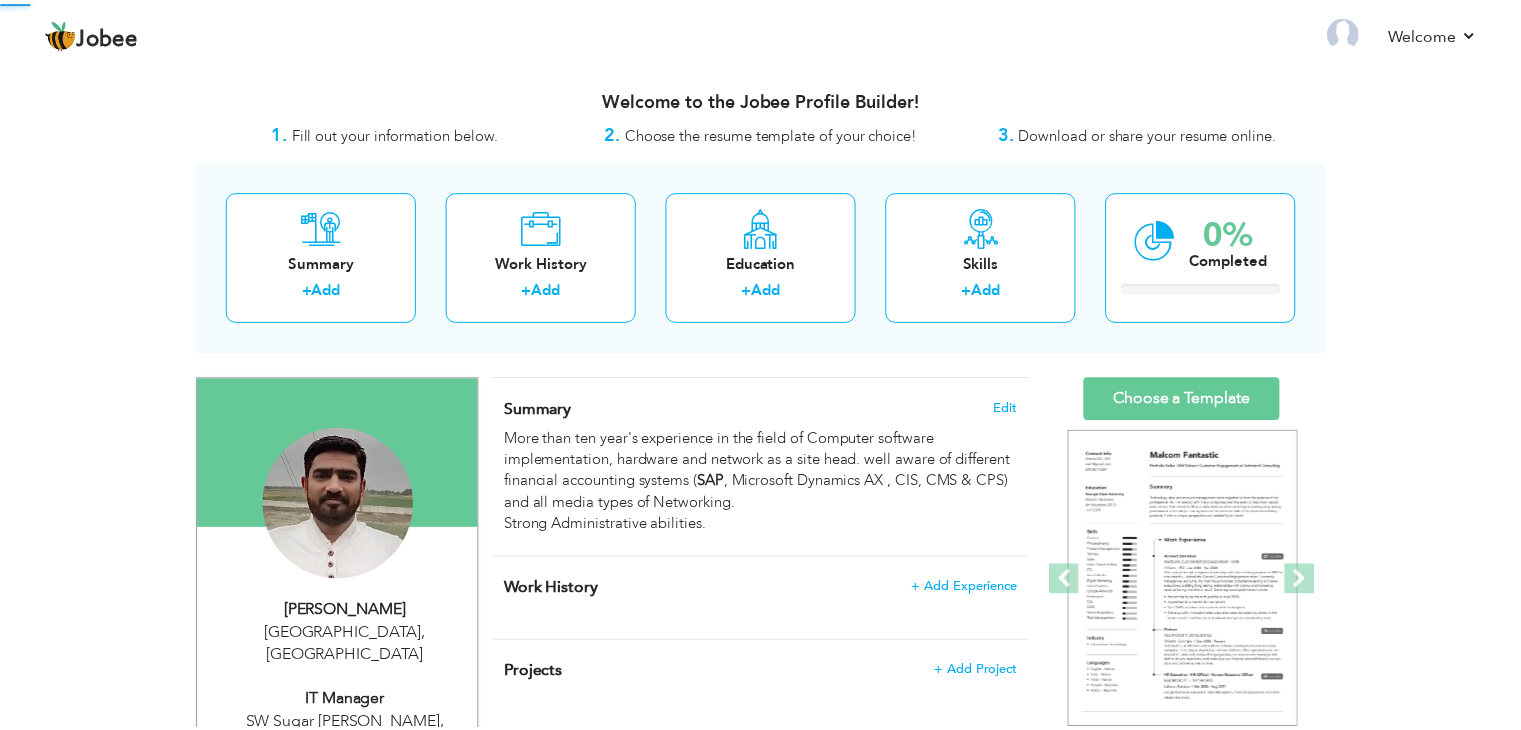 scroll, scrollTop: 0, scrollLeft: 0, axis: both 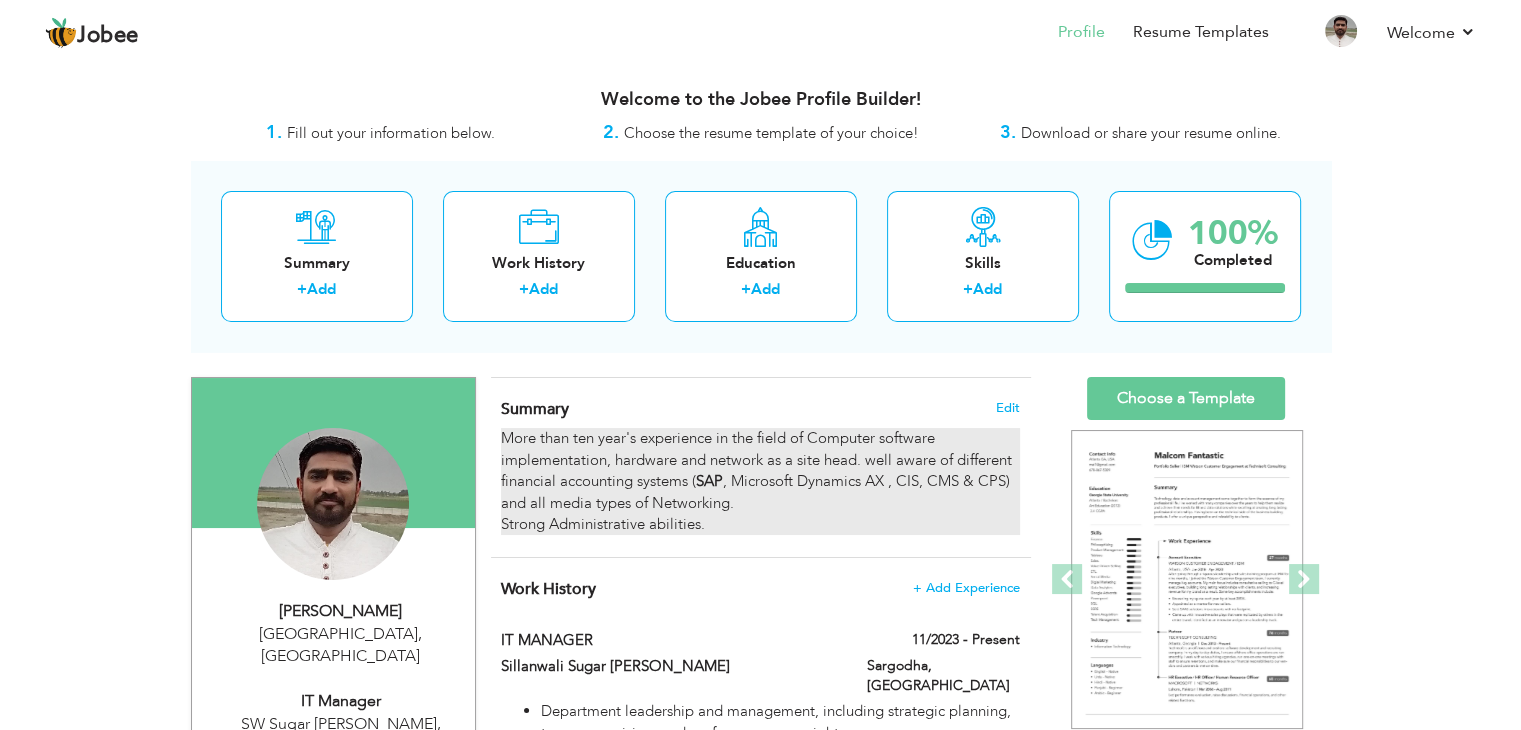 click on "More than ten year's experience in the field of Computer software implementation, hardware and network as a site head. well aware of different financial accounting systems ( SAP , Microsoft Dynamics AX , CIS, CMS & CPS) and all media types of Networking.
Strong Administrative abilities." at bounding box center [760, 481] 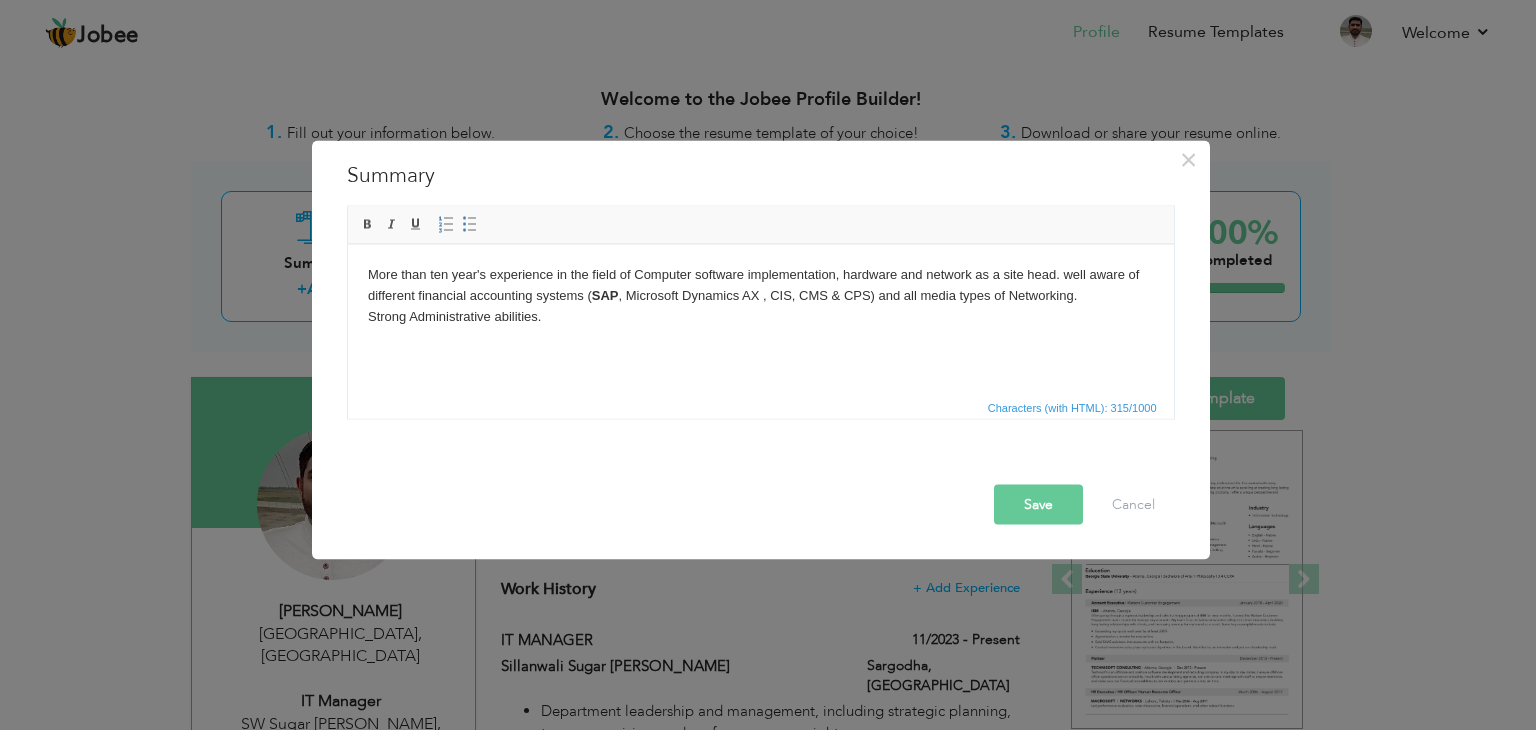 click on "More than ten year's experience in the field of Computer software implementation, hardware and network as a site head. well aware of different financial accounting systems ( SAP , Microsoft Dynamics AX , CIS, CMS & CPS) and all media types of Networking. Strong Administrative abilities." at bounding box center (760, 295) 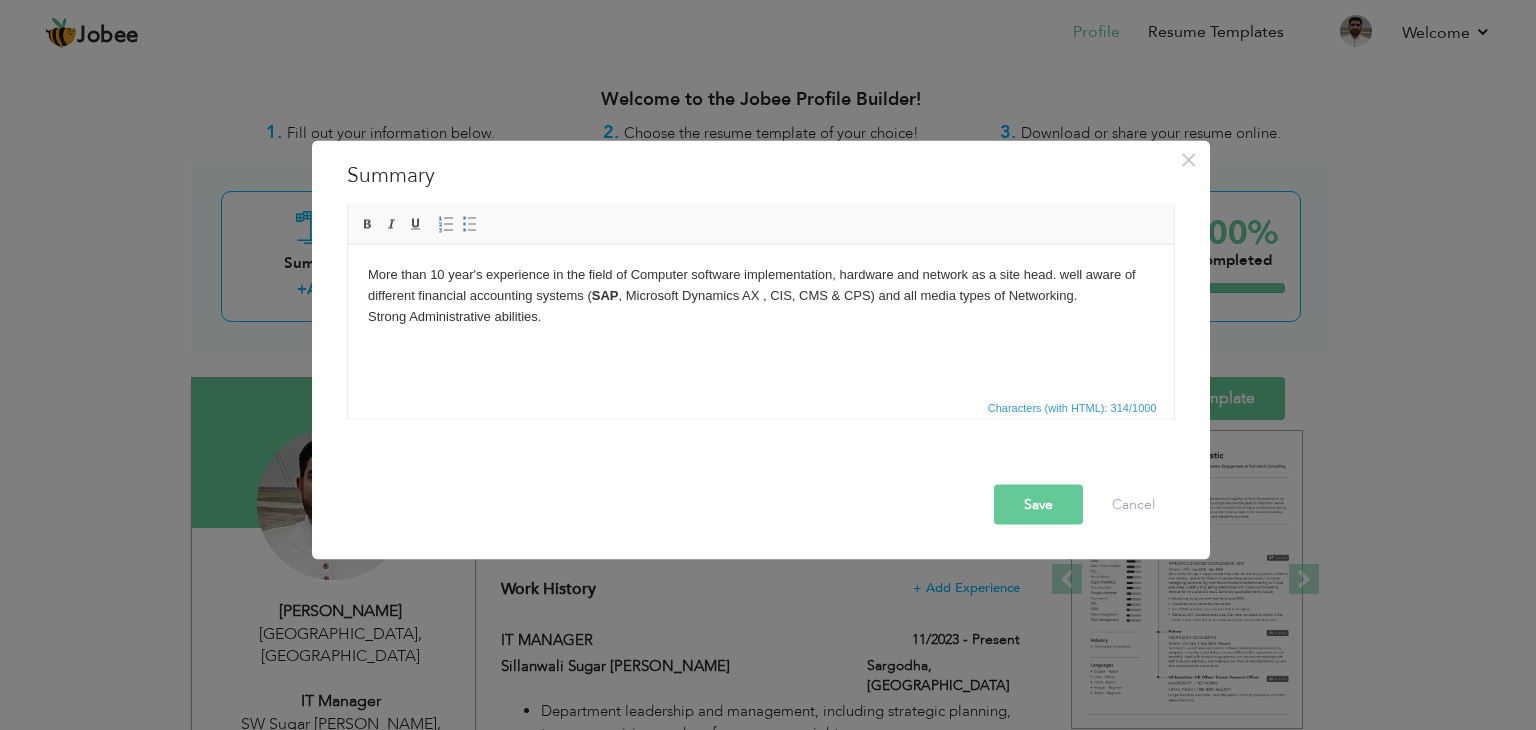 click on "Save" at bounding box center (1038, 505) 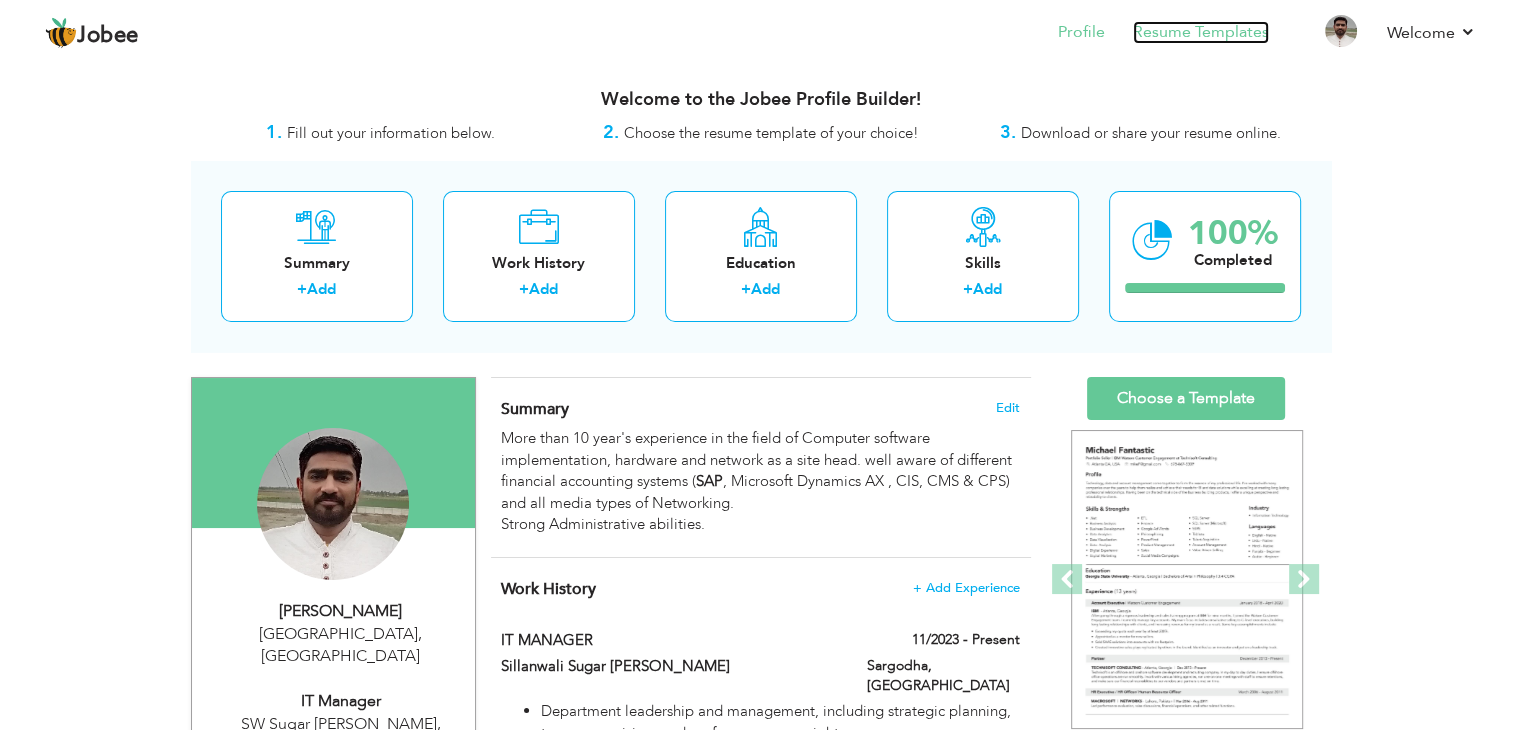click on "Resume Templates" at bounding box center [1201, 32] 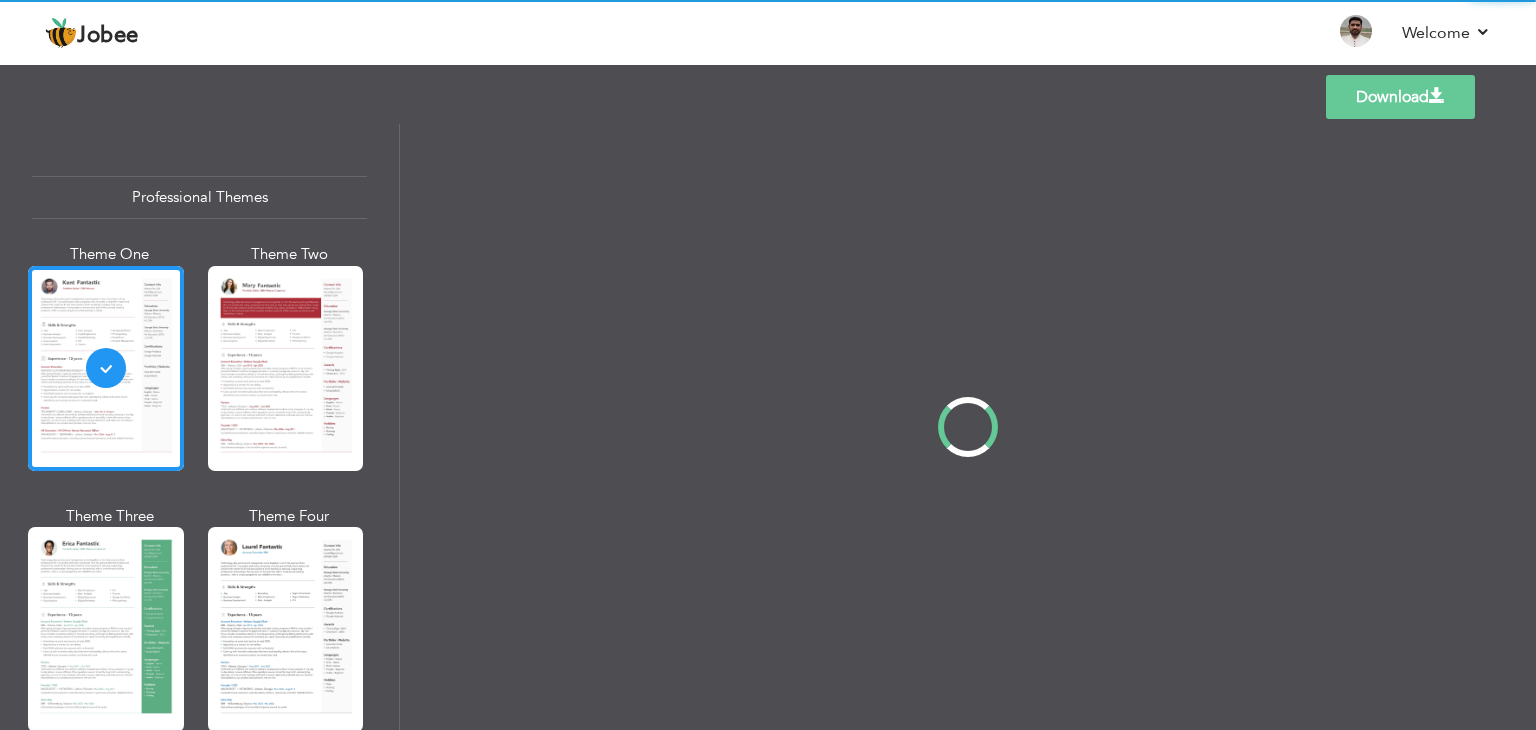 scroll, scrollTop: 0, scrollLeft: 0, axis: both 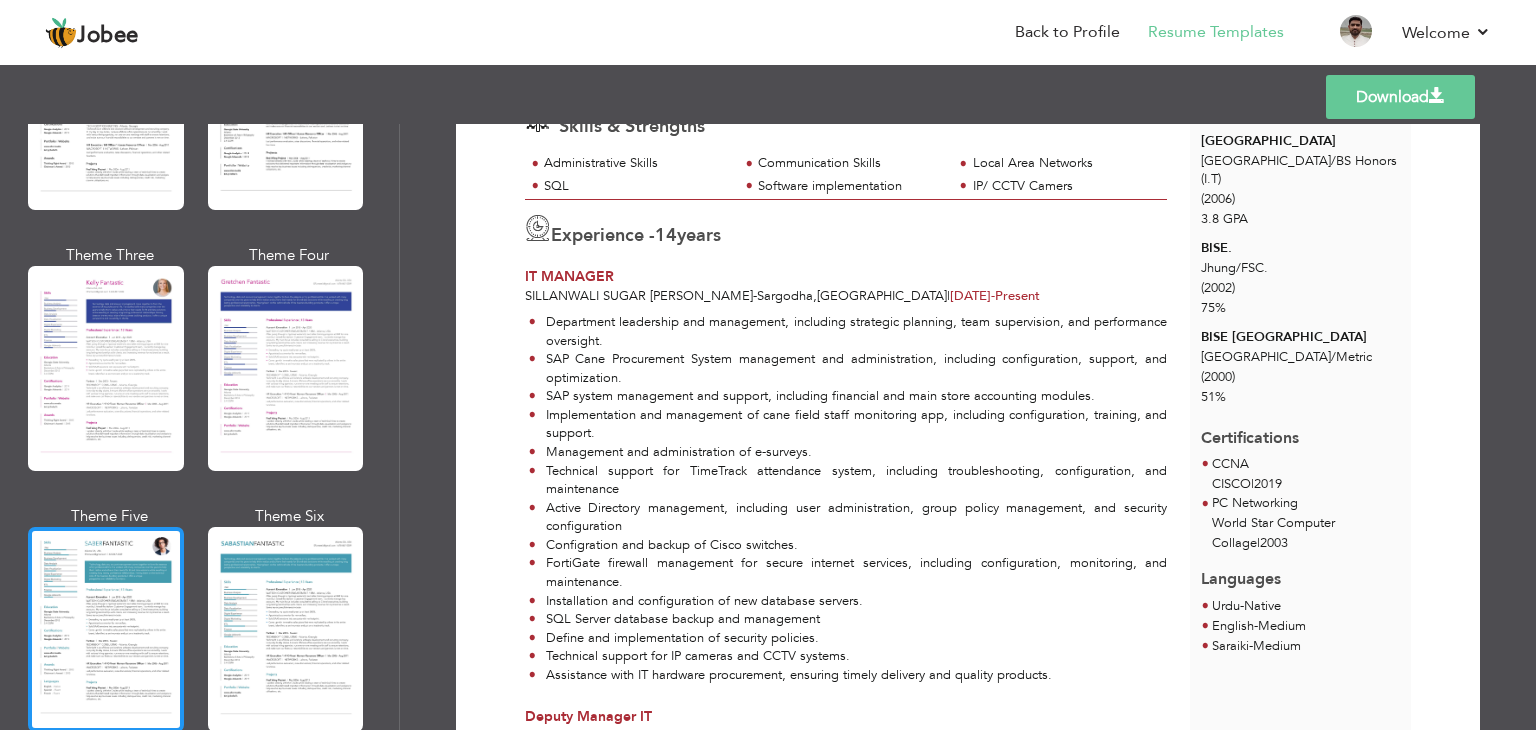 click at bounding box center [106, 629] 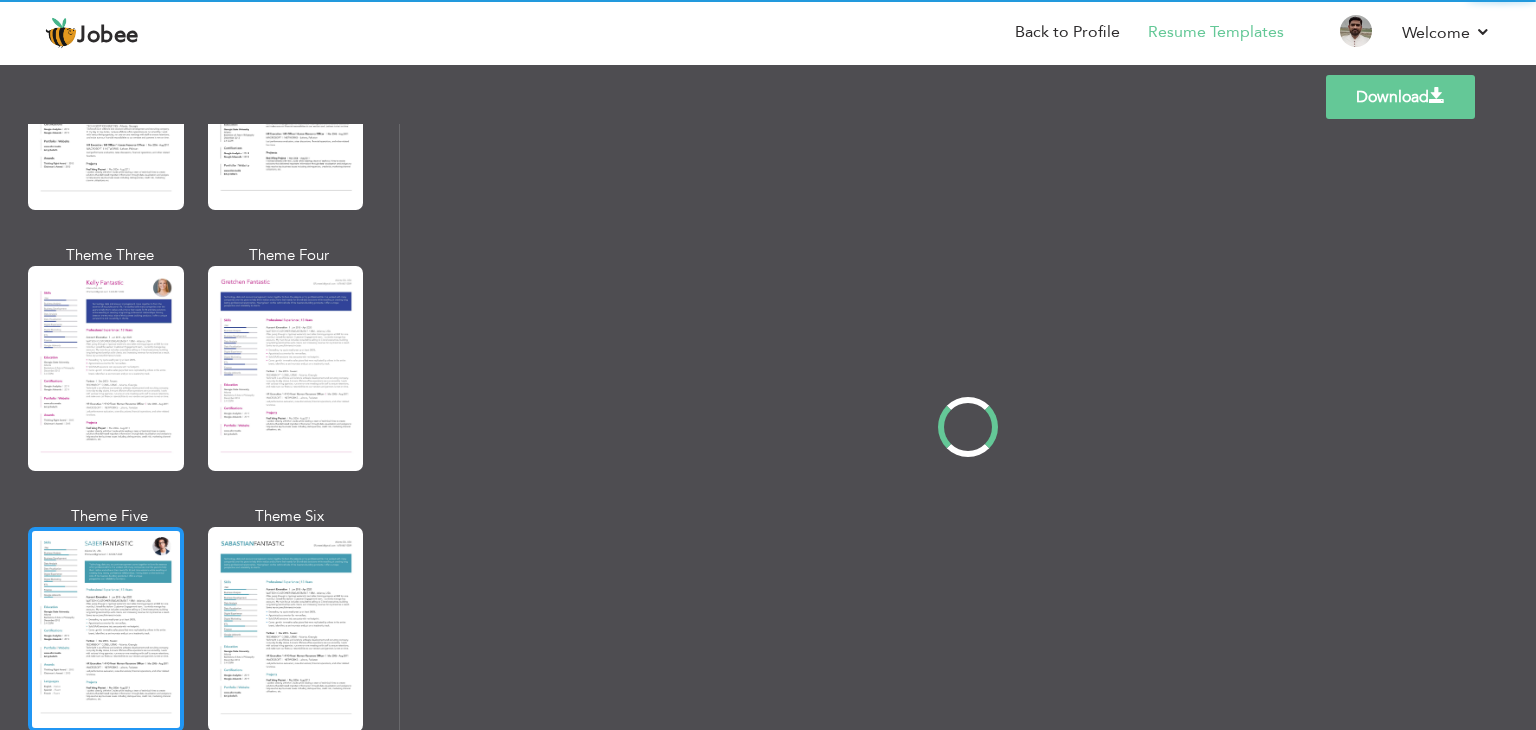 scroll, scrollTop: 0, scrollLeft: 0, axis: both 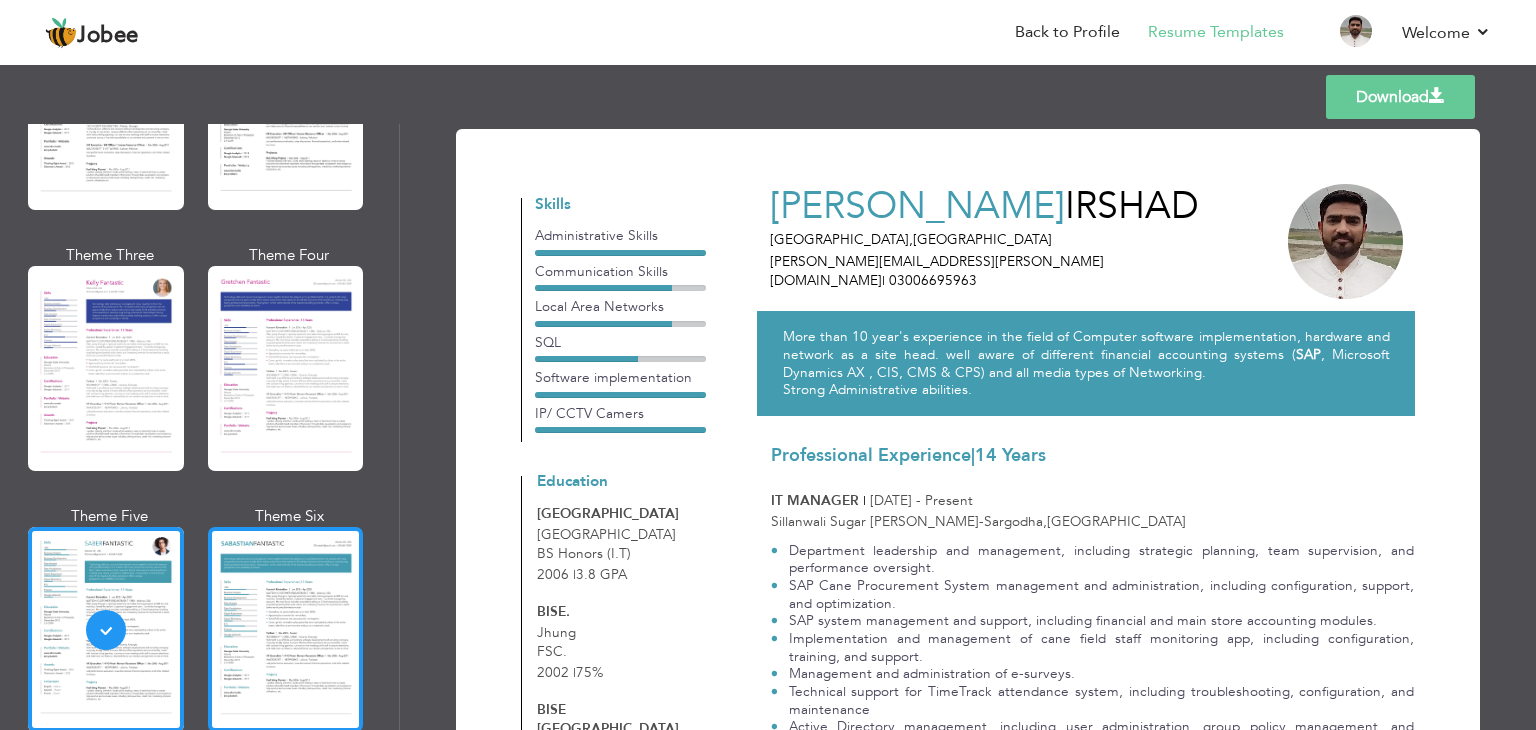 click at bounding box center (286, 629) 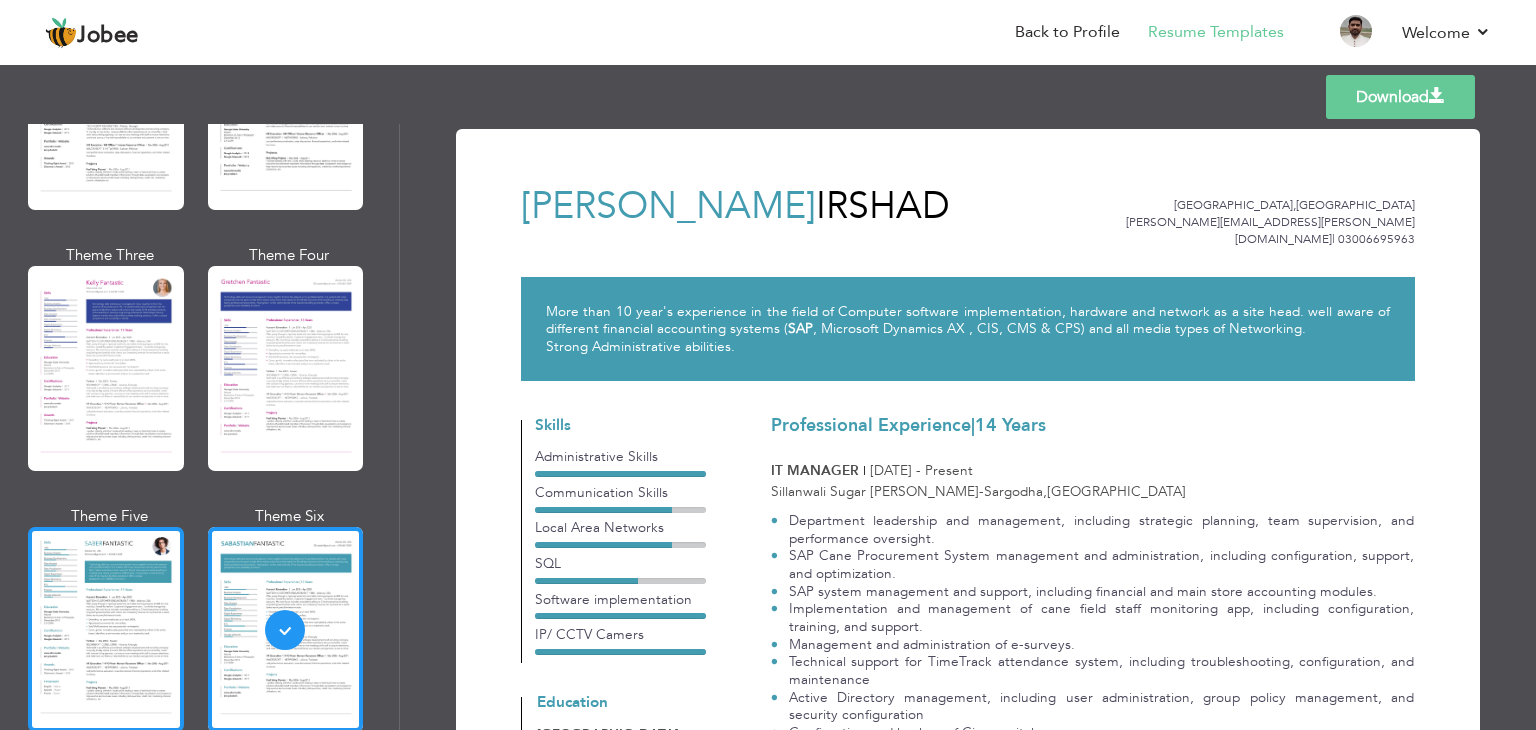 click at bounding box center [106, 629] 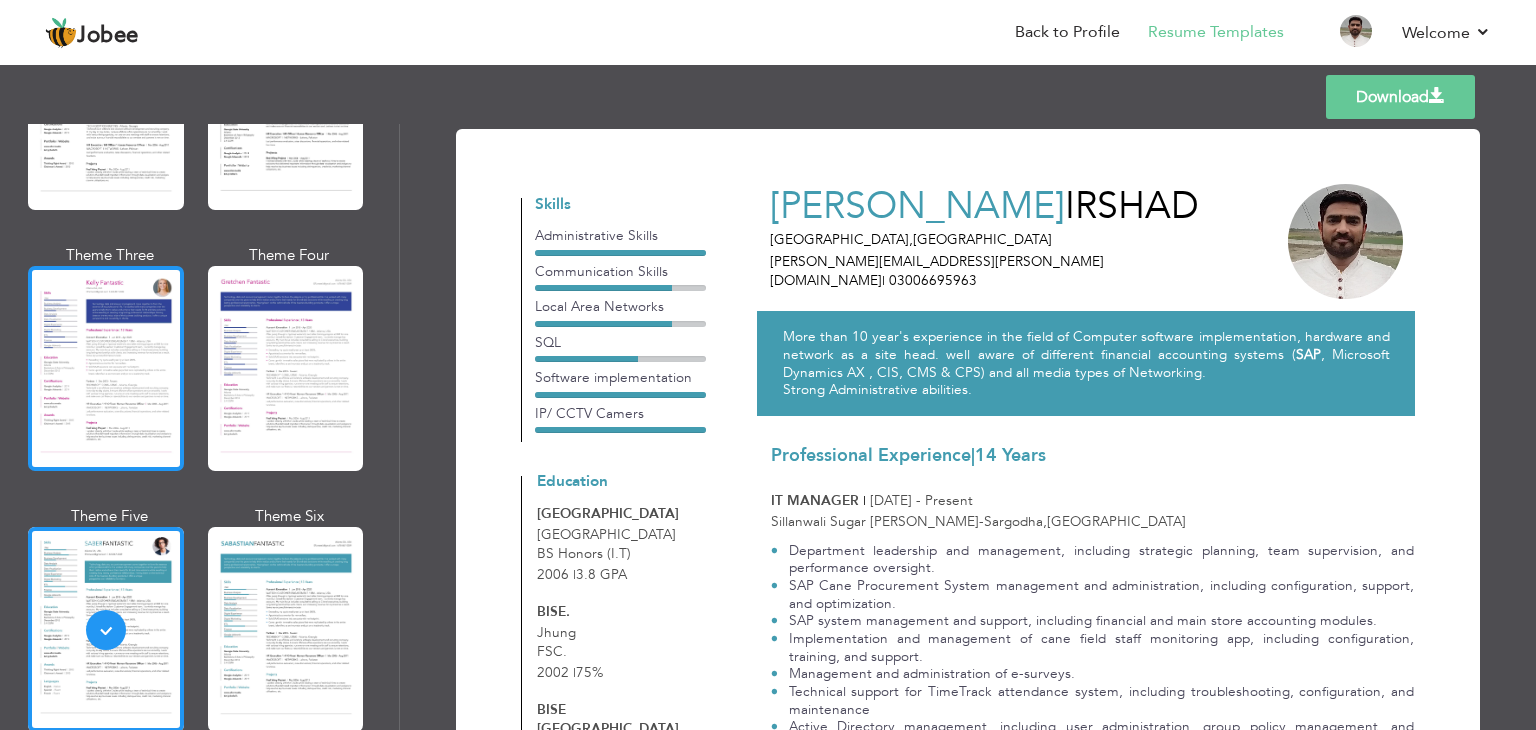 click at bounding box center (106, 368) 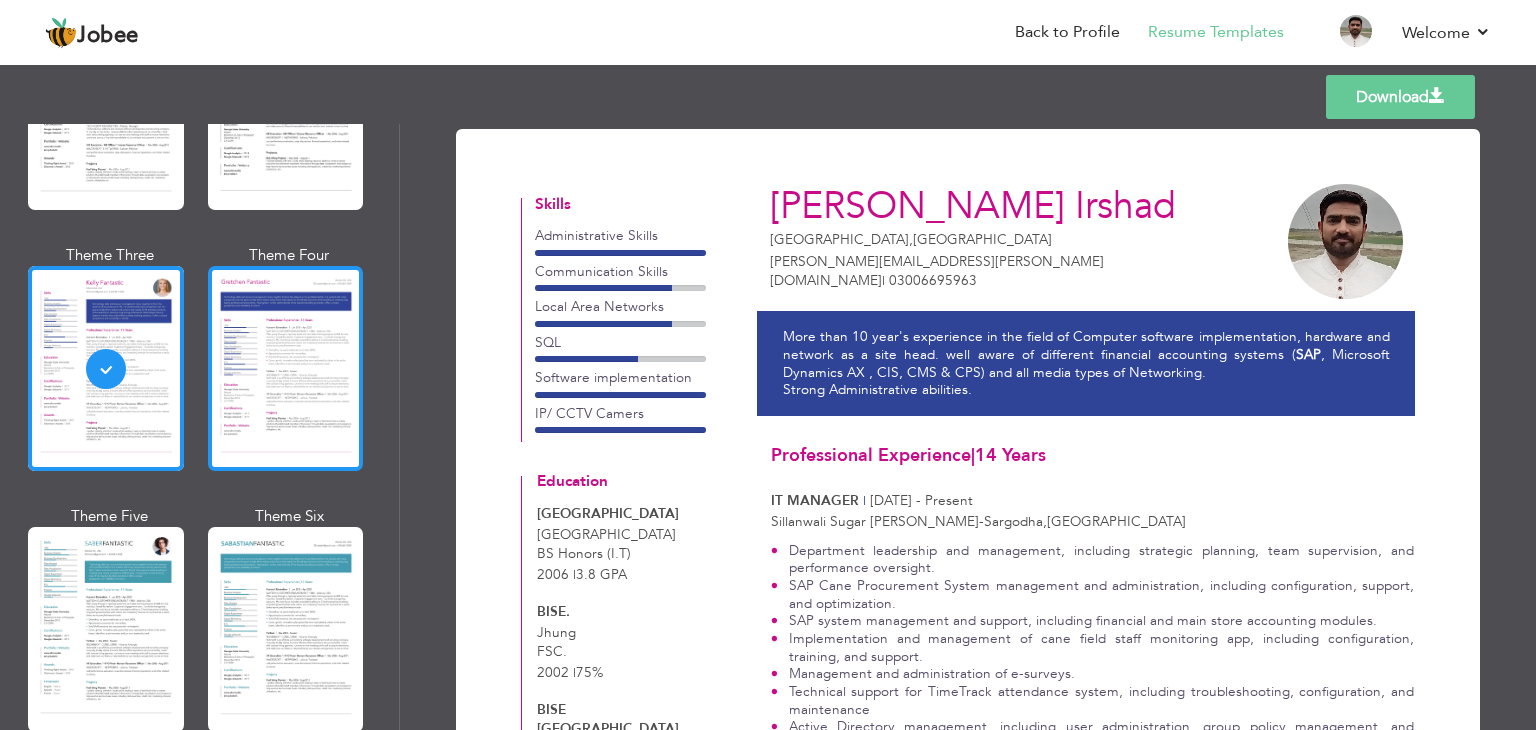 click at bounding box center [286, 368] 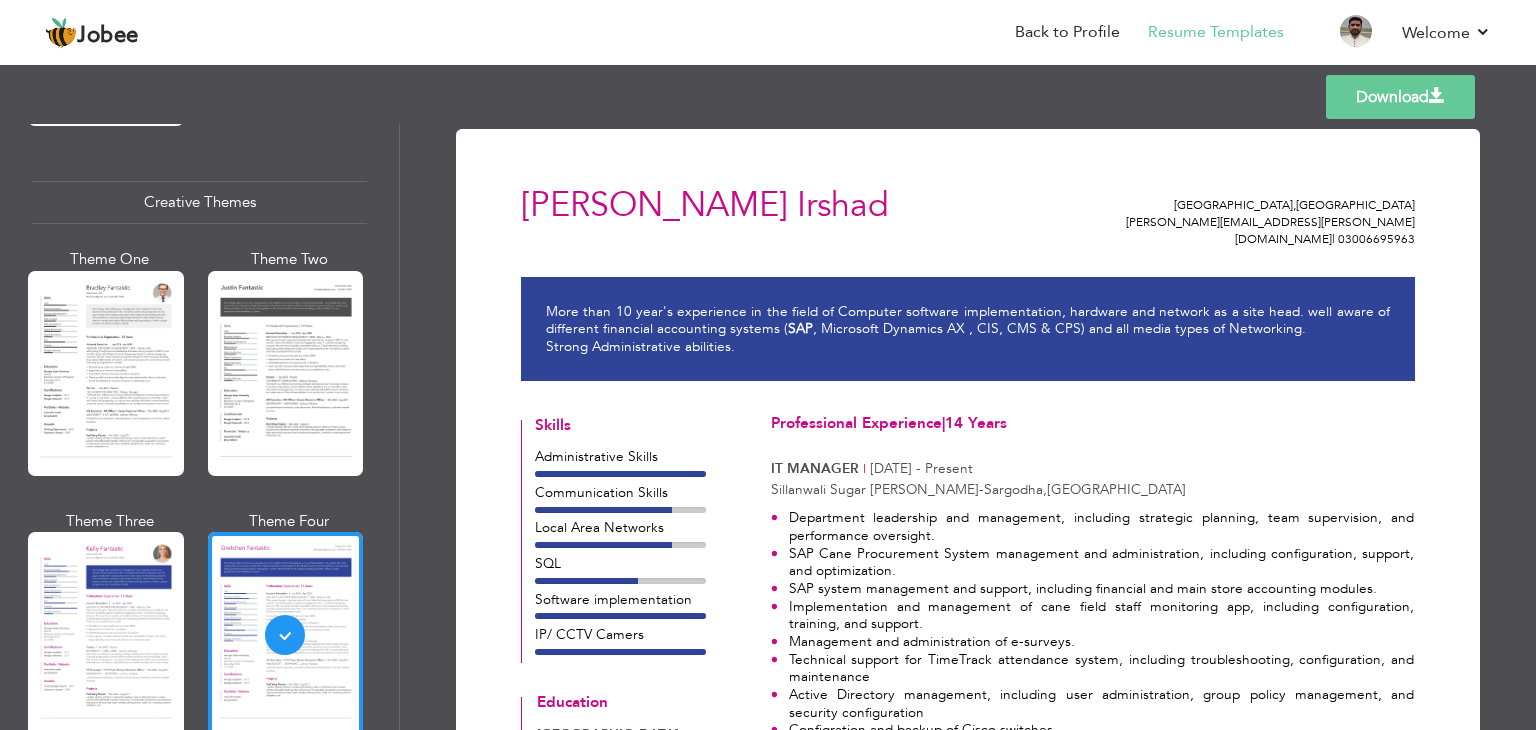 scroll, scrollTop: 2300, scrollLeft: 0, axis: vertical 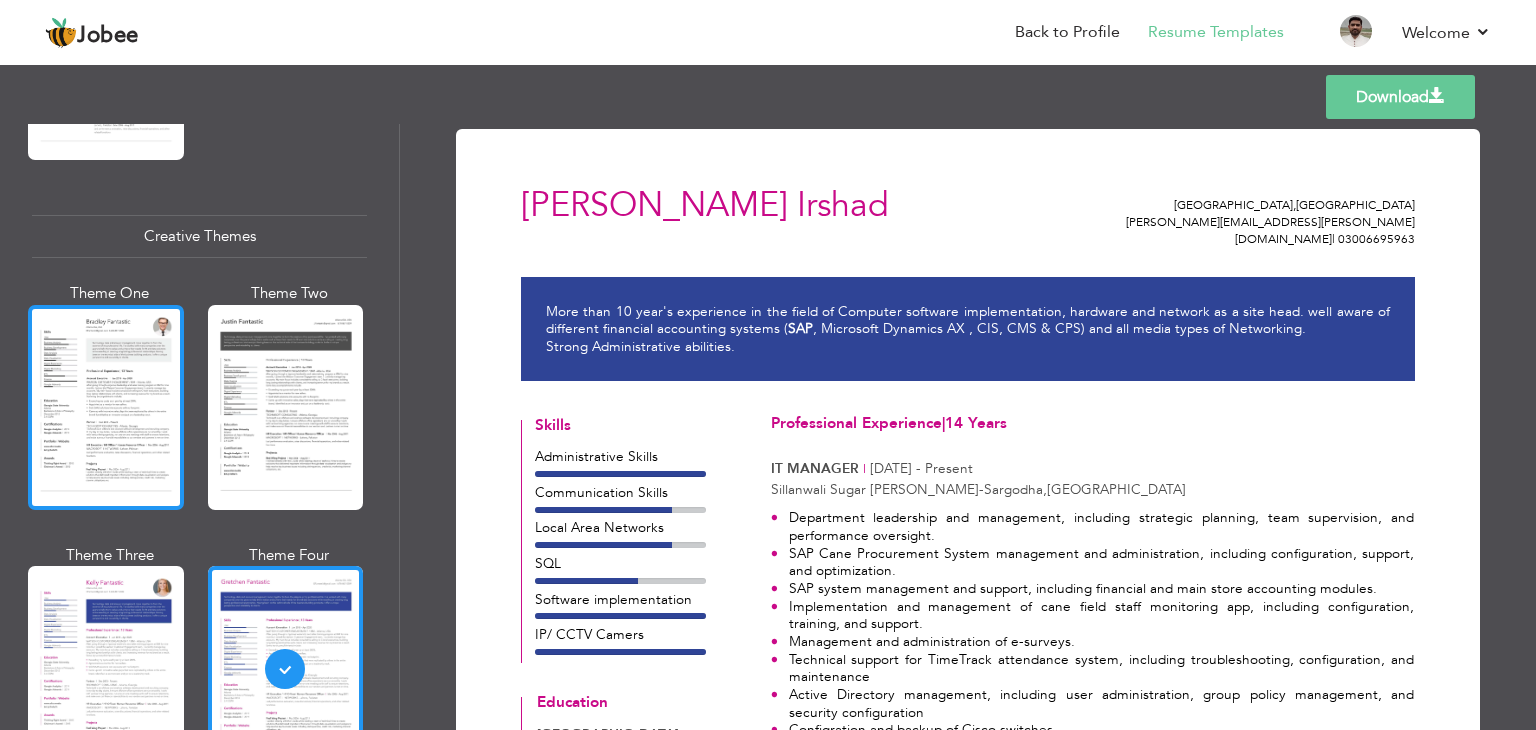 click at bounding box center [106, 407] 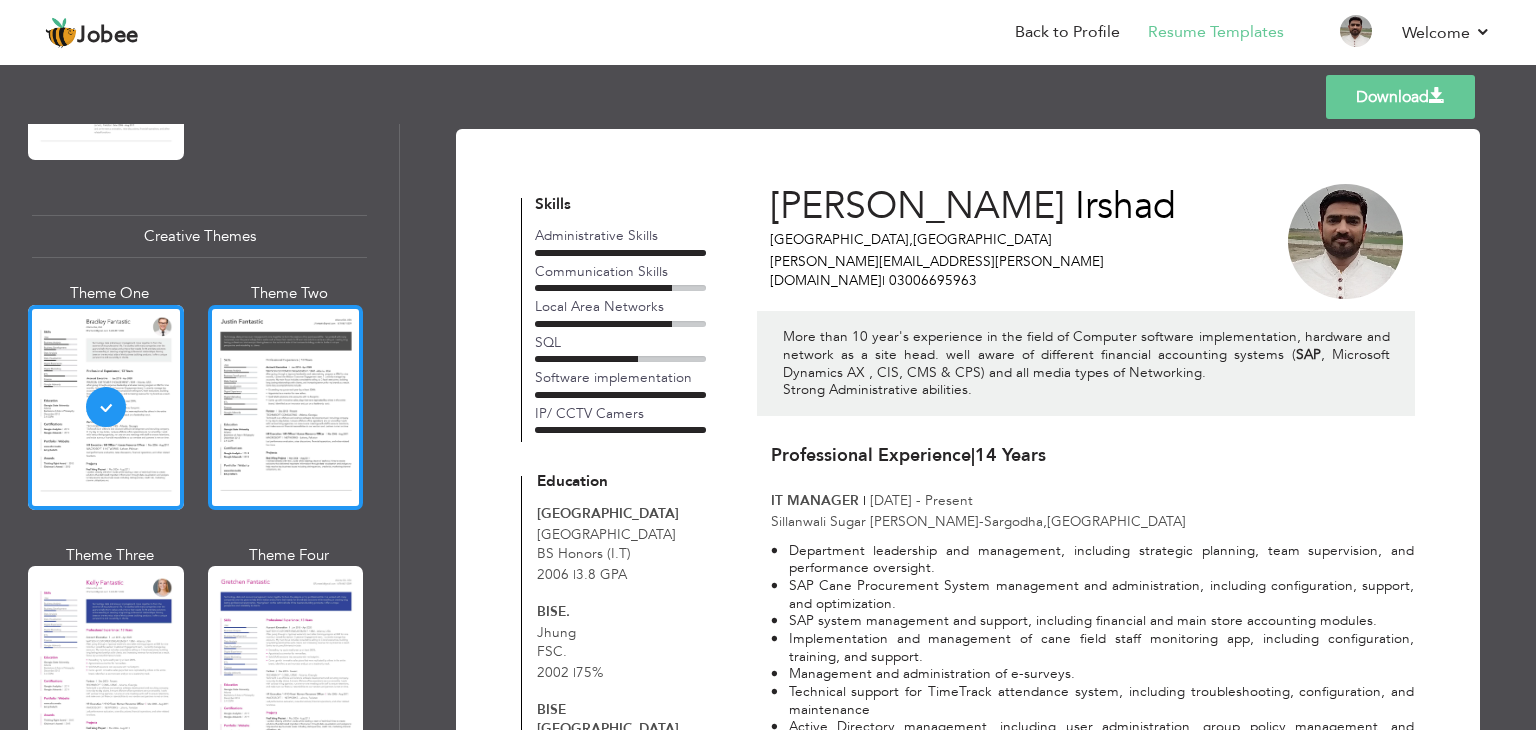 click at bounding box center [286, 407] 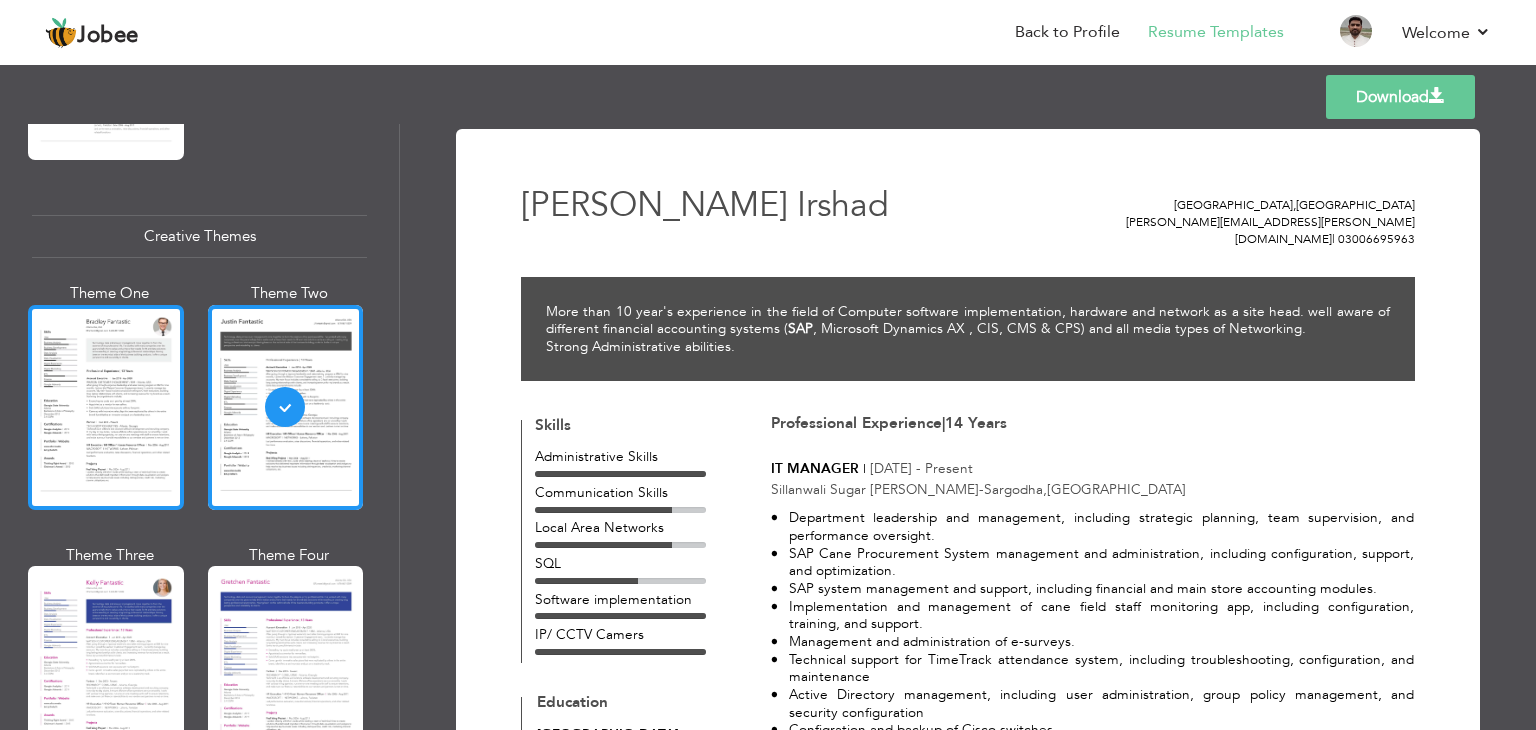 click at bounding box center (106, 407) 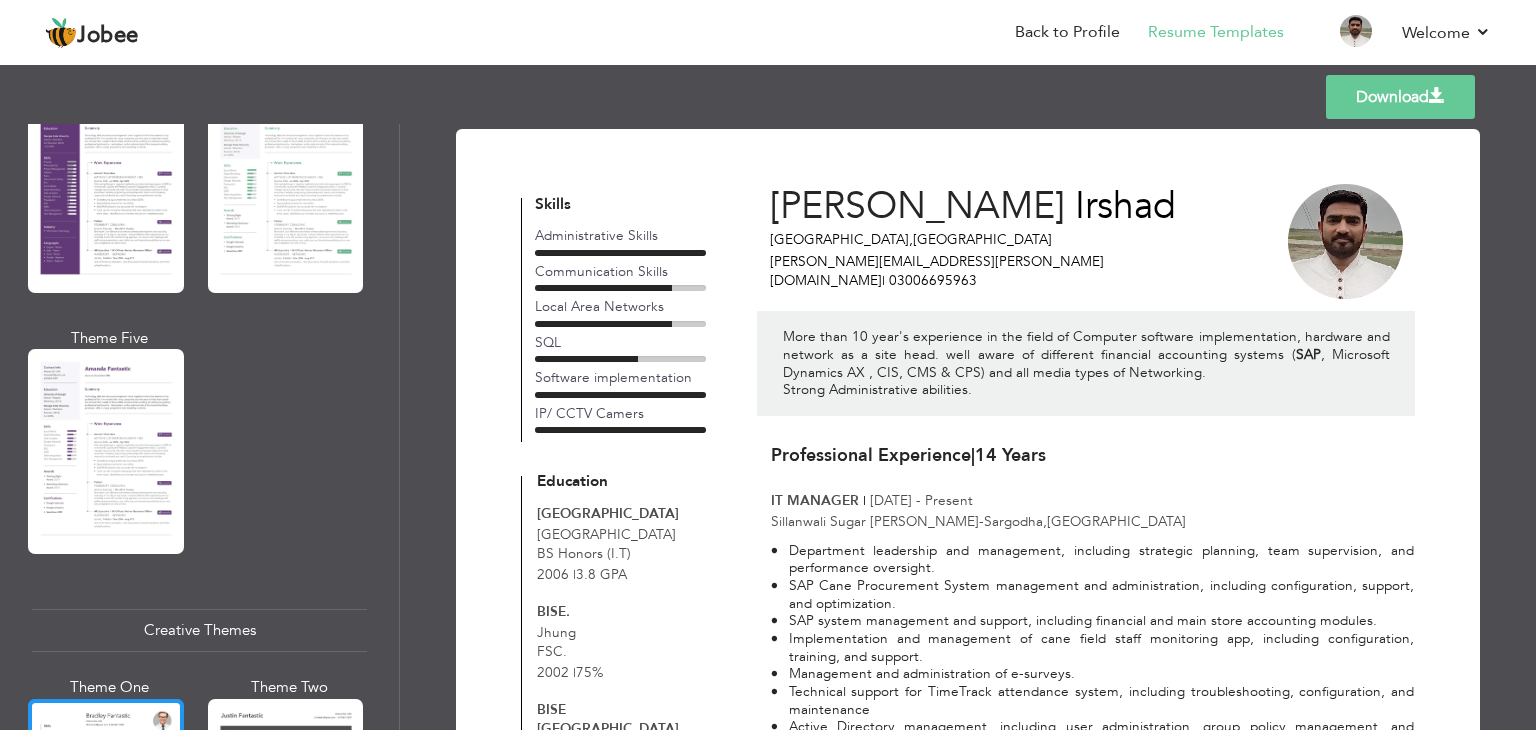 scroll, scrollTop: 1900, scrollLeft: 0, axis: vertical 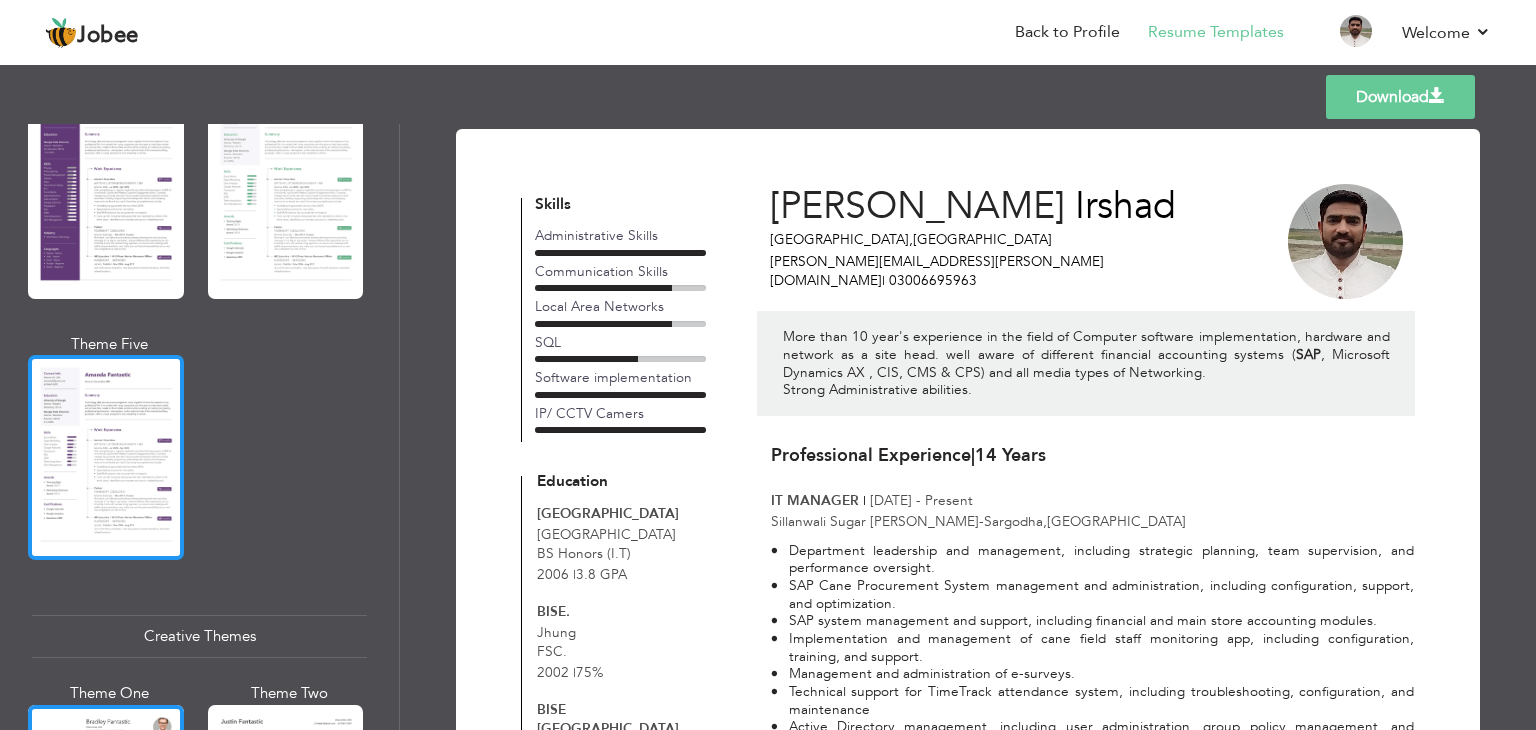 click at bounding box center [106, 457] 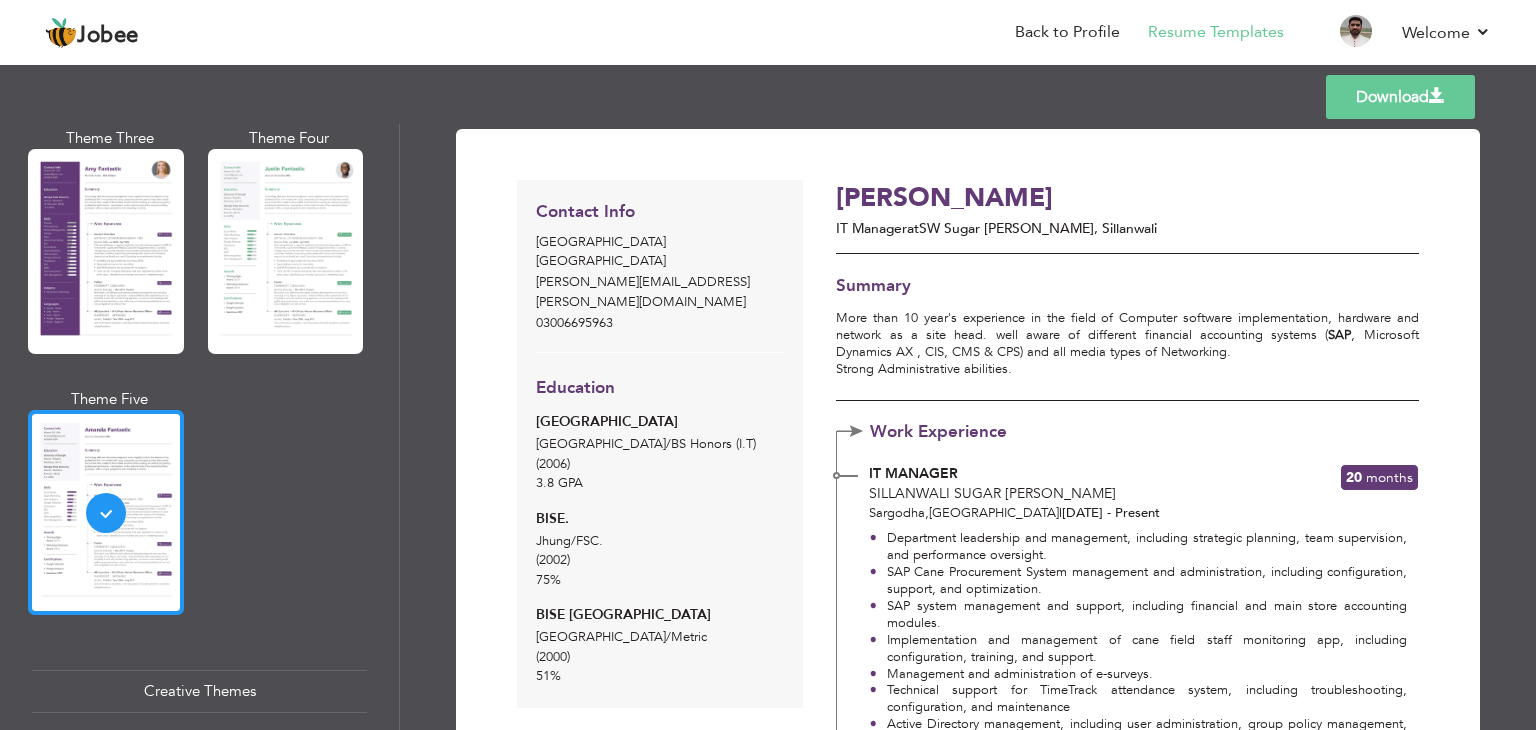 scroll, scrollTop: 1700, scrollLeft: 0, axis: vertical 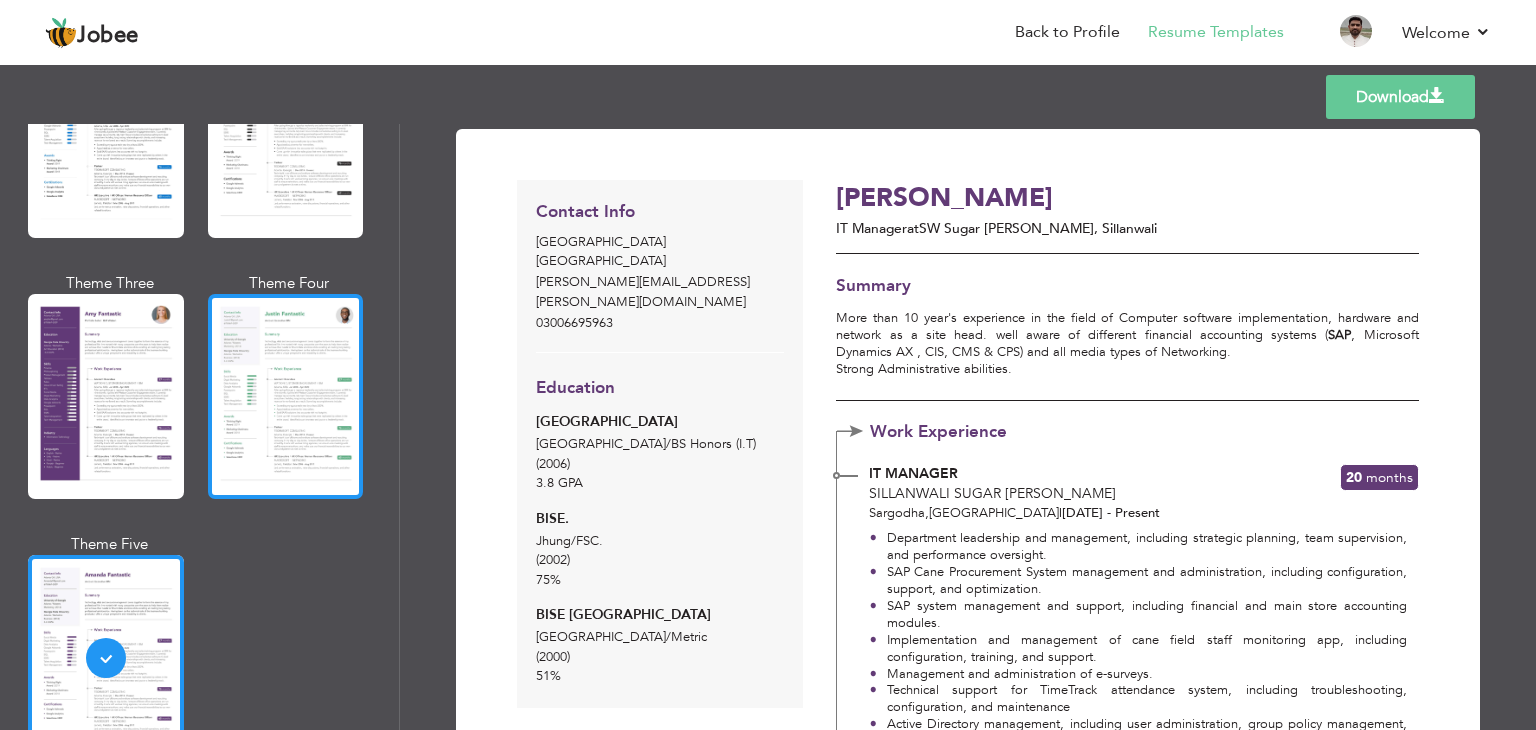 click at bounding box center [286, 396] 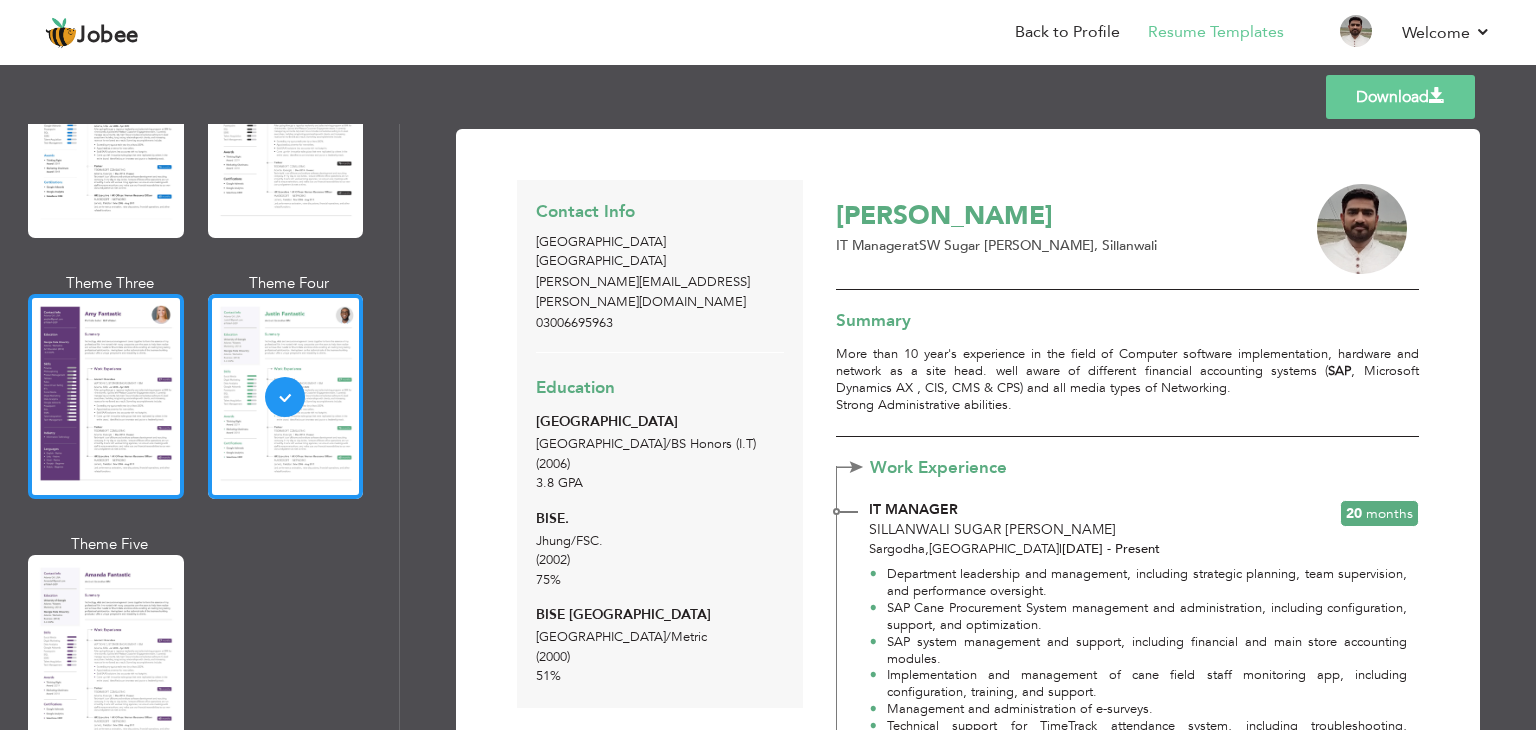 click at bounding box center (106, 396) 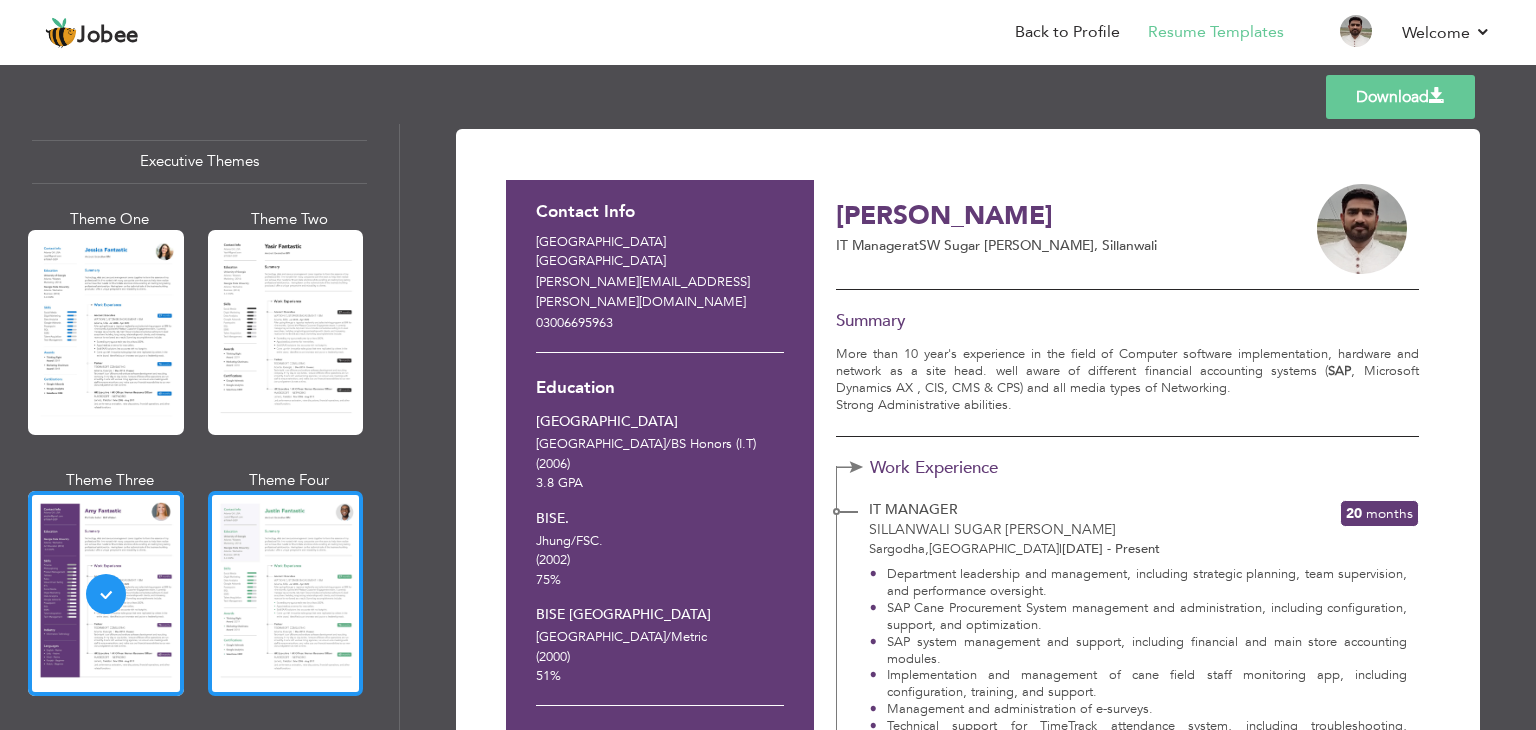 scroll, scrollTop: 1400, scrollLeft: 0, axis: vertical 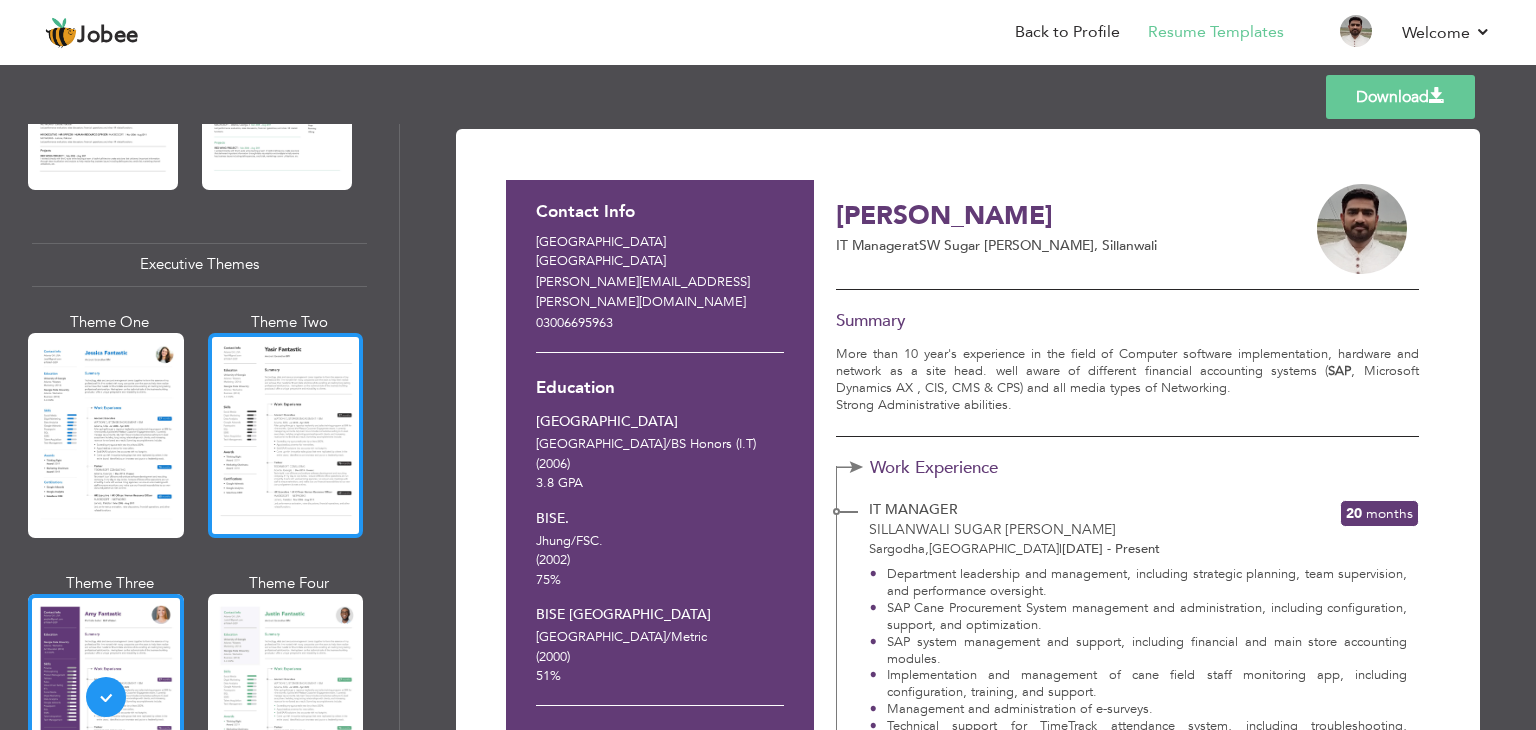 click at bounding box center [286, 435] 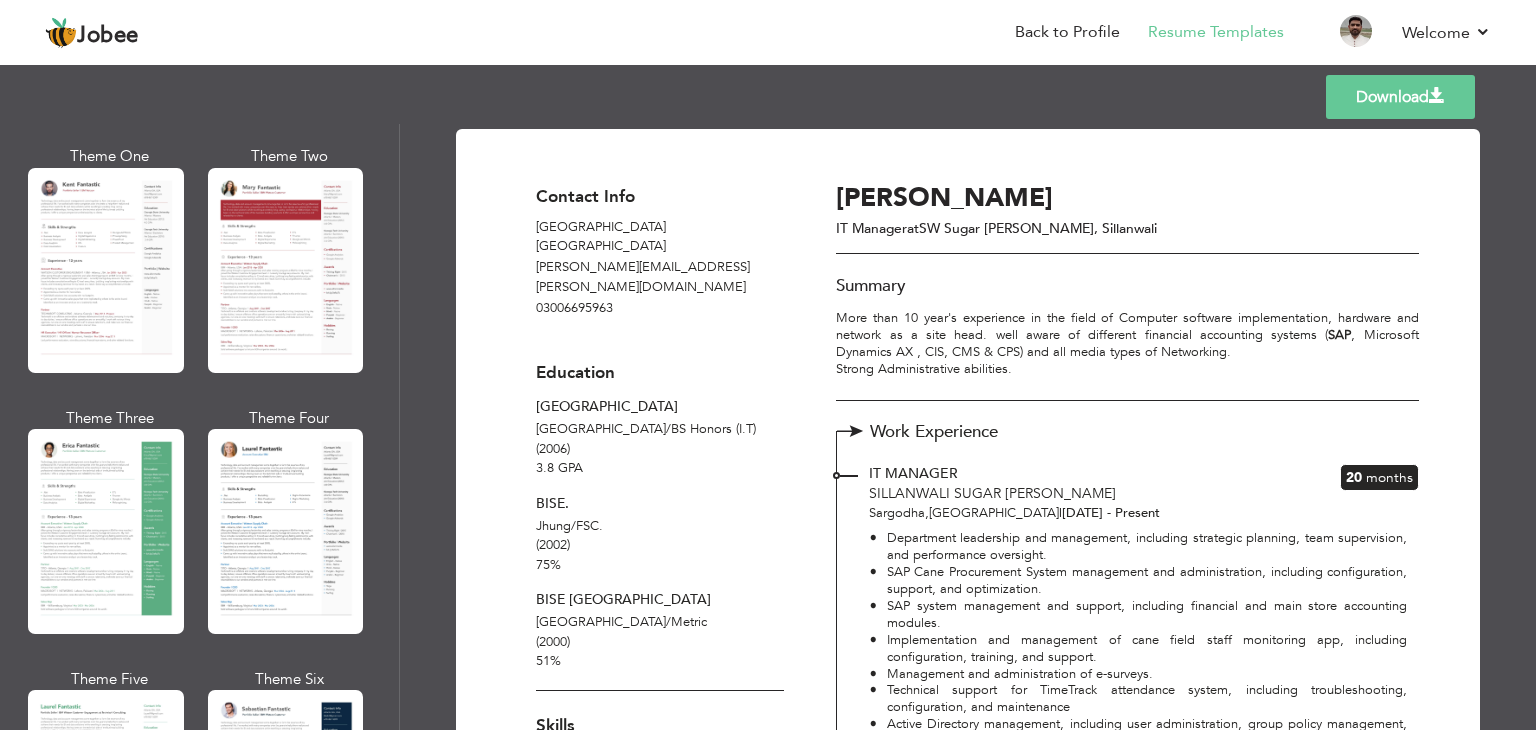 scroll, scrollTop: 0, scrollLeft: 0, axis: both 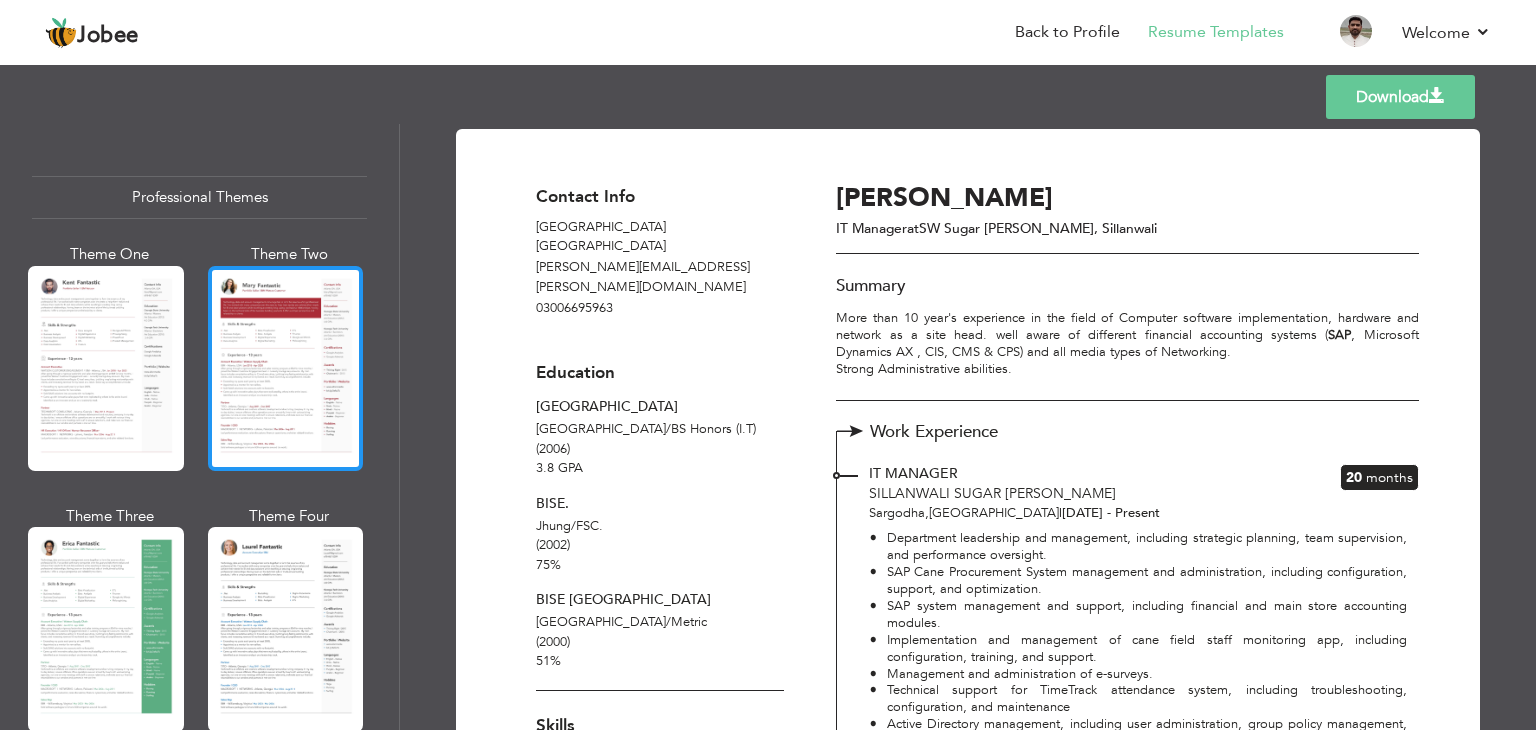click at bounding box center (286, 368) 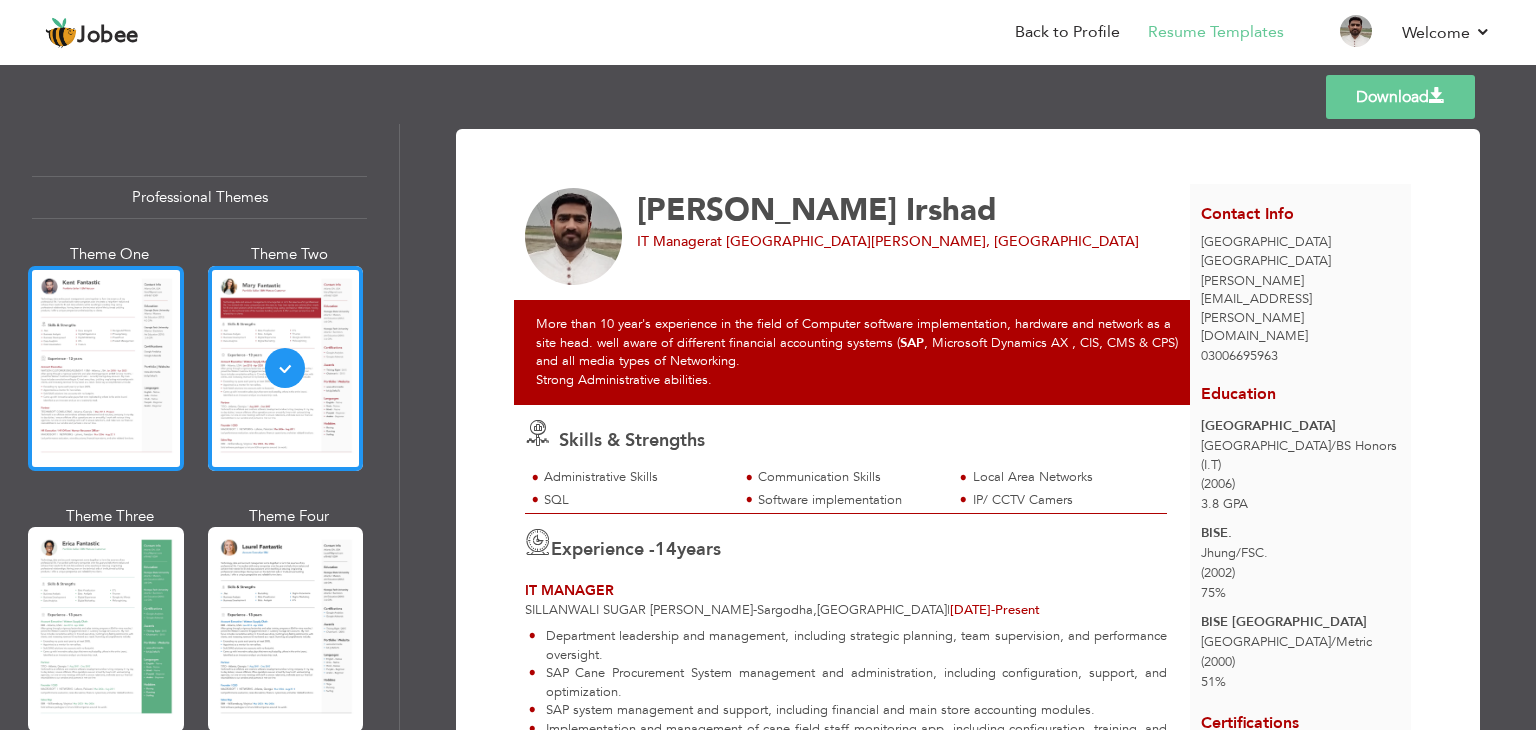 click at bounding box center (106, 368) 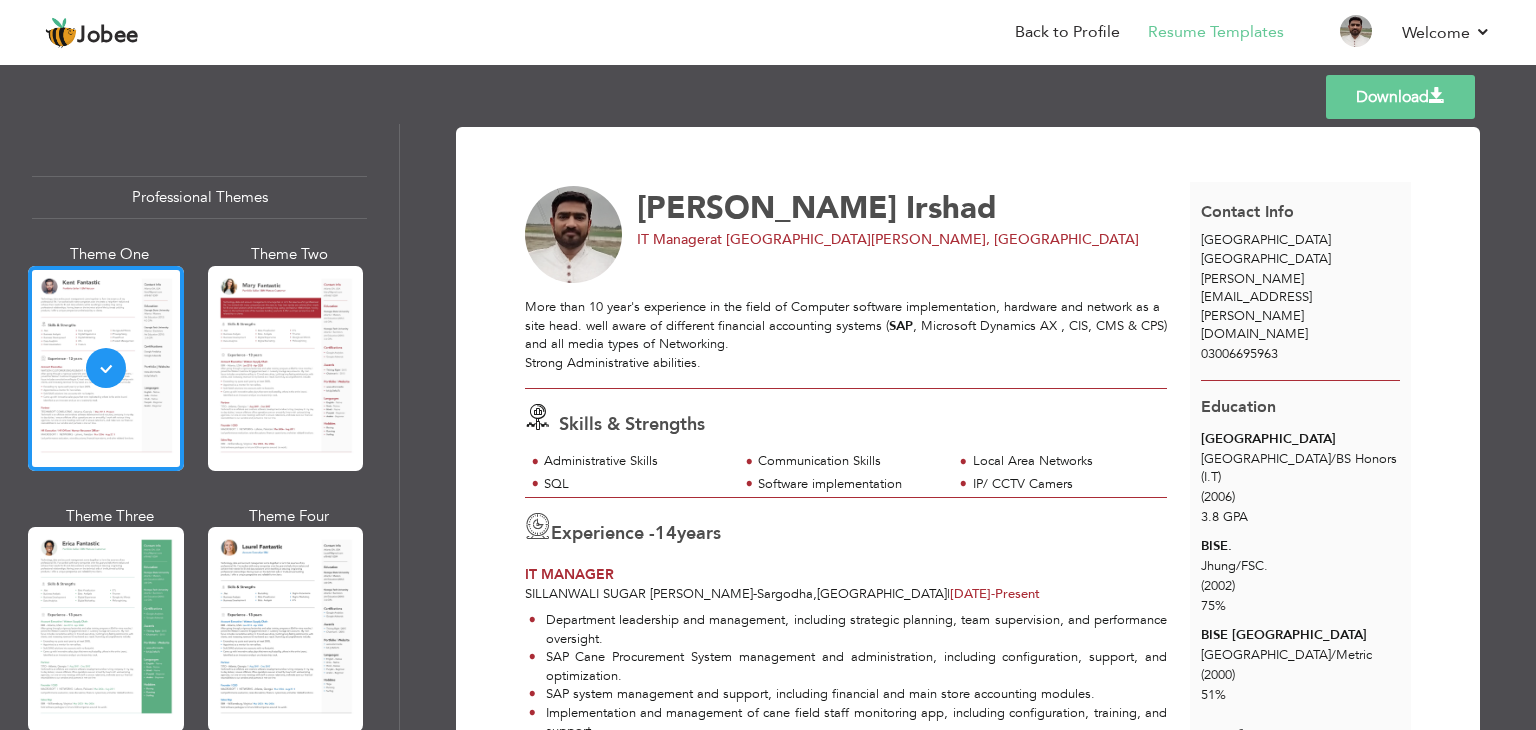 scroll, scrollTop: 0, scrollLeft: 0, axis: both 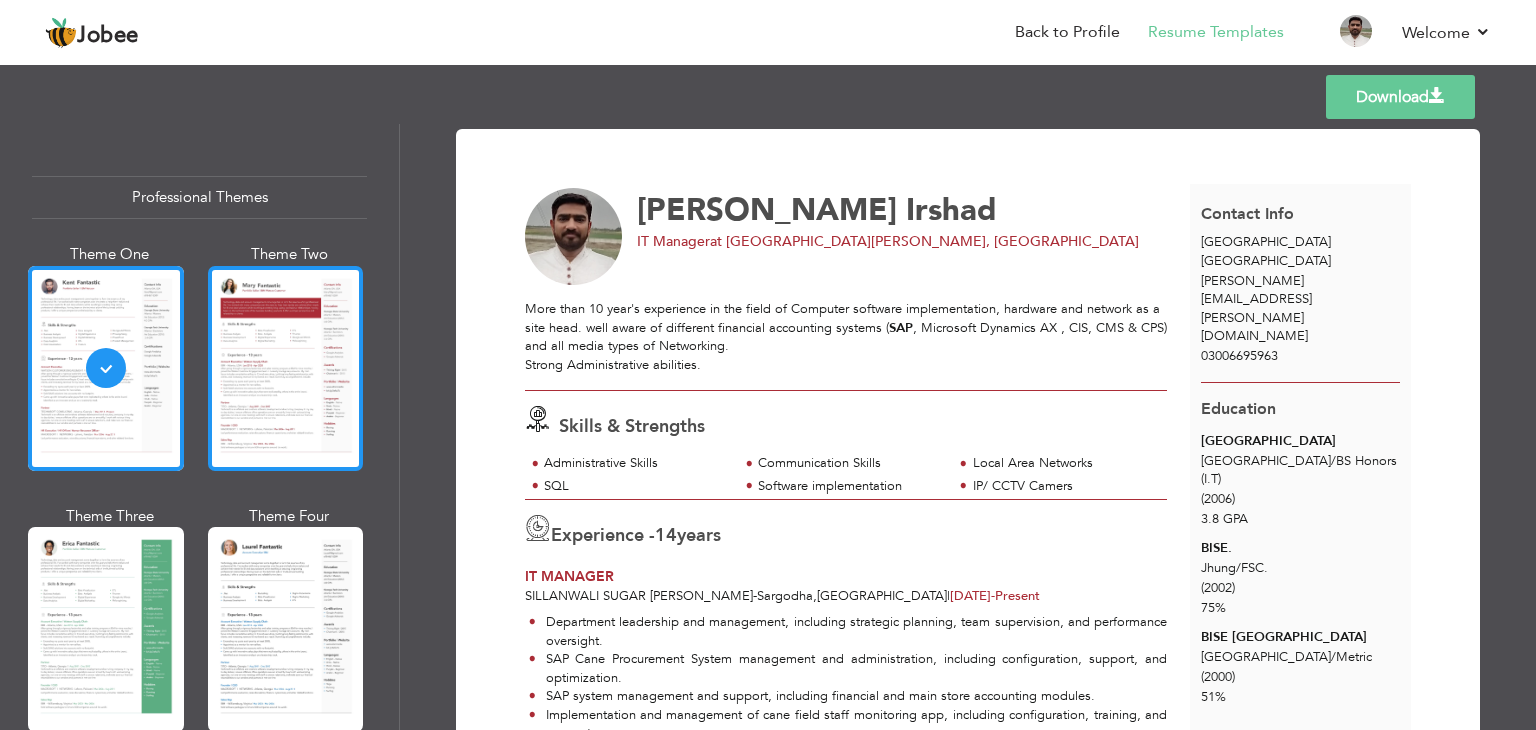 click at bounding box center (286, 368) 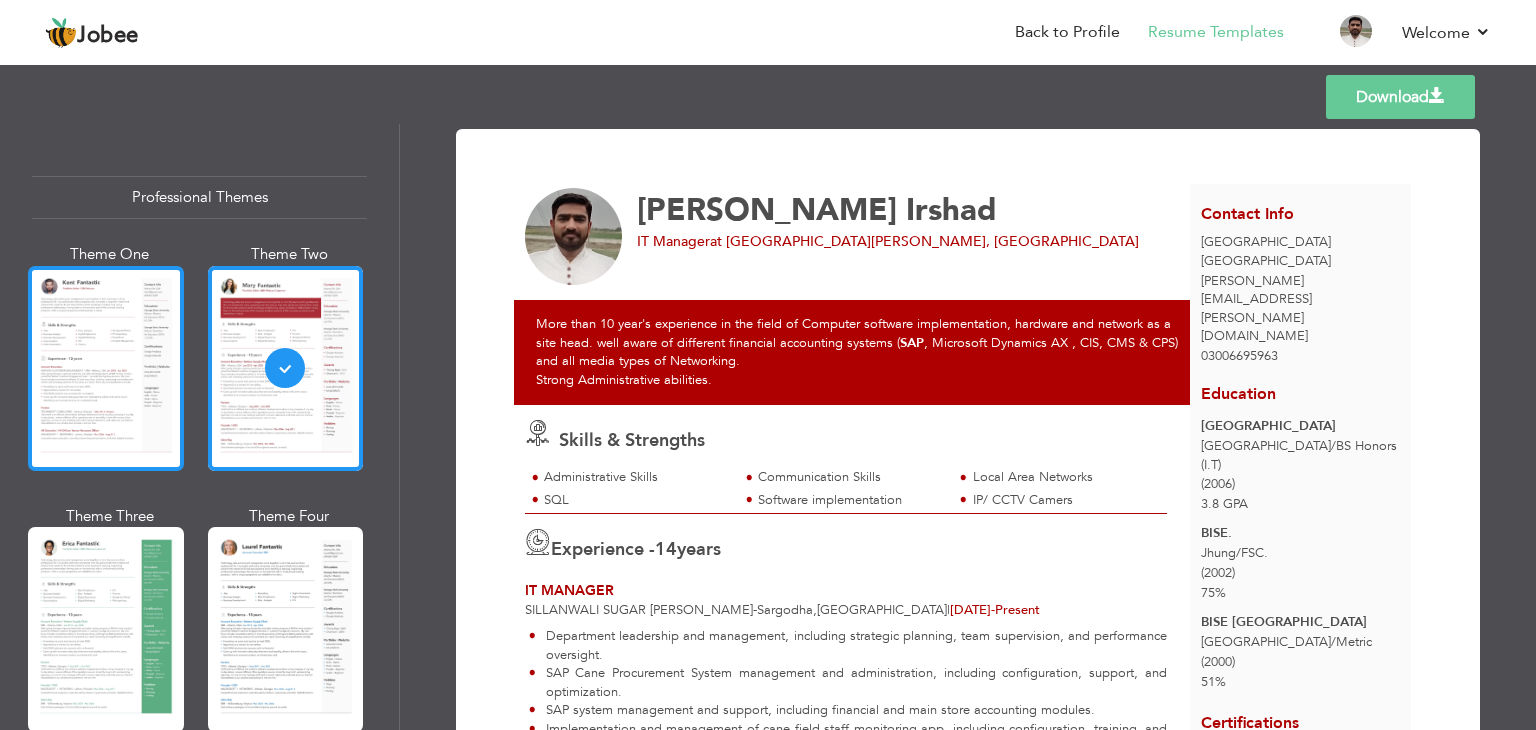 click at bounding box center (106, 368) 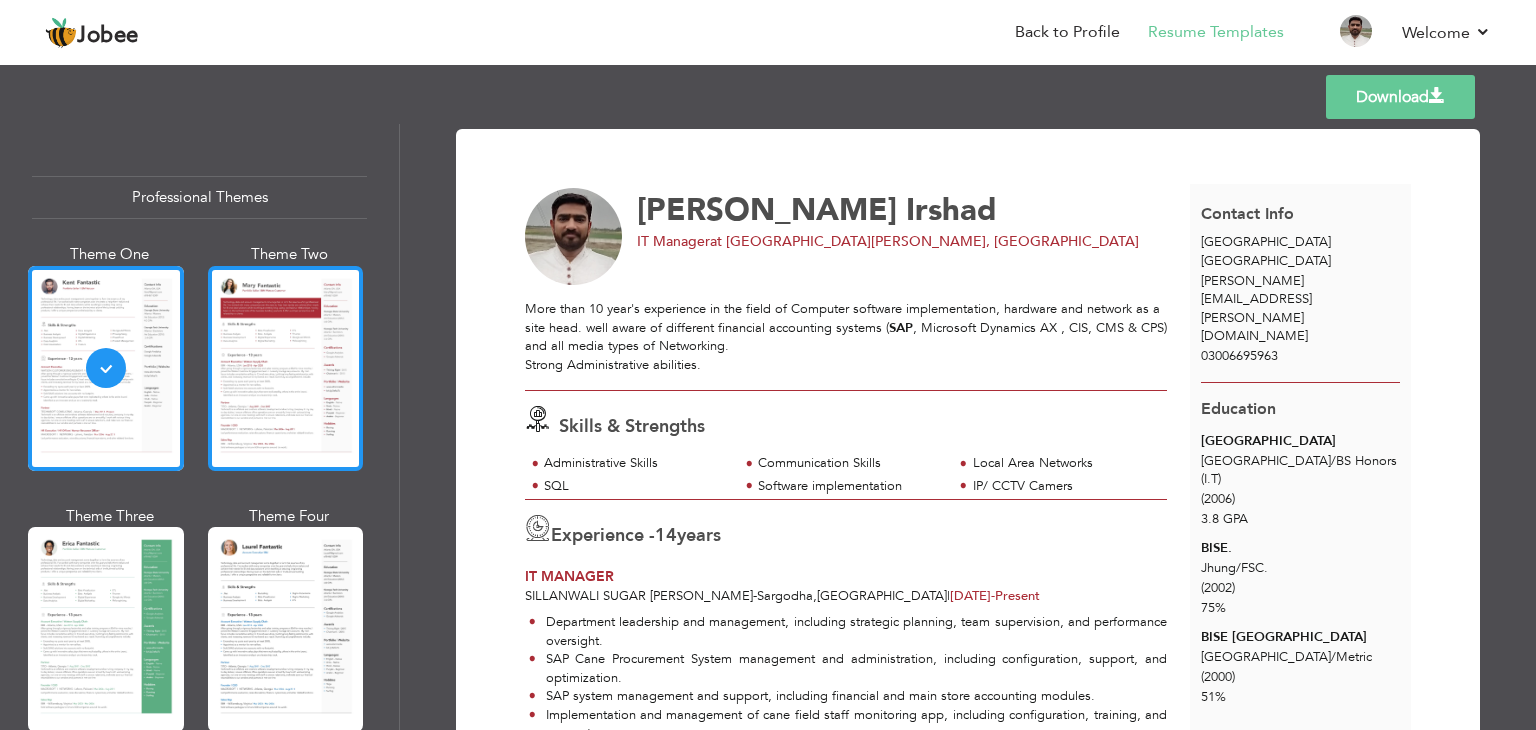 click at bounding box center [286, 368] 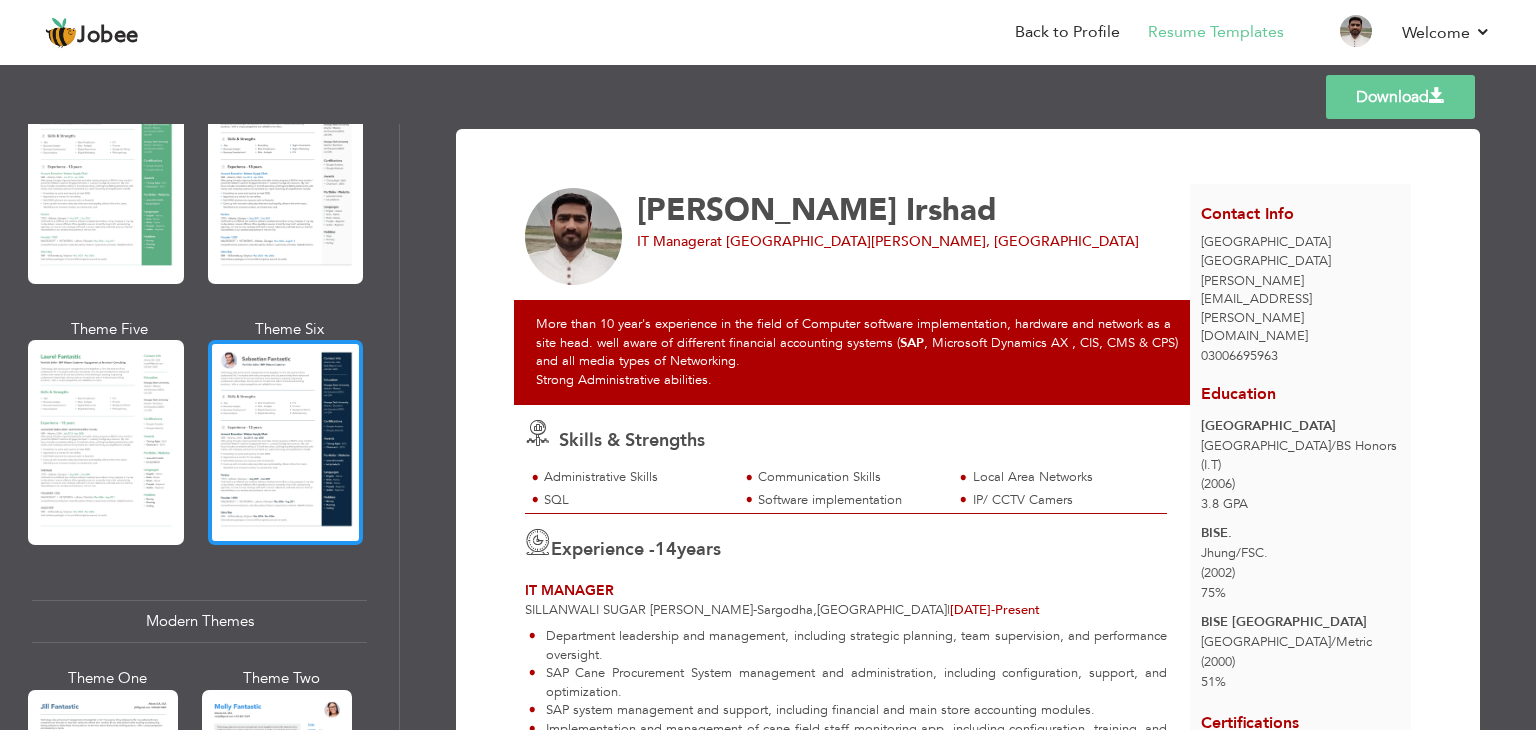 scroll, scrollTop: 500, scrollLeft: 0, axis: vertical 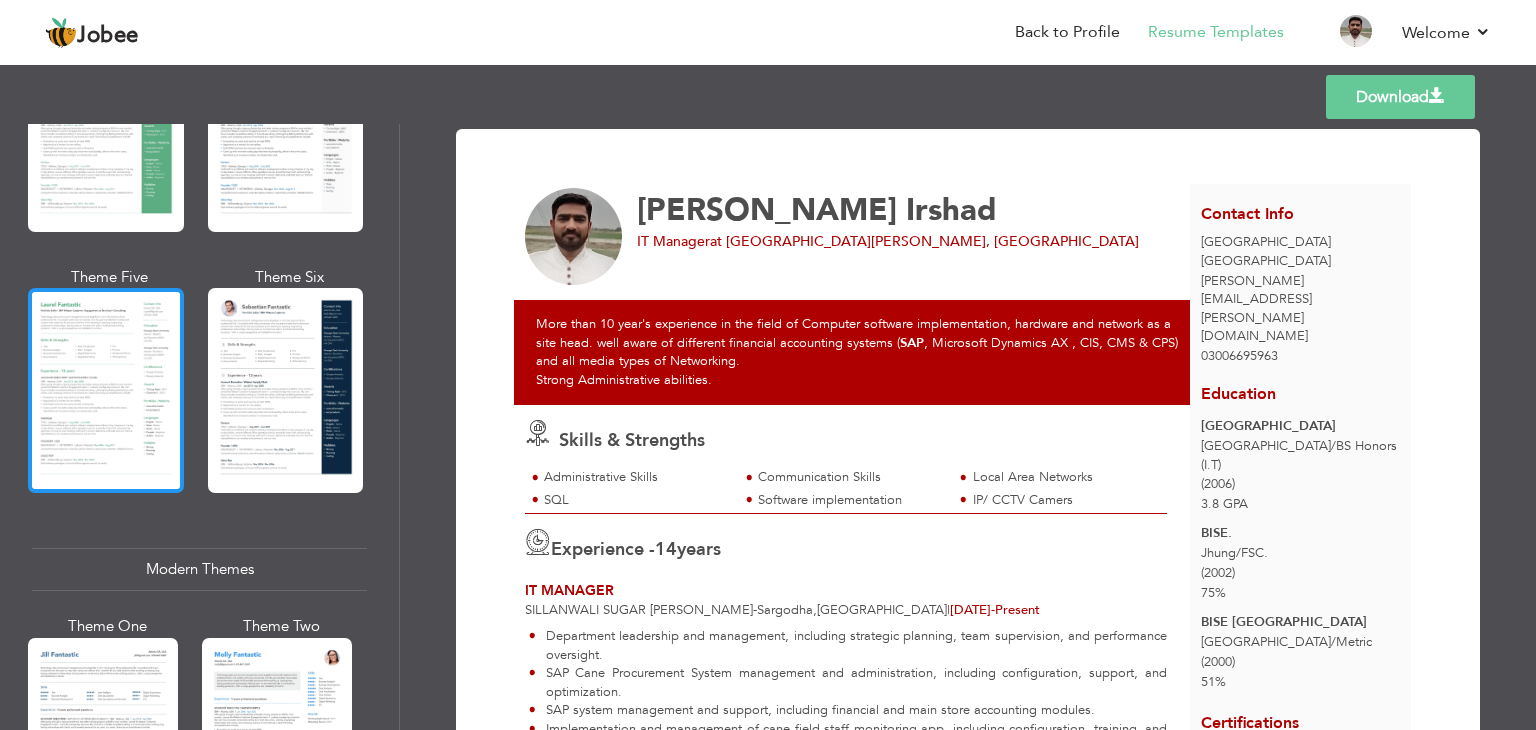 click at bounding box center (106, 390) 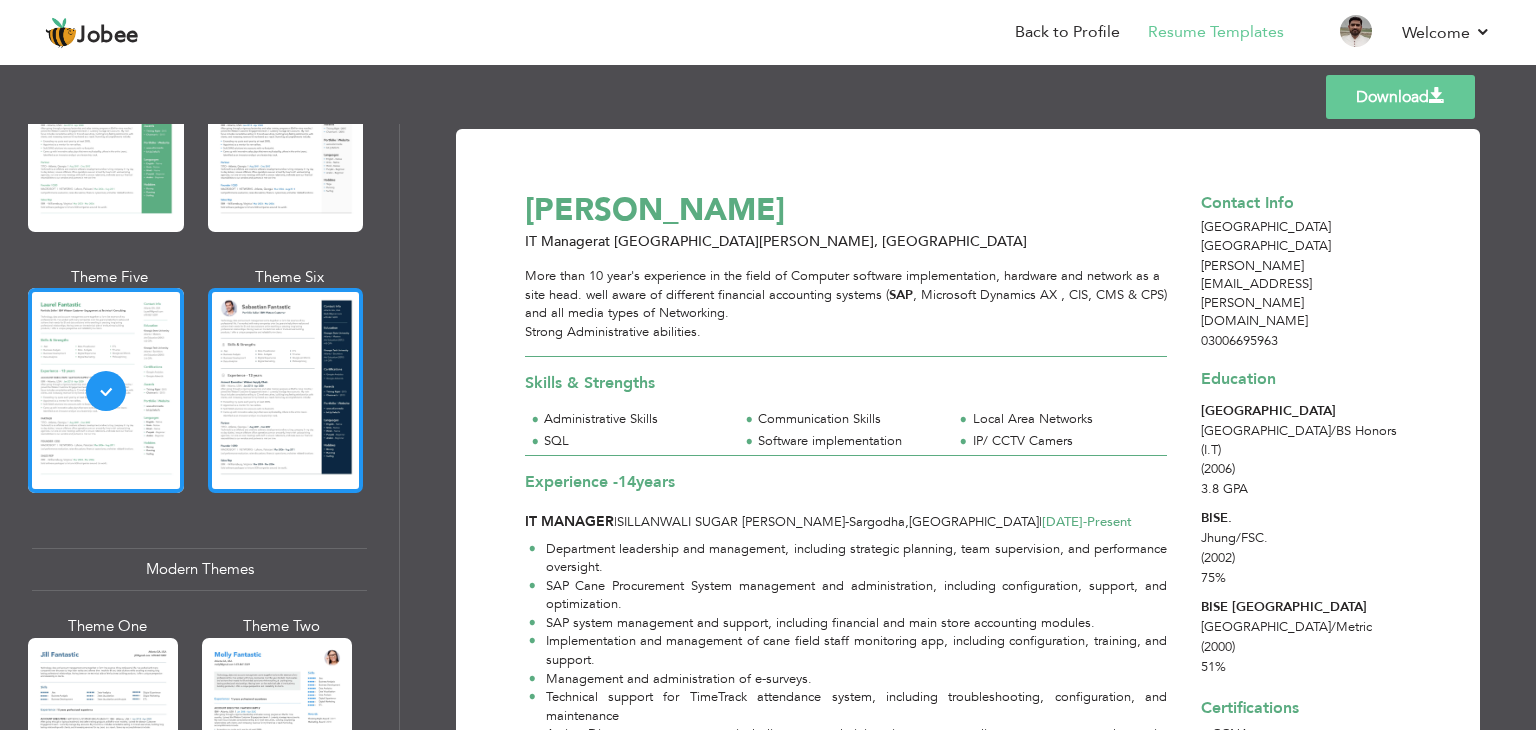 click at bounding box center [286, 390] 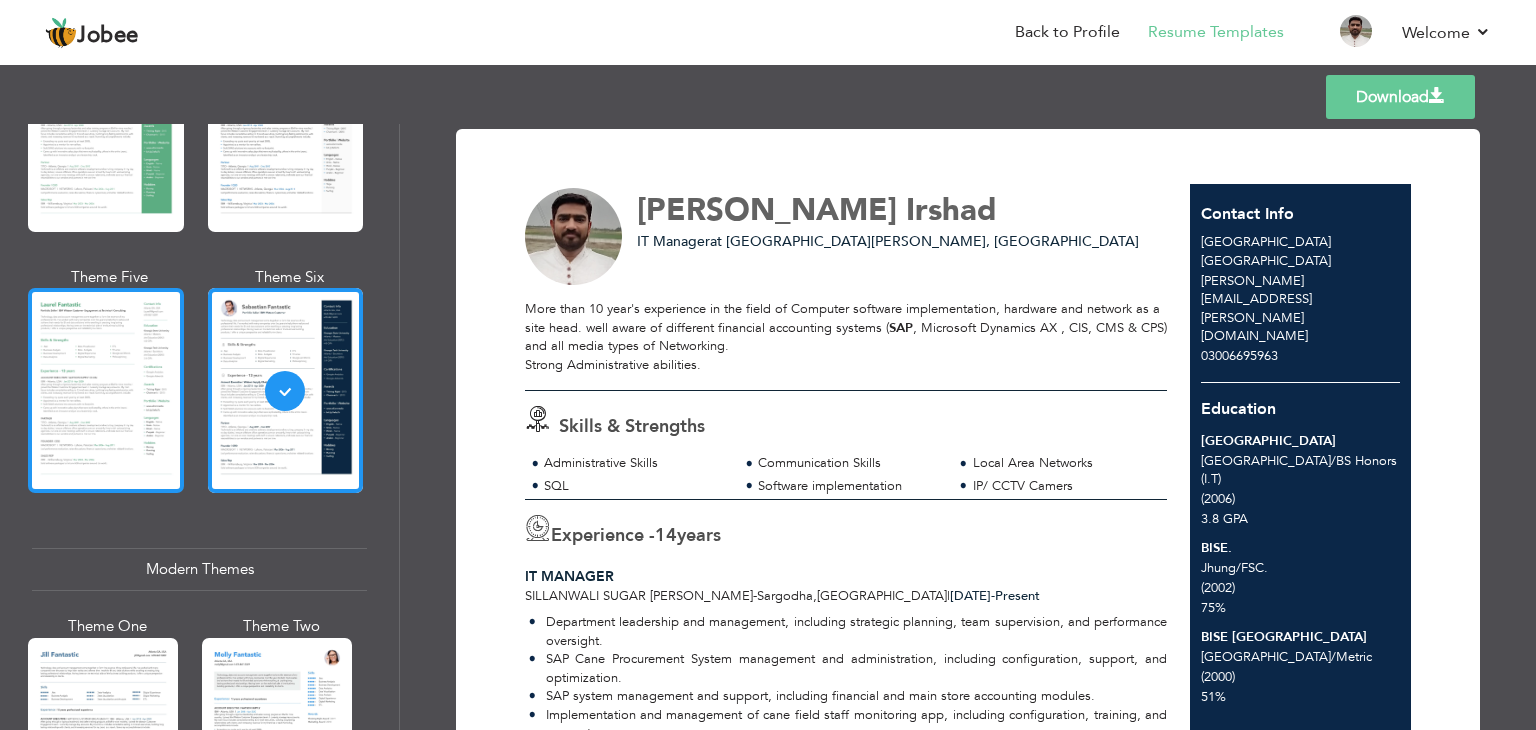 click at bounding box center (106, 390) 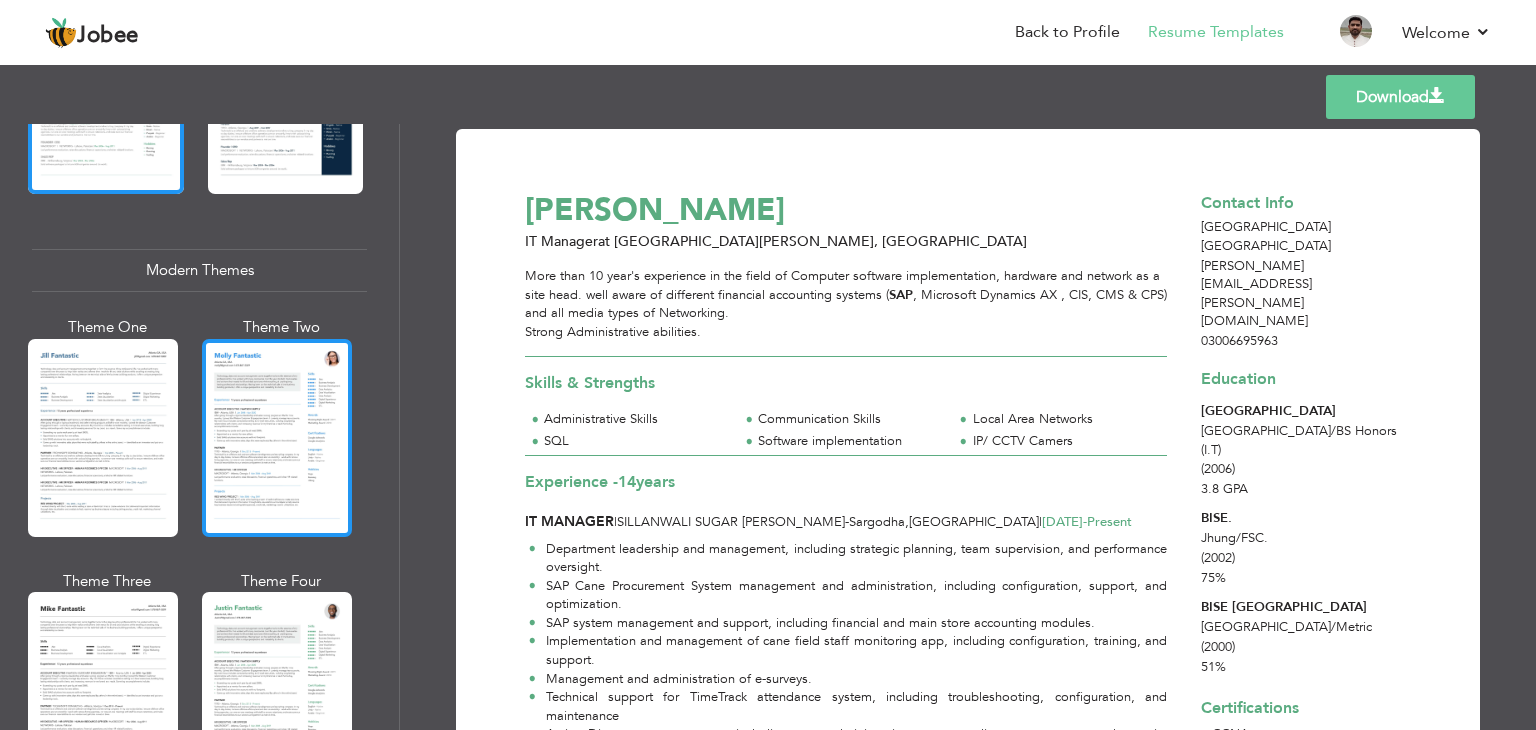 scroll, scrollTop: 800, scrollLeft: 0, axis: vertical 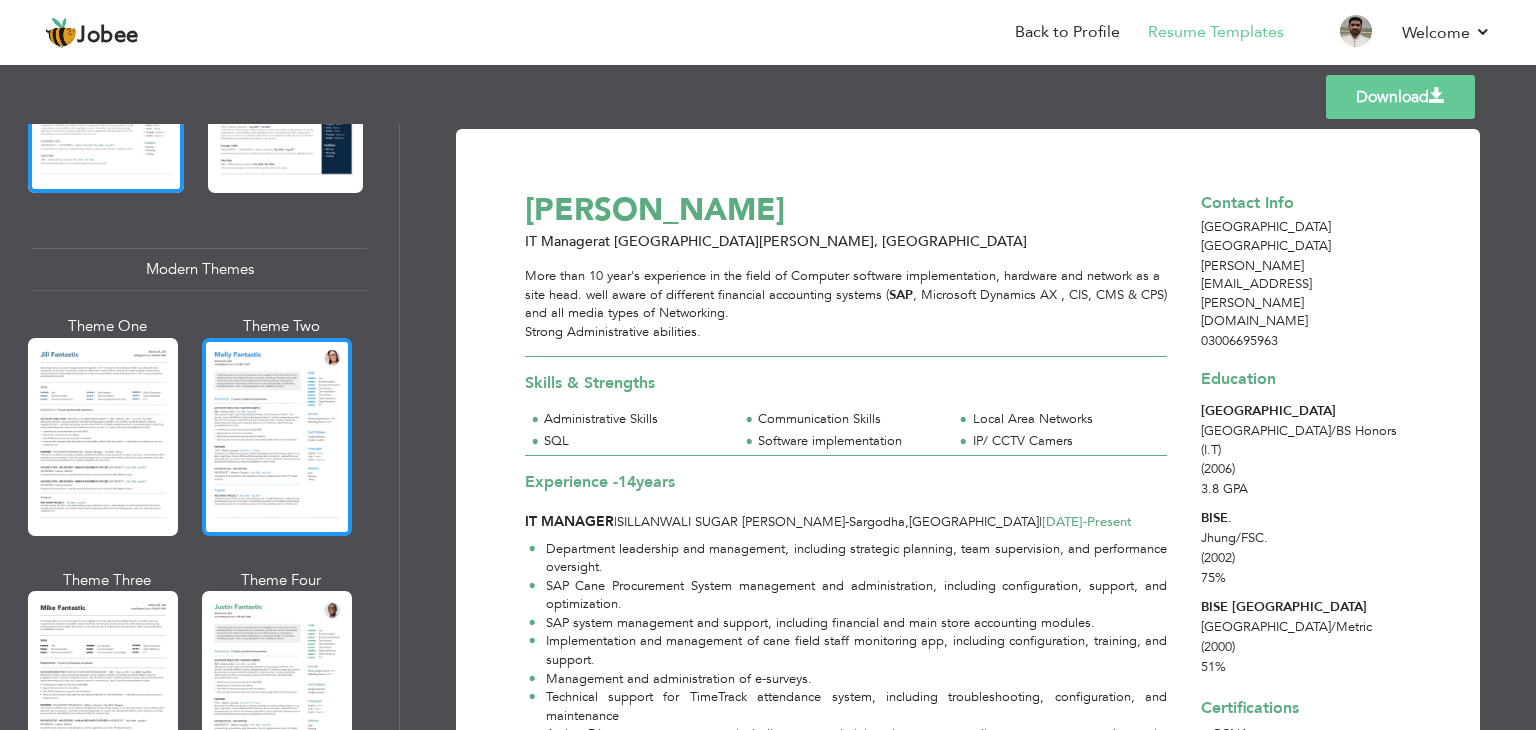 click at bounding box center (277, 437) 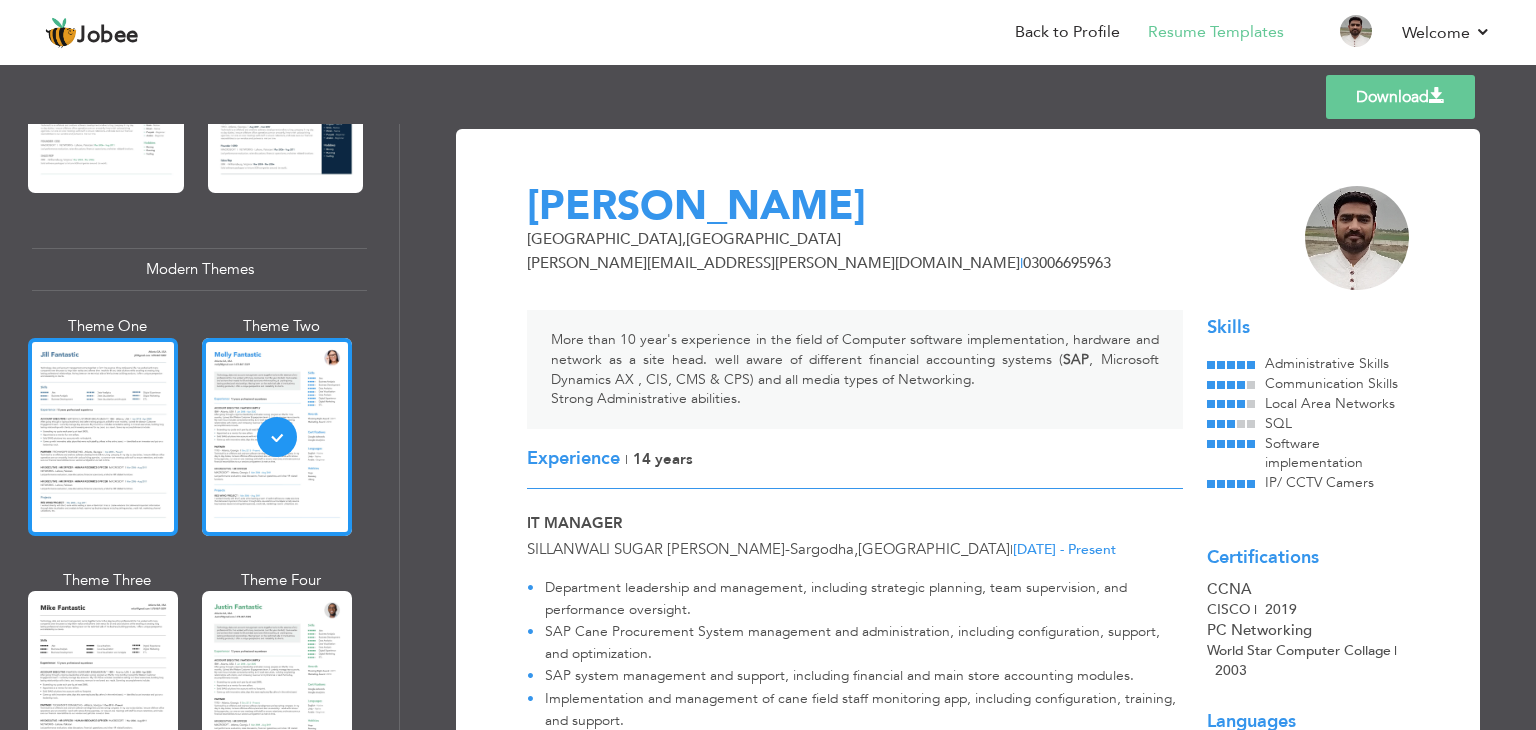 click at bounding box center (103, 437) 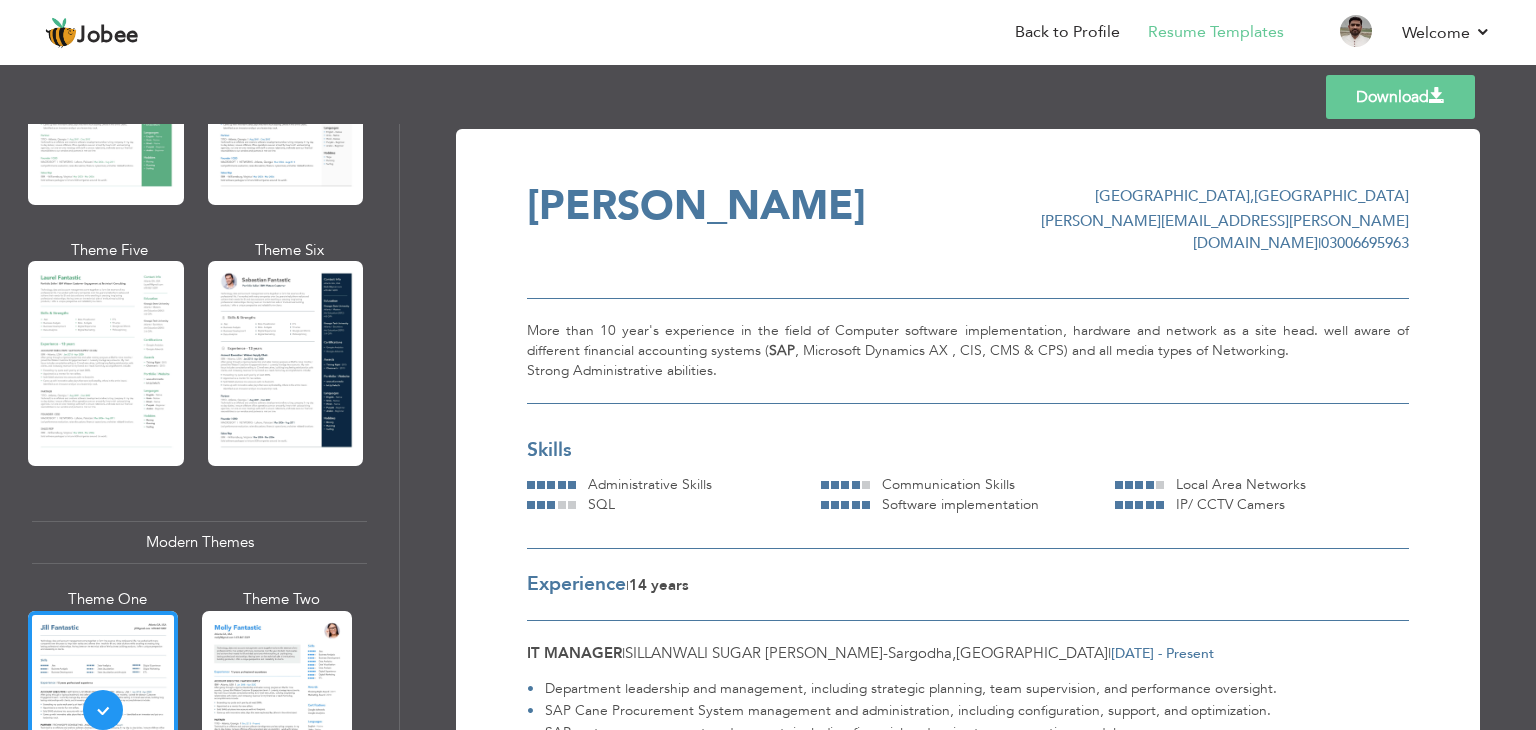 scroll, scrollTop: 0, scrollLeft: 0, axis: both 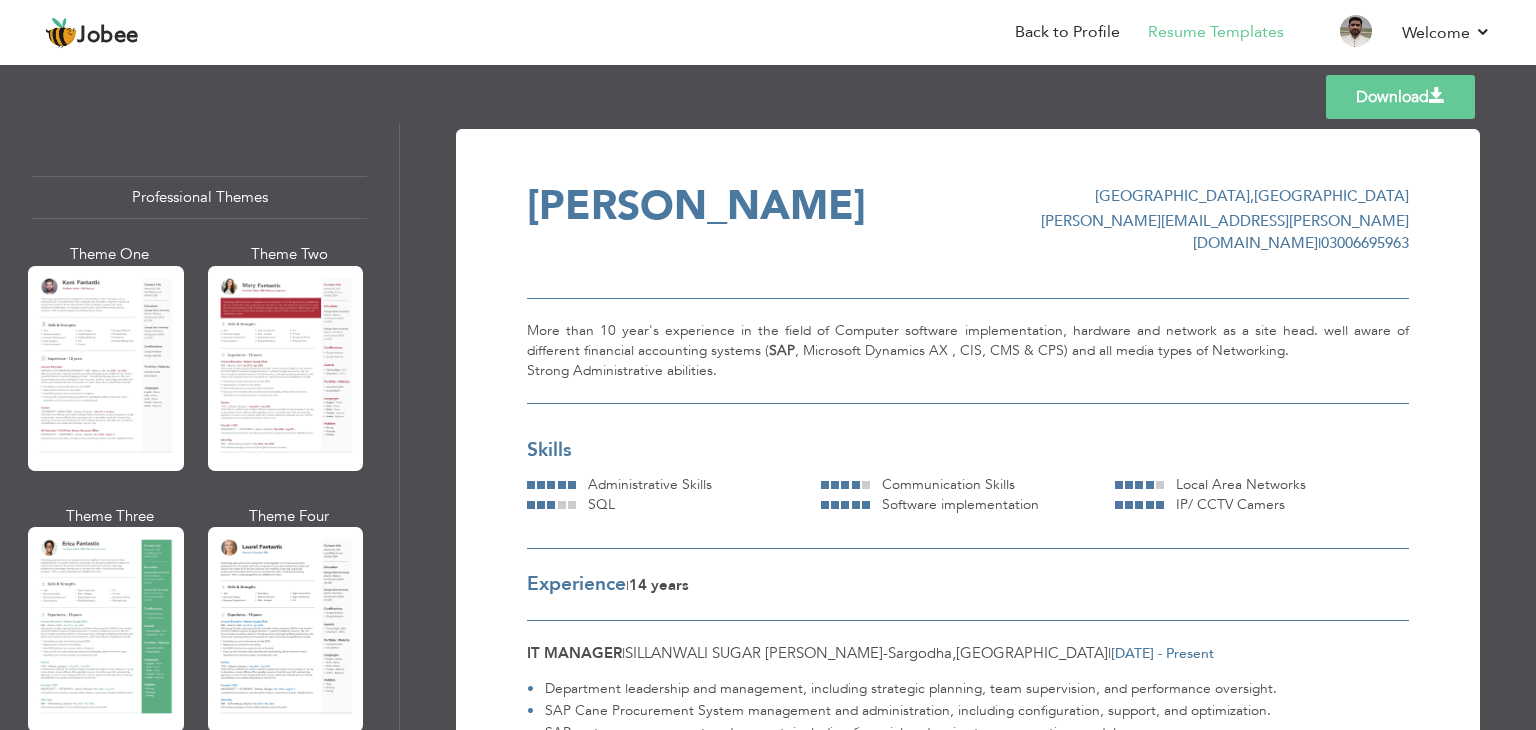 click at bounding box center (106, 368) 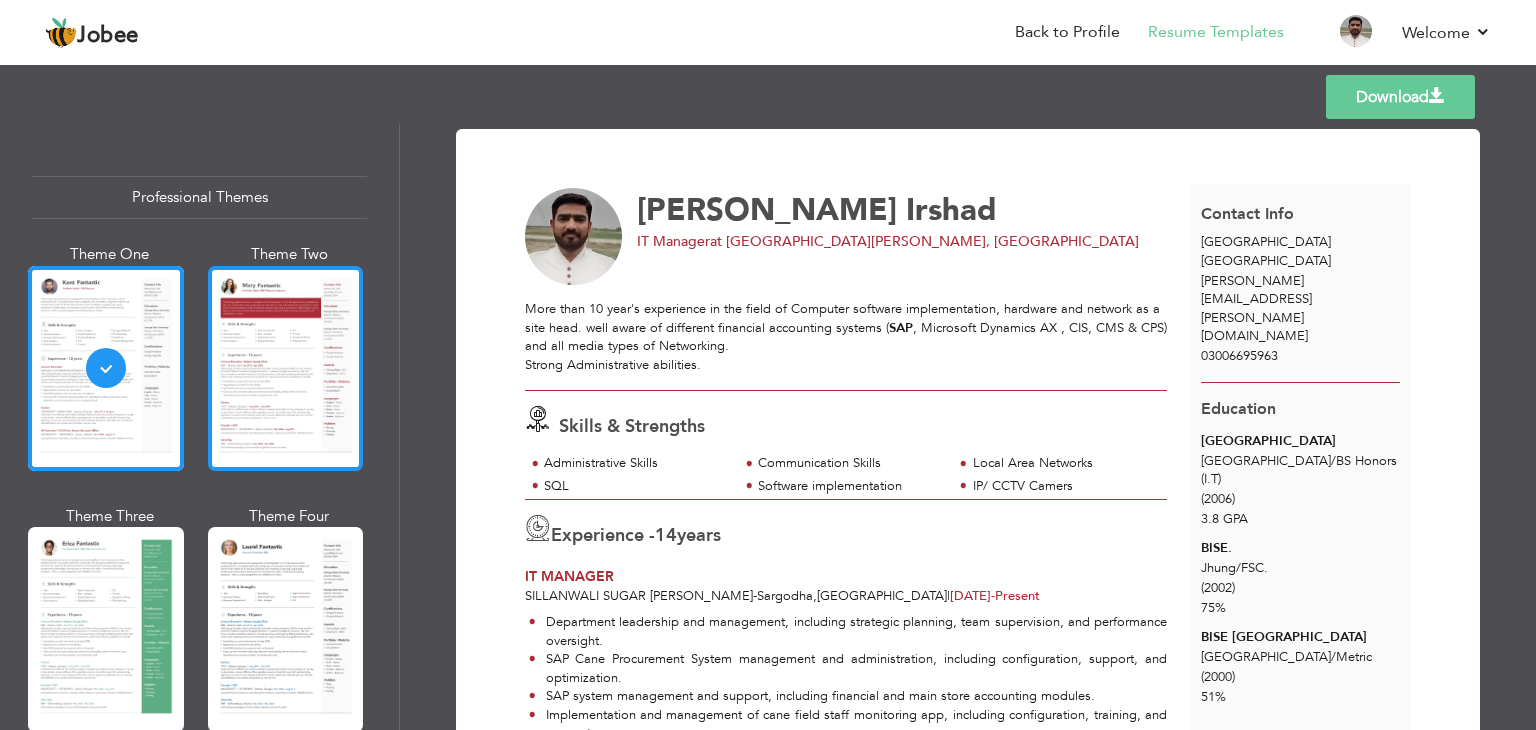 click at bounding box center (286, 368) 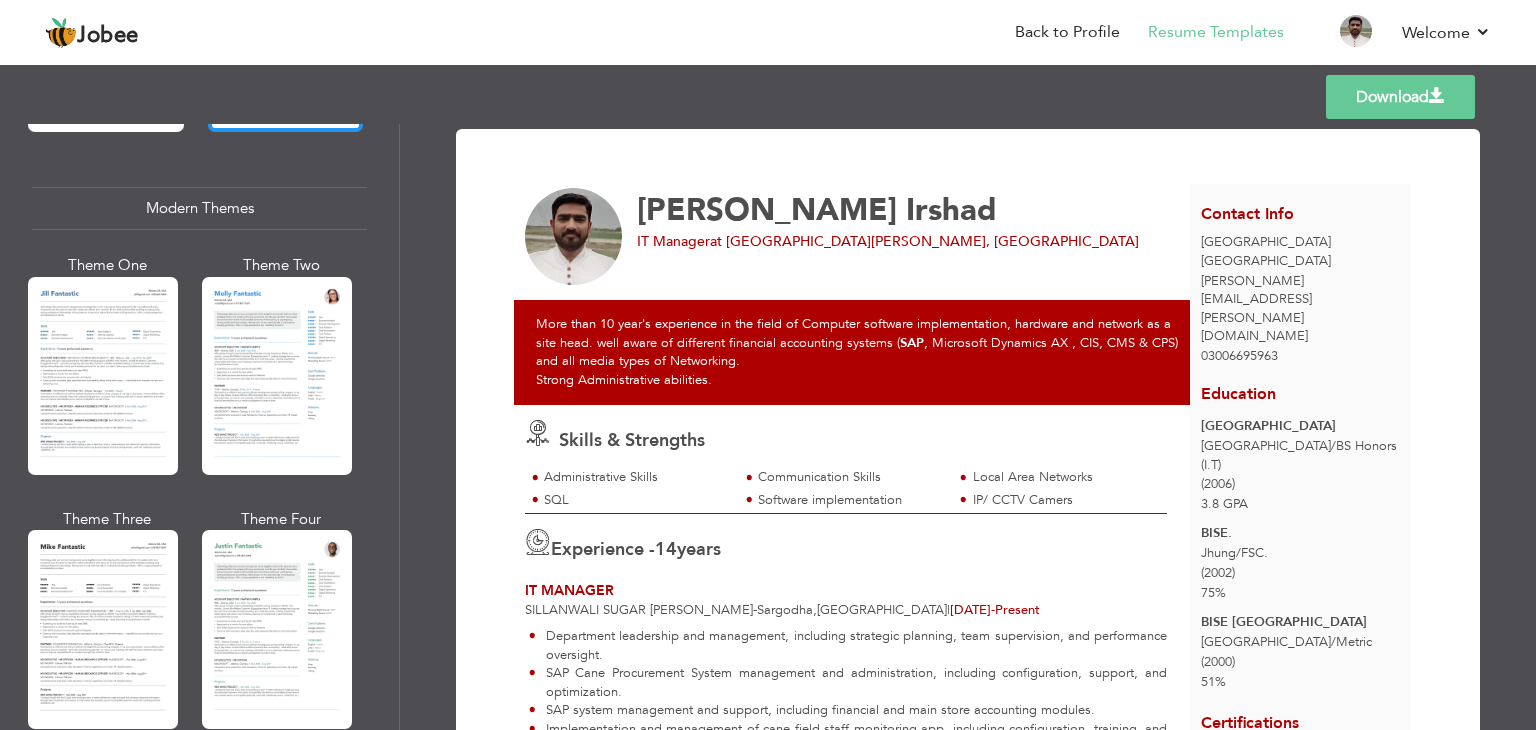 scroll, scrollTop: 900, scrollLeft: 0, axis: vertical 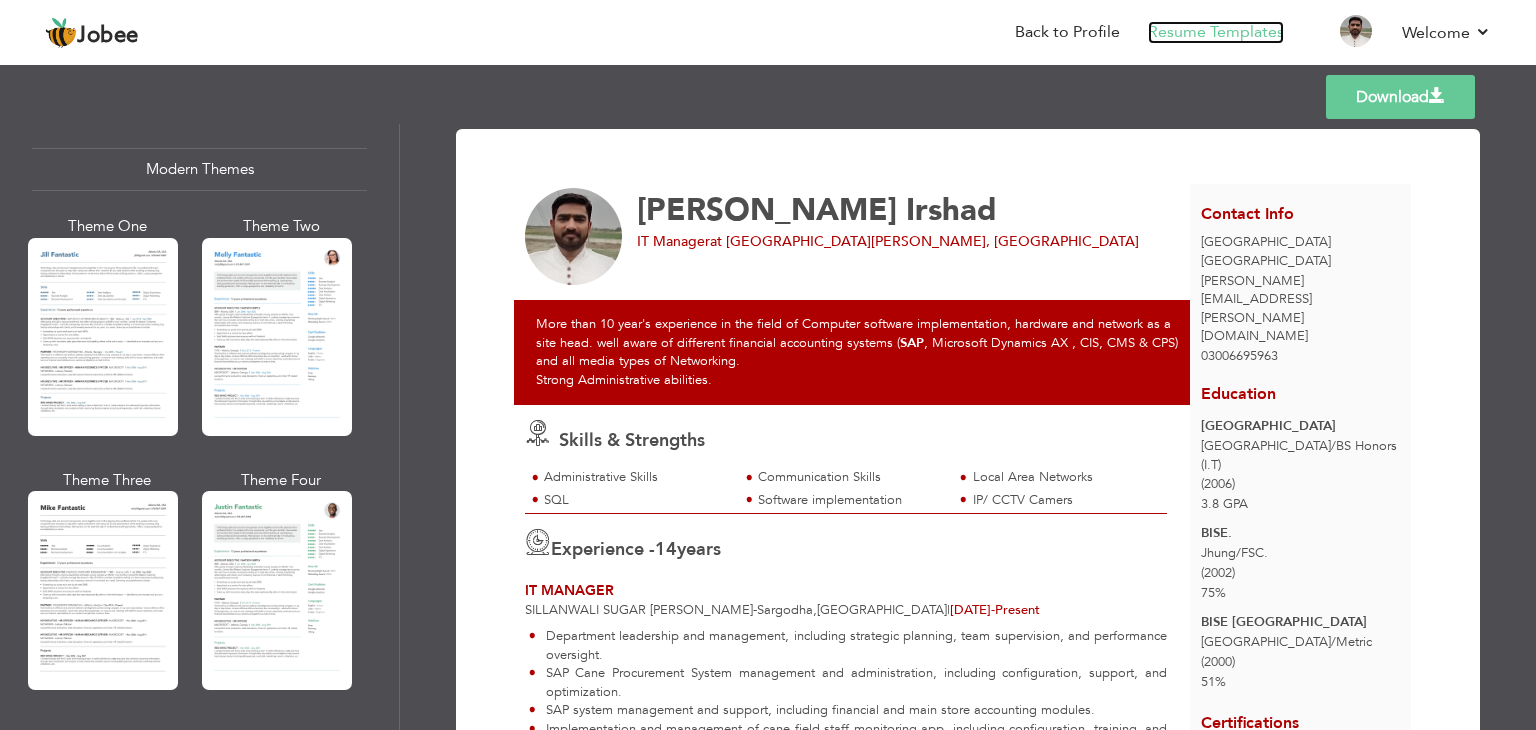 click on "Resume Templates" at bounding box center (1216, 32) 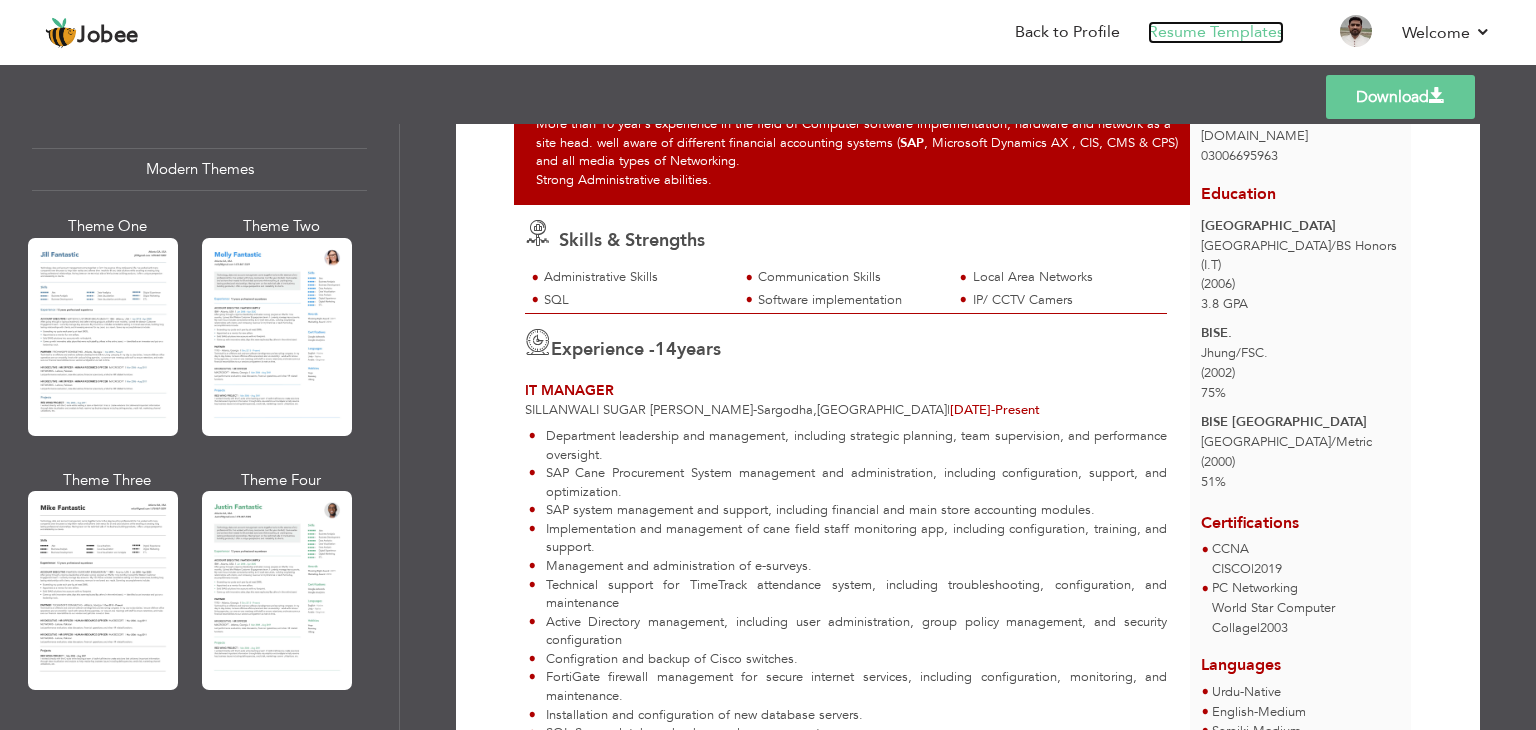 scroll, scrollTop: 0, scrollLeft: 0, axis: both 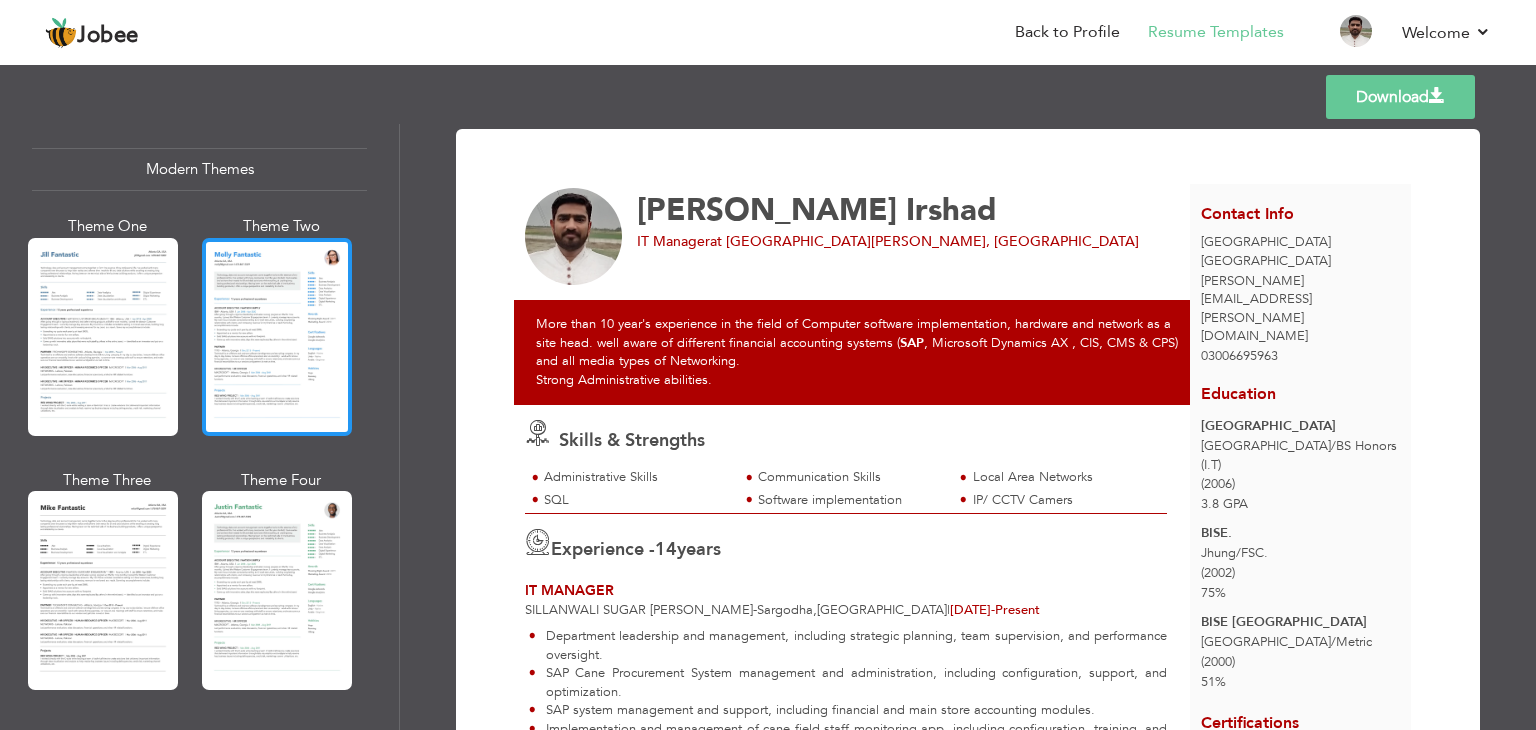 click at bounding box center [277, 337] 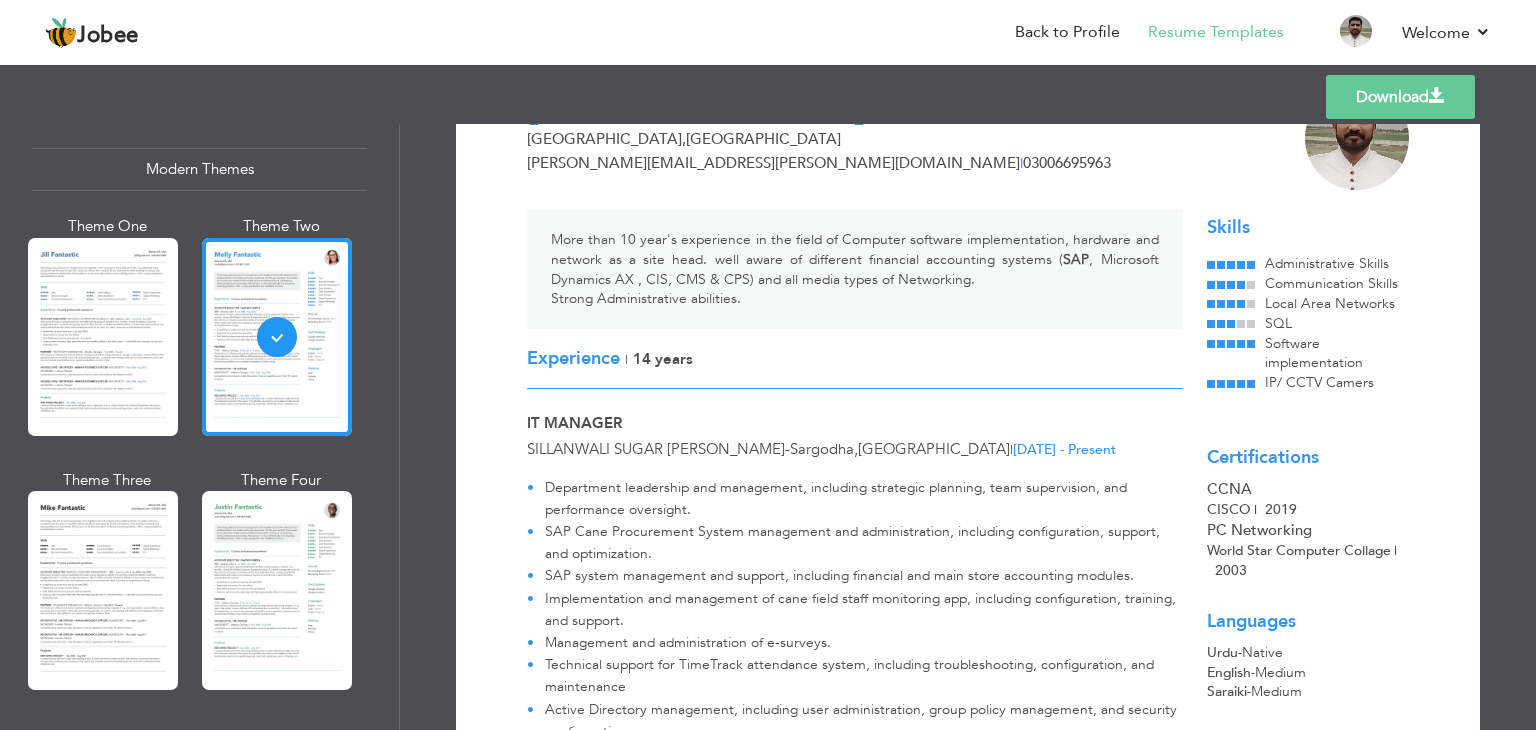 scroll, scrollTop: 0, scrollLeft: 0, axis: both 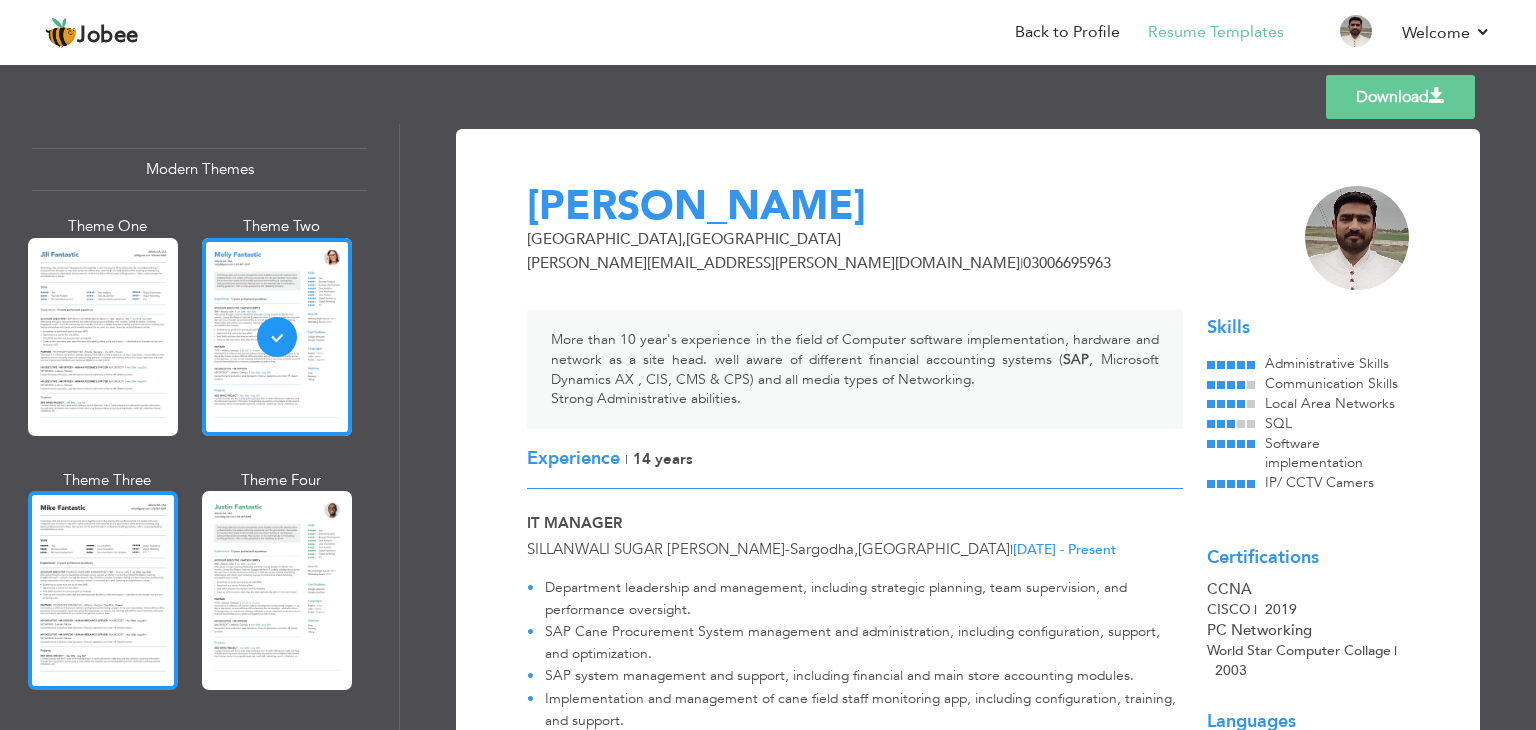 click at bounding box center (103, 590) 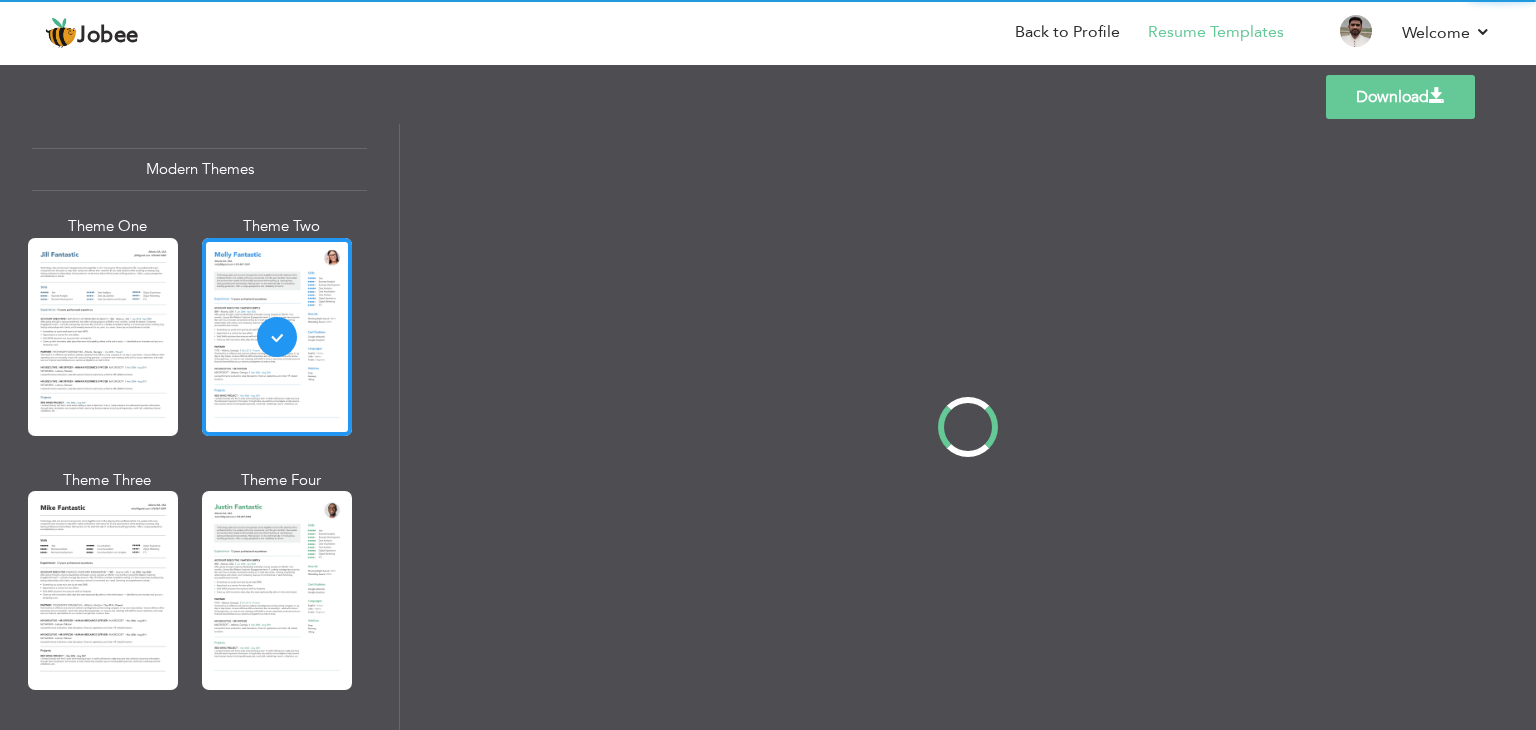 click on "Professional Themes
Theme One
Theme Two
Theme Three
Theme Four" at bounding box center [768, 427] 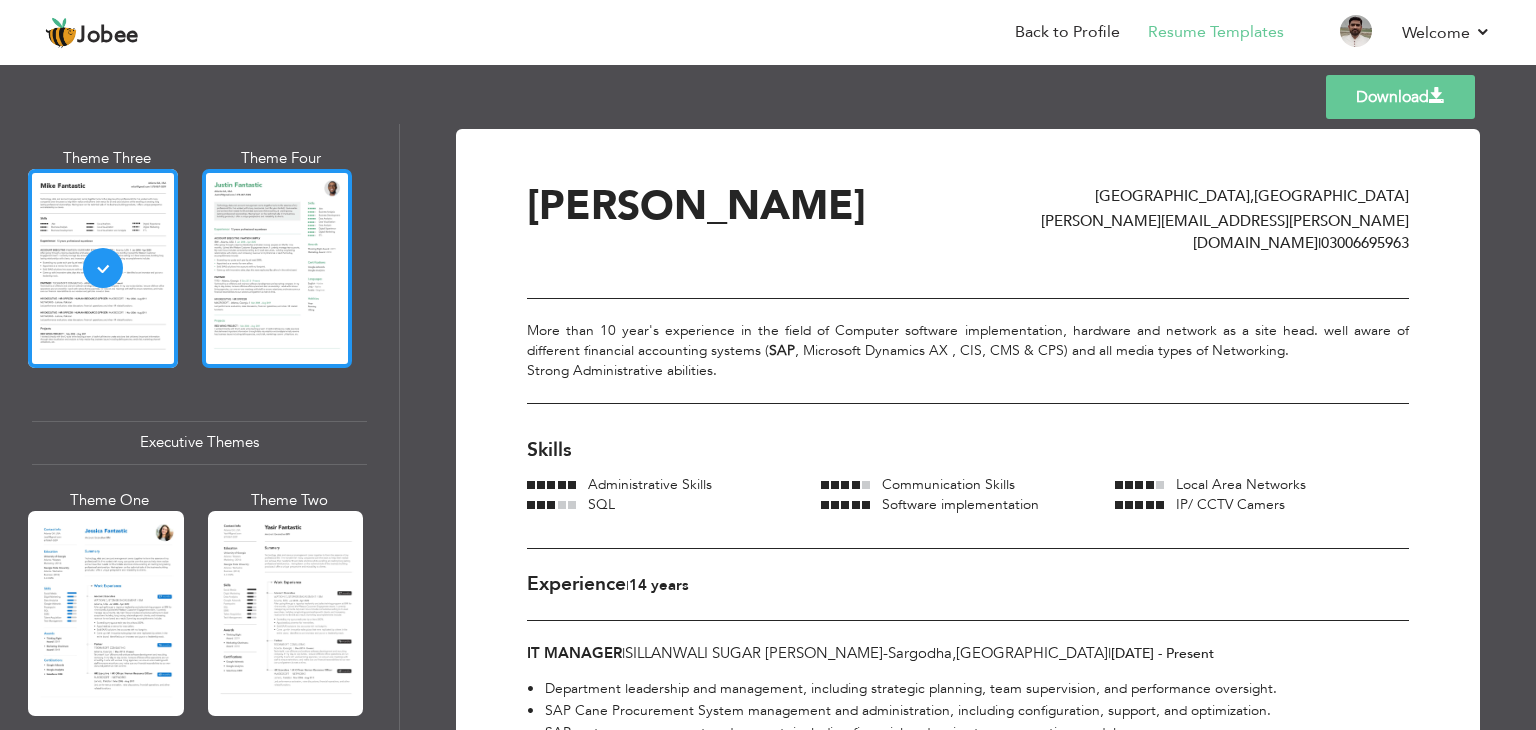 scroll, scrollTop: 1300, scrollLeft: 0, axis: vertical 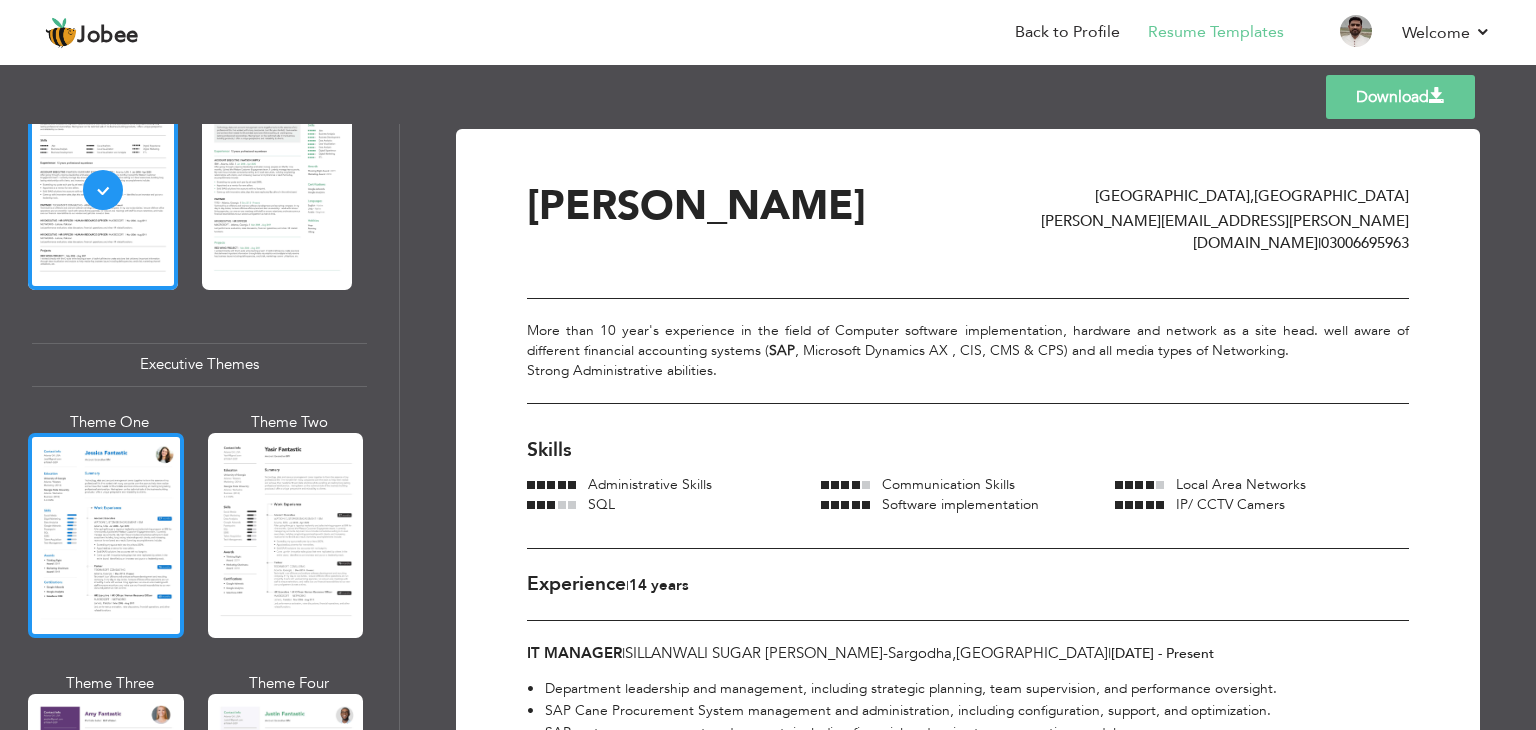 click at bounding box center [106, 535] 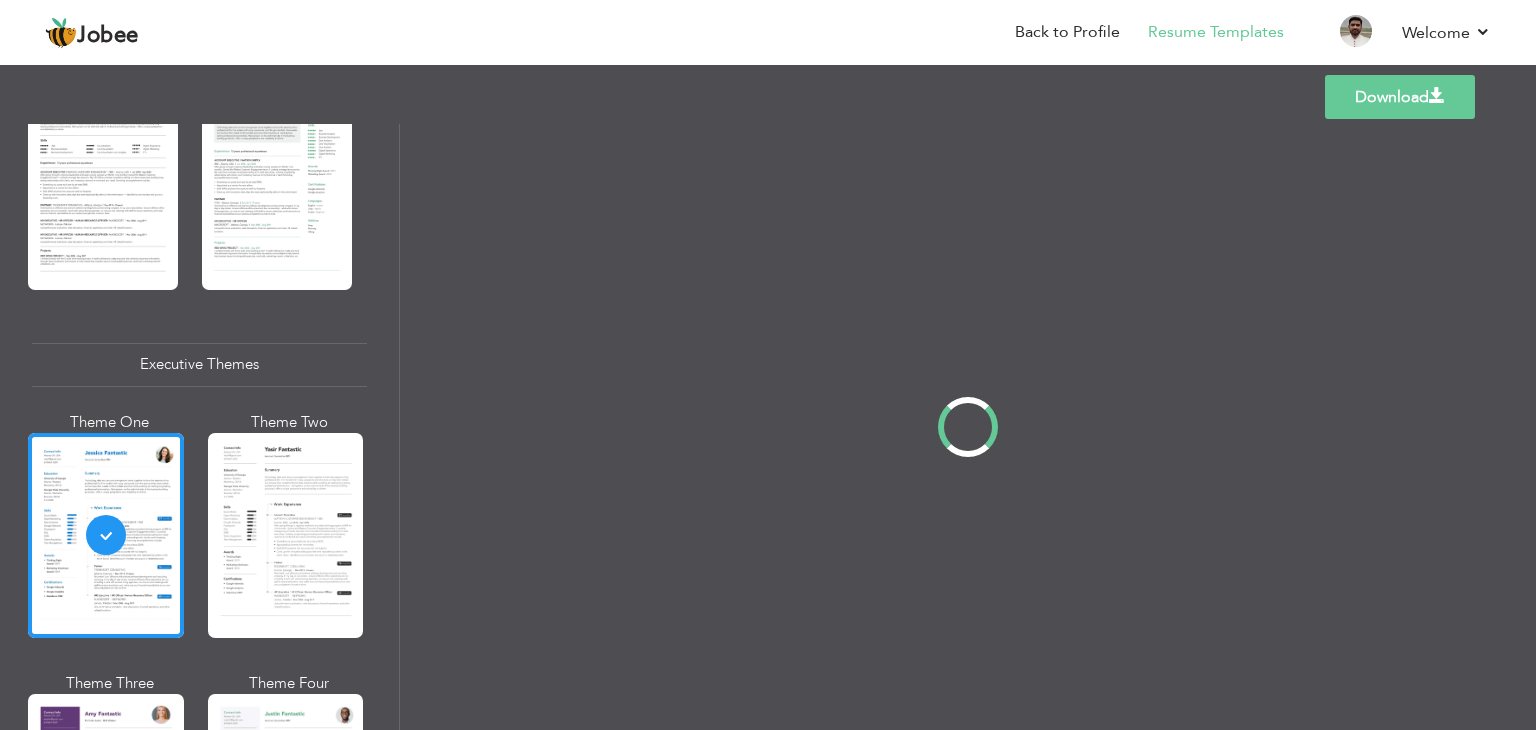 scroll, scrollTop: 1299, scrollLeft: 0, axis: vertical 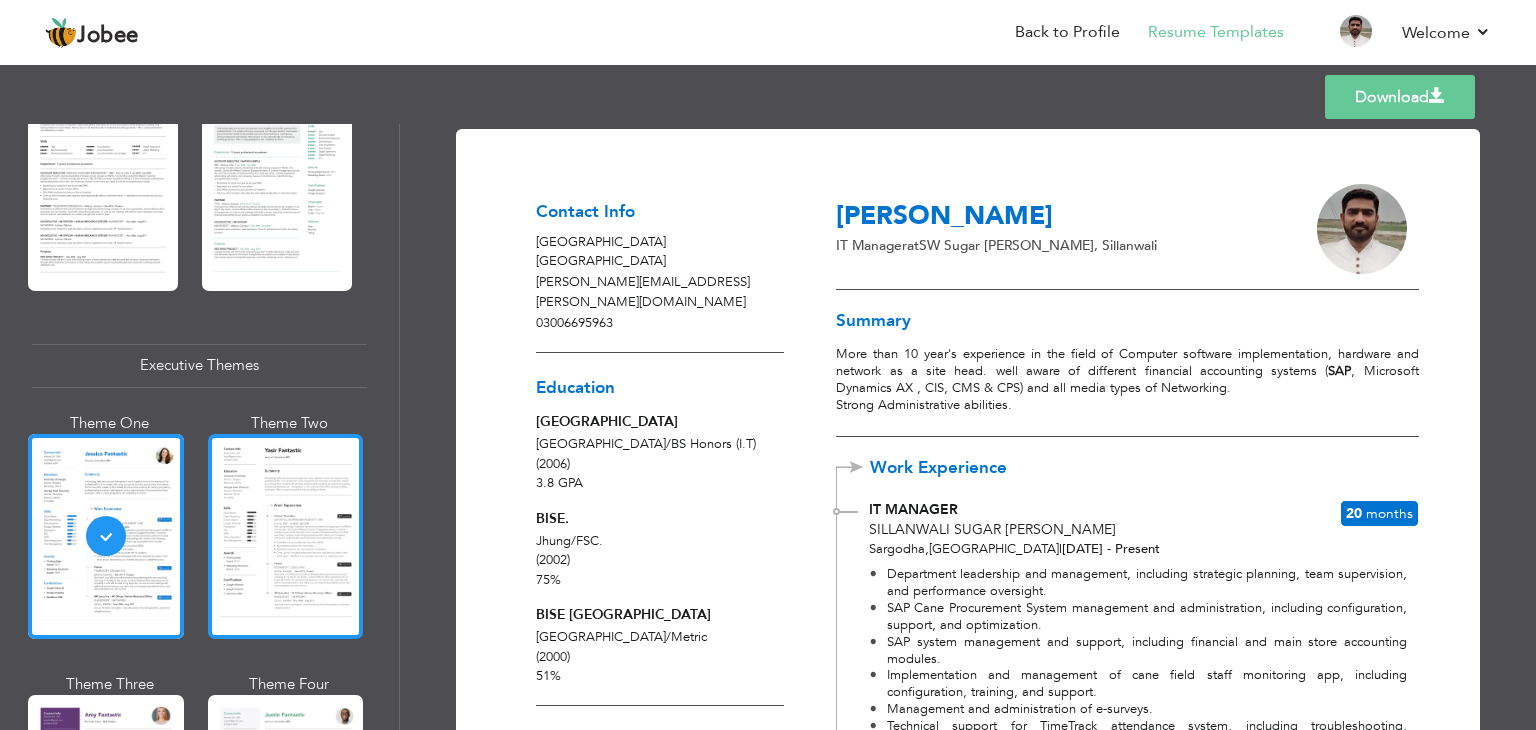 click at bounding box center [286, 536] 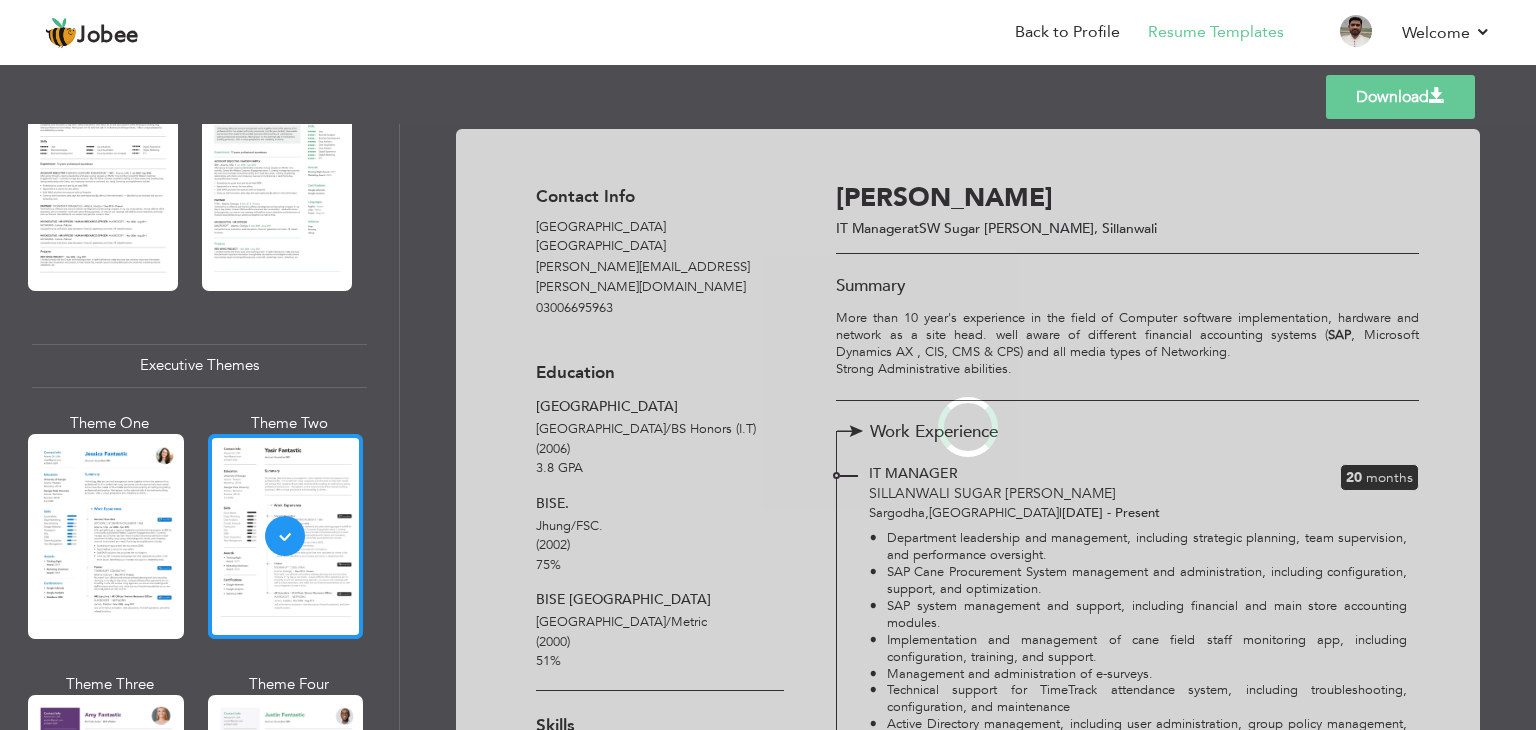 scroll, scrollTop: 1300, scrollLeft: 0, axis: vertical 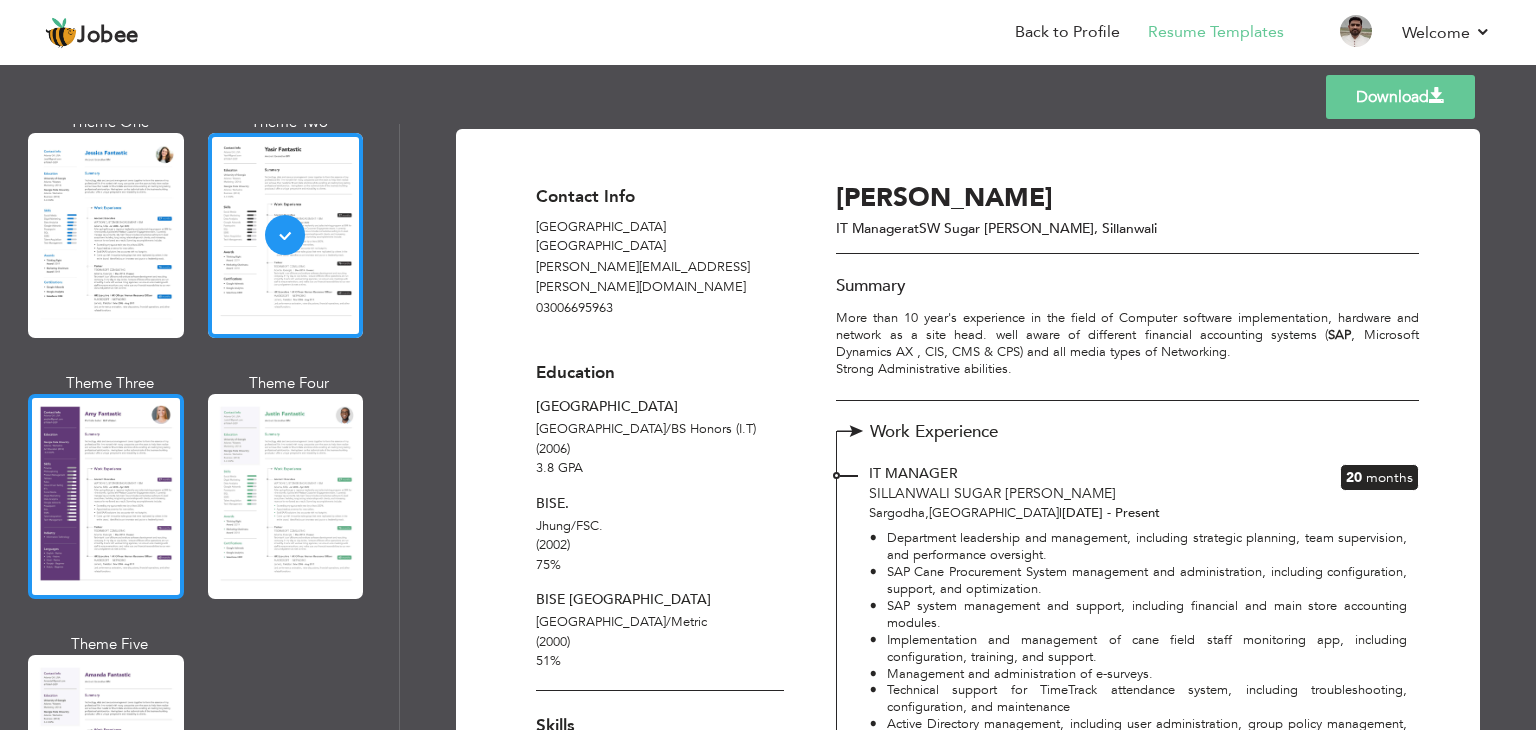 click at bounding box center [106, 496] 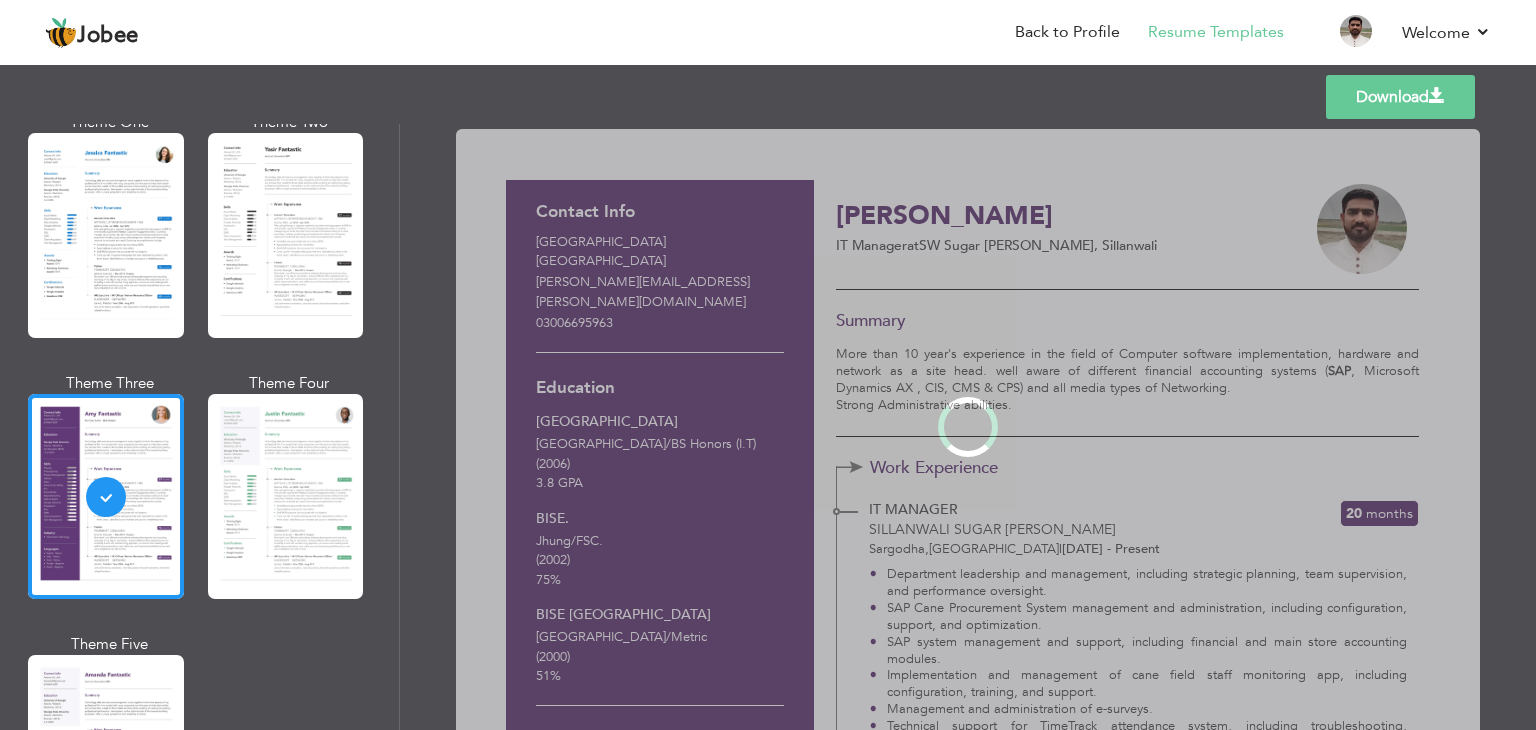 scroll, scrollTop: 1600, scrollLeft: 0, axis: vertical 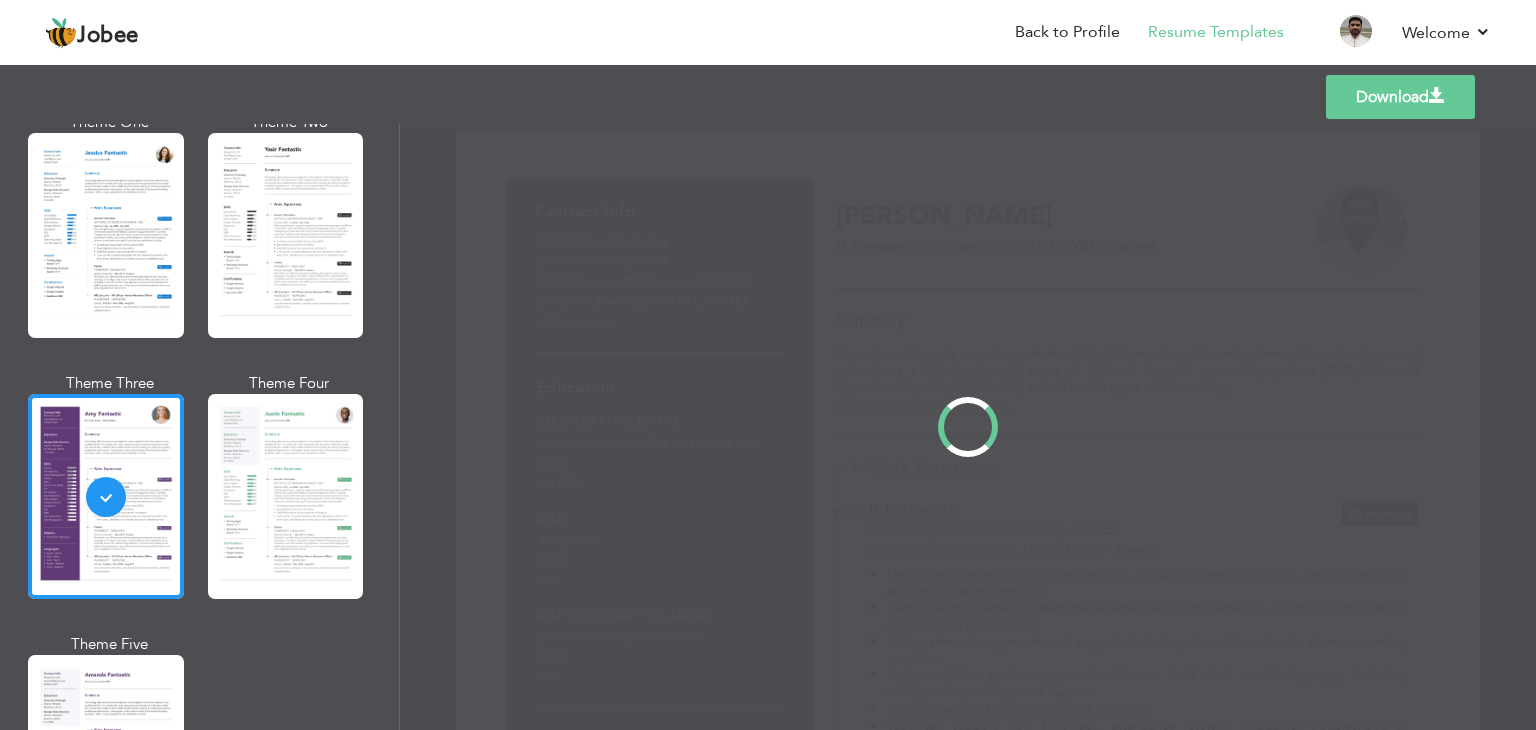 click on "Professional Themes
Theme One
Theme Two
Theme Three
Theme Four" at bounding box center [768, 427] 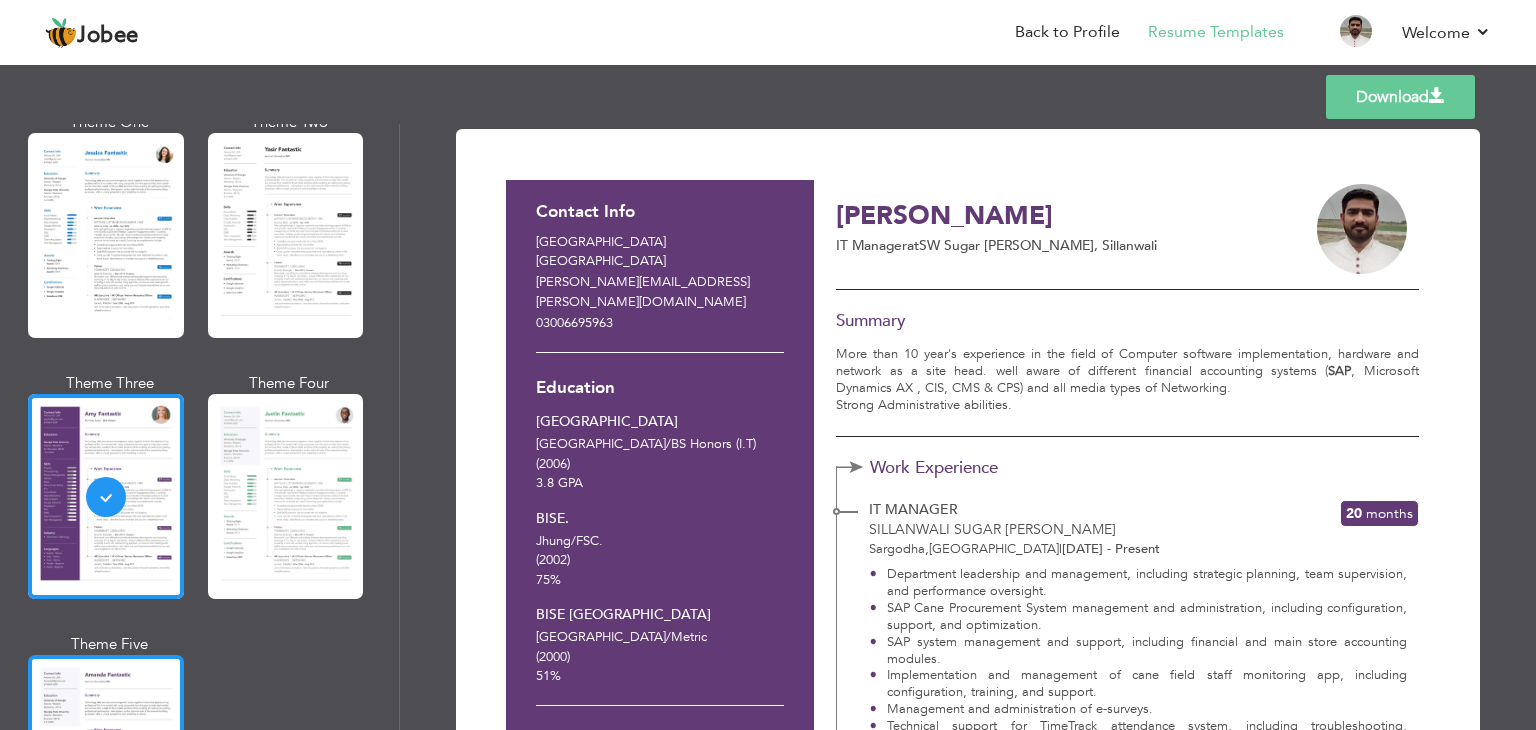 click at bounding box center [106, 757] 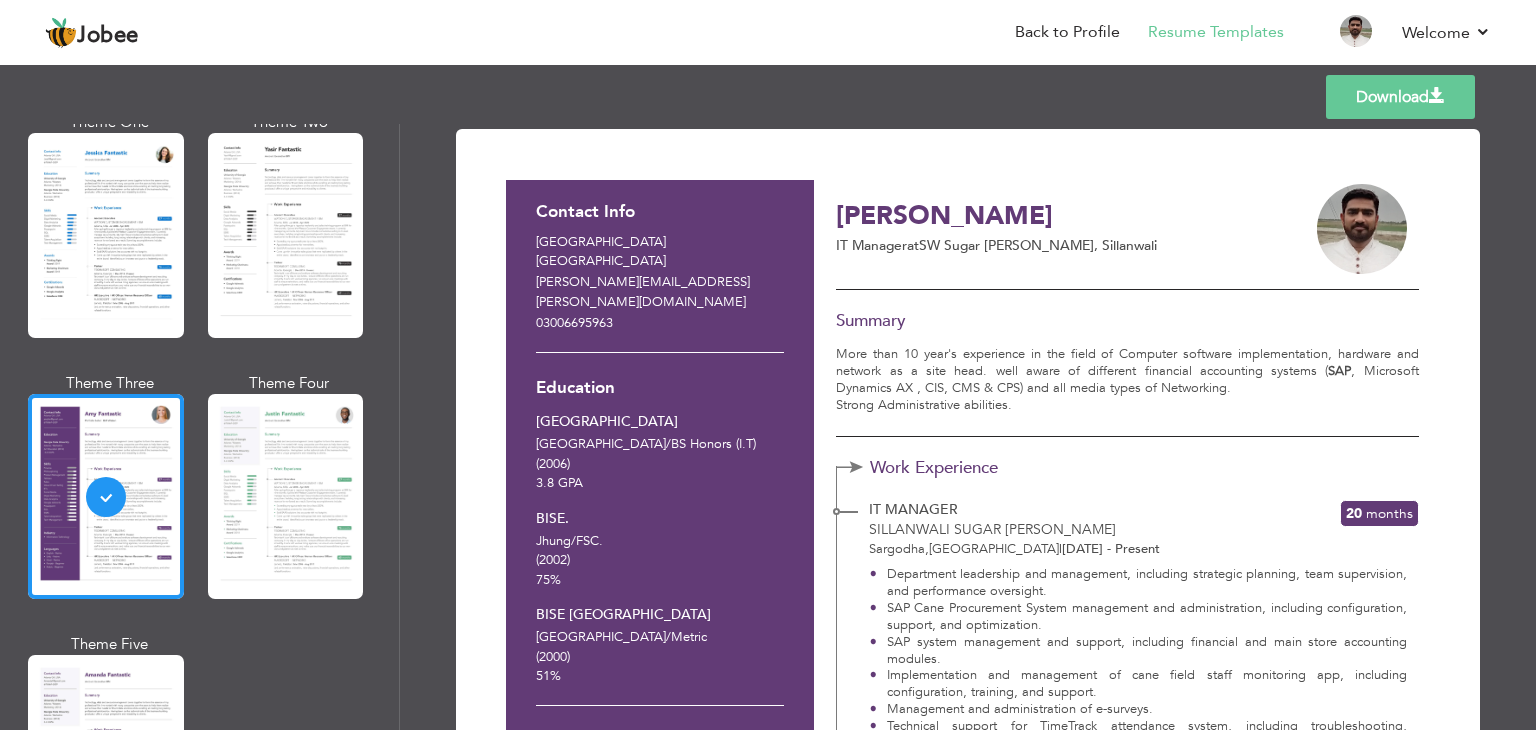 scroll, scrollTop: 1600, scrollLeft: 0, axis: vertical 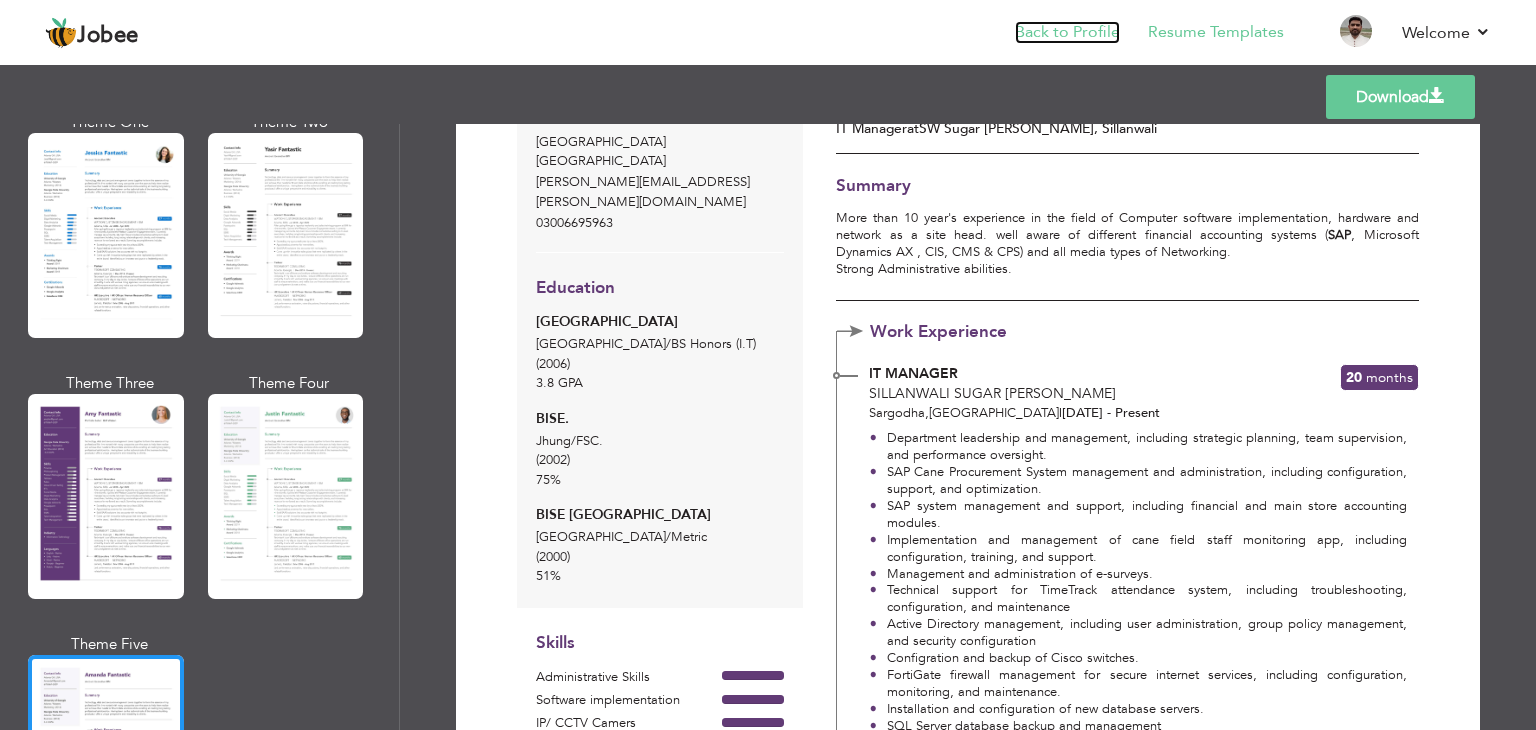 click on "Back to Profile" at bounding box center (1067, 32) 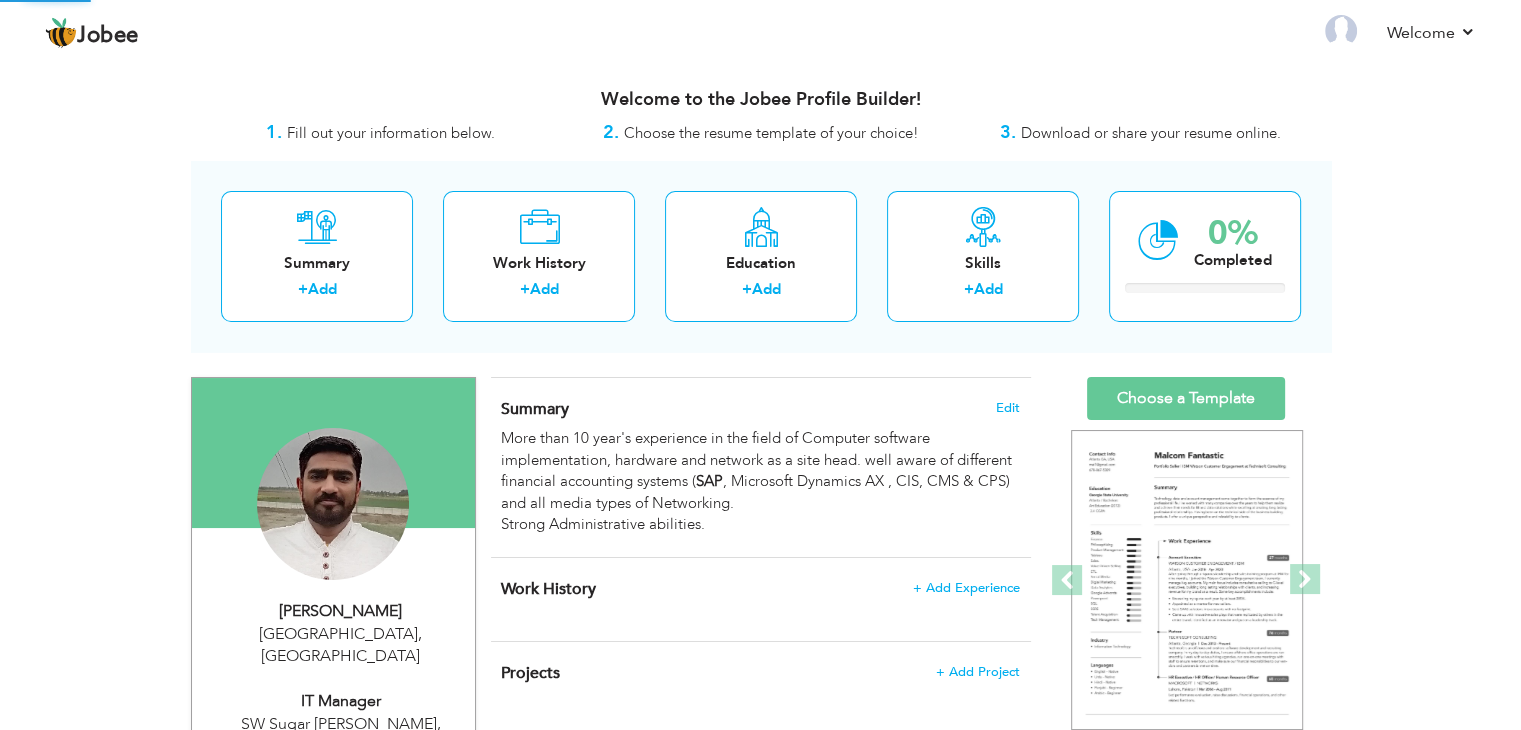 scroll, scrollTop: 0, scrollLeft: 0, axis: both 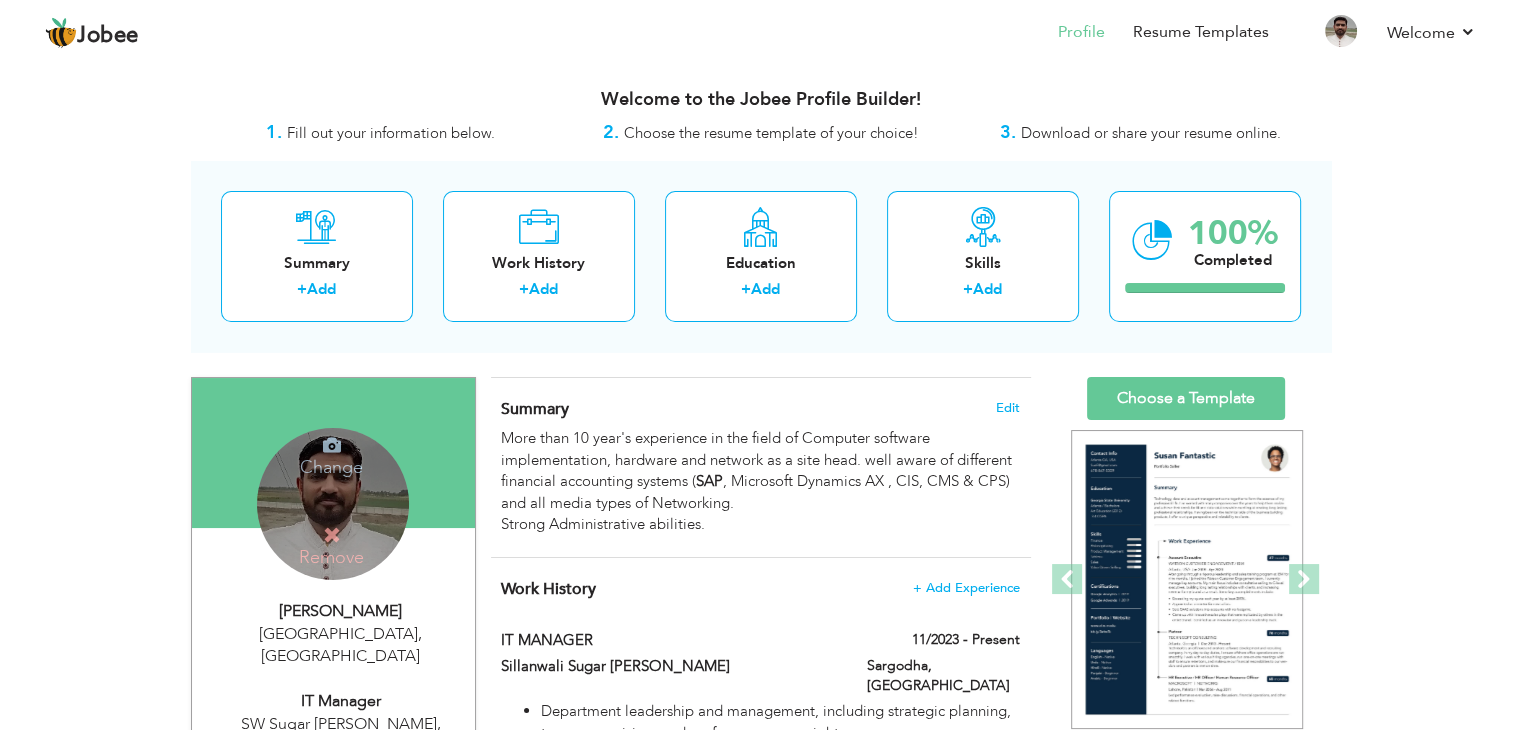 click on "Change
Remove" at bounding box center [333, 504] 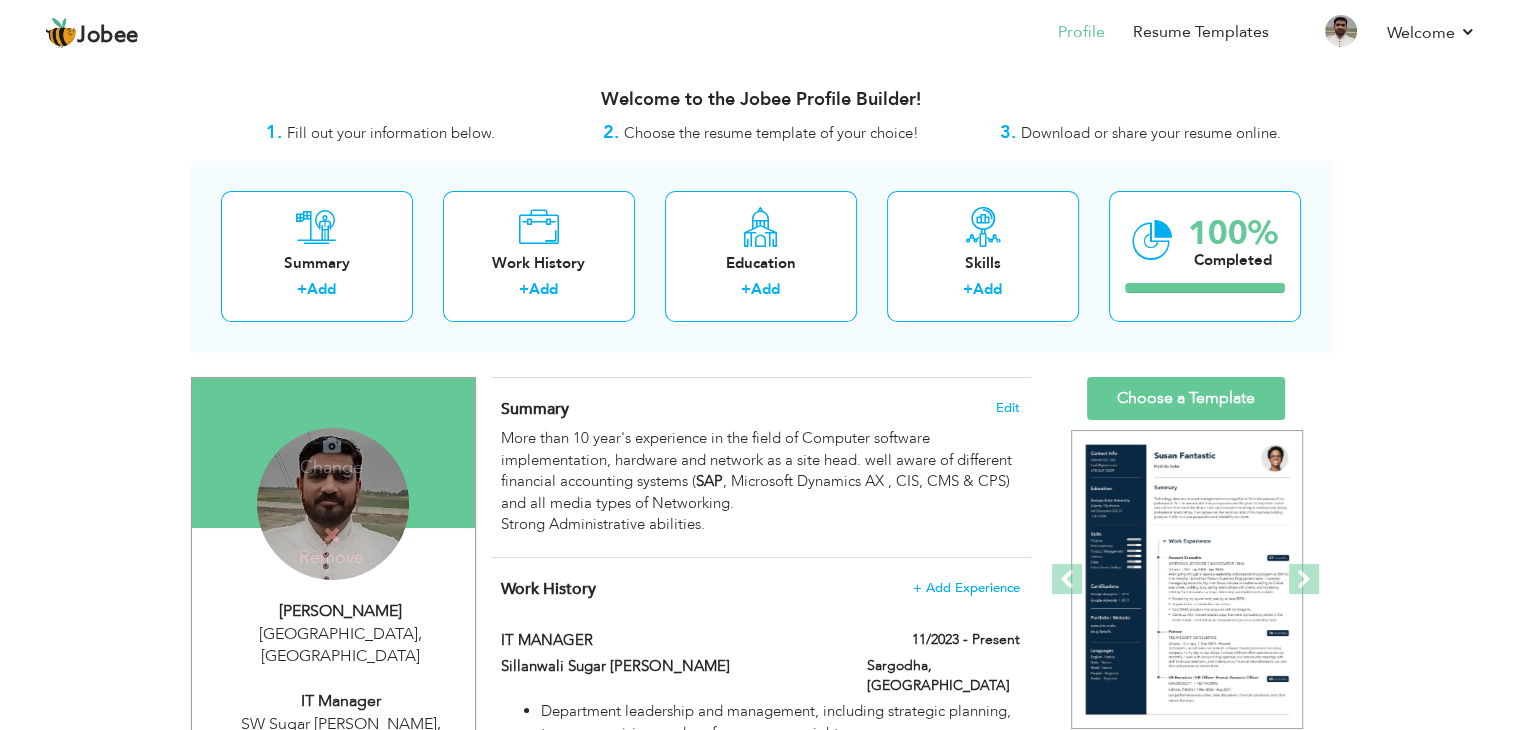click at bounding box center [333, 453] 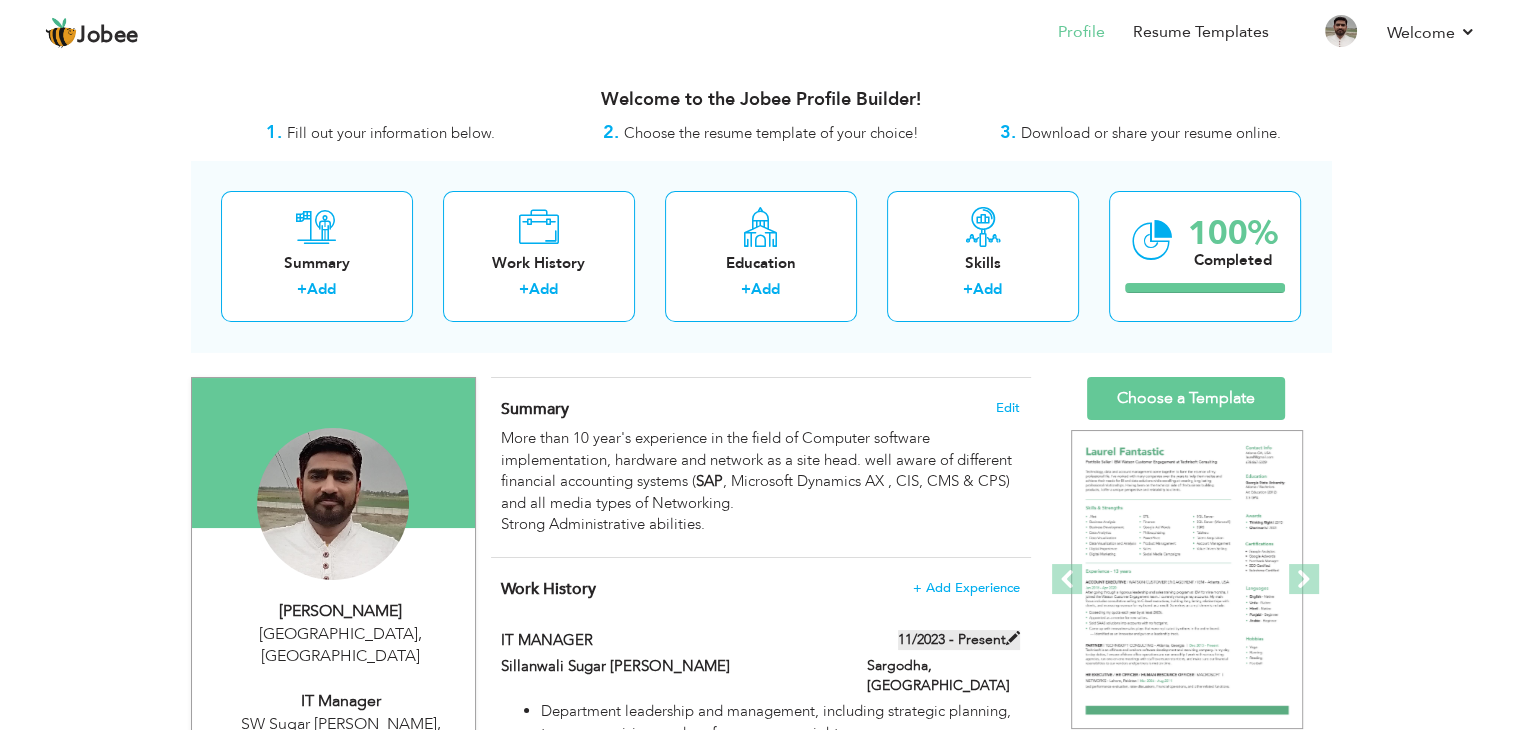 click on "11/2023 - Present" at bounding box center (959, 640) 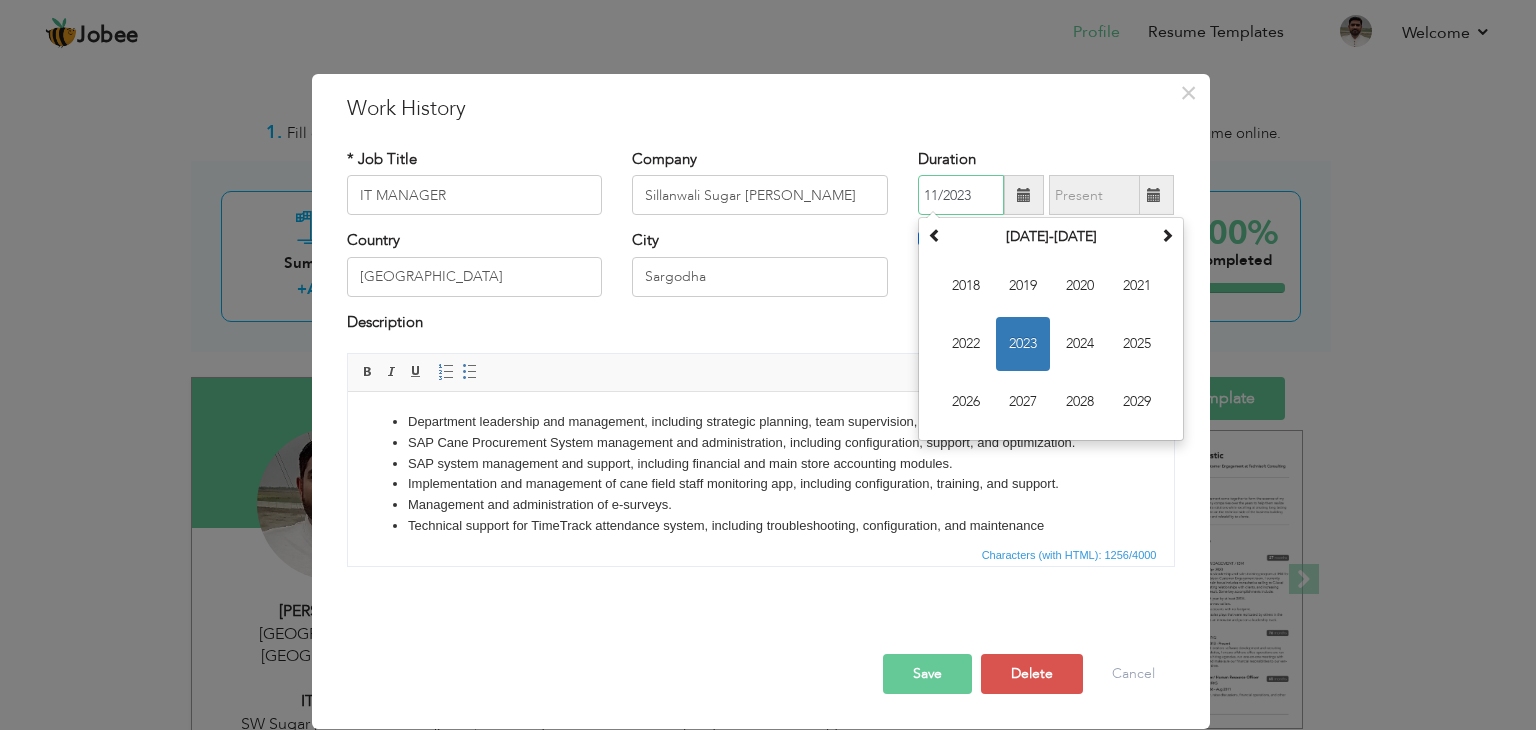 click on "11/2023" at bounding box center (961, 195) 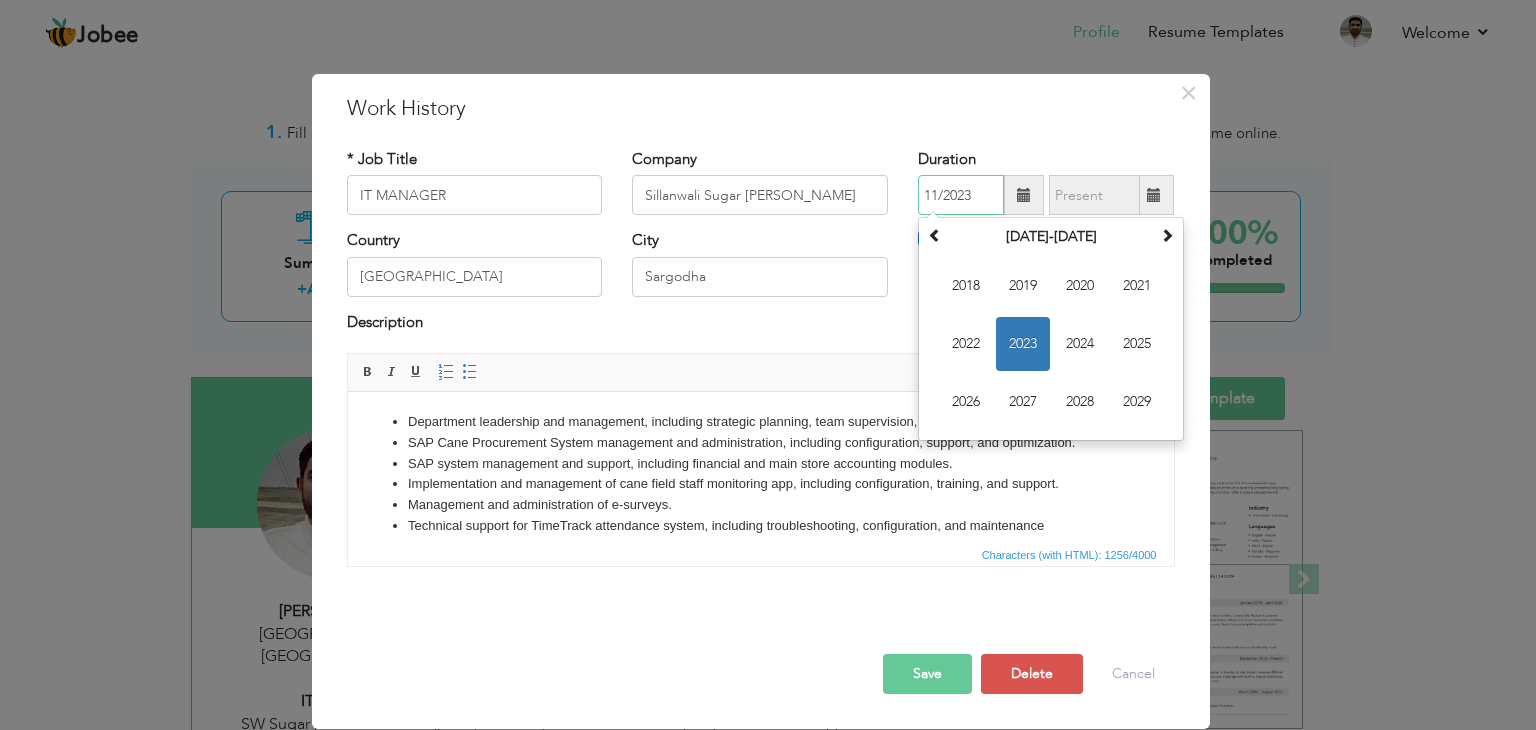 click on "11/2023" at bounding box center (961, 195) 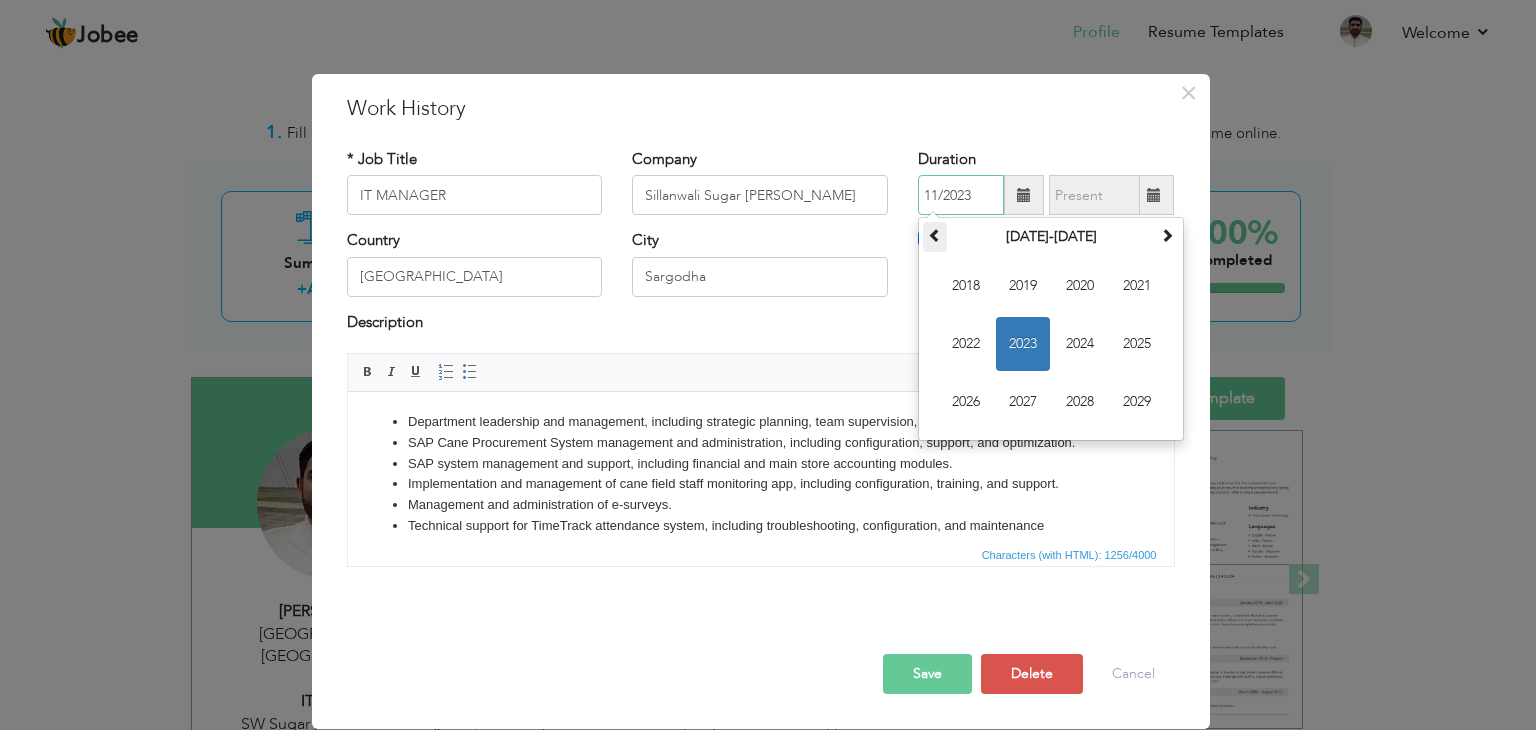click at bounding box center (935, 235) 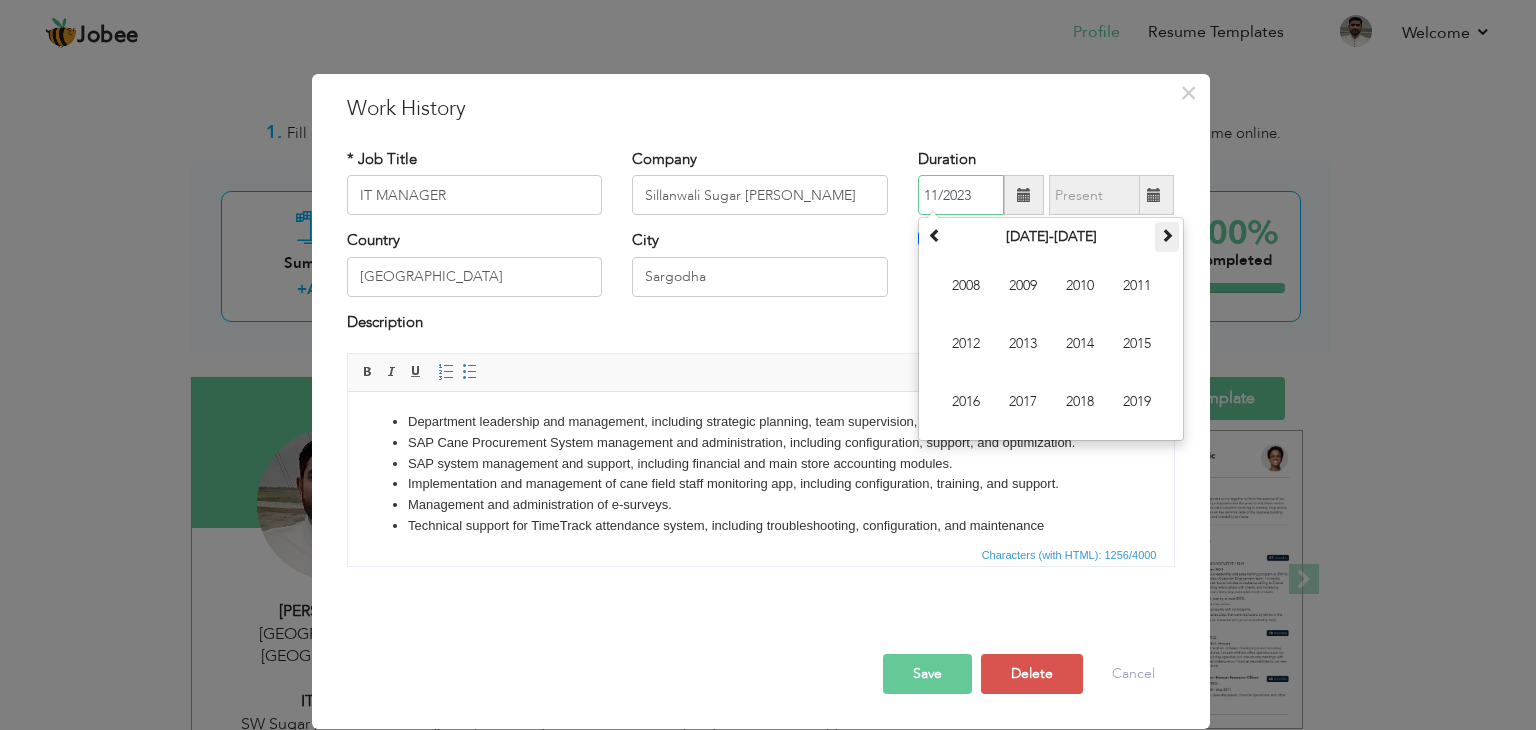 click at bounding box center [1167, 235] 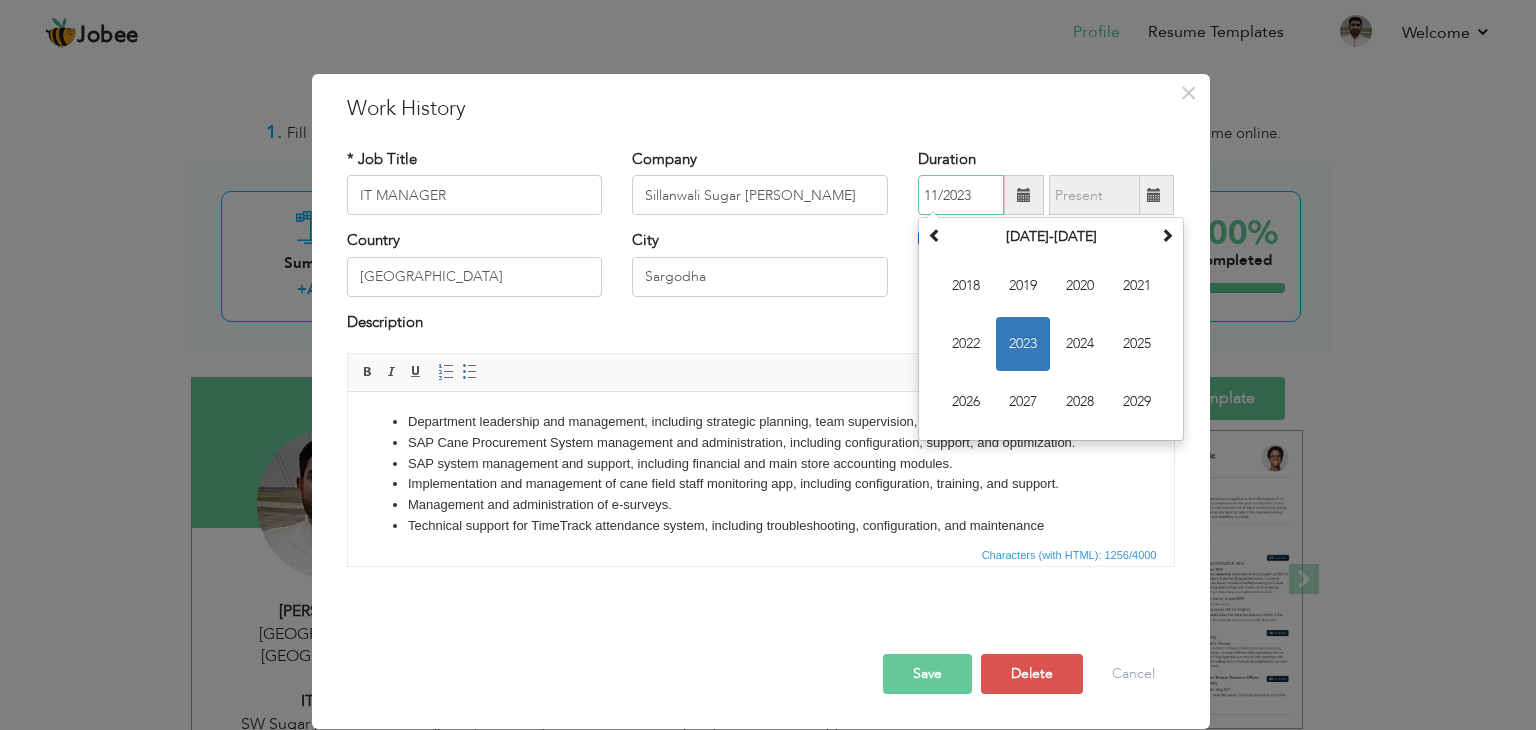 drag, startPoint x: 936, startPoint y: 192, endPoint x: 926, endPoint y: 191, distance: 10.049875 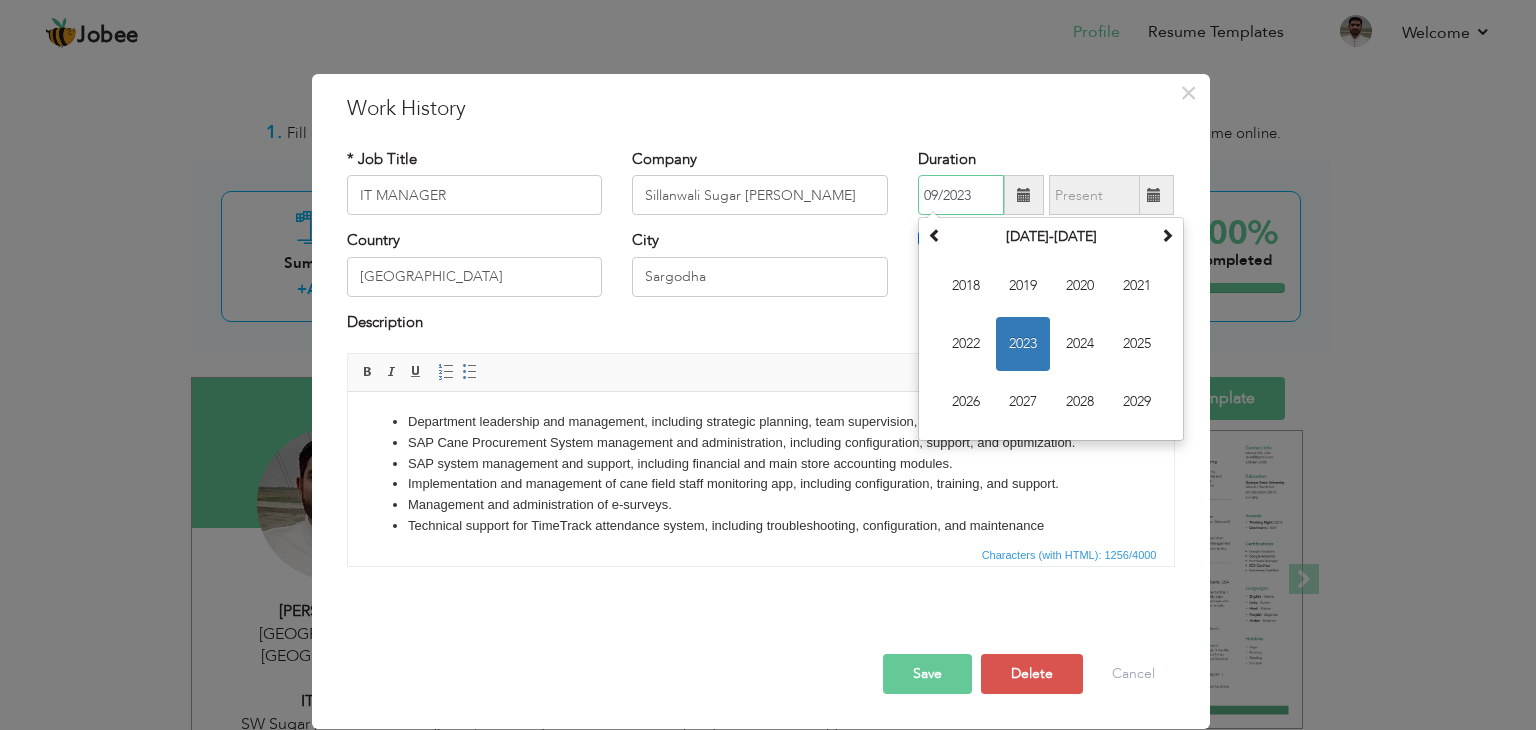 type on "09/2023" 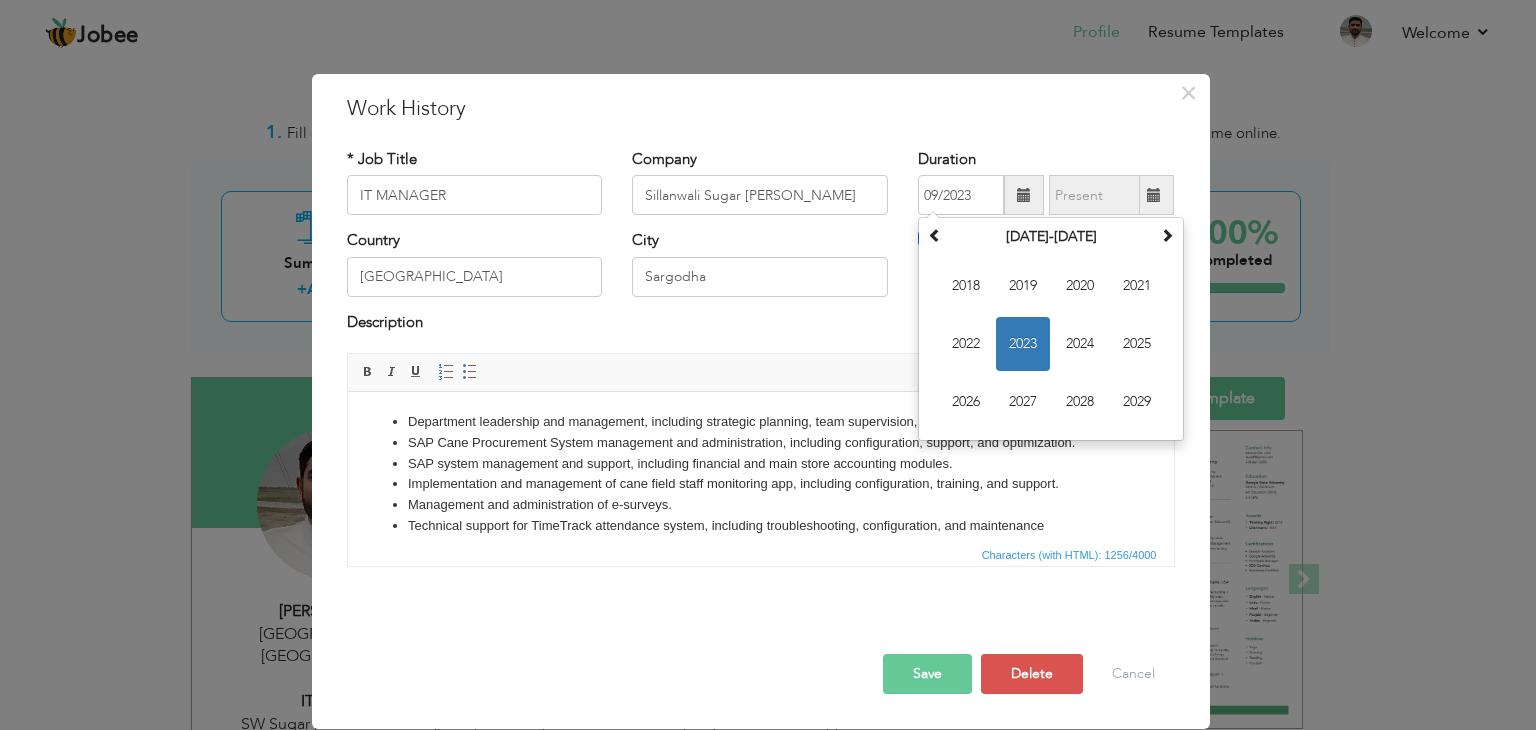 click on "Editor toolbars Basic Styles   Bold   Italic   Underline Paragraph   Insert/Remove Numbered List   Insert/Remove Bulleted List" at bounding box center [761, 373] 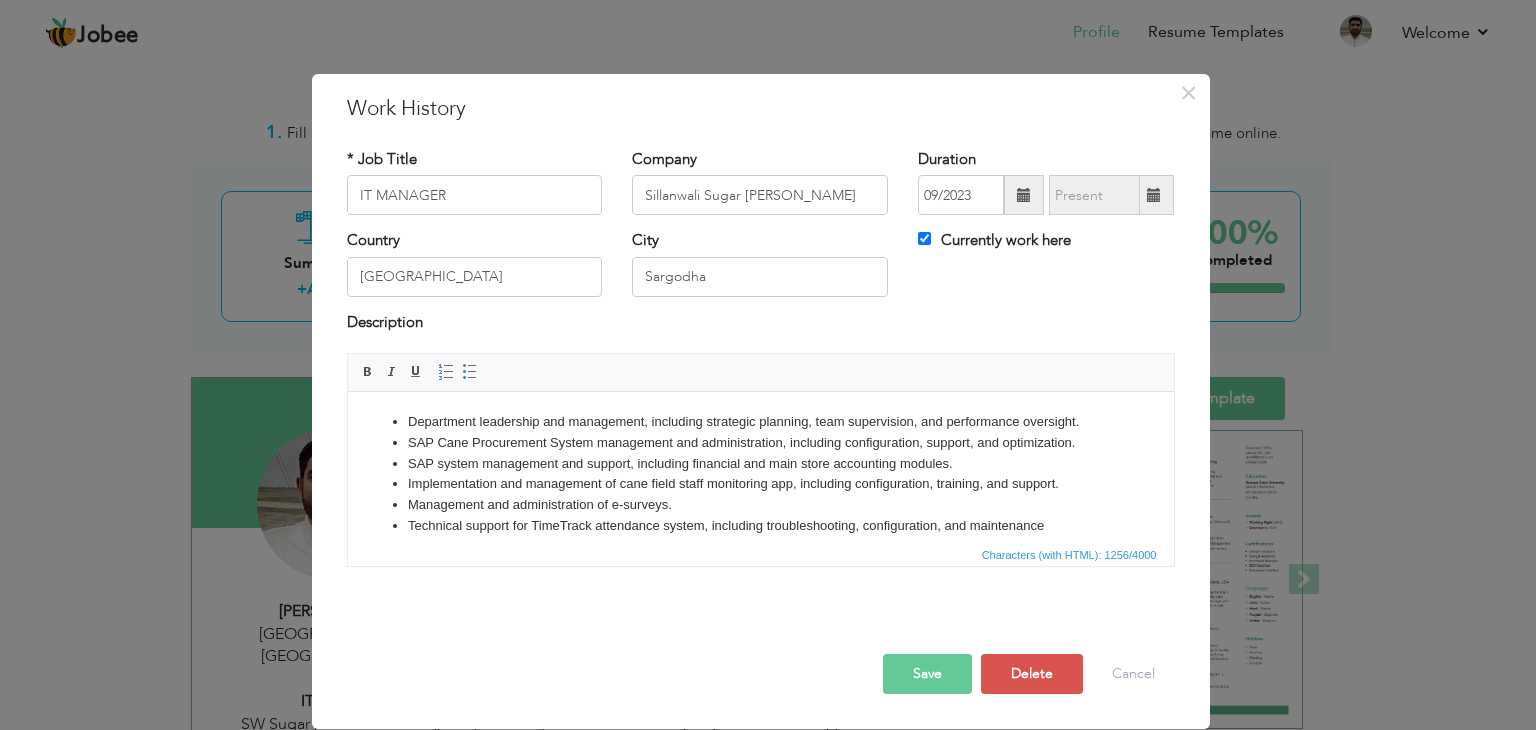 click on "Save" at bounding box center [927, 674] 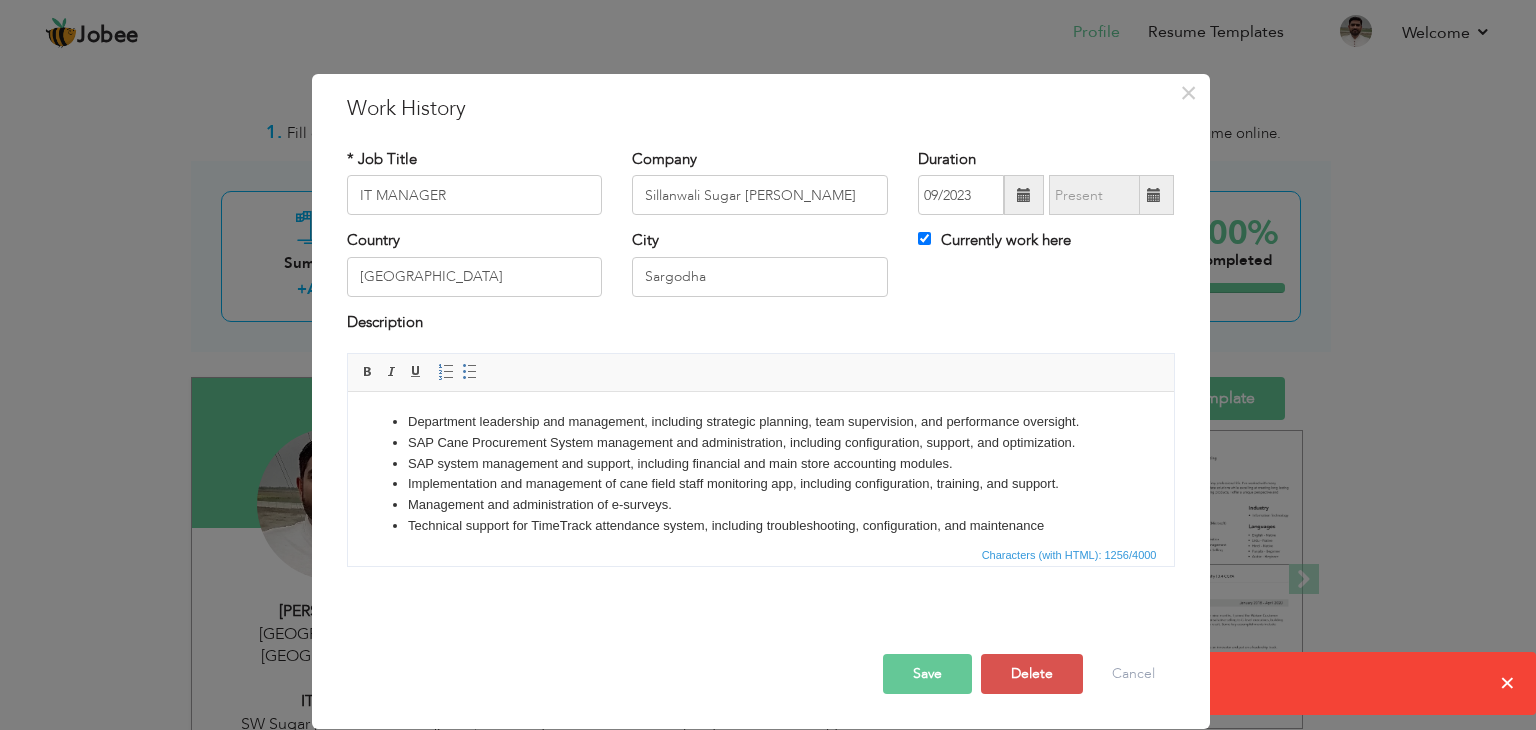click on "×
Work History
* Job Title
IT MANAGER
Company
Sillanwali Sugar [PERSON_NAME]
City" at bounding box center [768, 365] 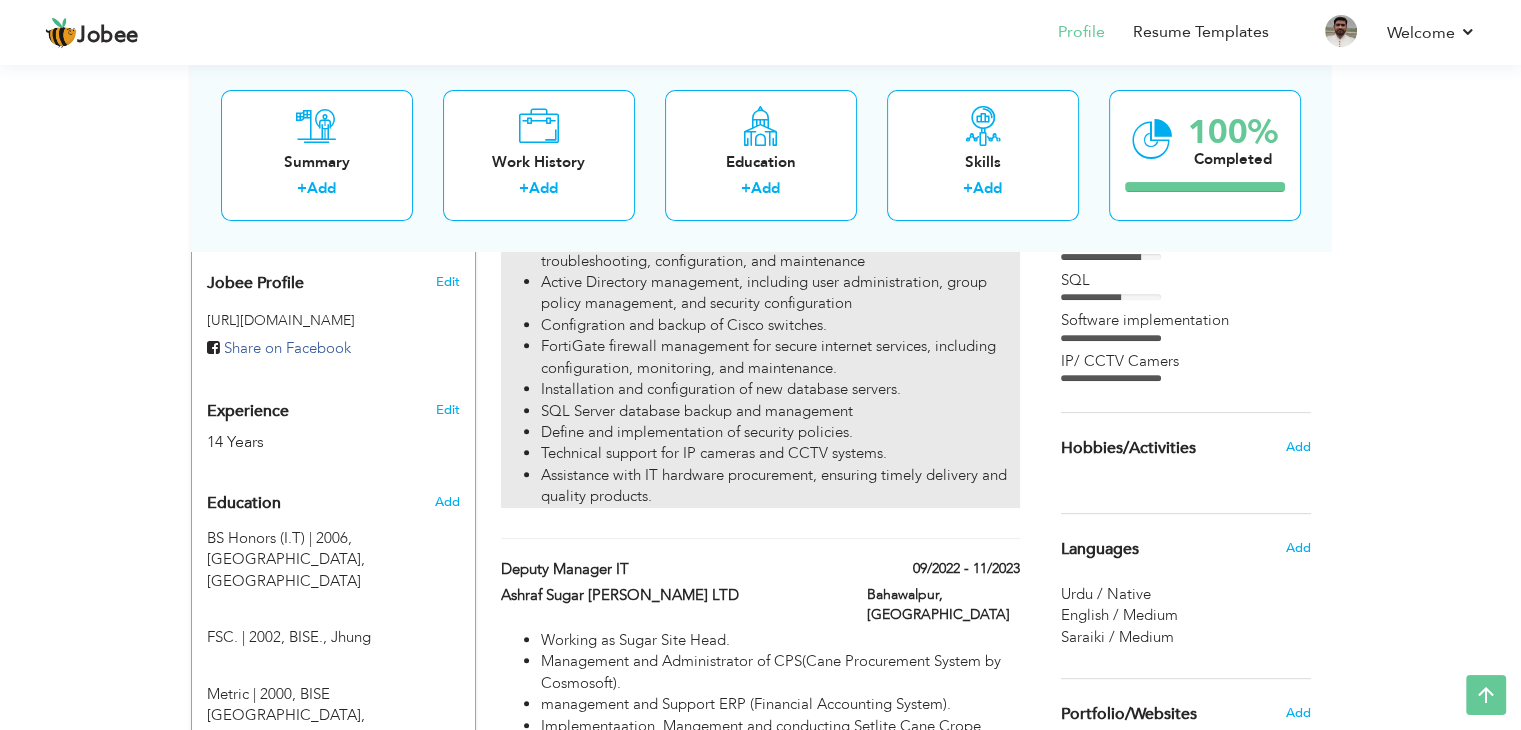 scroll, scrollTop: 700, scrollLeft: 0, axis: vertical 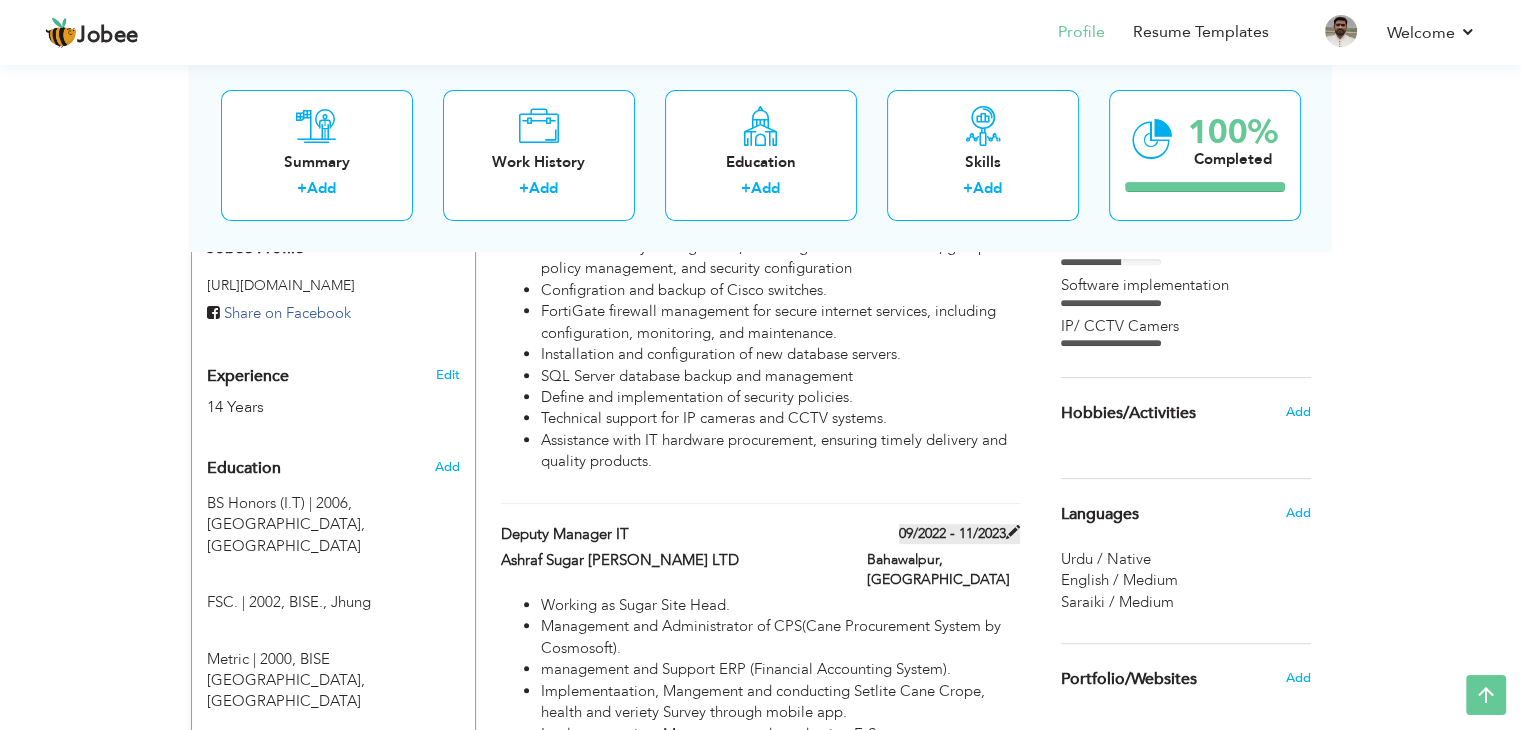 click on "09/2022 - 11/2023" at bounding box center (959, 534) 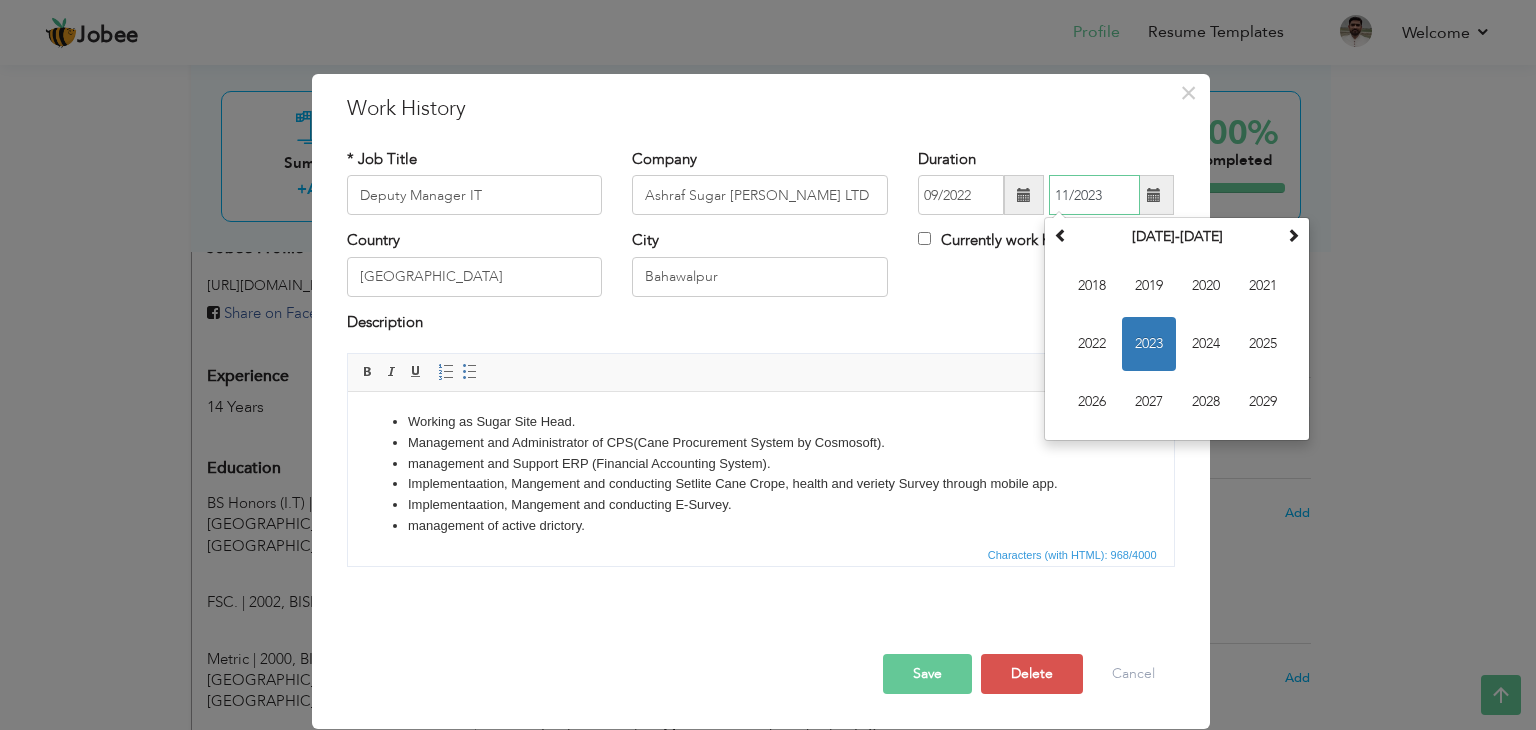 drag, startPoint x: 1068, startPoint y: 192, endPoint x: 1052, endPoint y: 190, distance: 16.124516 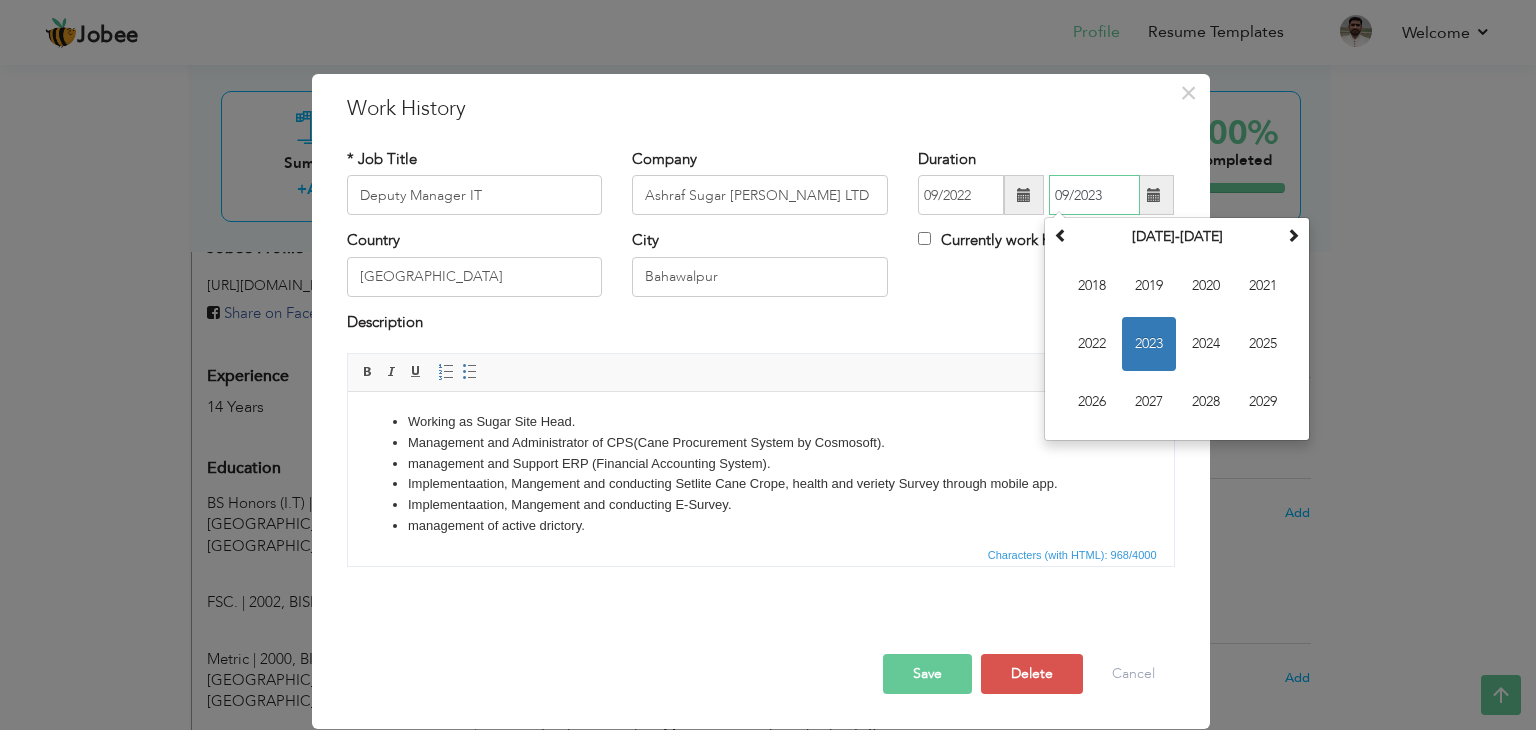 type on "09/2023" 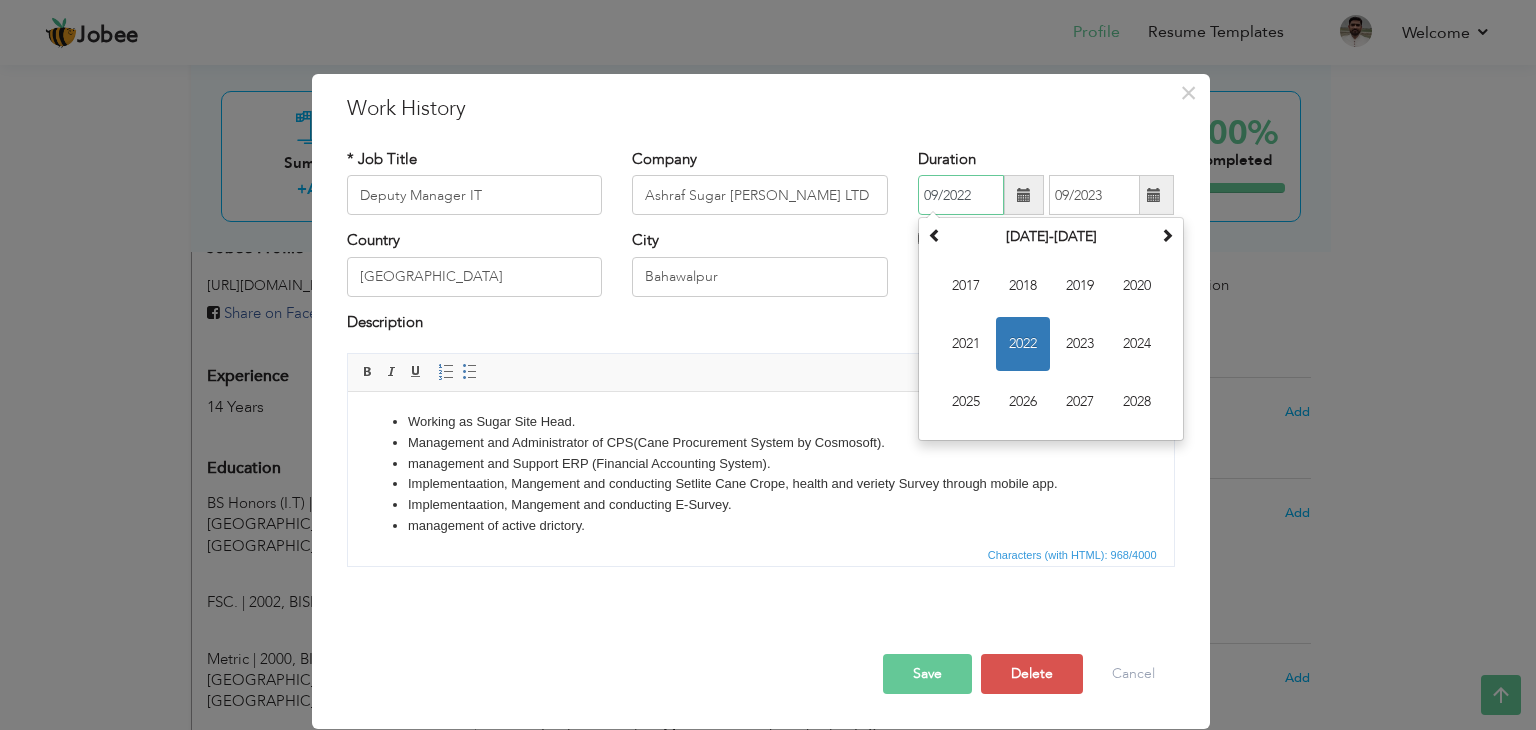 click on "09/2022" at bounding box center (961, 195) 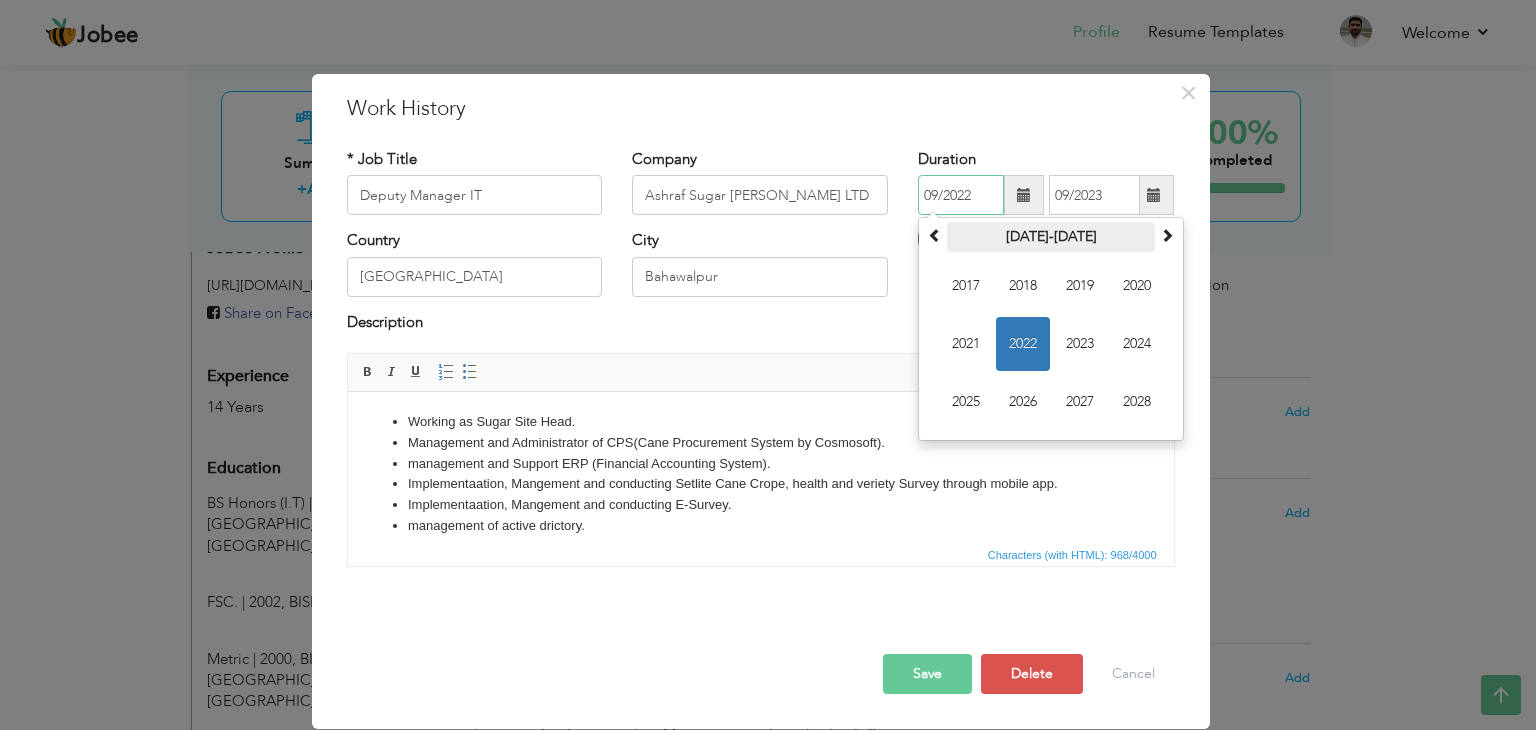 type on "9/2022" 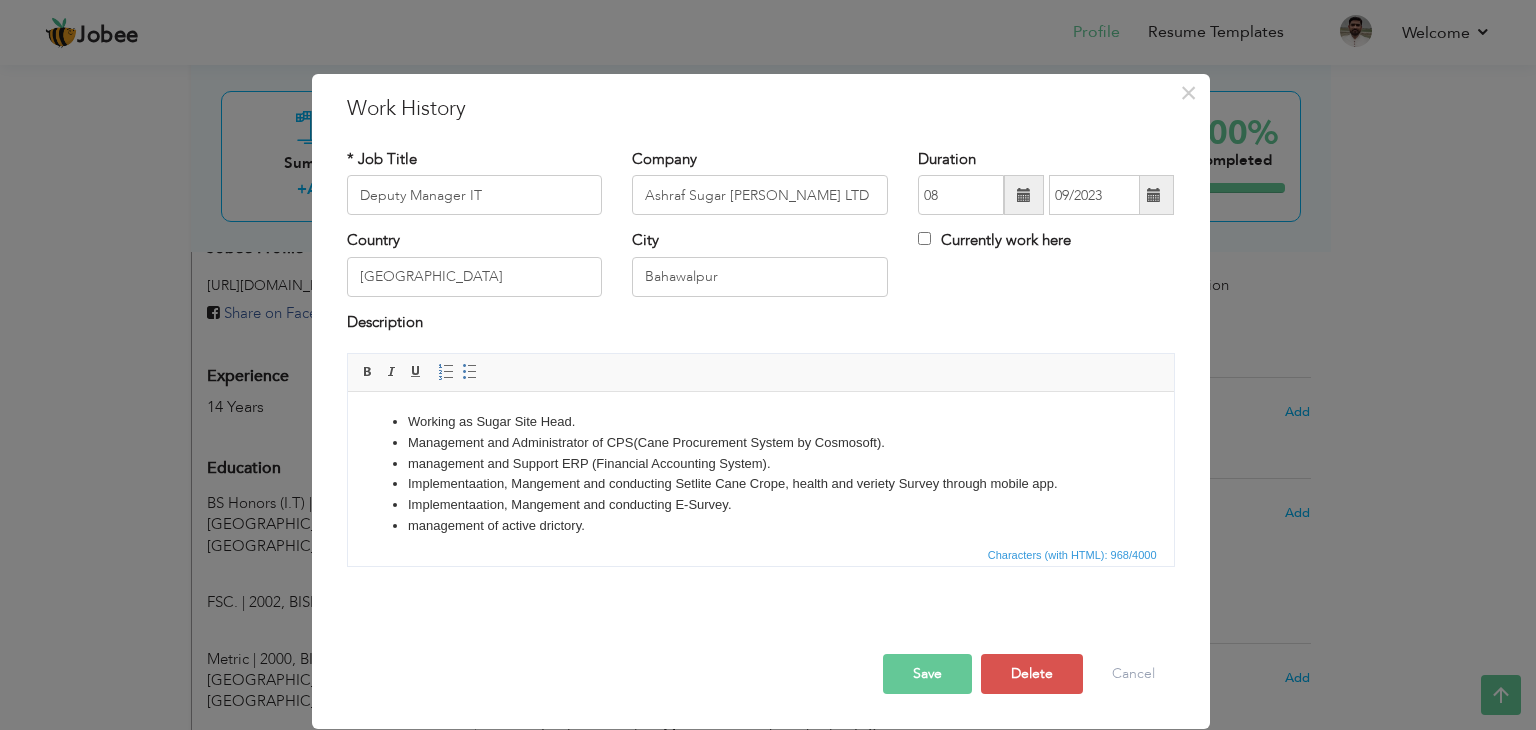 type on "08/2025" 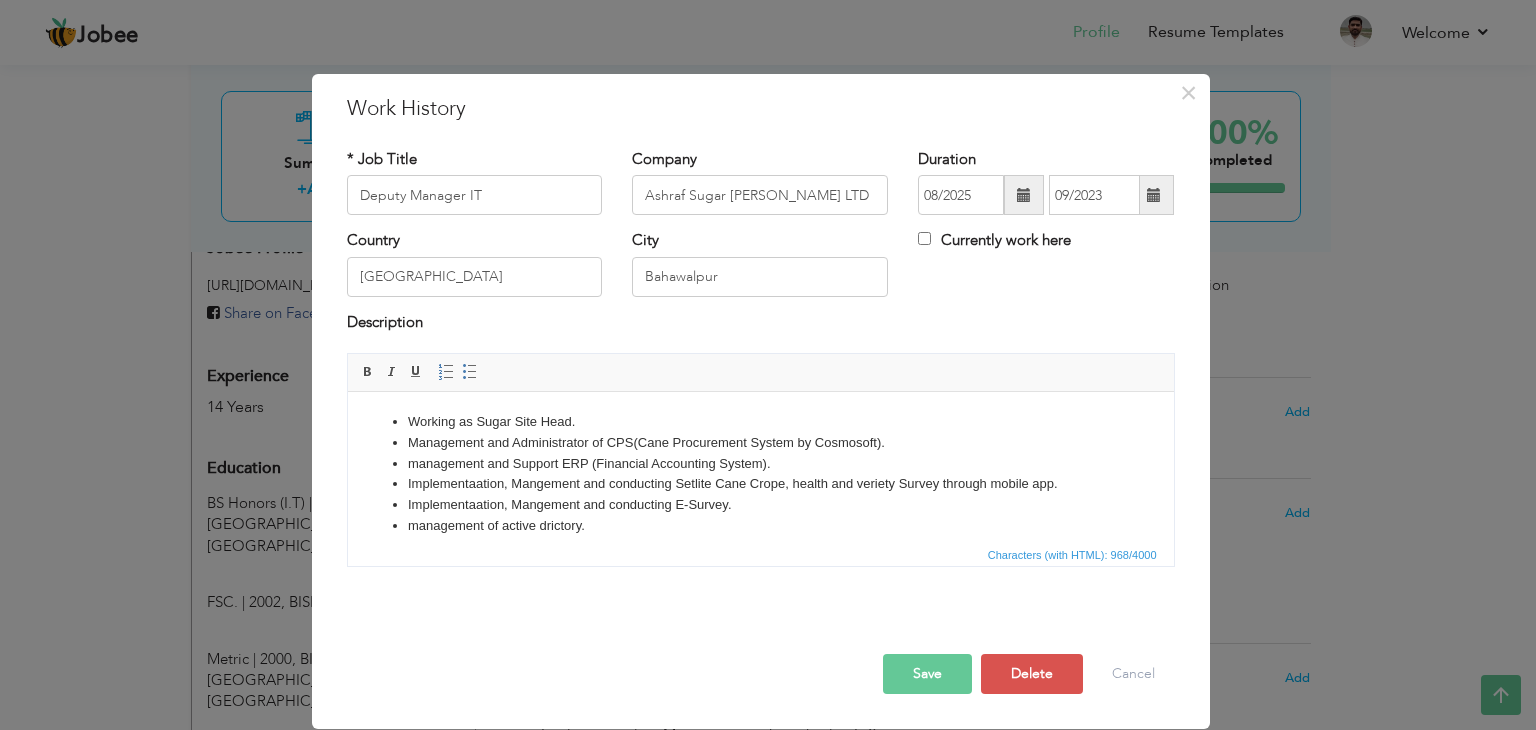 click on "Description" at bounding box center (761, 325) 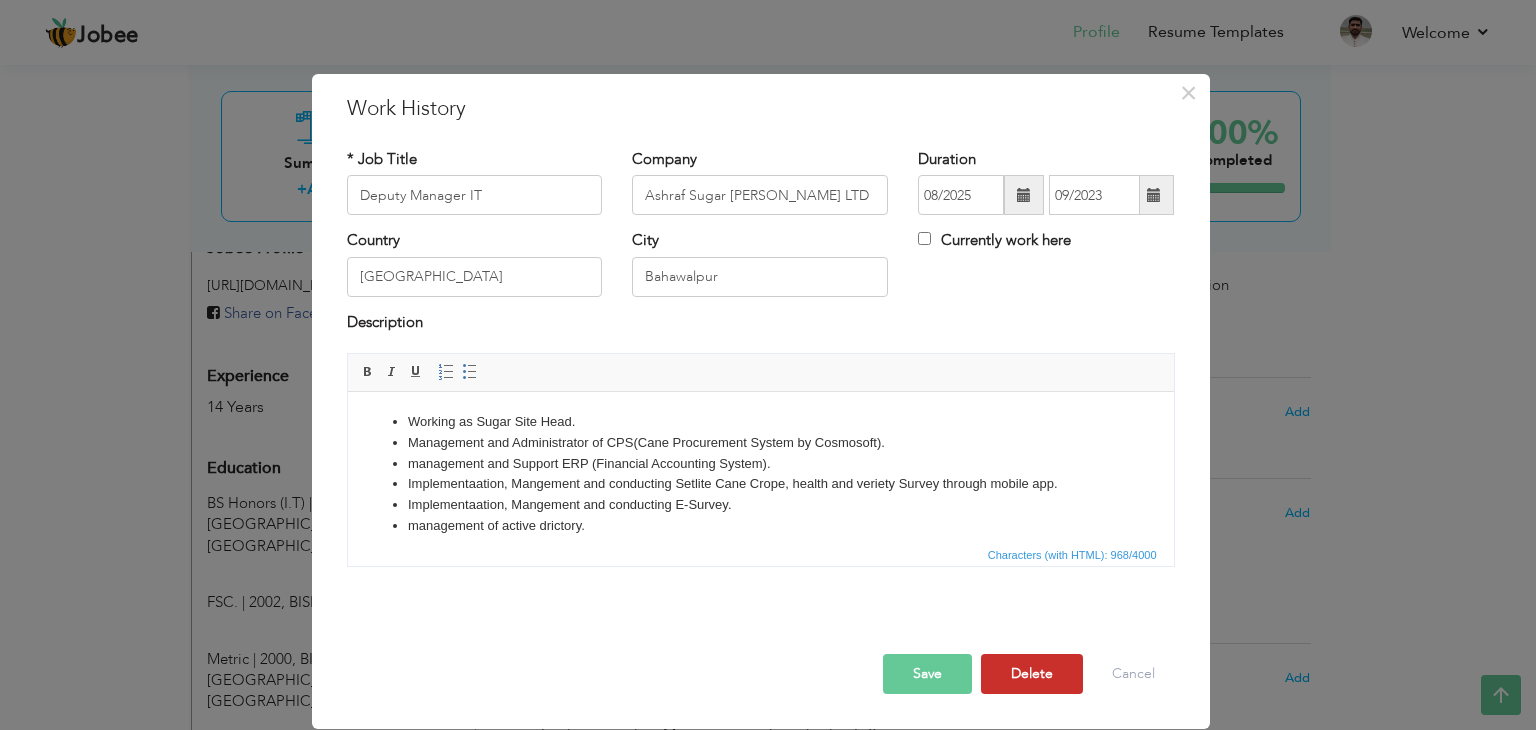 click on "Delete" at bounding box center (1032, 674) 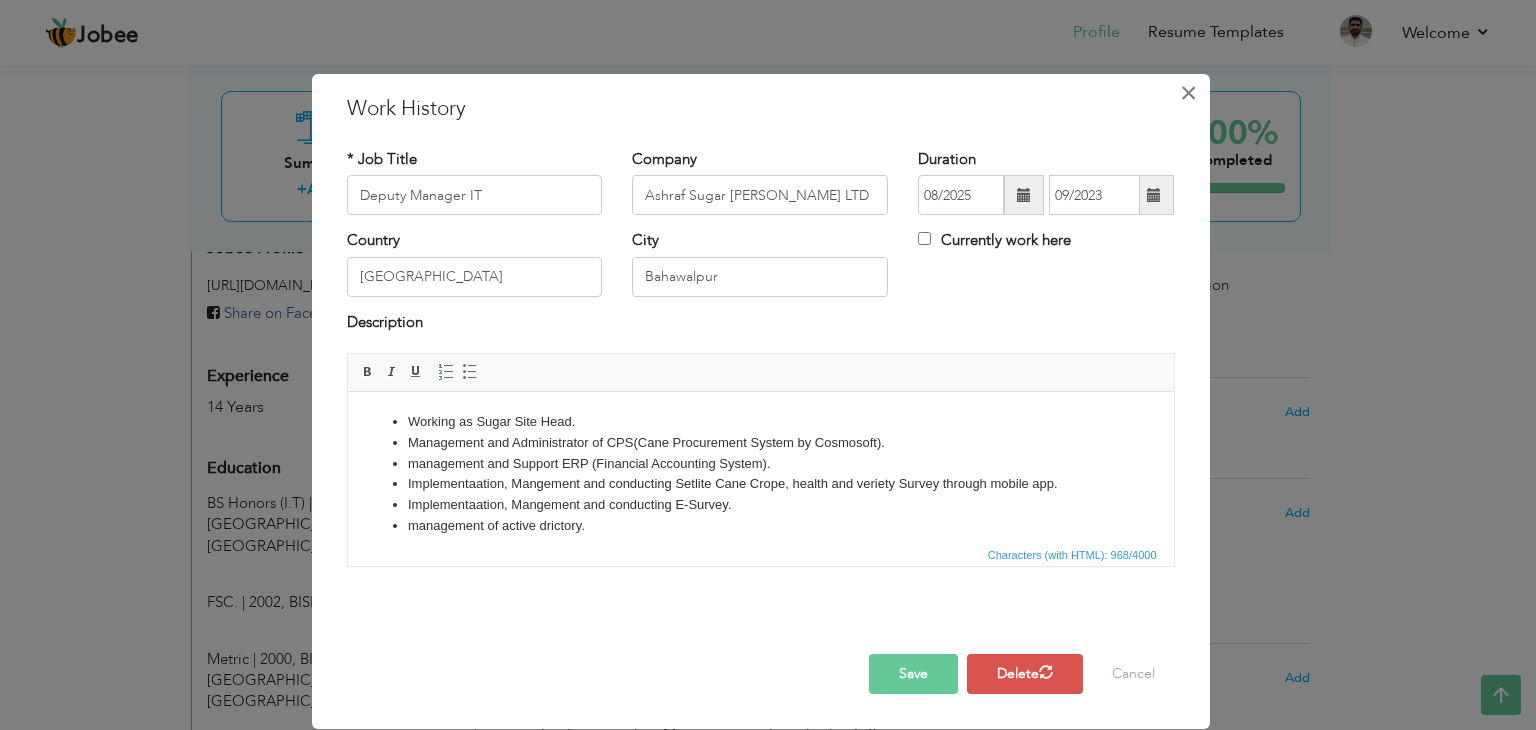 click on "×" at bounding box center (1188, 93) 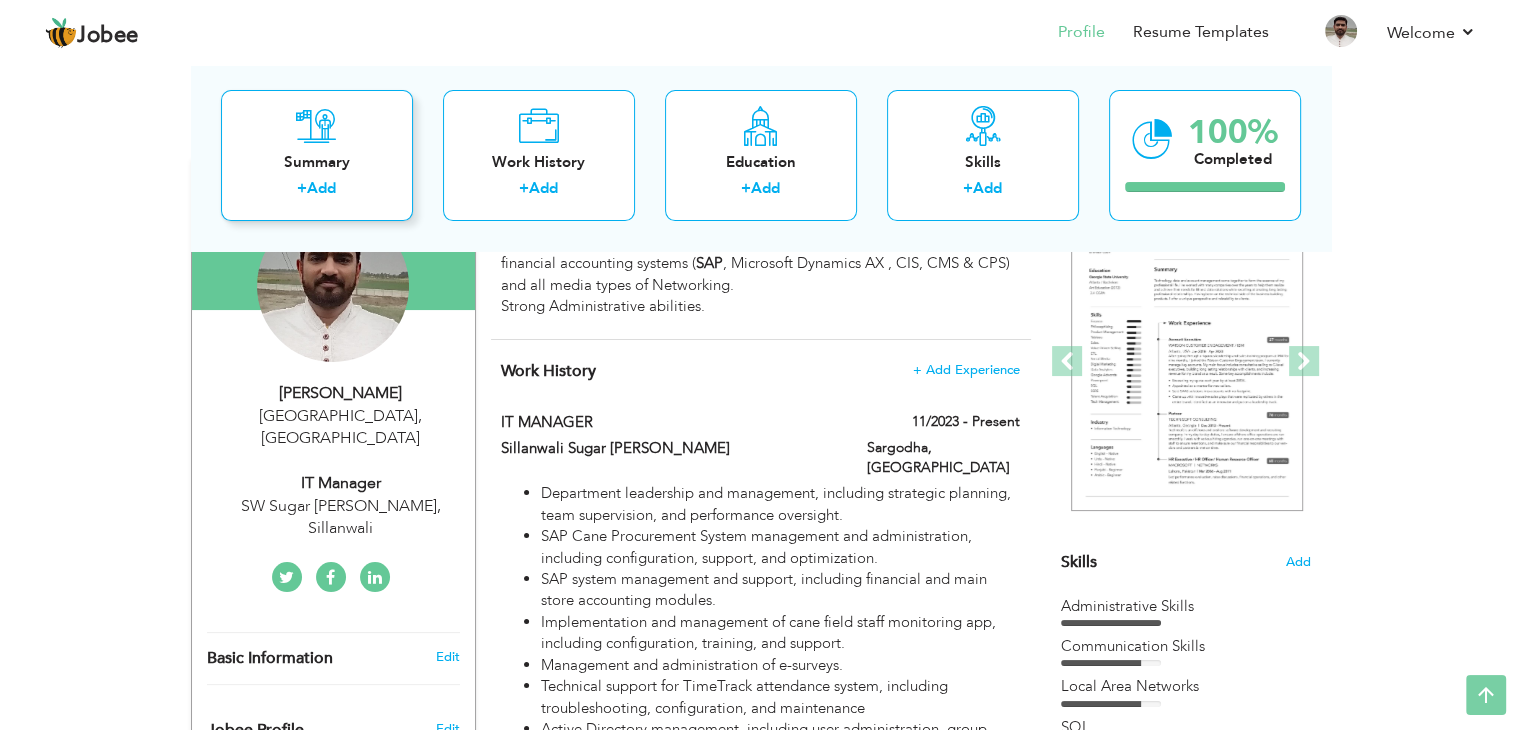 scroll, scrollTop: 100, scrollLeft: 0, axis: vertical 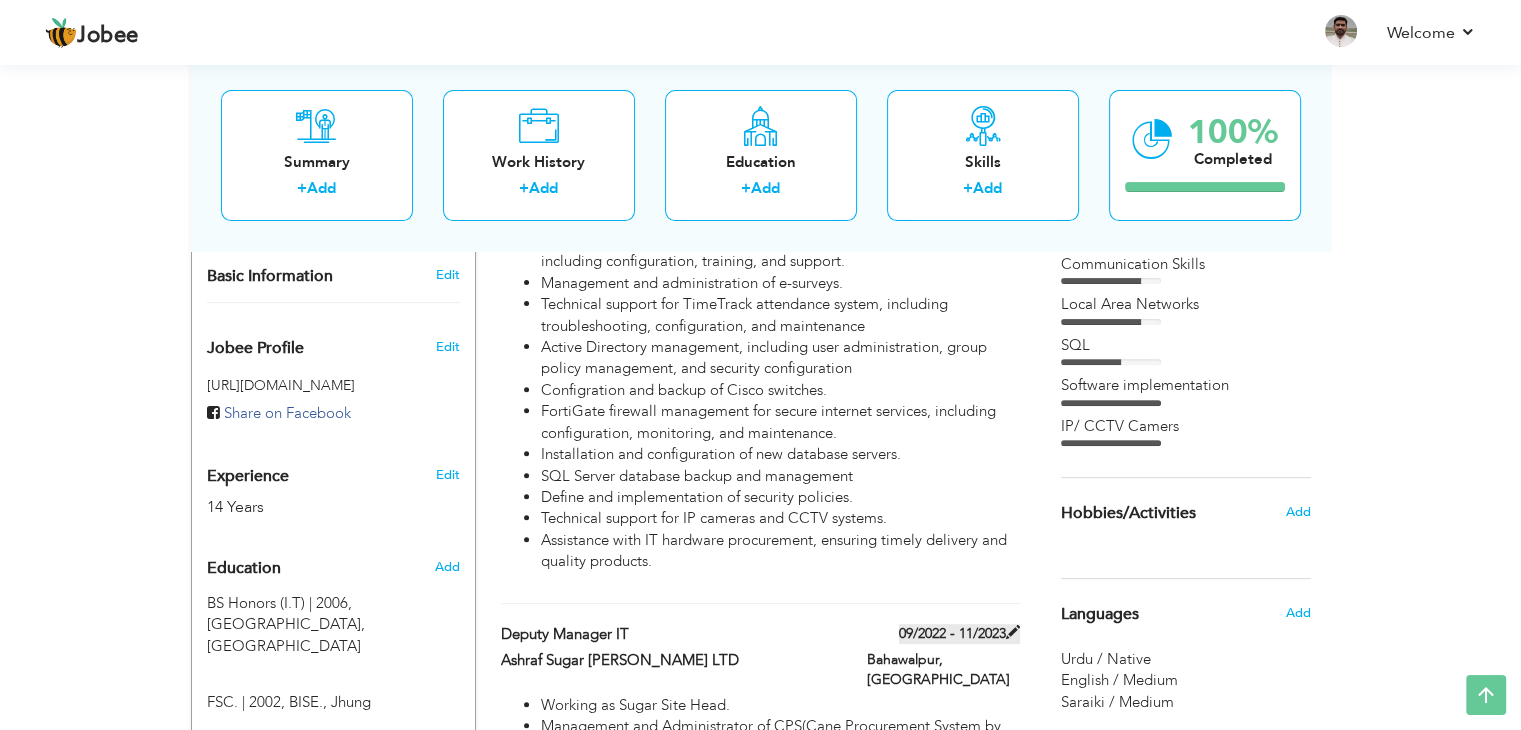 click on "09/2022 - 11/2023" at bounding box center [959, 634] 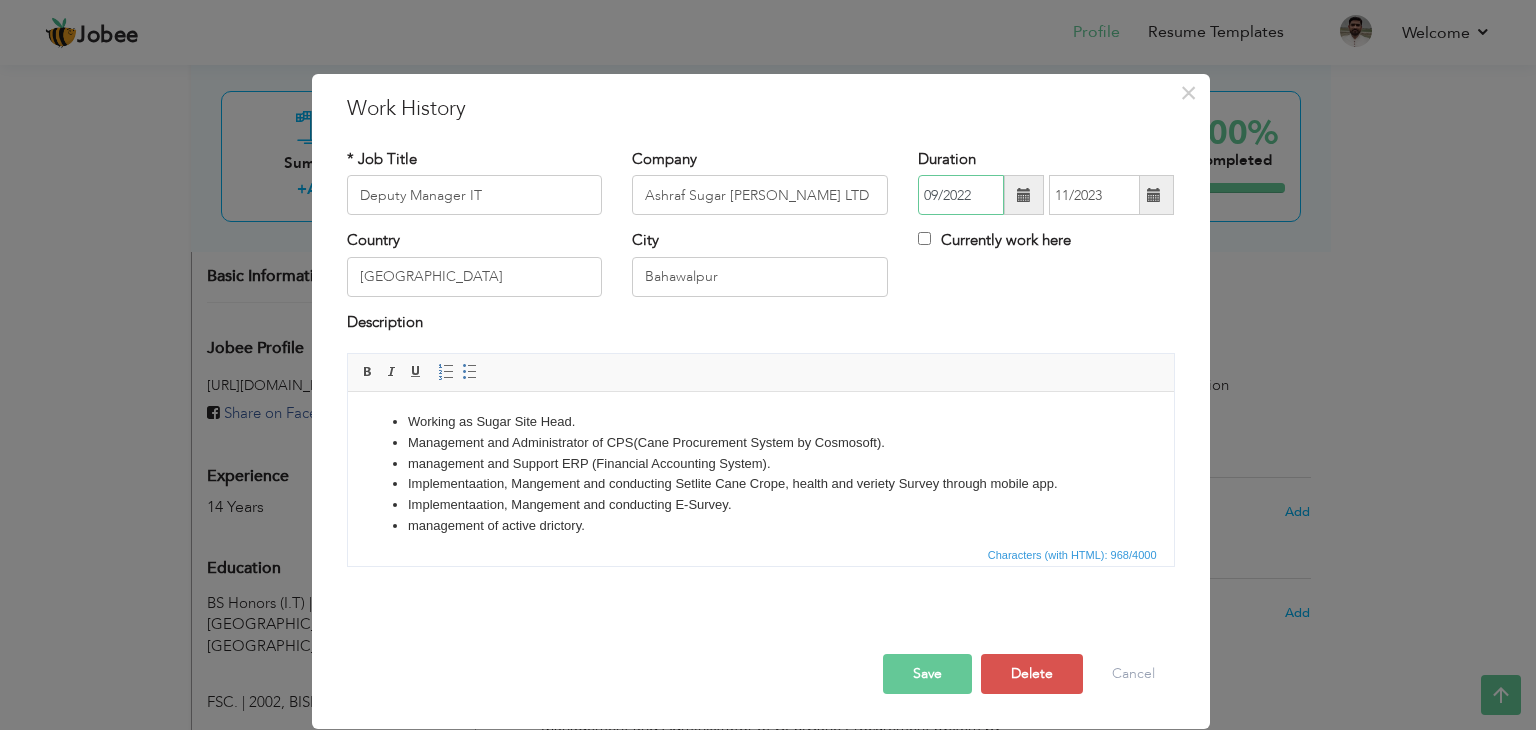 click on "09/2022" at bounding box center [961, 195] 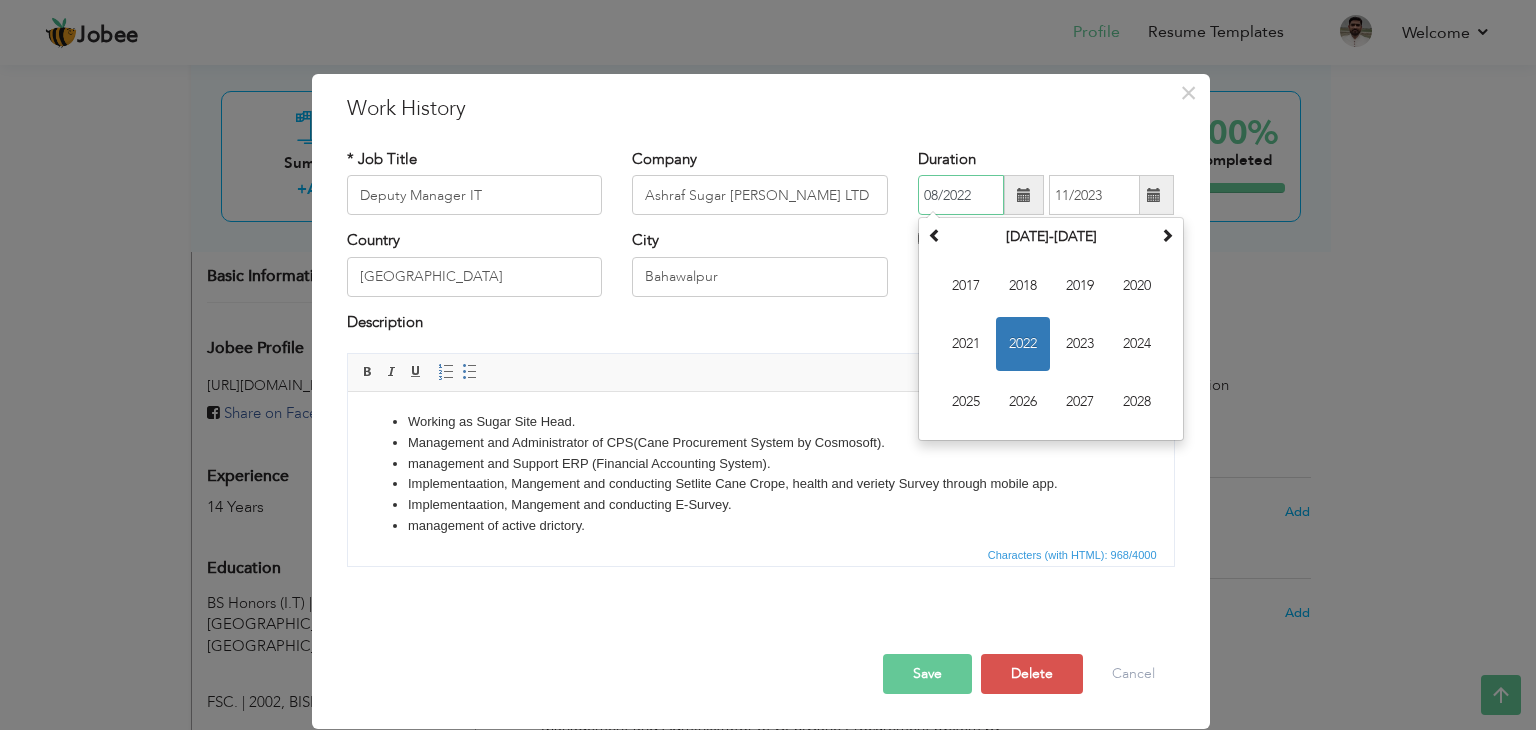 type on "08/2022" 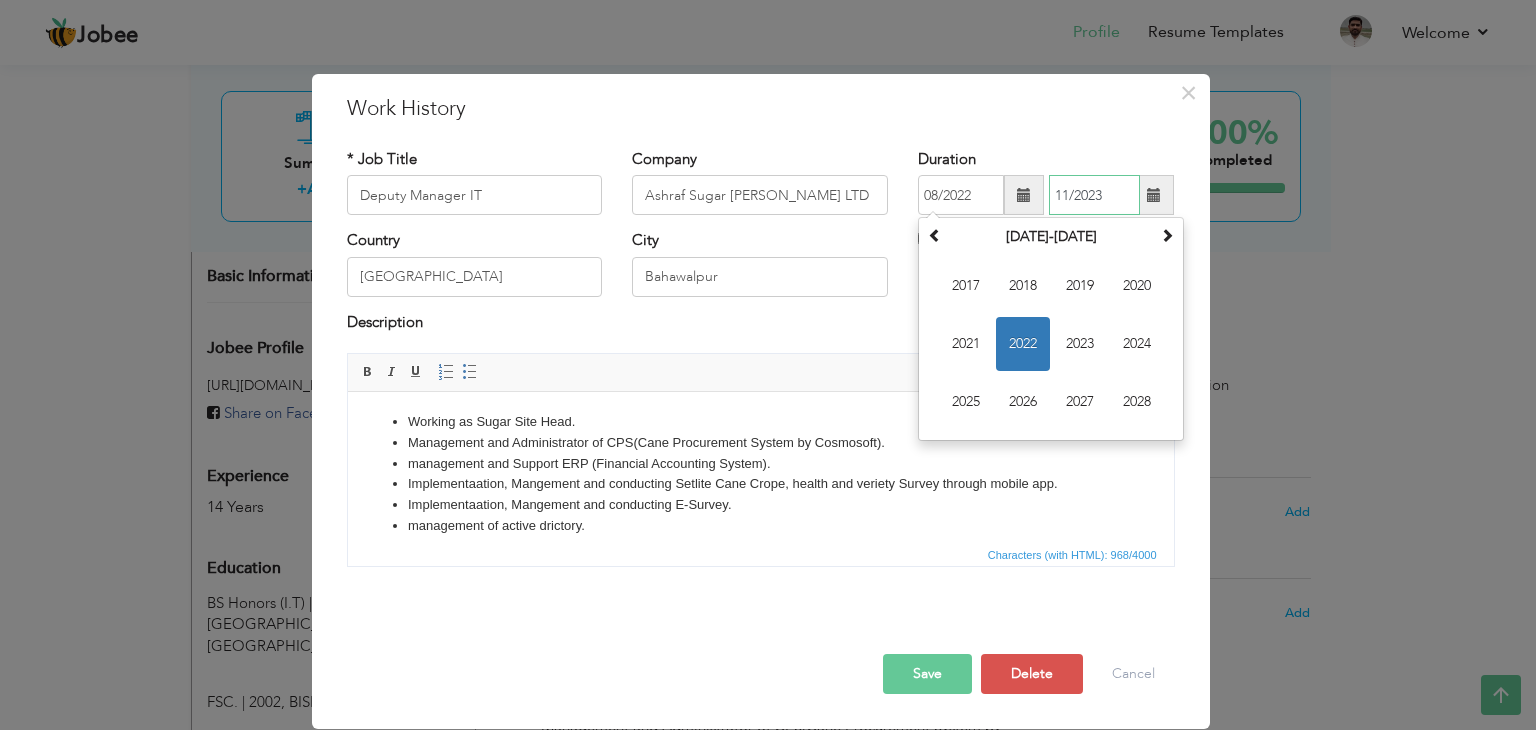 click on "11/2023" at bounding box center [1094, 195] 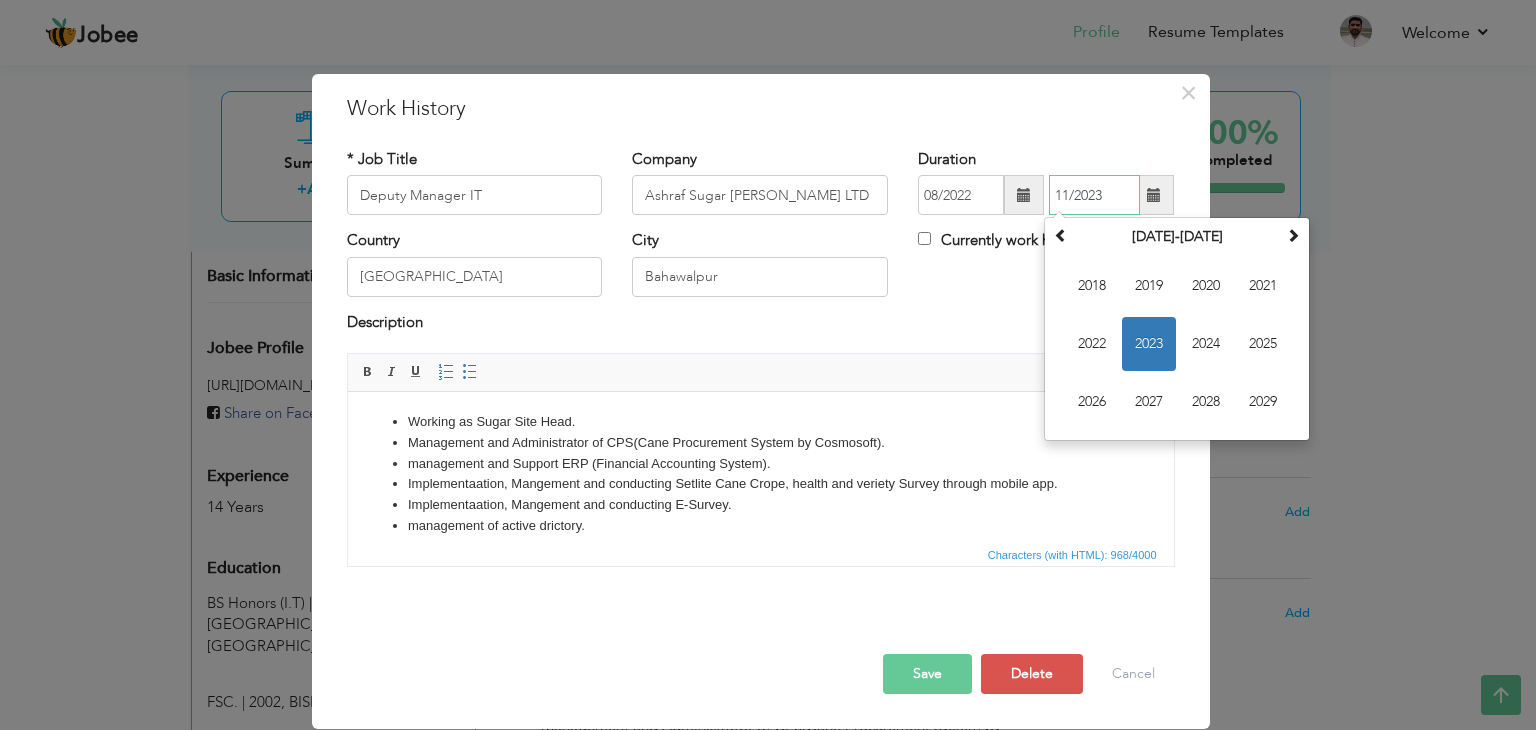 click on "11/2023" at bounding box center (1094, 195) 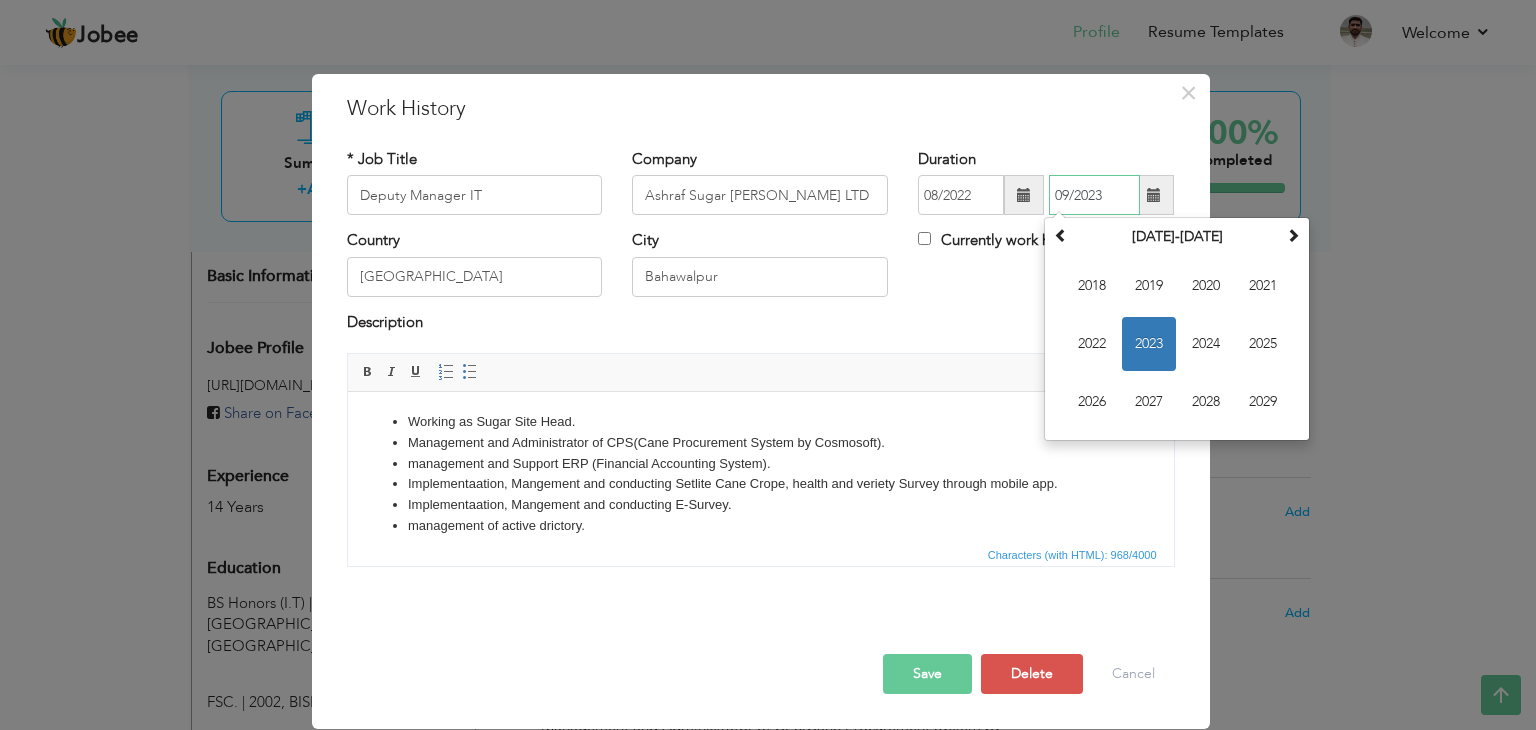 type on "09/2023" 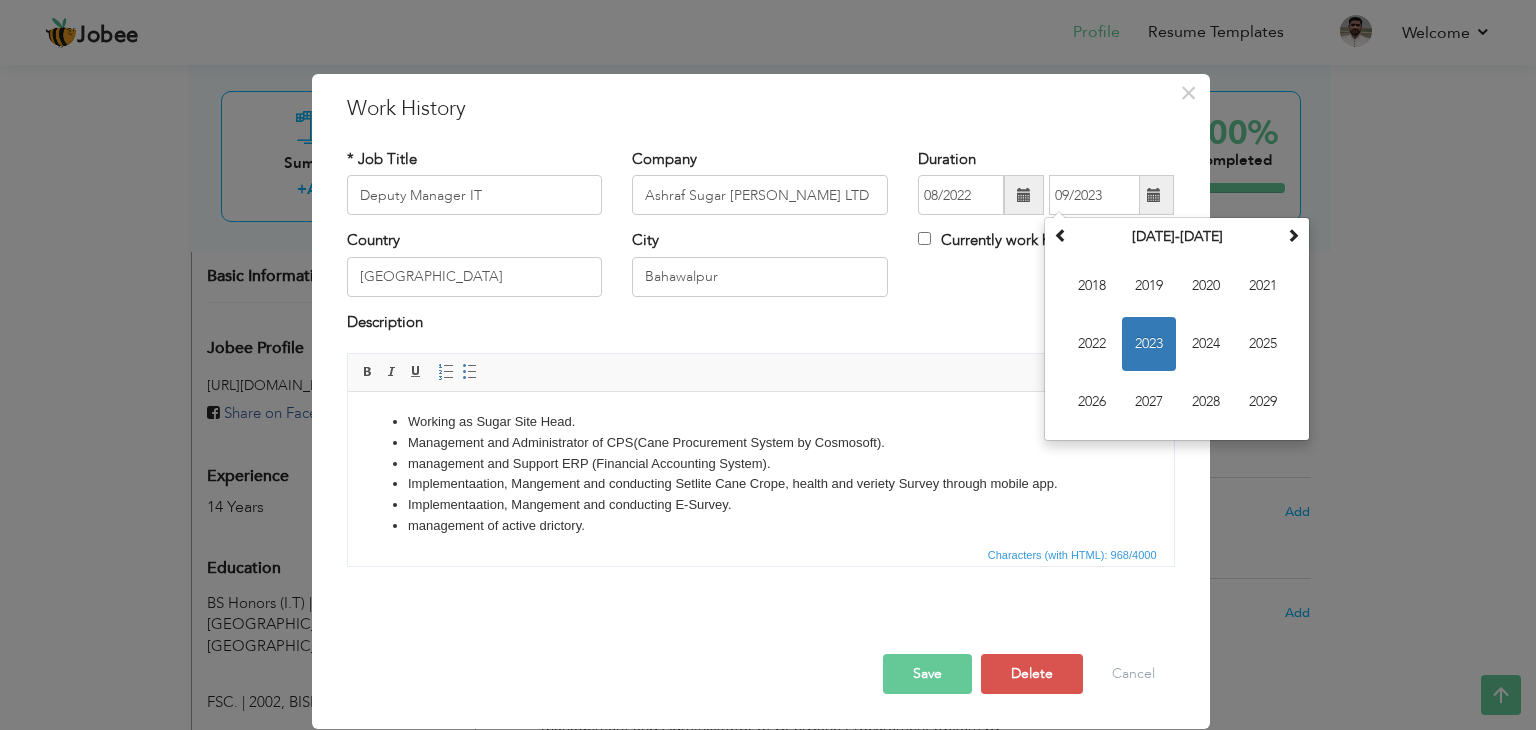 click on "Description" at bounding box center (761, 325) 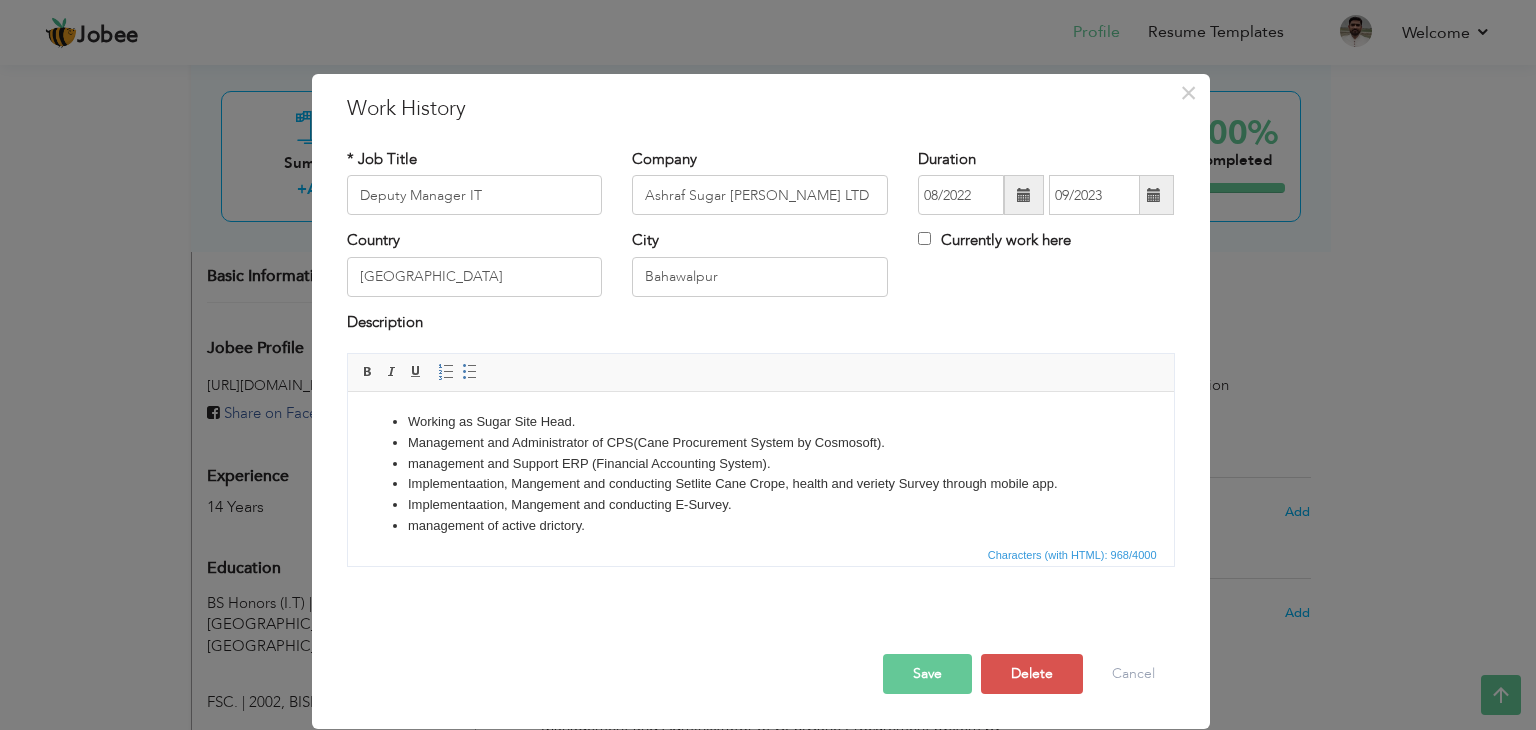 click on "Save" at bounding box center (927, 674) 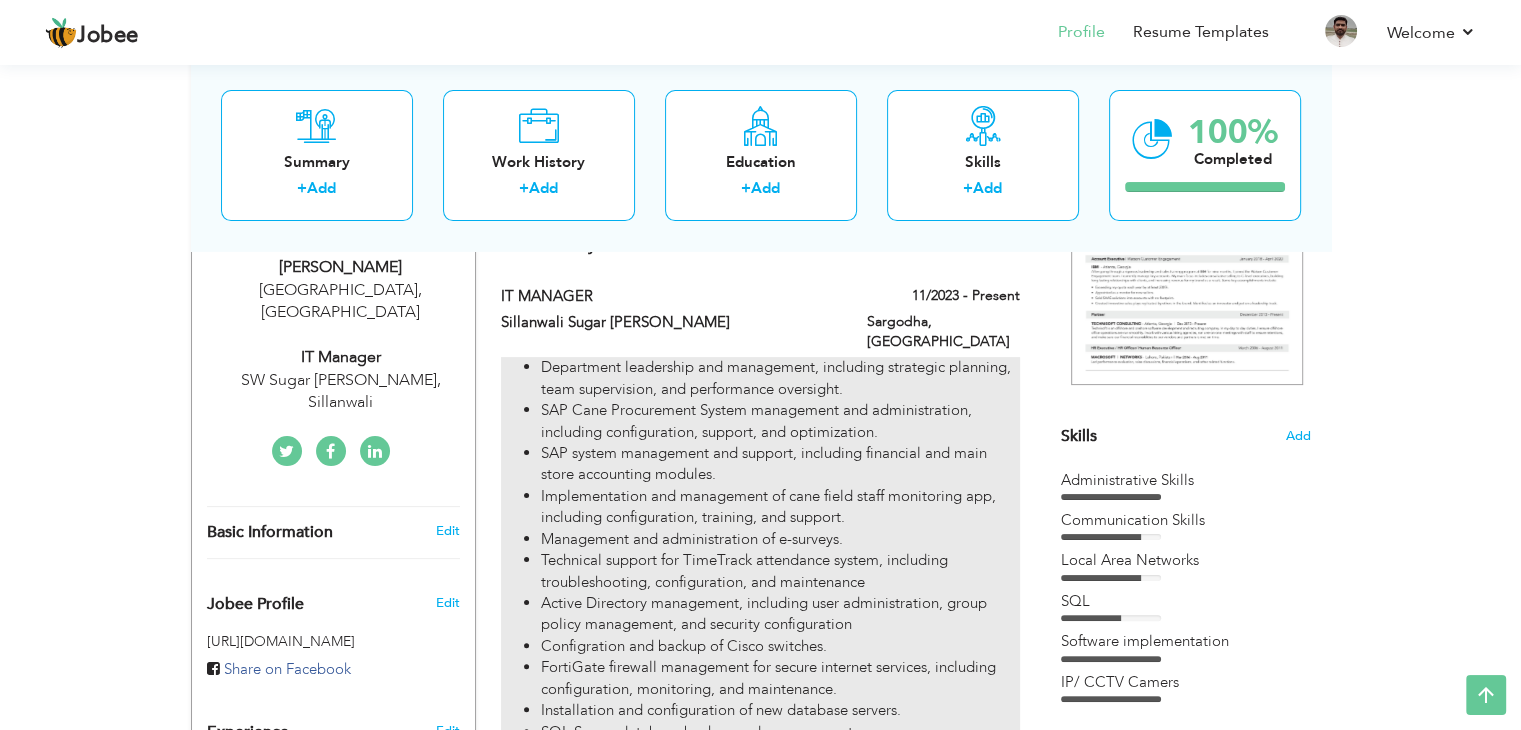 scroll, scrollTop: 300, scrollLeft: 0, axis: vertical 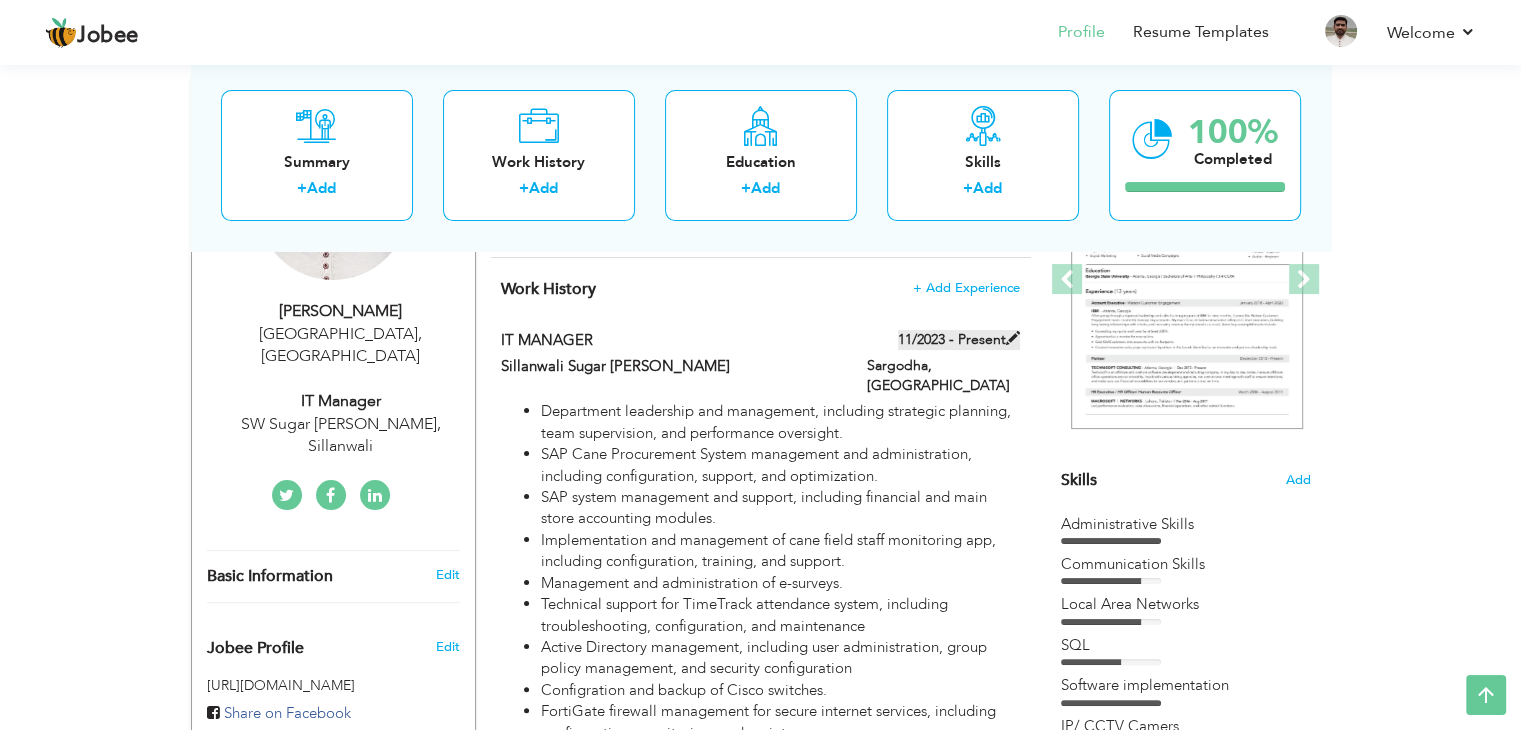 click on "11/2023 - Present" at bounding box center (959, 340) 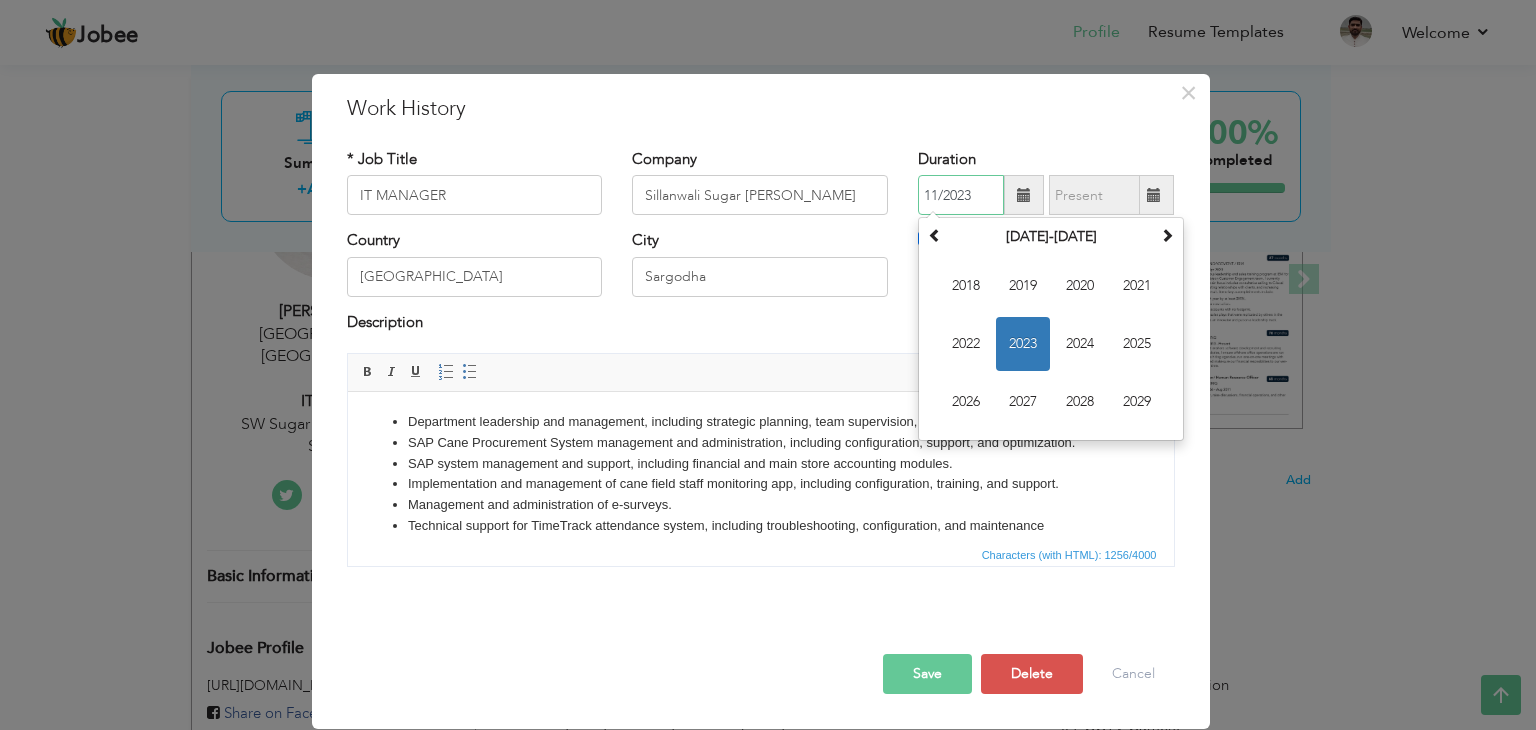click on "11/2023" at bounding box center (961, 195) 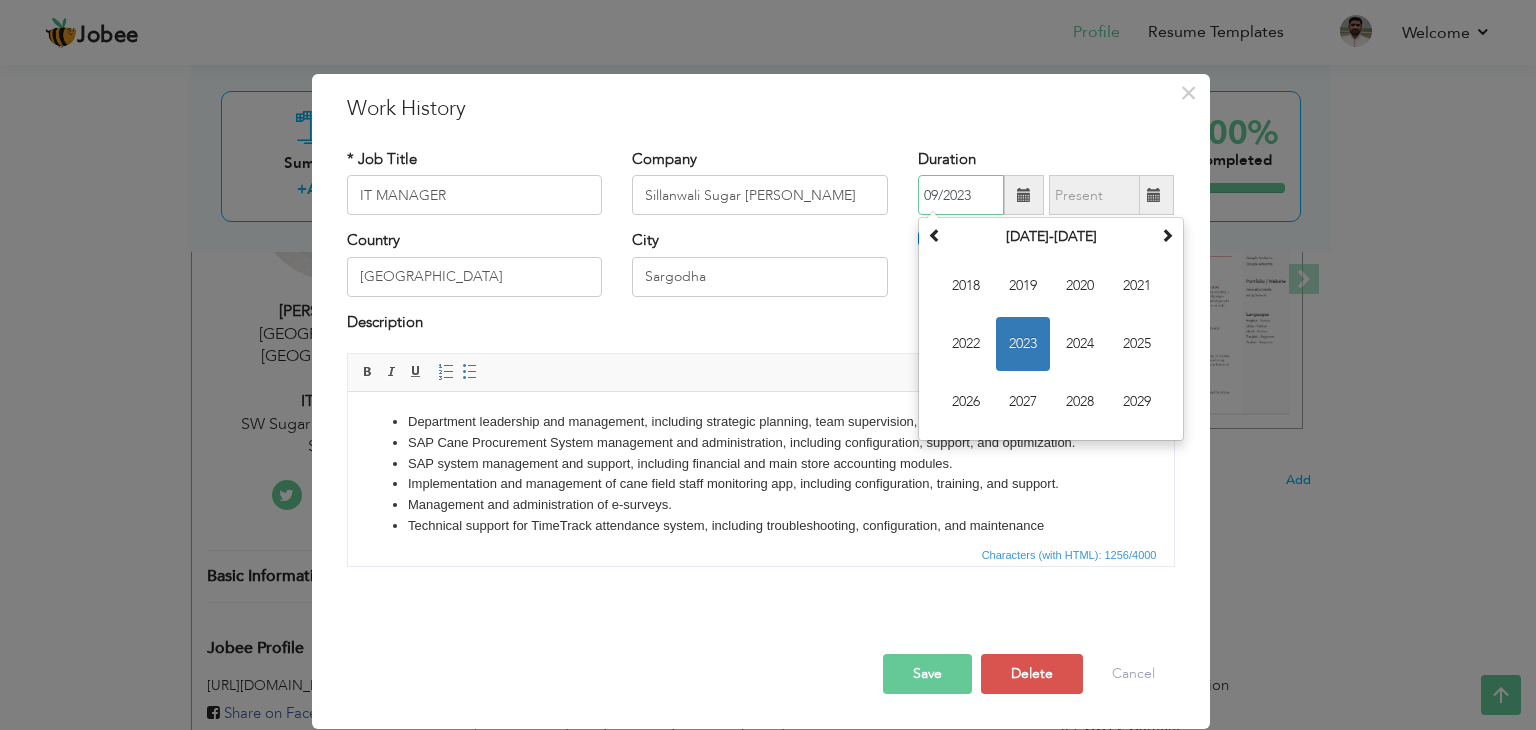 type on "09/2023" 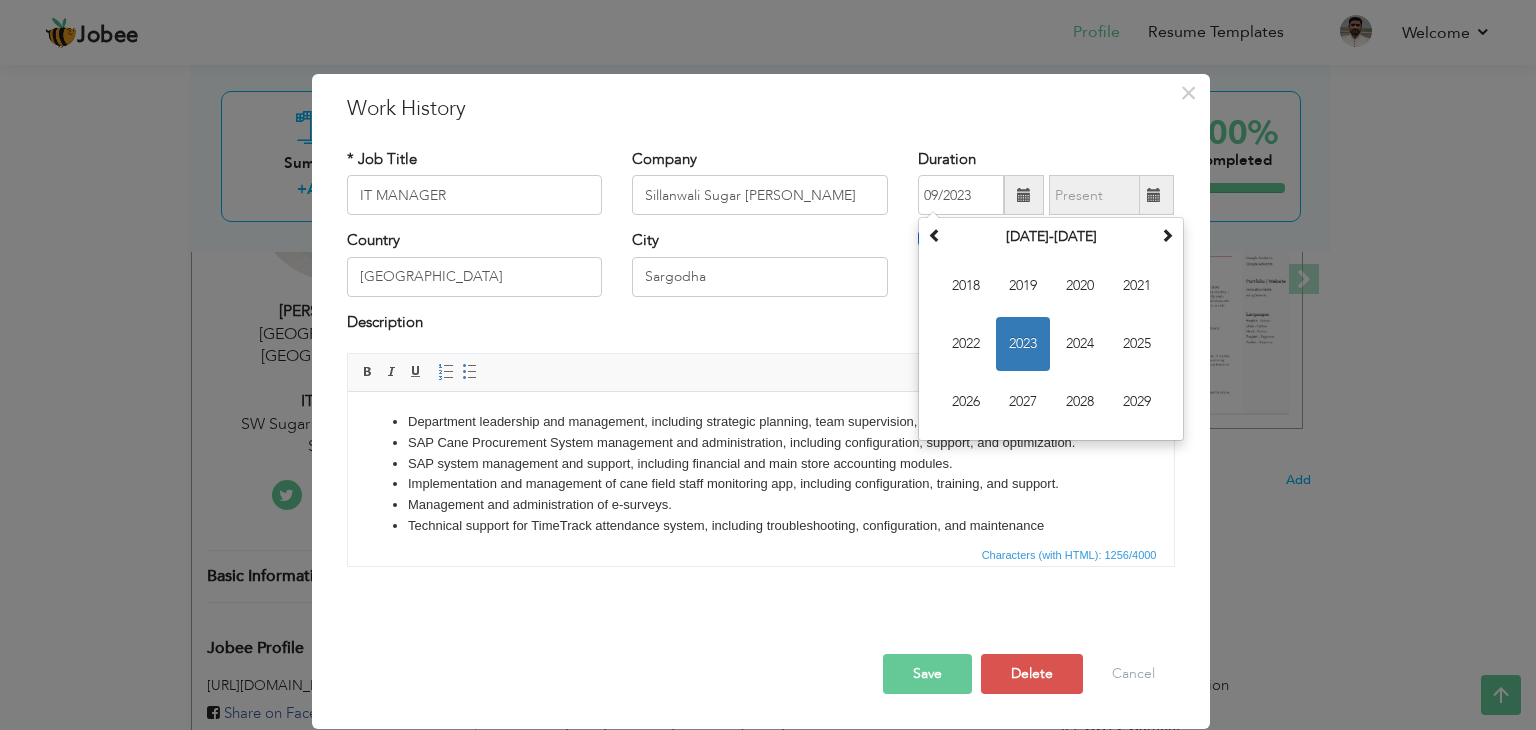 click on "Description" at bounding box center (761, 325) 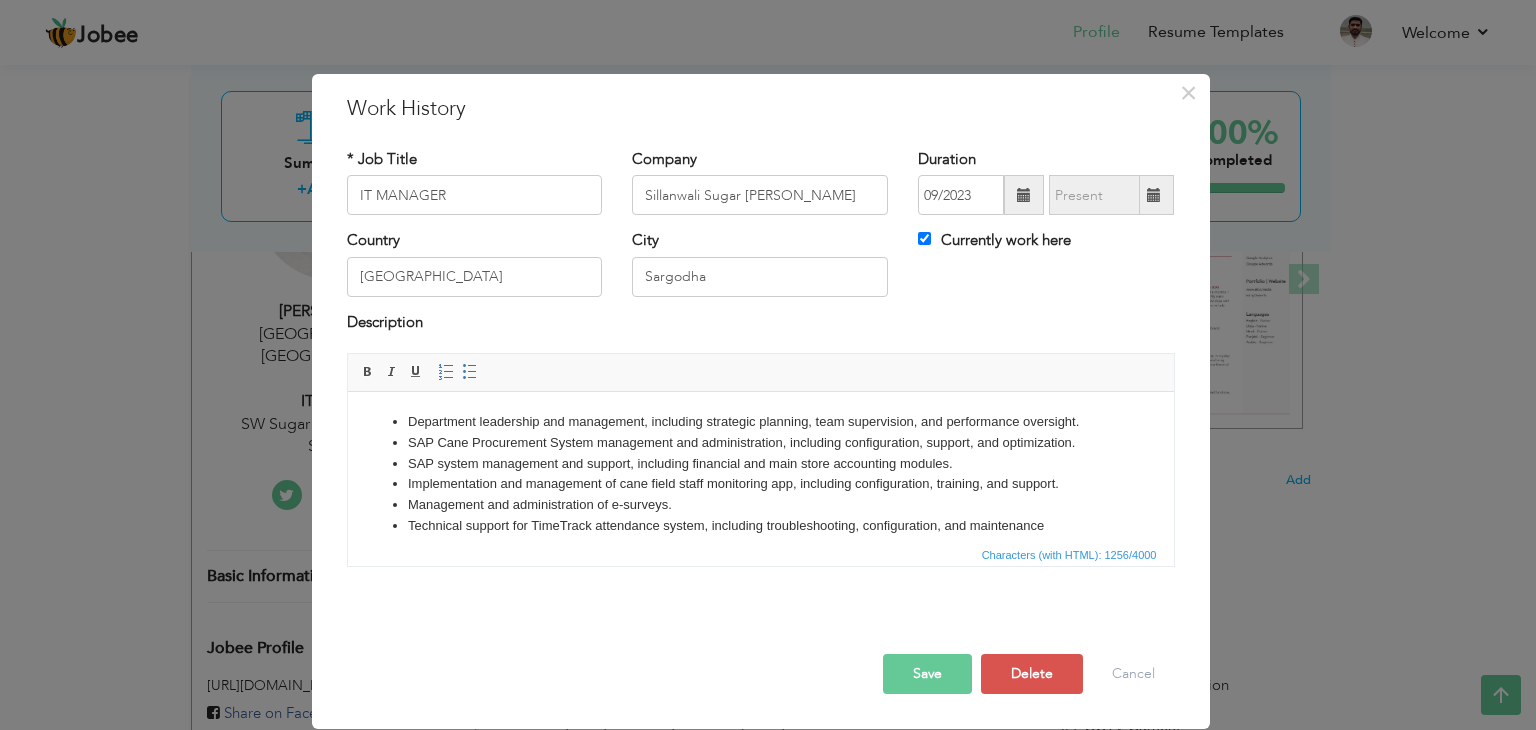 drag, startPoint x: 921, startPoint y: 669, endPoint x: 909, endPoint y: 645, distance: 26.832815 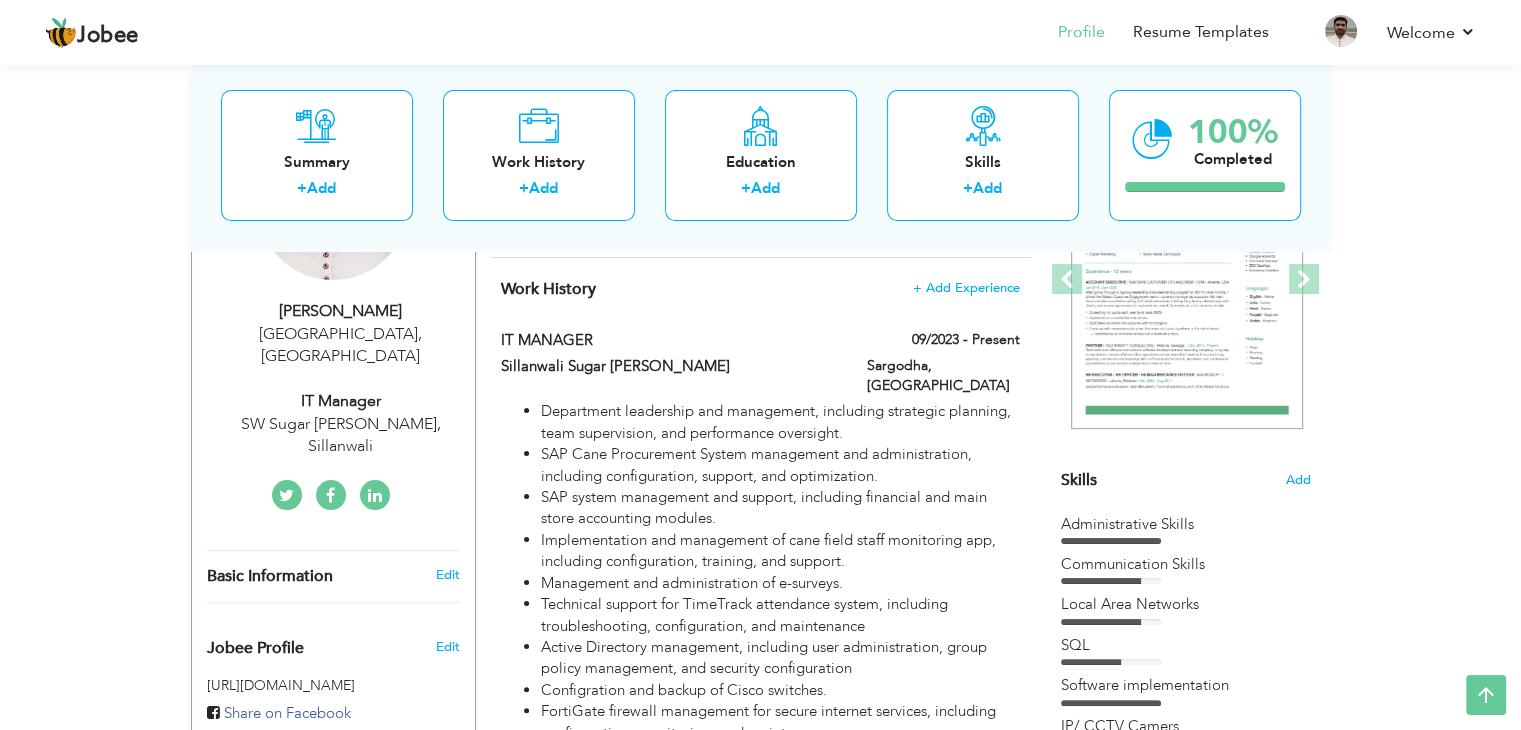 click on "Work History
+ Add Experience
IT MANAGER
09/2023 - Present
IT MANAGER
09/2023 - Present" at bounding box center (761, 1860) 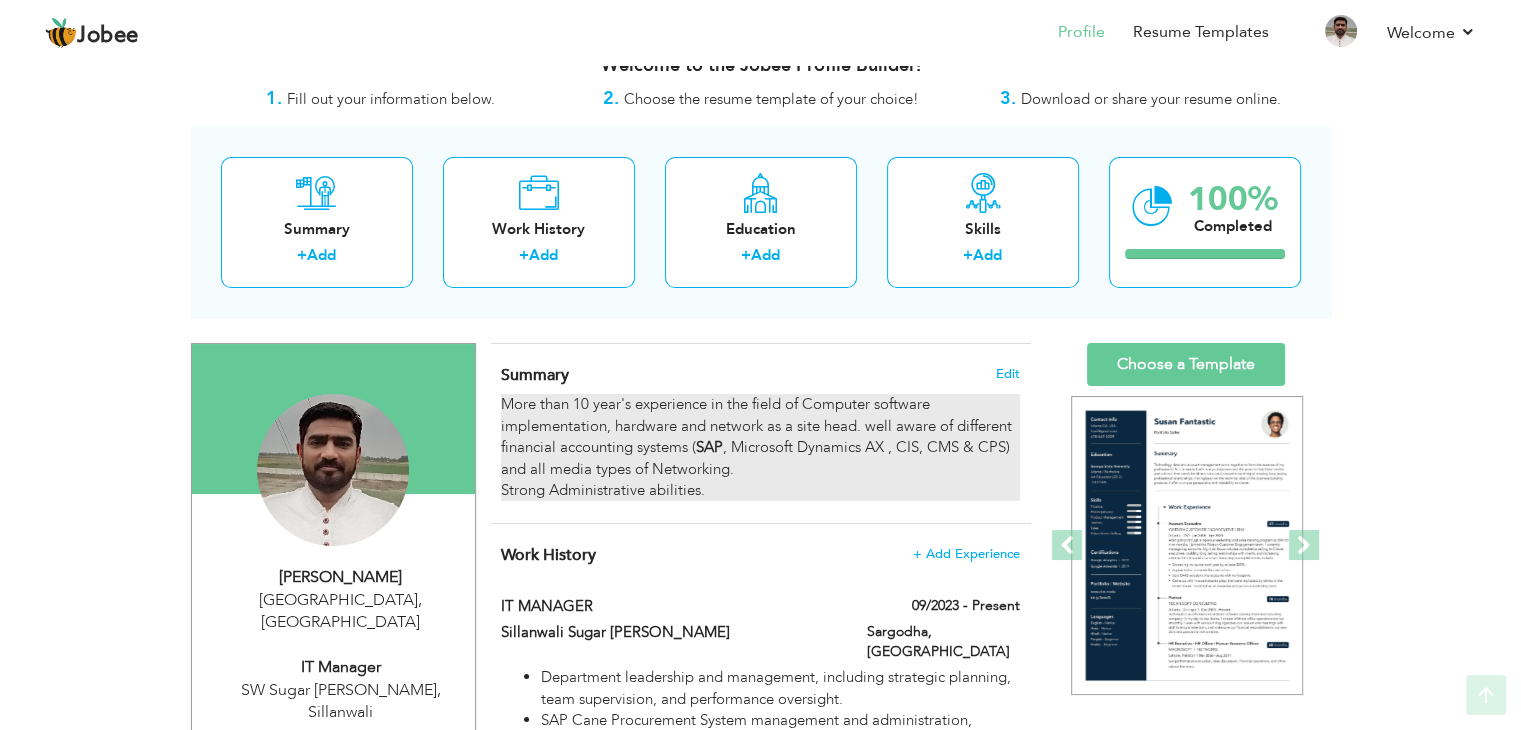 scroll, scrollTop: 0, scrollLeft: 0, axis: both 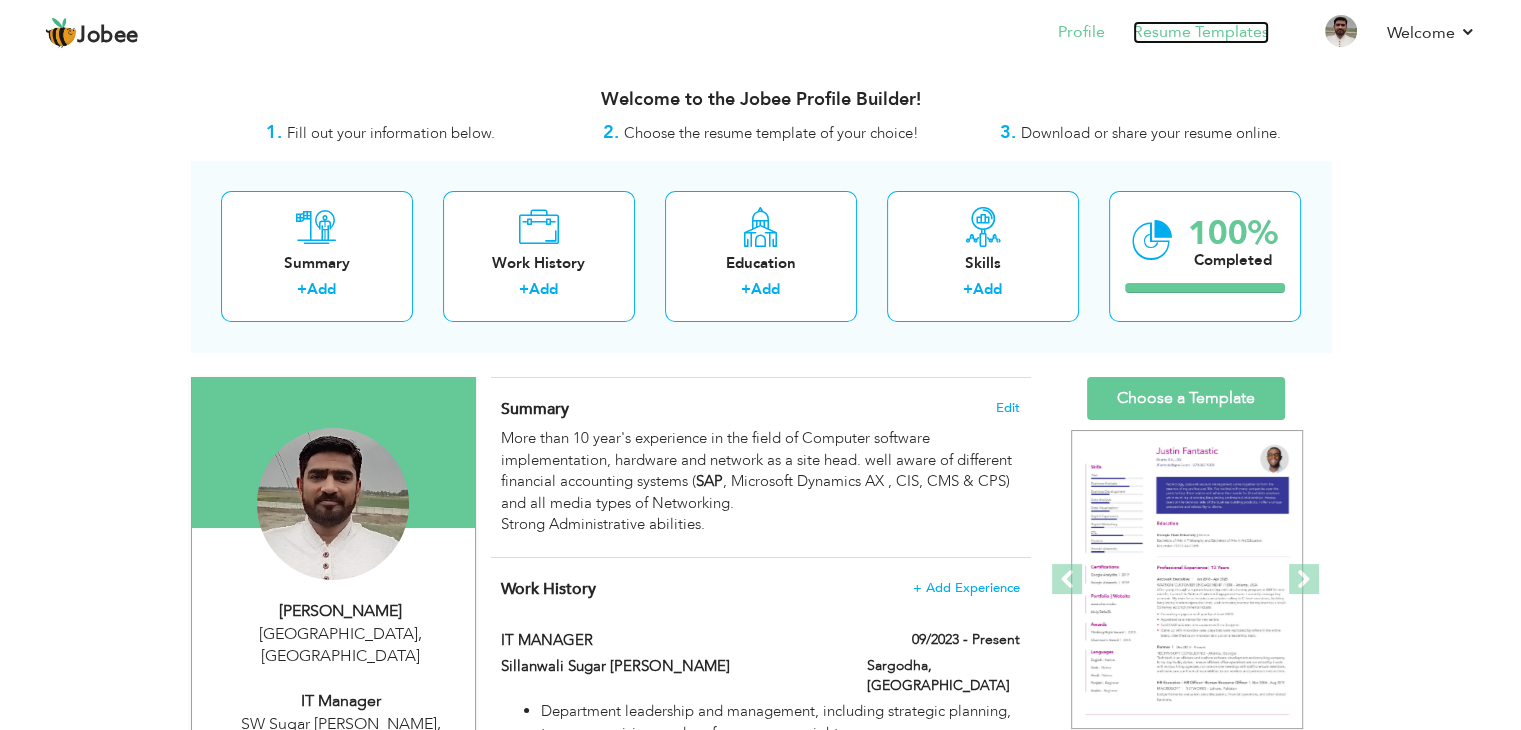click on "Resume Templates" at bounding box center (1201, 32) 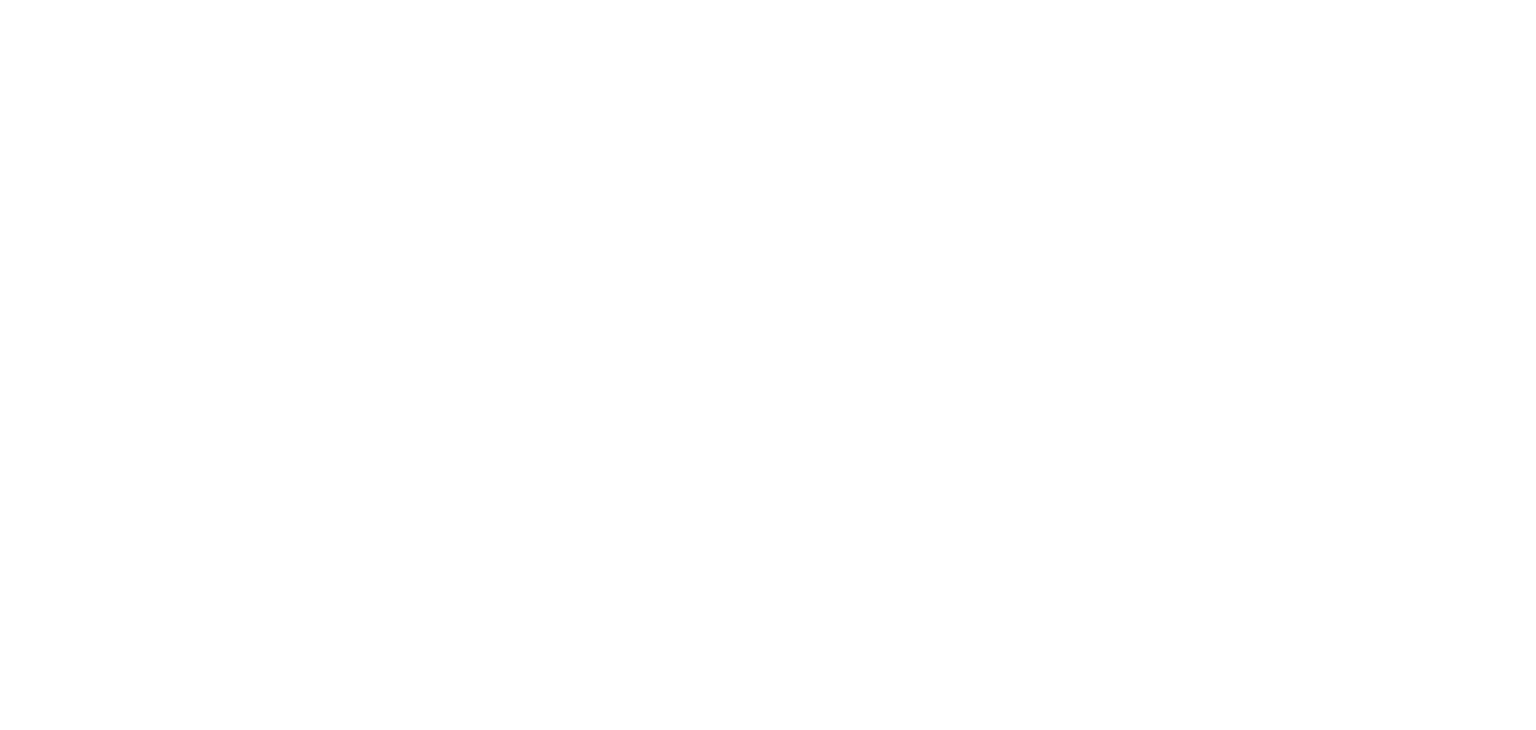 scroll, scrollTop: 0, scrollLeft: 0, axis: both 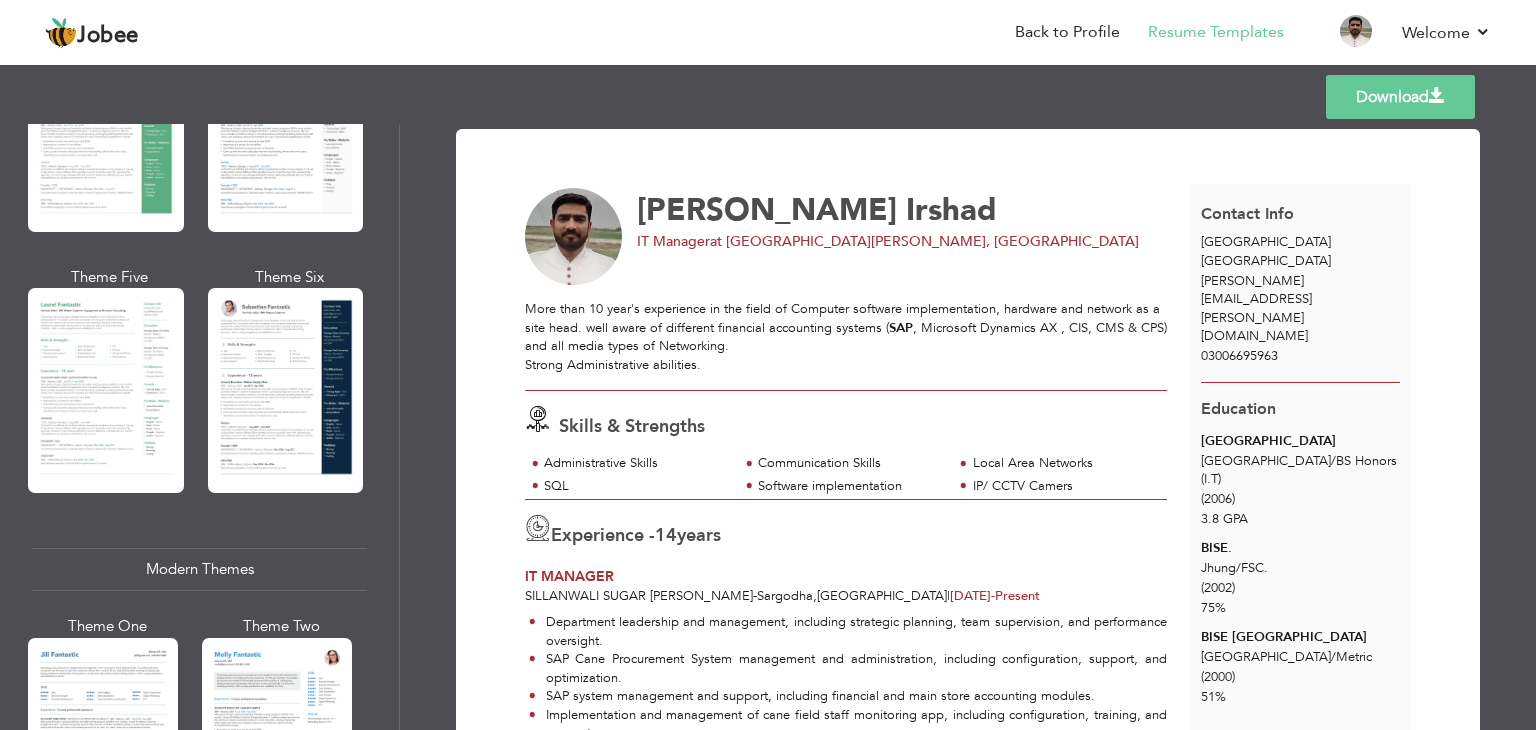 click on "Professional Themes
Theme One
Theme Two
Theme Three
Theme Six" at bounding box center (199, 427) 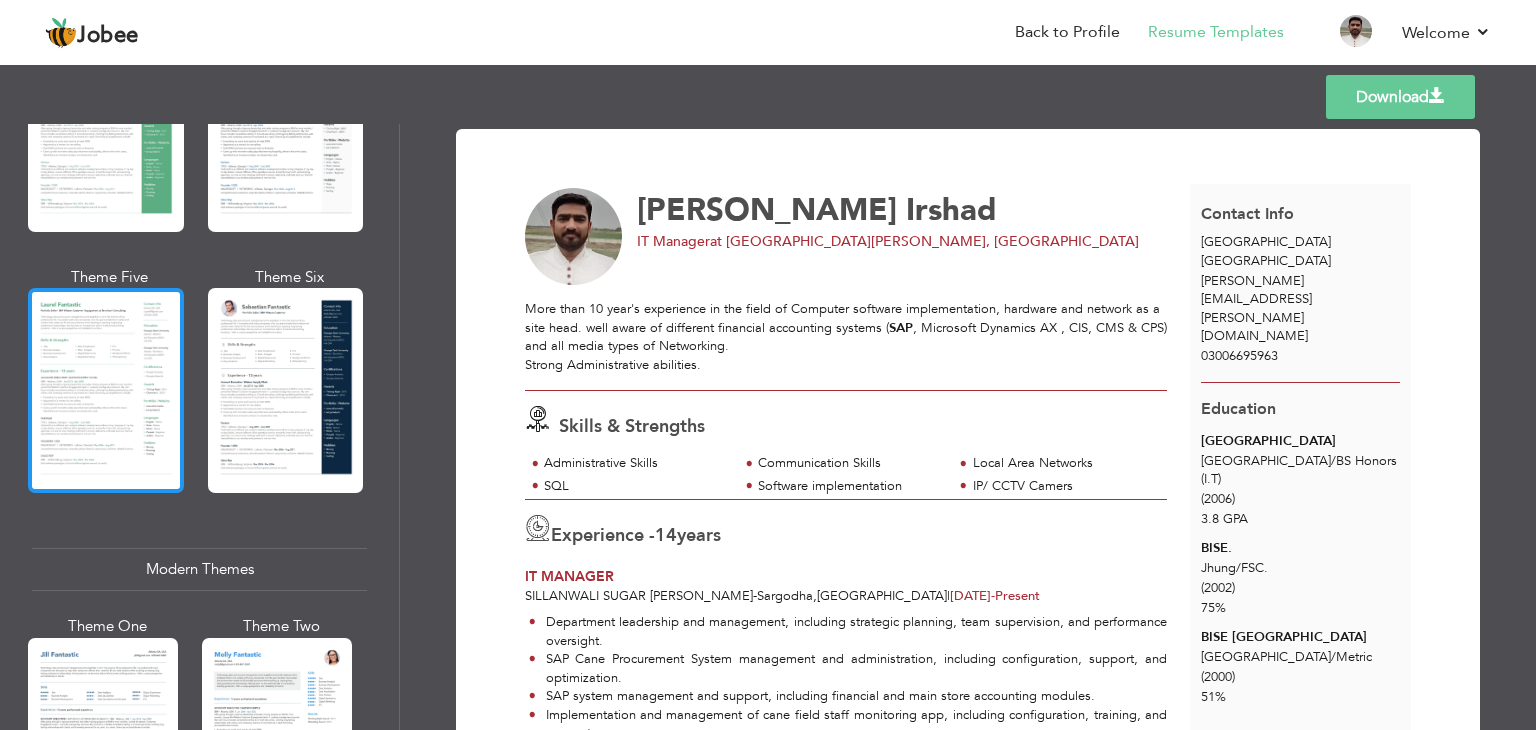 click at bounding box center (106, 390) 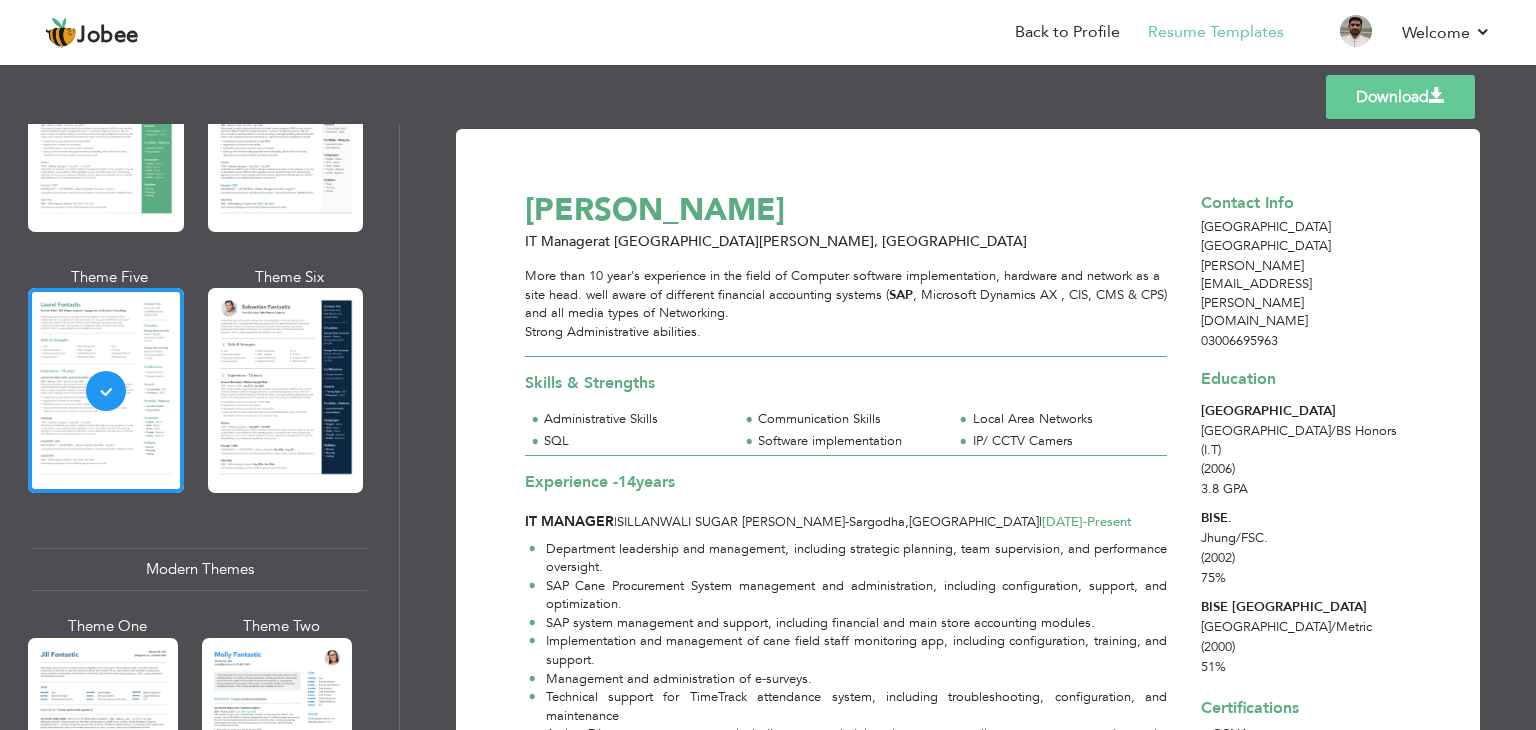 click at bounding box center [286, 390] 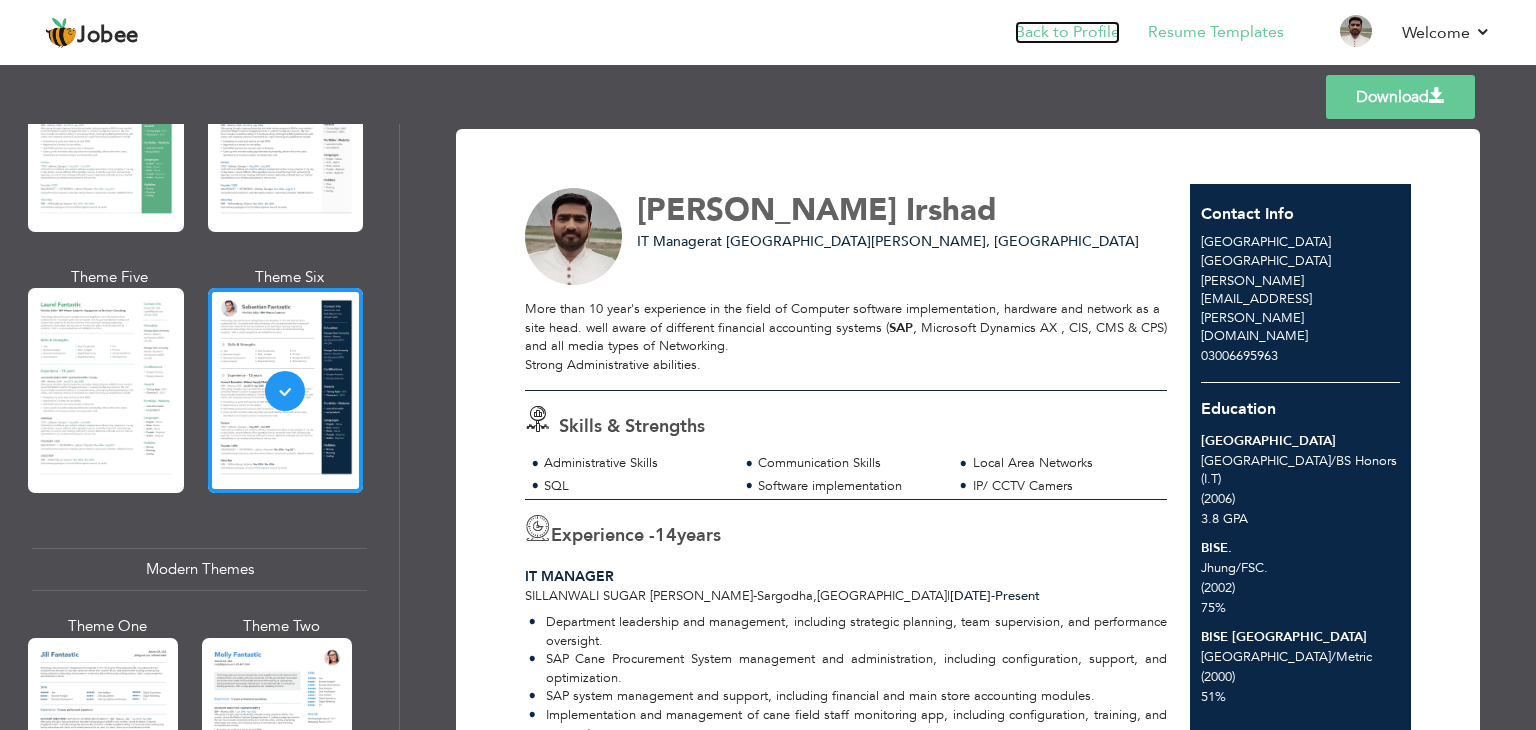 click on "Back to Profile" at bounding box center [1067, 32] 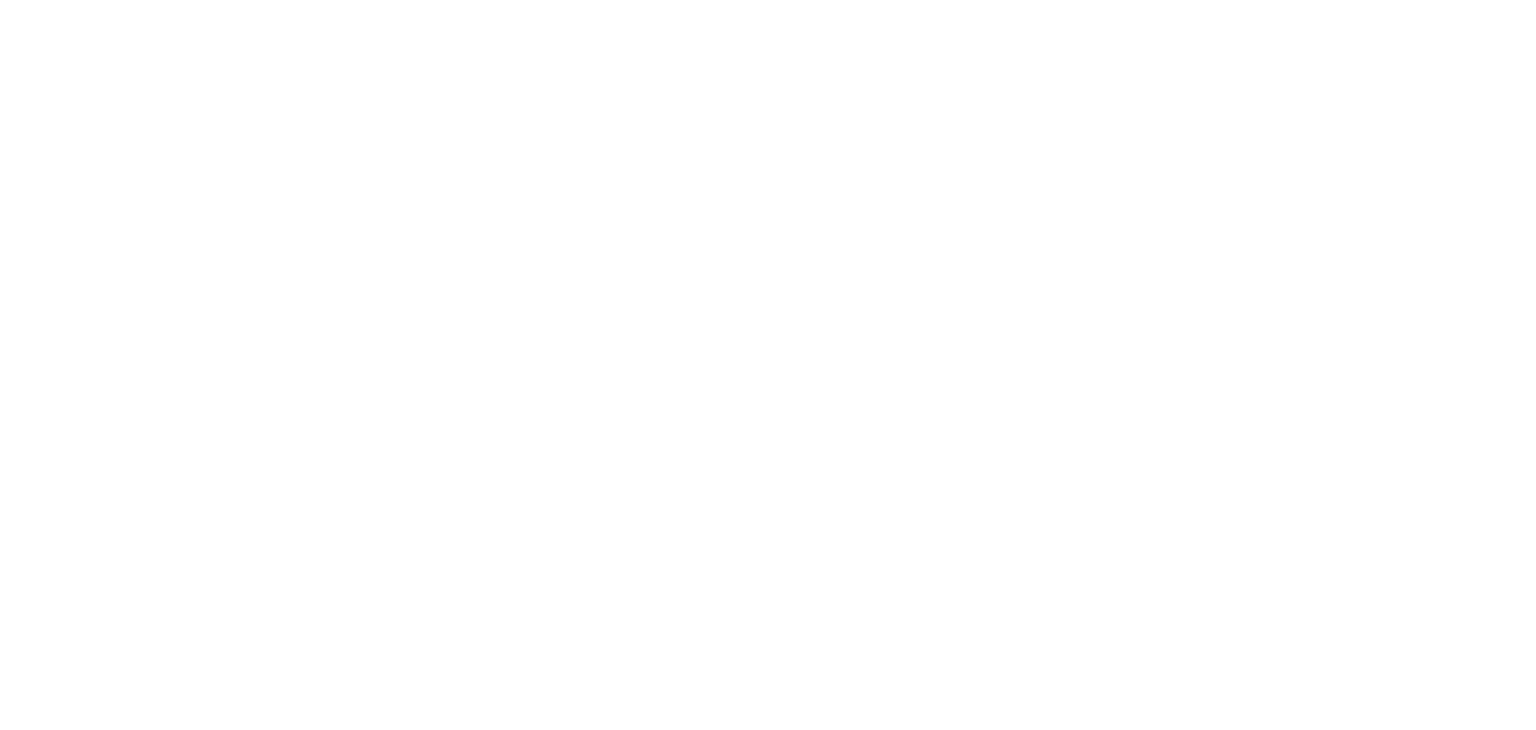 scroll, scrollTop: 0, scrollLeft: 0, axis: both 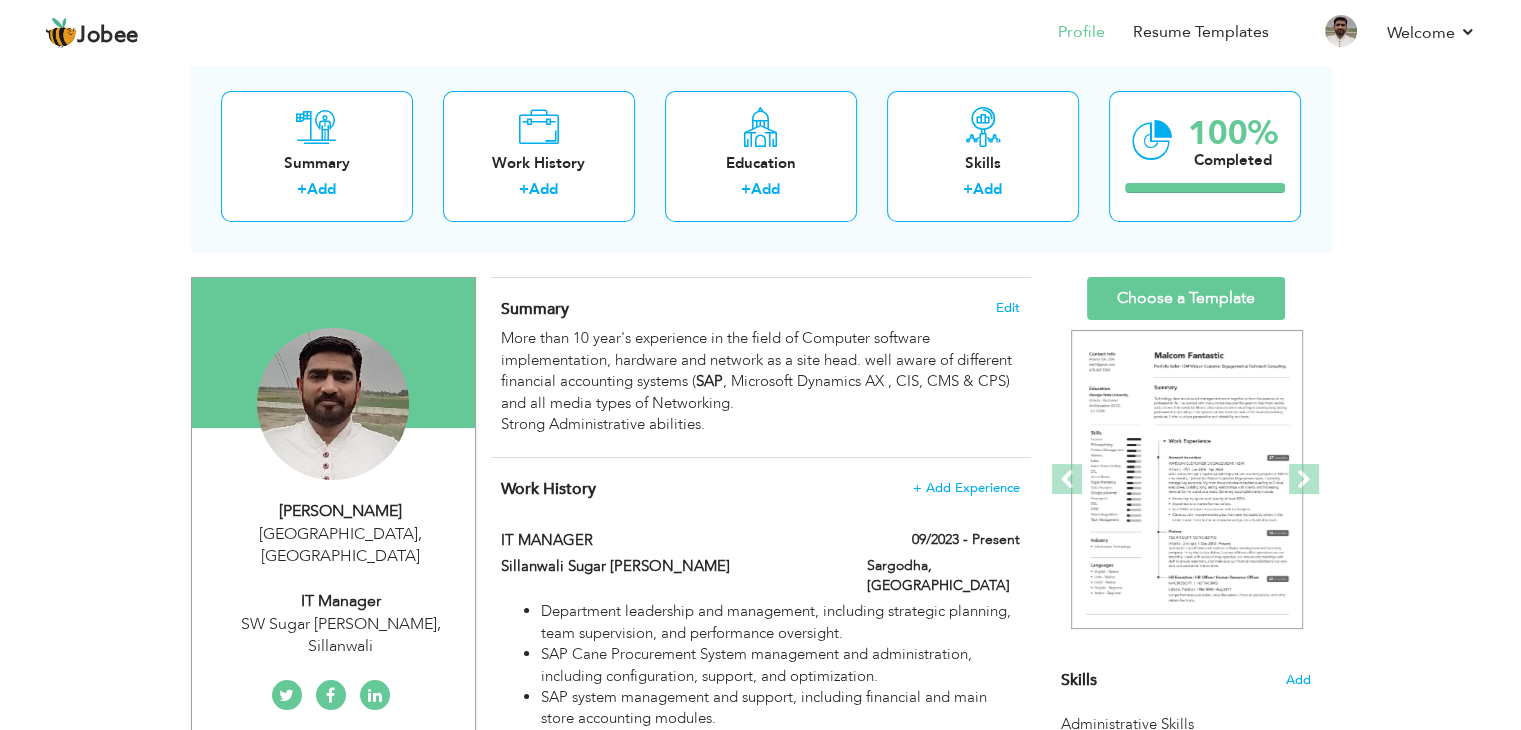 click on "SW Sugar [PERSON_NAME], Sillanwali" at bounding box center [341, 636] 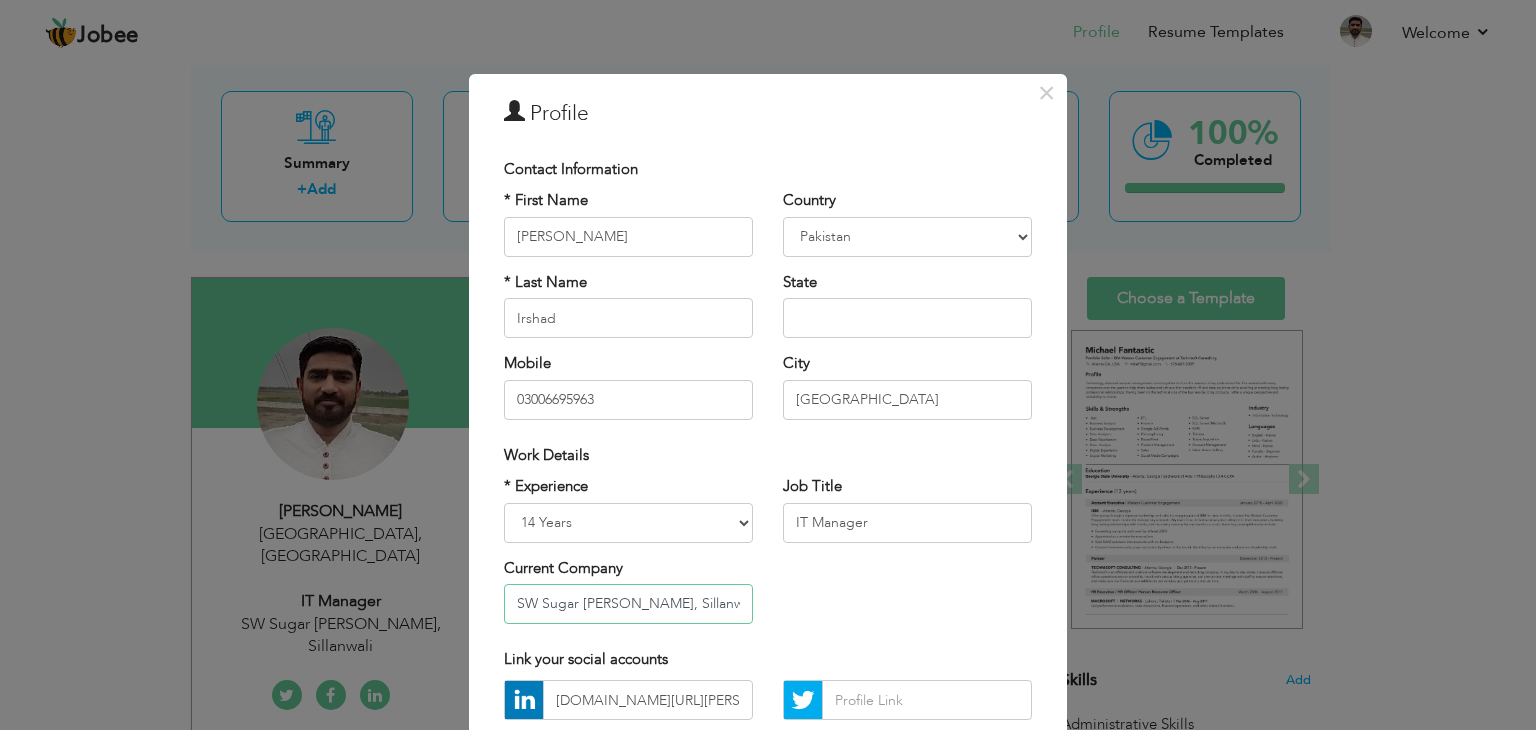 click on "SW Sugar [PERSON_NAME], Sillanwali" at bounding box center [628, 604] 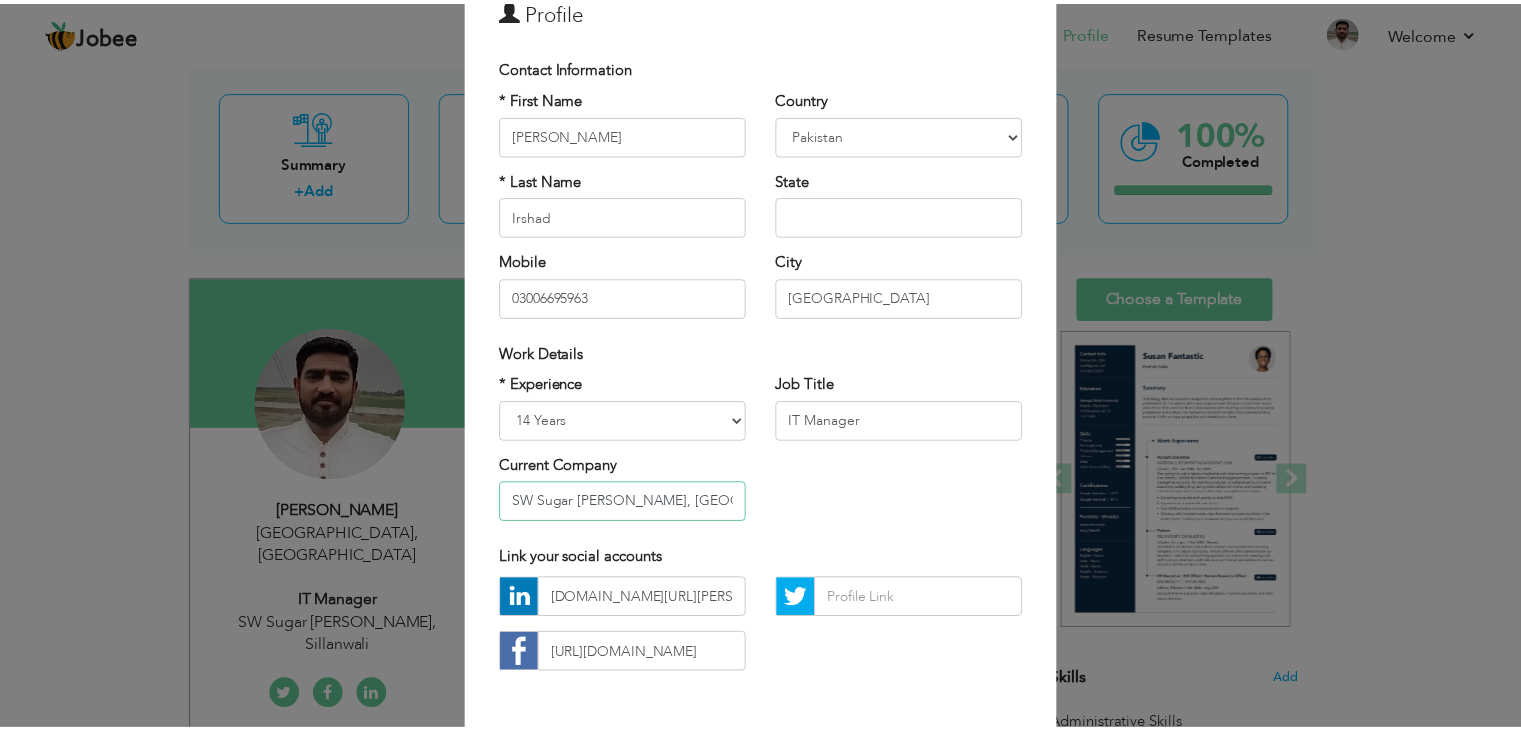 scroll, scrollTop: 181, scrollLeft: 0, axis: vertical 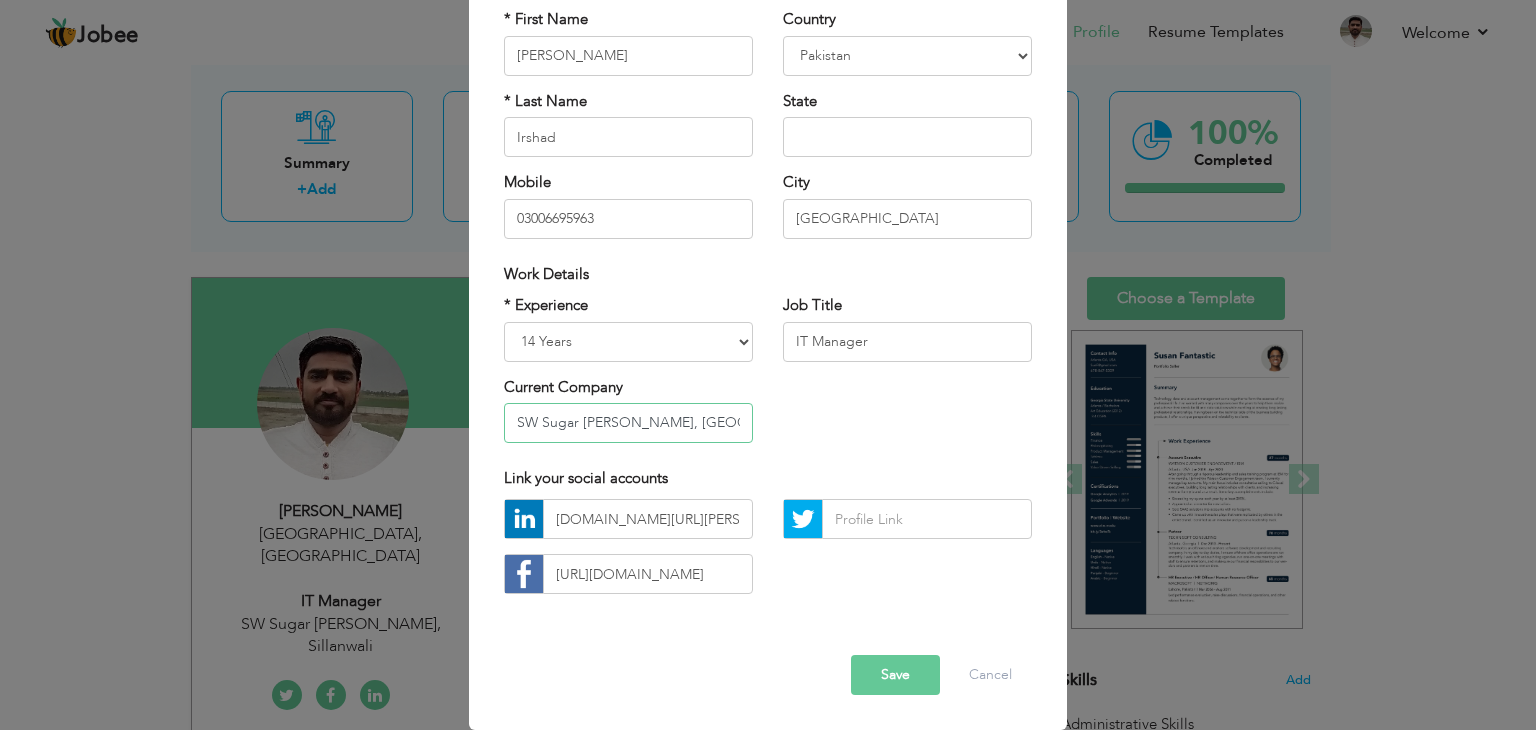 type on "SW Sugar [PERSON_NAME], [GEOGRAPHIC_DATA]" 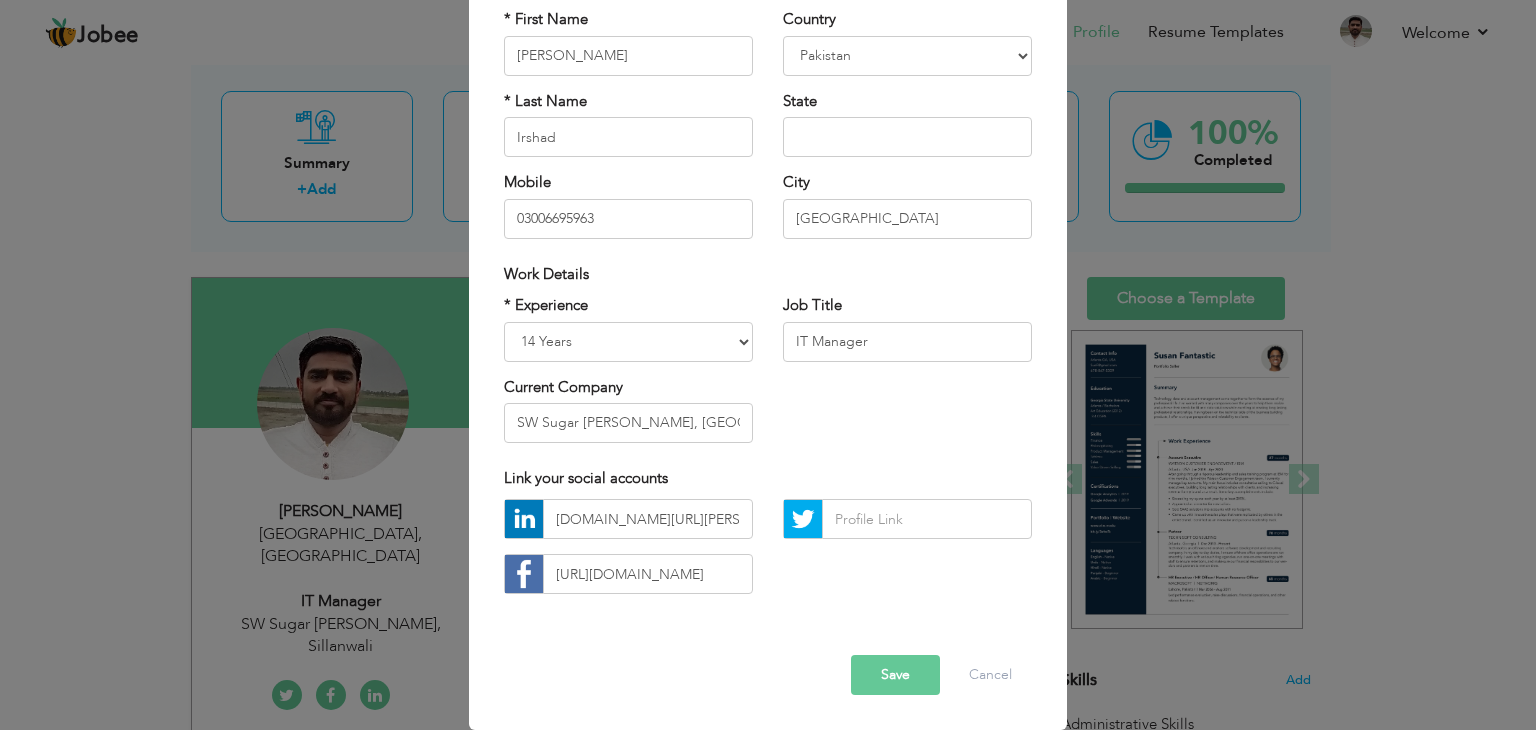 click on "Save" at bounding box center (895, 675) 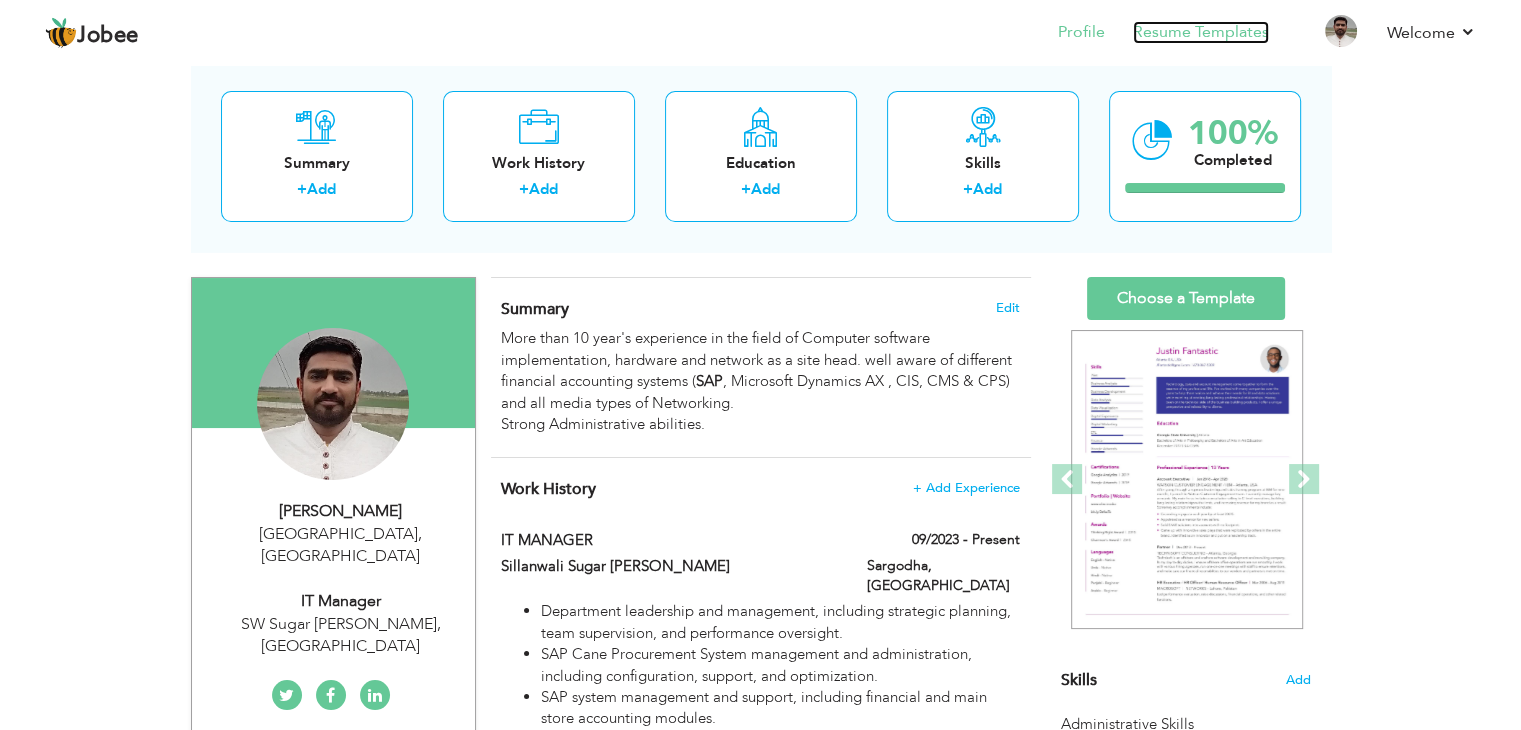 click on "Resume Templates" at bounding box center [1201, 32] 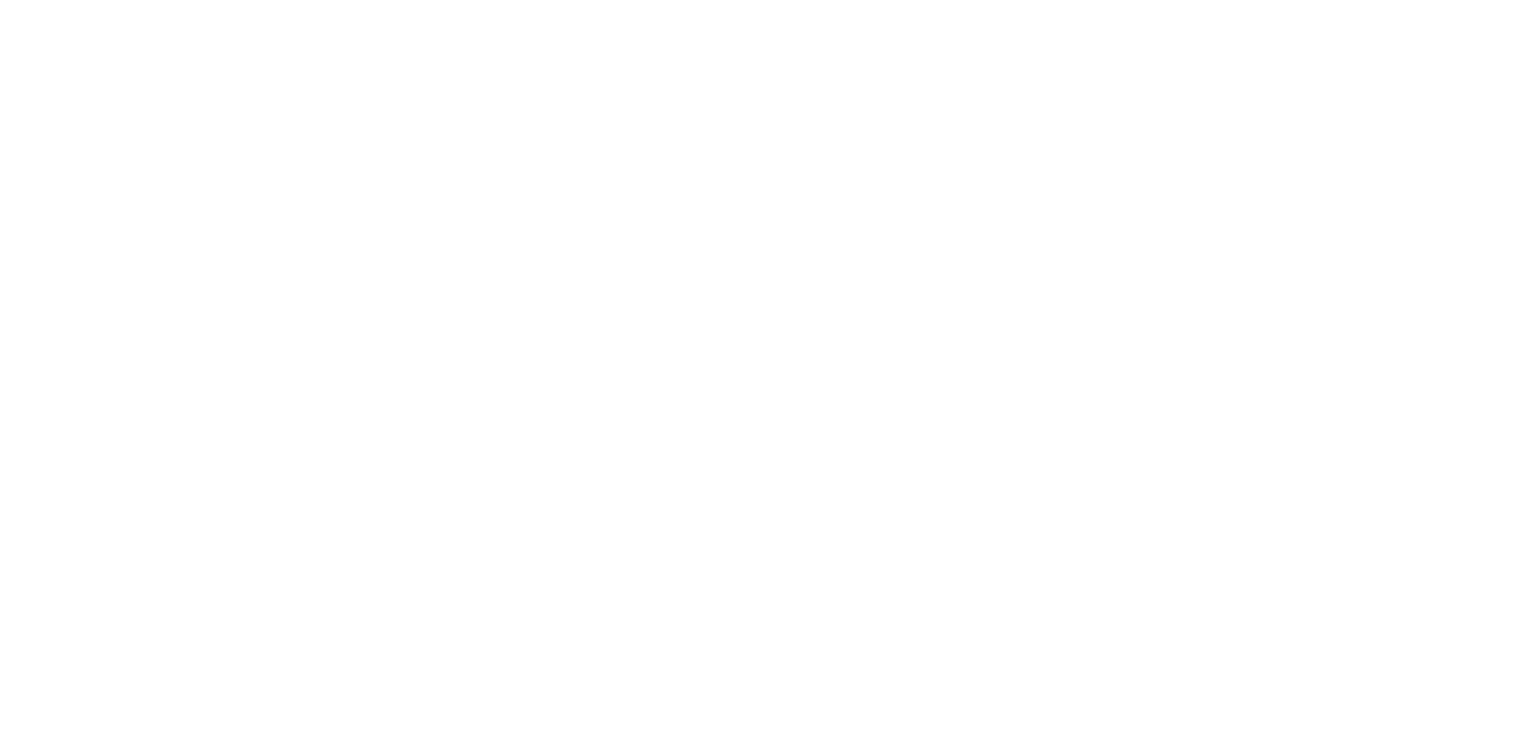 scroll, scrollTop: 0, scrollLeft: 0, axis: both 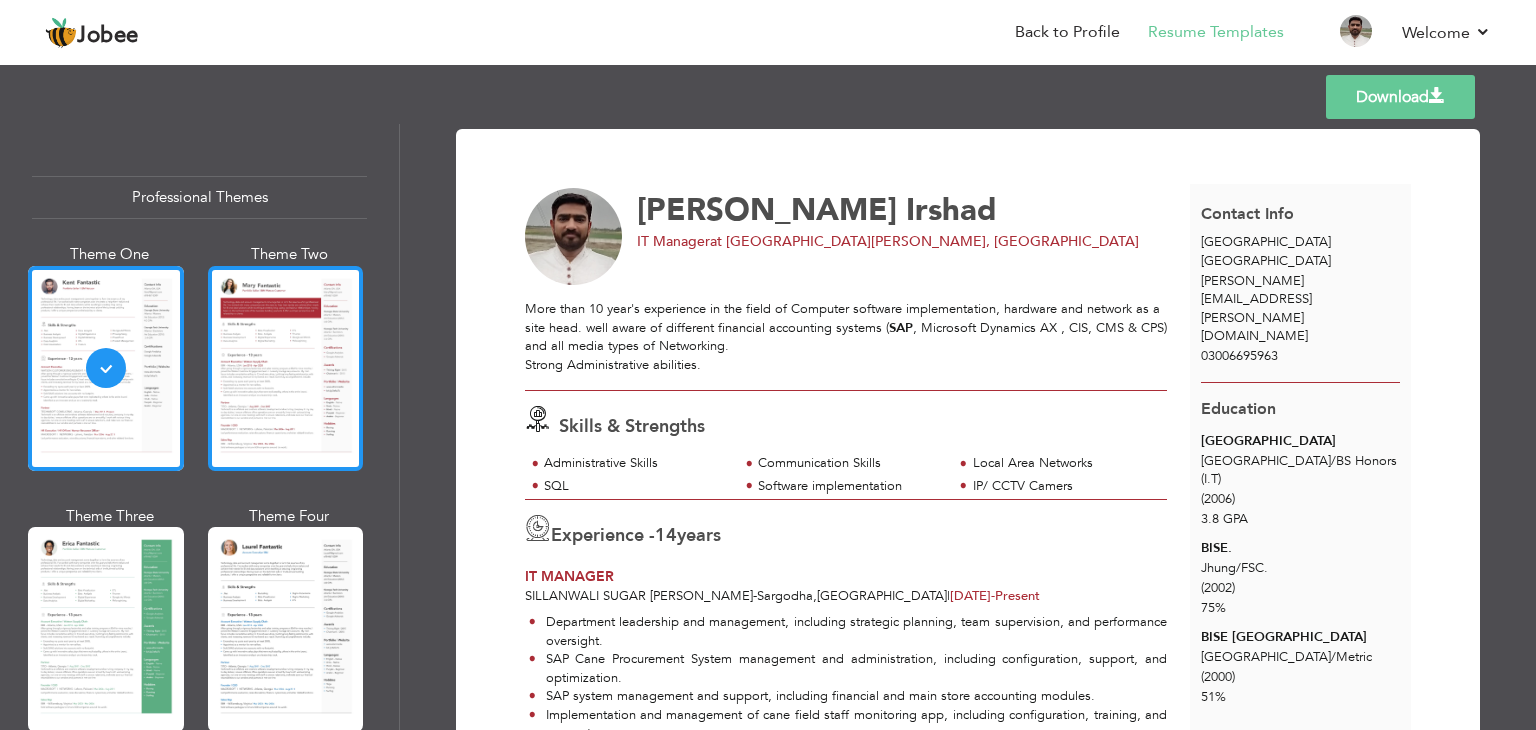 click at bounding box center (286, 368) 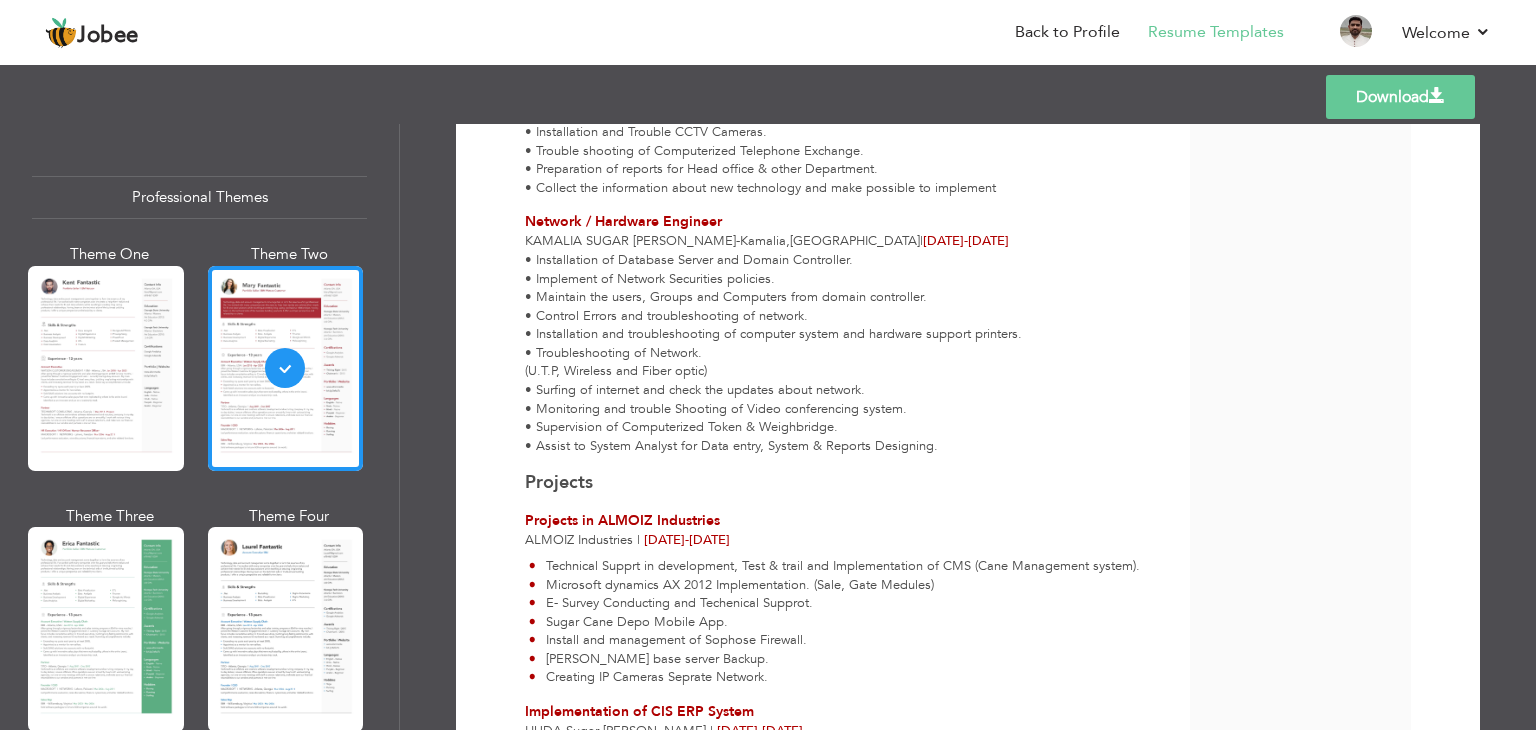 scroll, scrollTop: 2585, scrollLeft: 0, axis: vertical 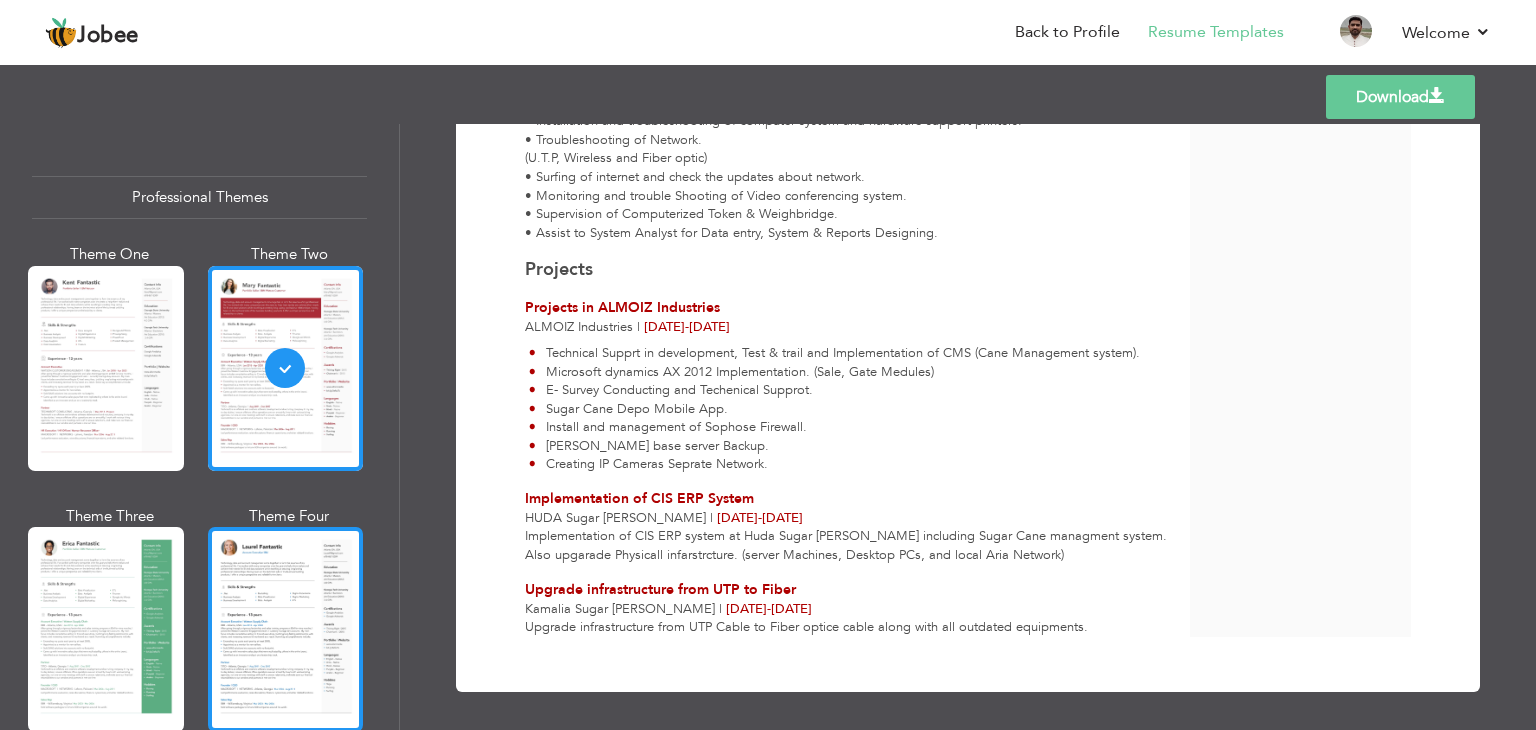click at bounding box center [286, 629] 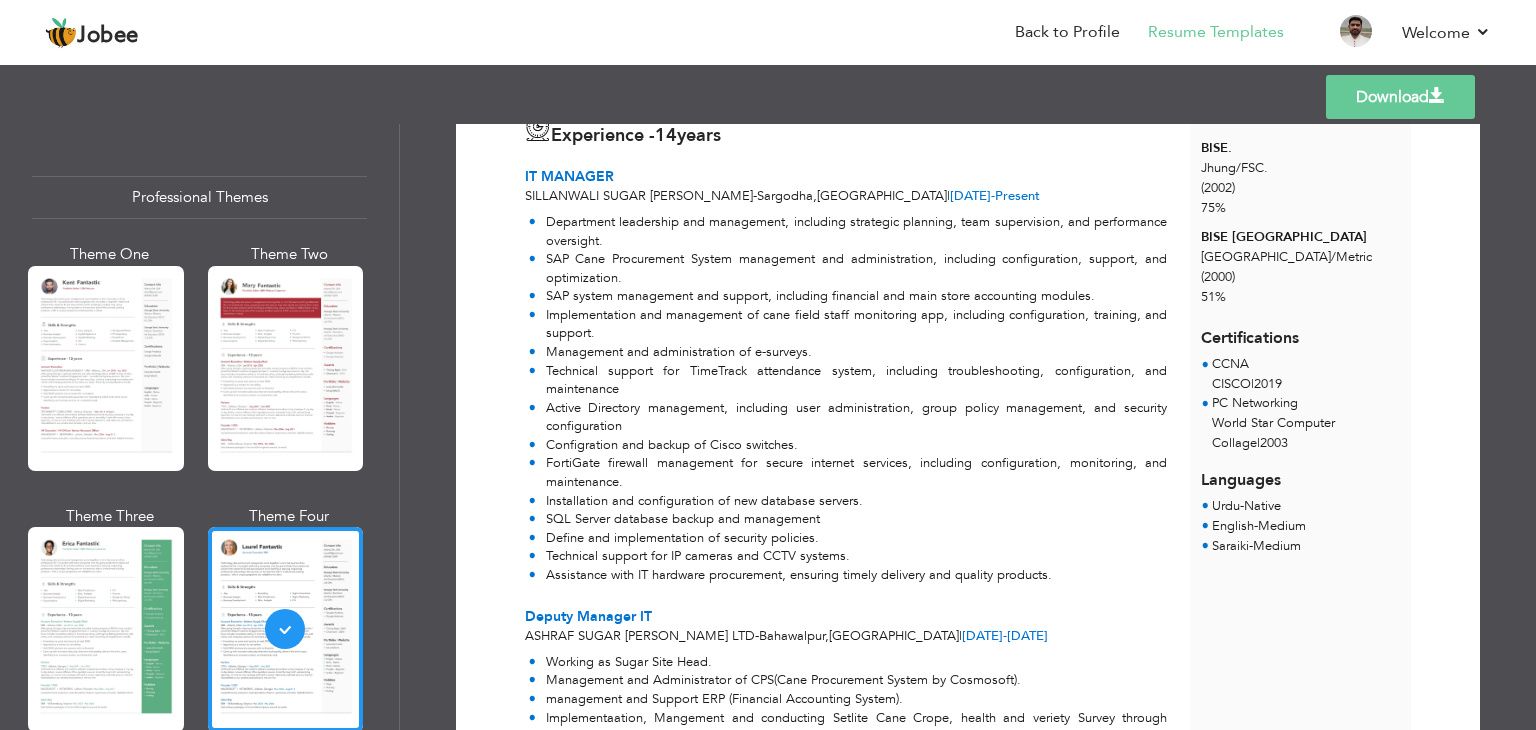 scroll, scrollTop: 0, scrollLeft: 0, axis: both 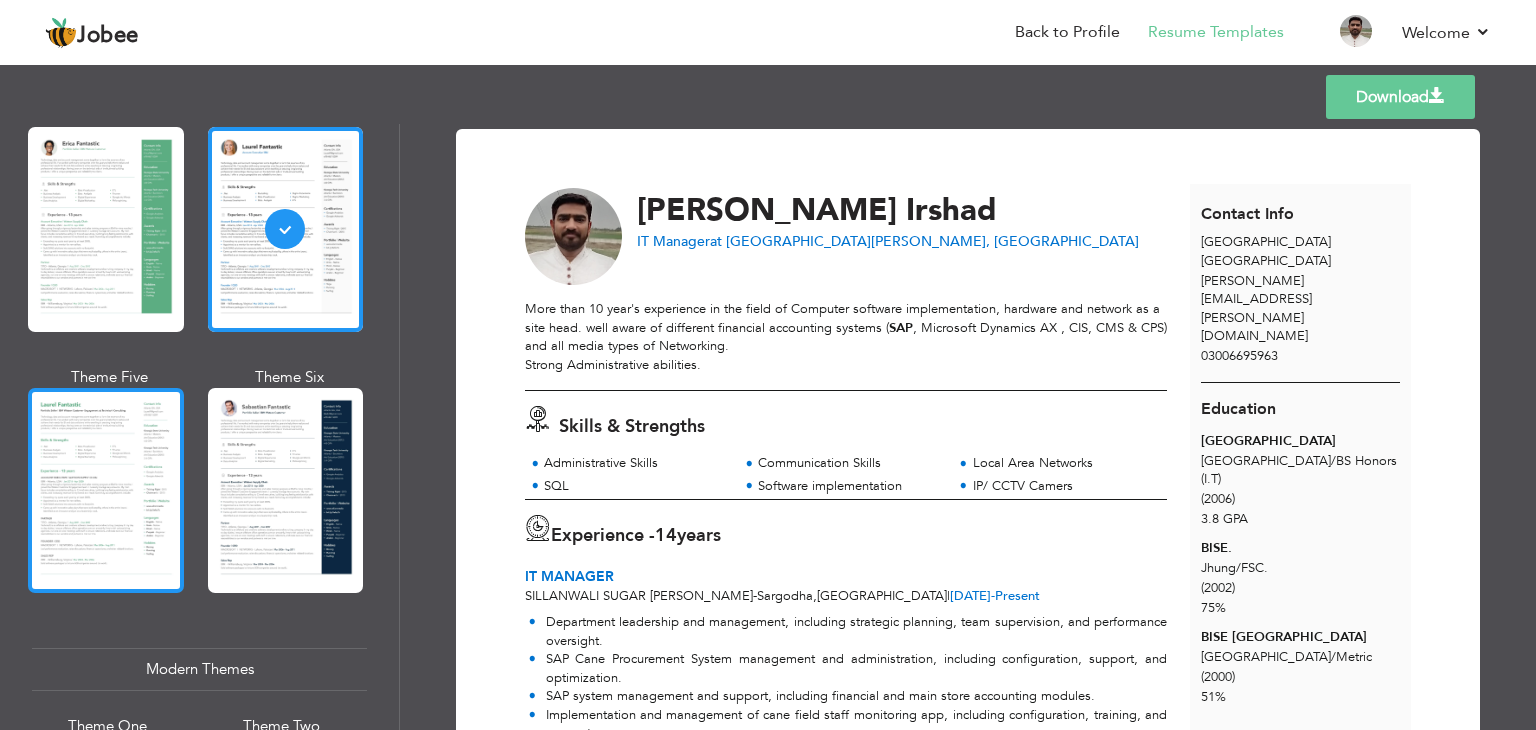 click at bounding box center (106, 490) 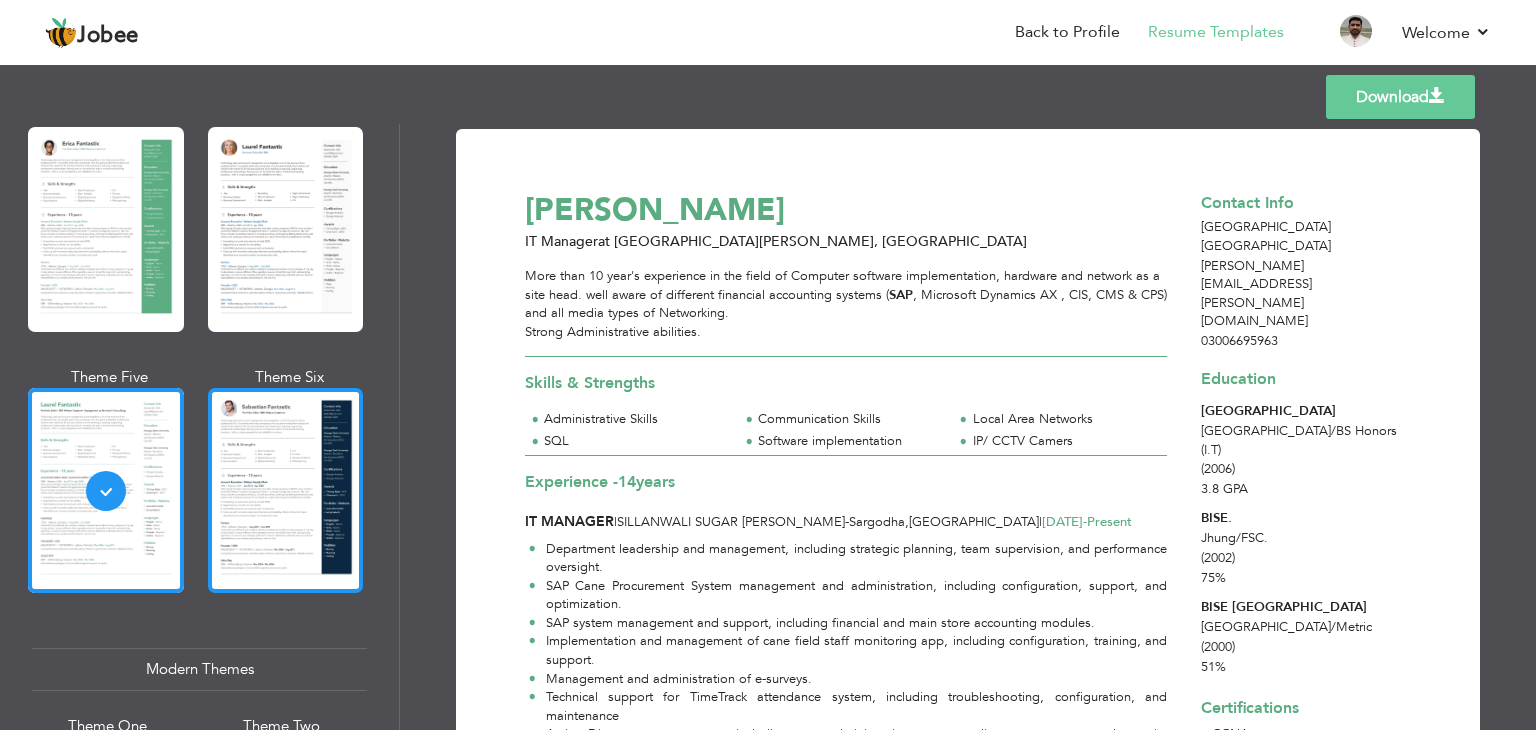 click at bounding box center (286, 490) 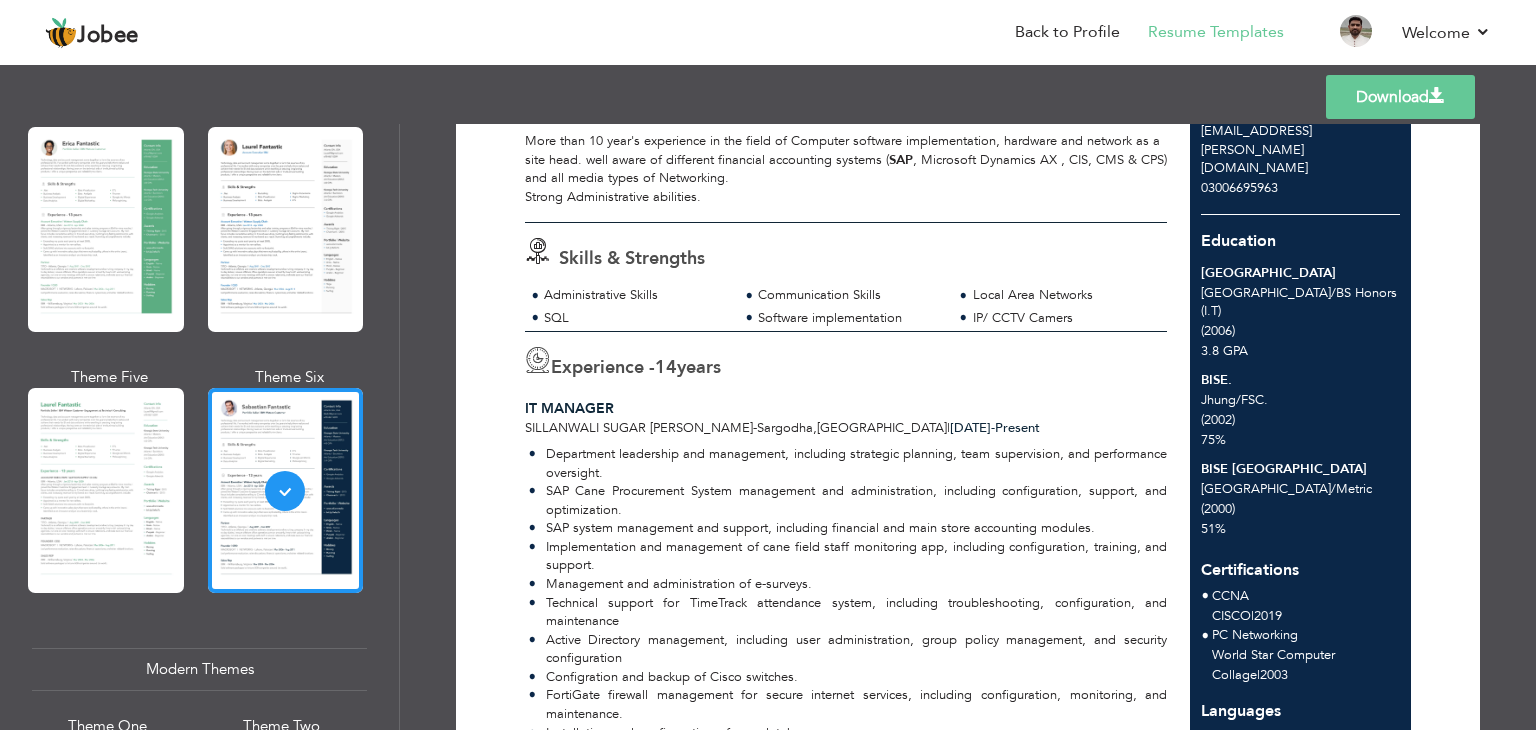 scroll, scrollTop: 0, scrollLeft: 0, axis: both 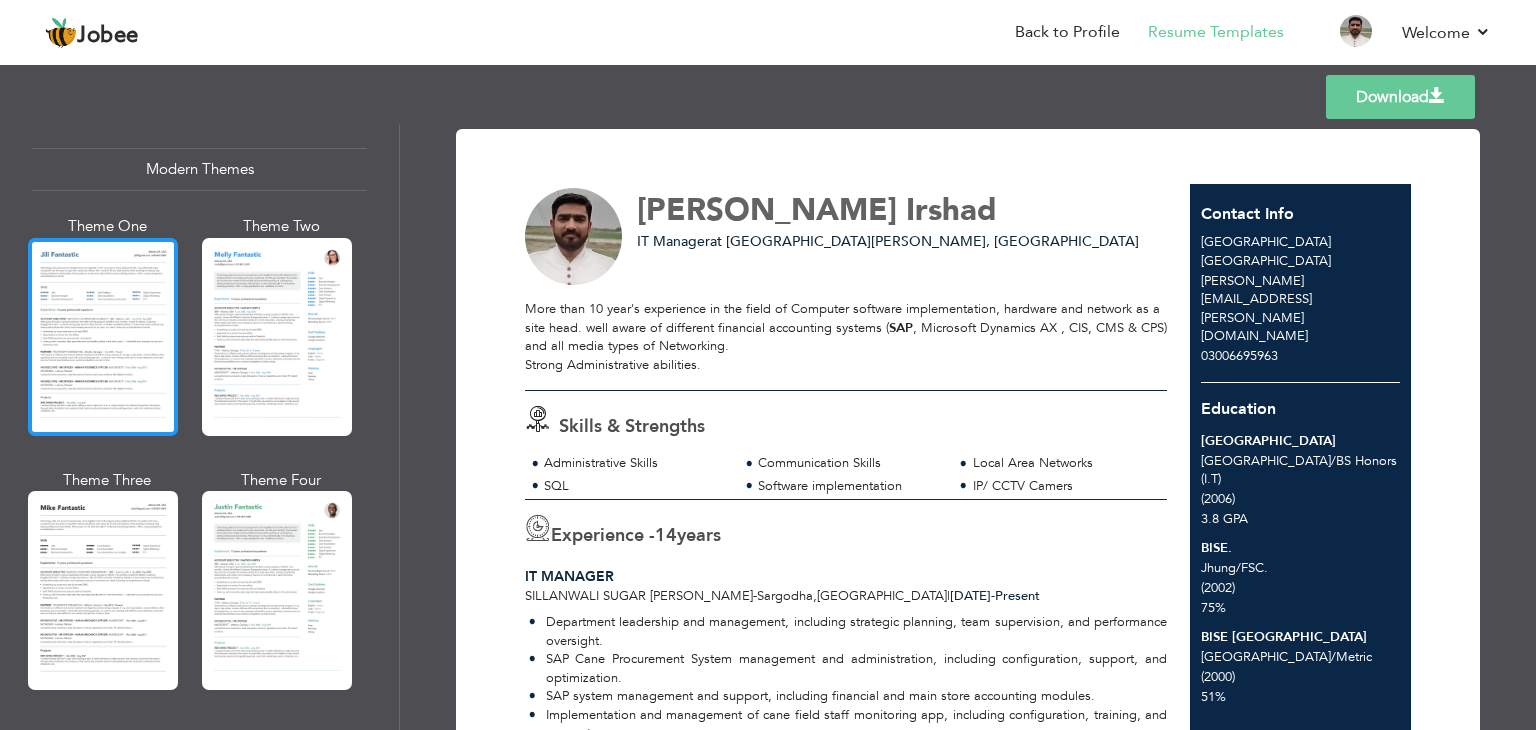 click at bounding box center (103, 337) 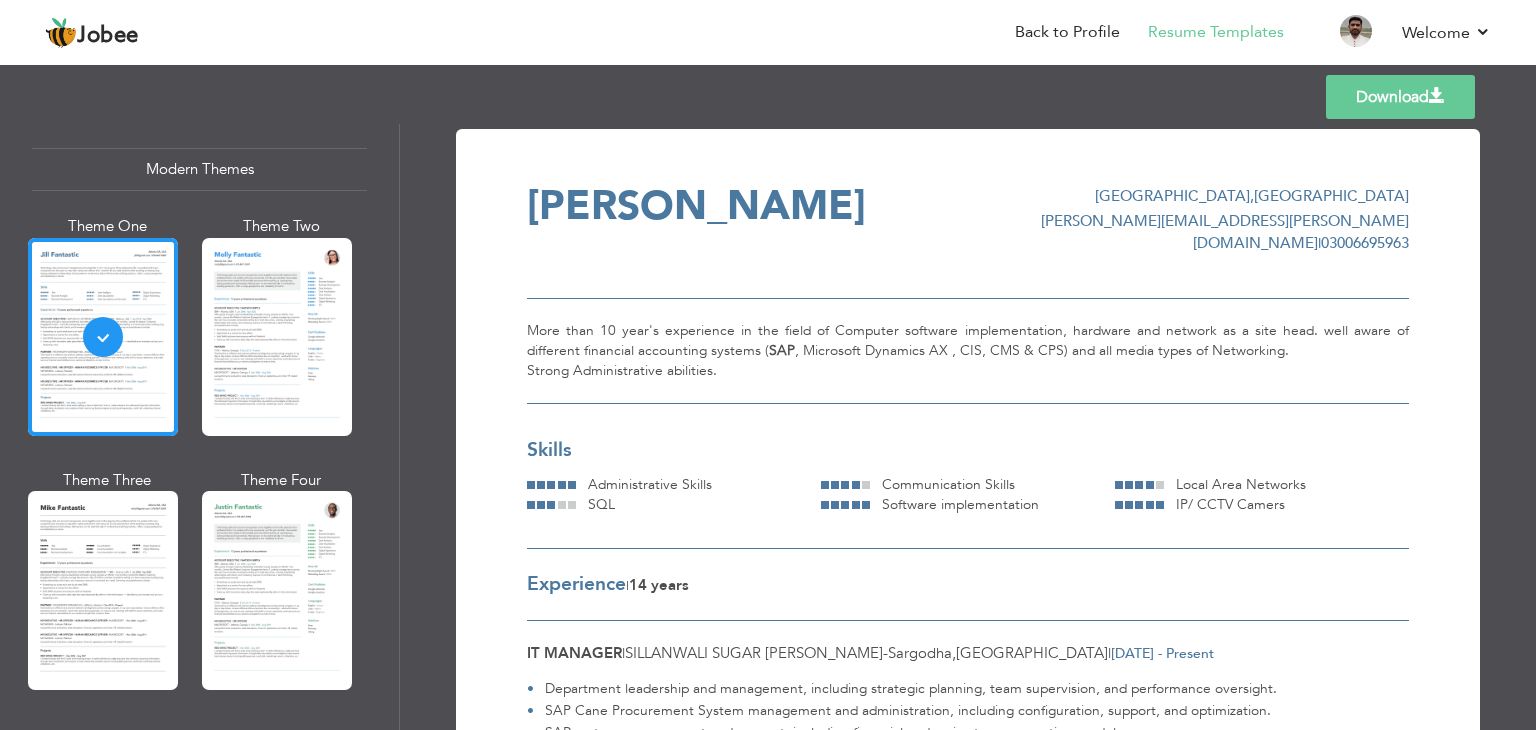 click at bounding box center [277, 337] 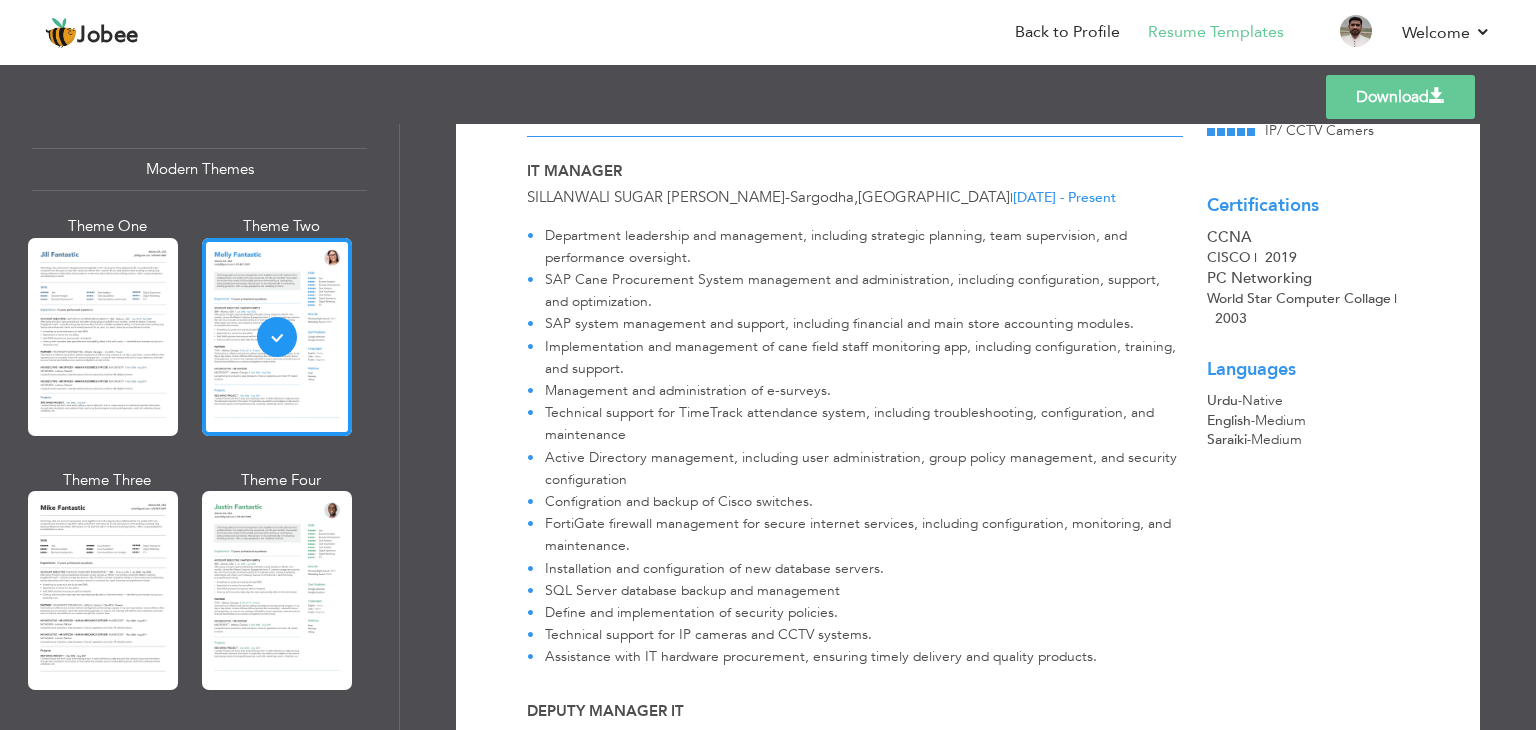 scroll, scrollTop: 456, scrollLeft: 0, axis: vertical 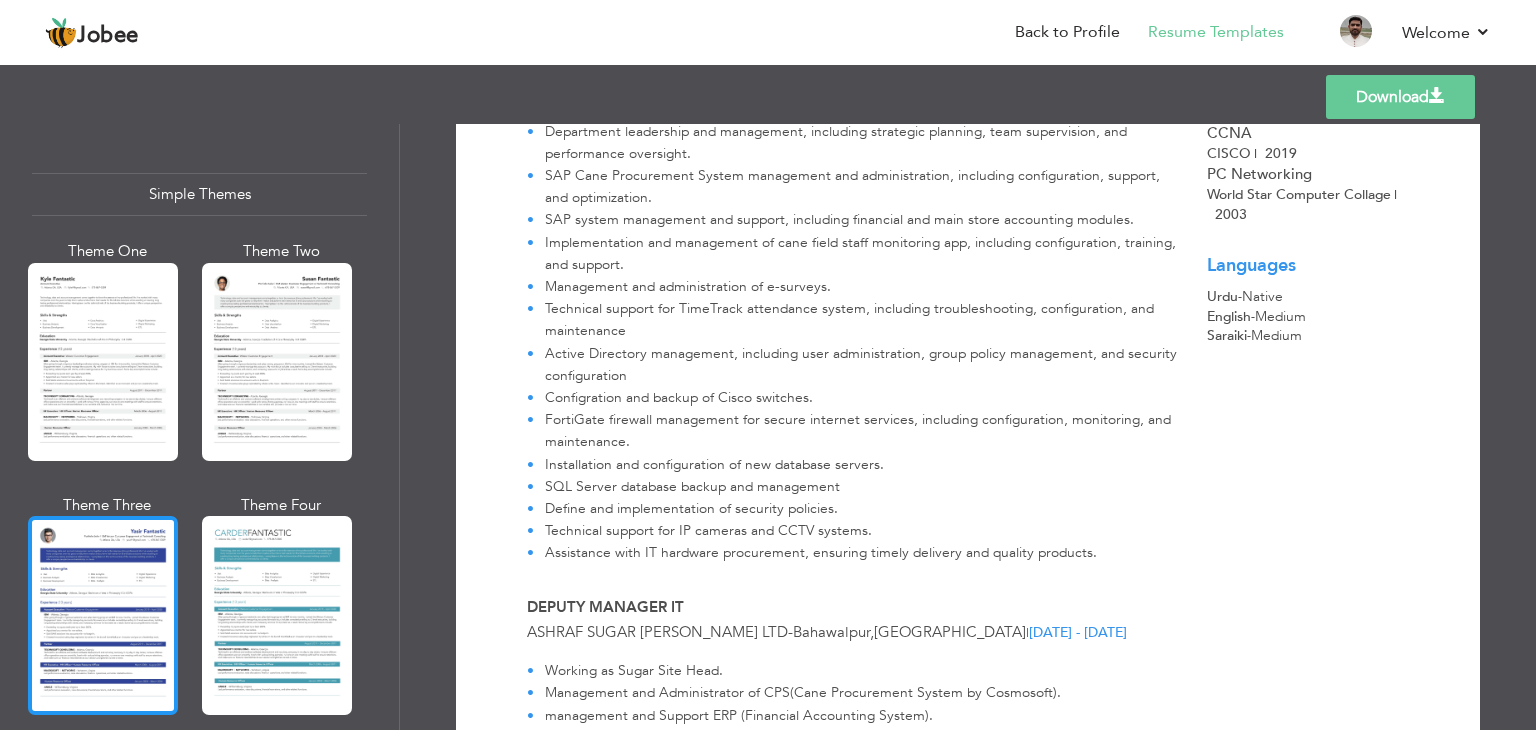 click at bounding box center [103, 615] 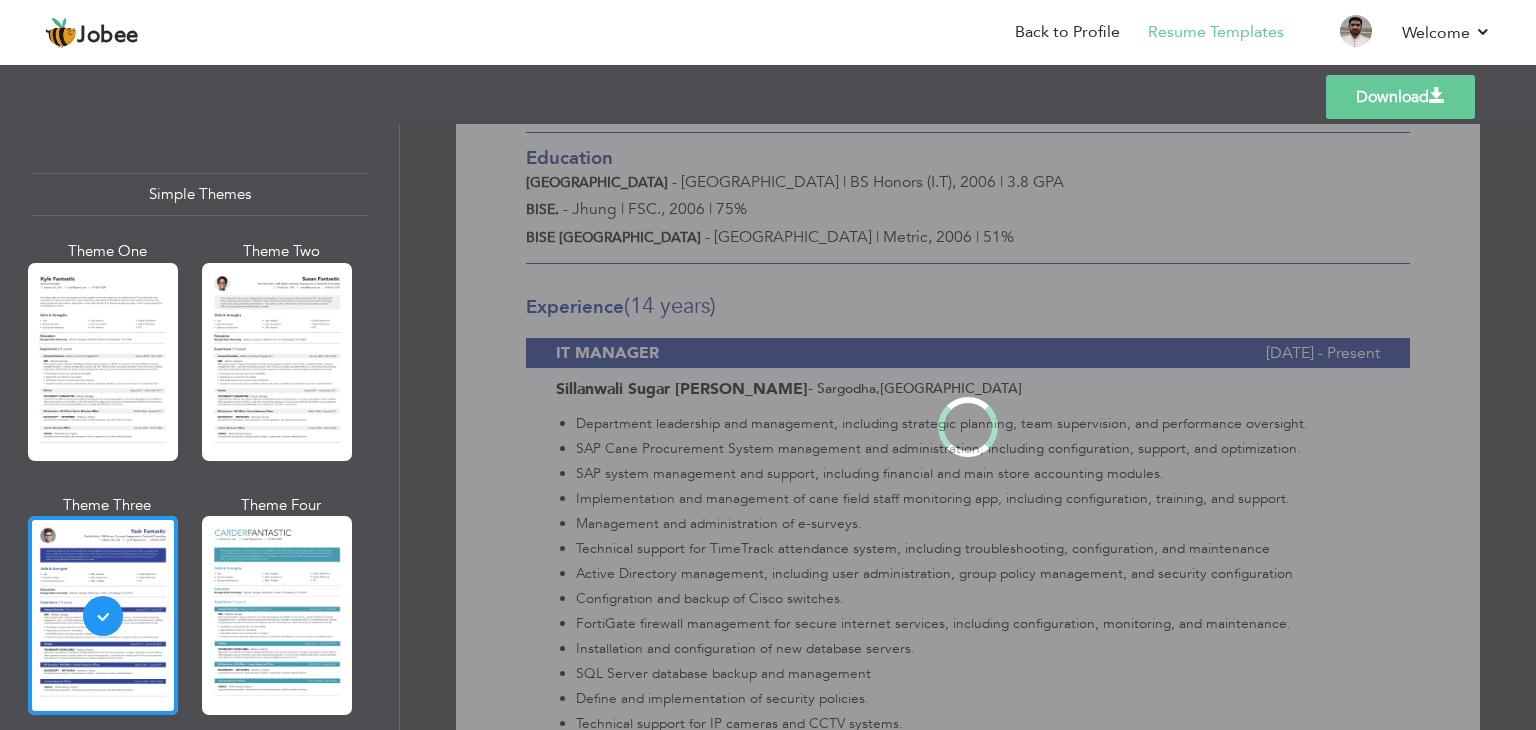 scroll, scrollTop: 0, scrollLeft: 0, axis: both 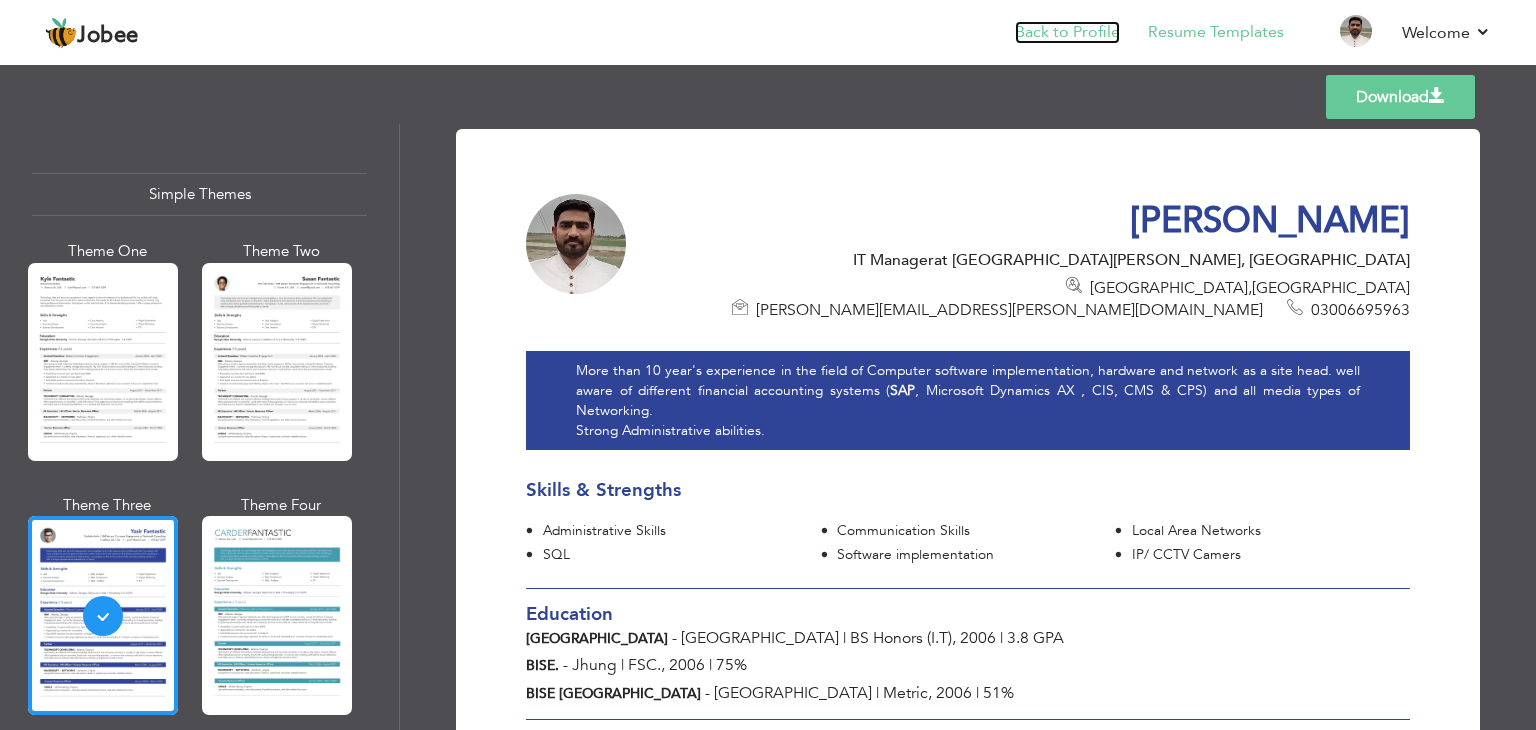 click on "Back to Profile" at bounding box center (1067, 32) 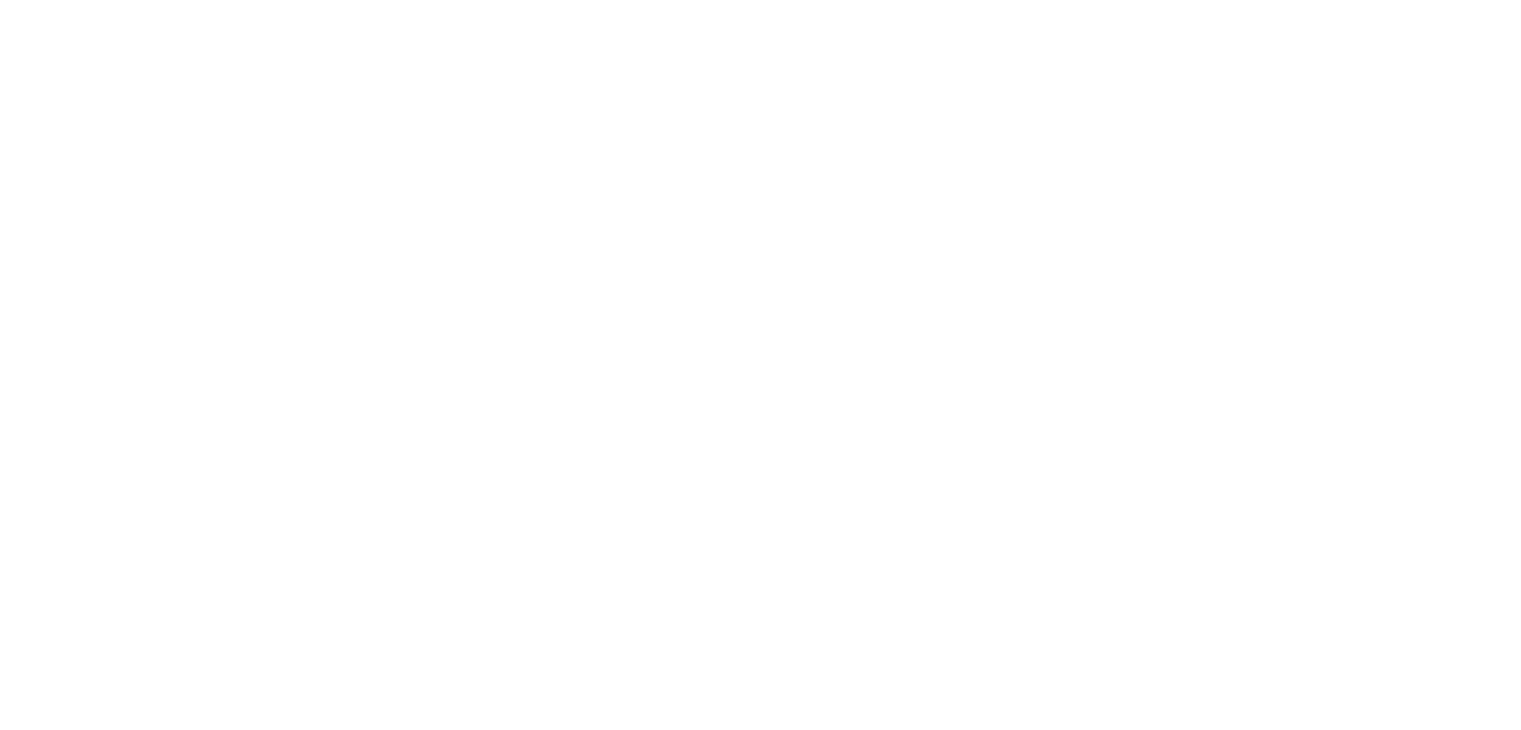 scroll, scrollTop: 0, scrollLeft: 0, axis: both 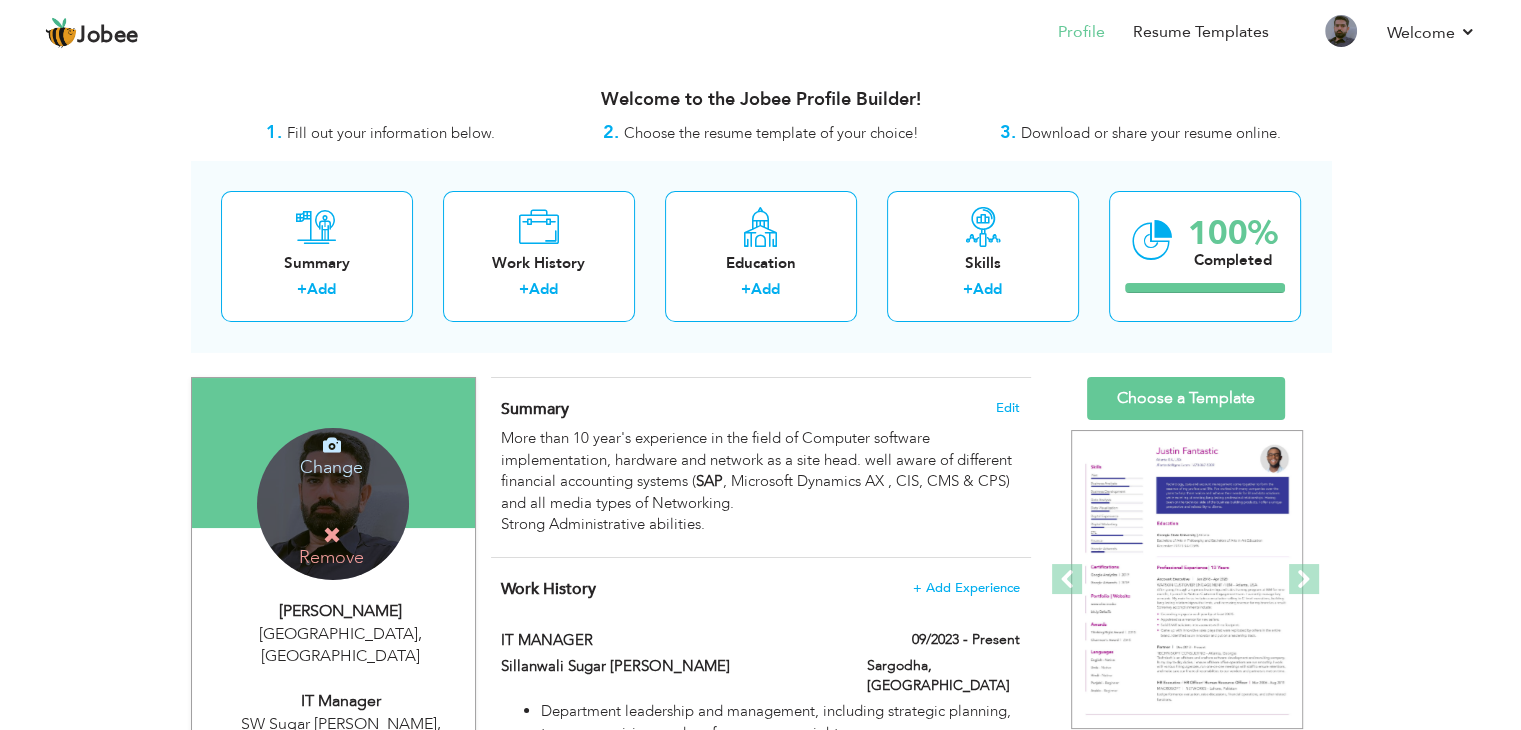 click on "Change
Remove" at bounding box center (333, 504) 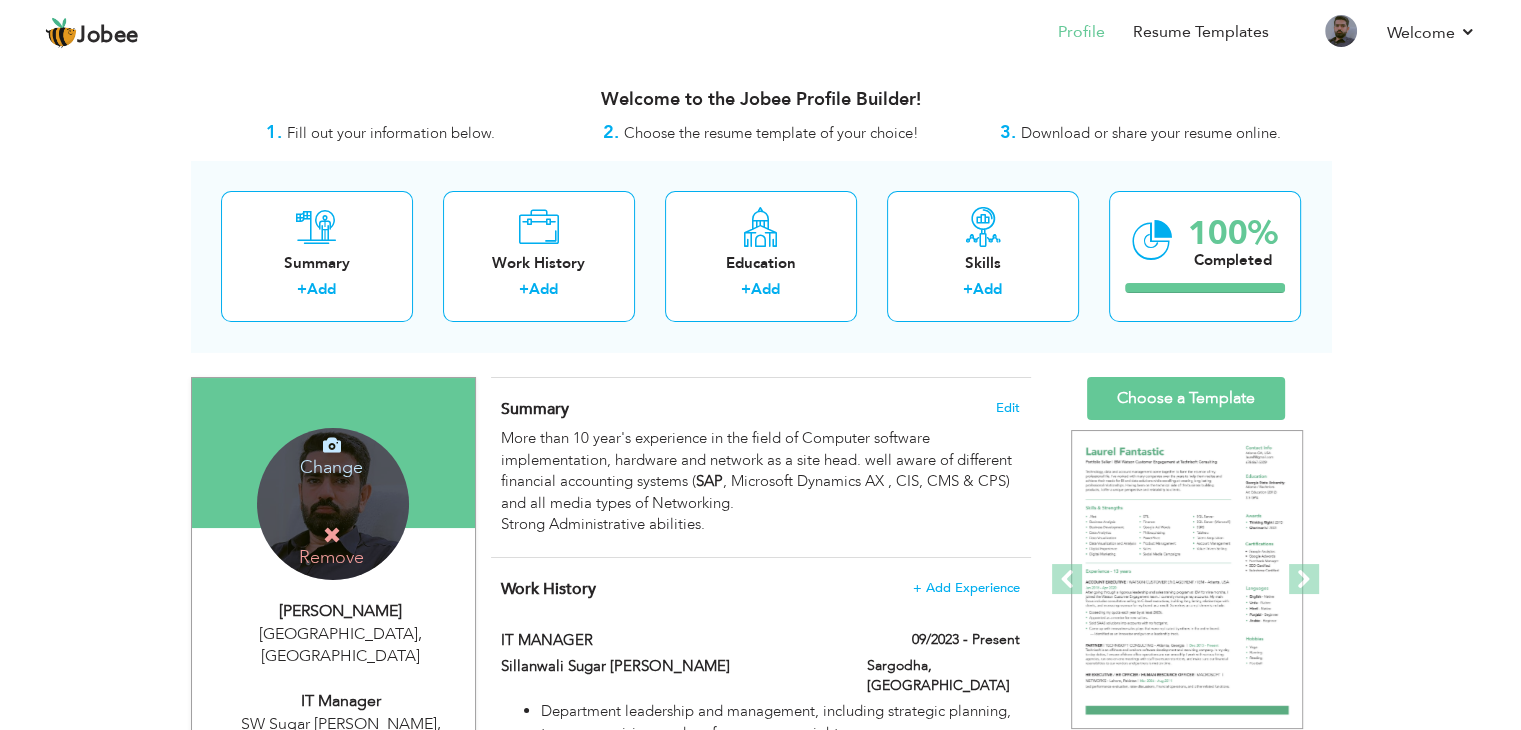 click at bounding box center (332, 445) 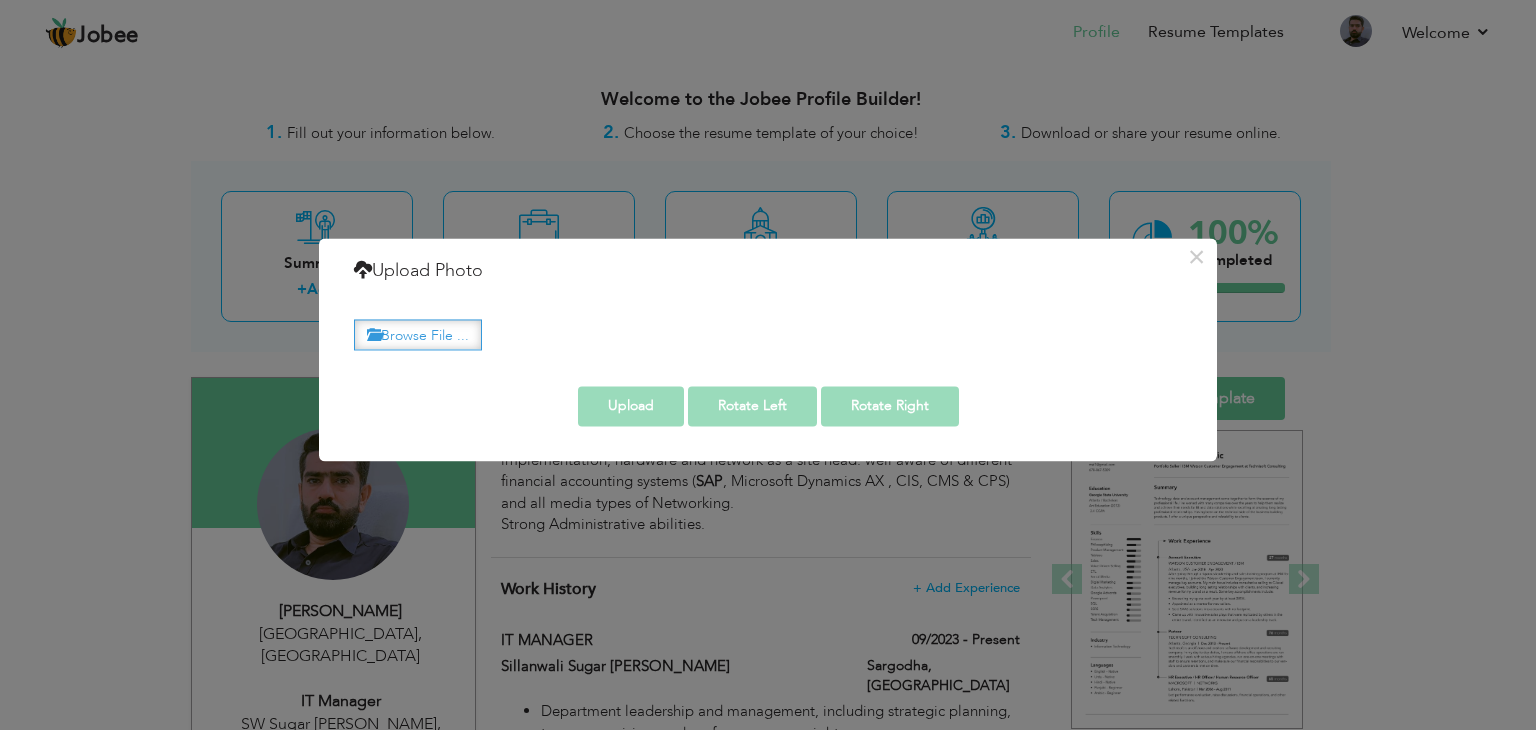 click on "Browse File ..." at bounding box center [418, 334] 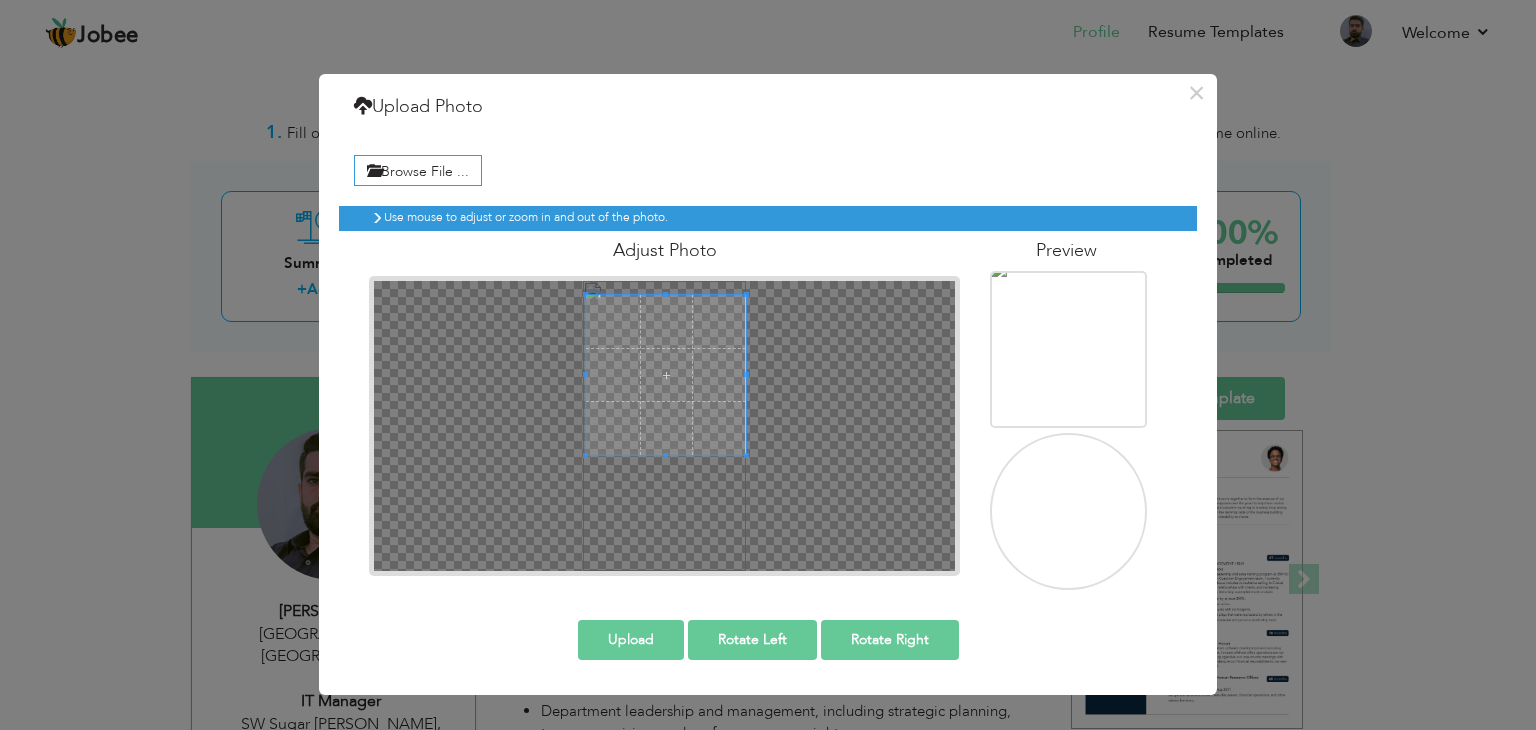 click at bounding box center (666, 375) 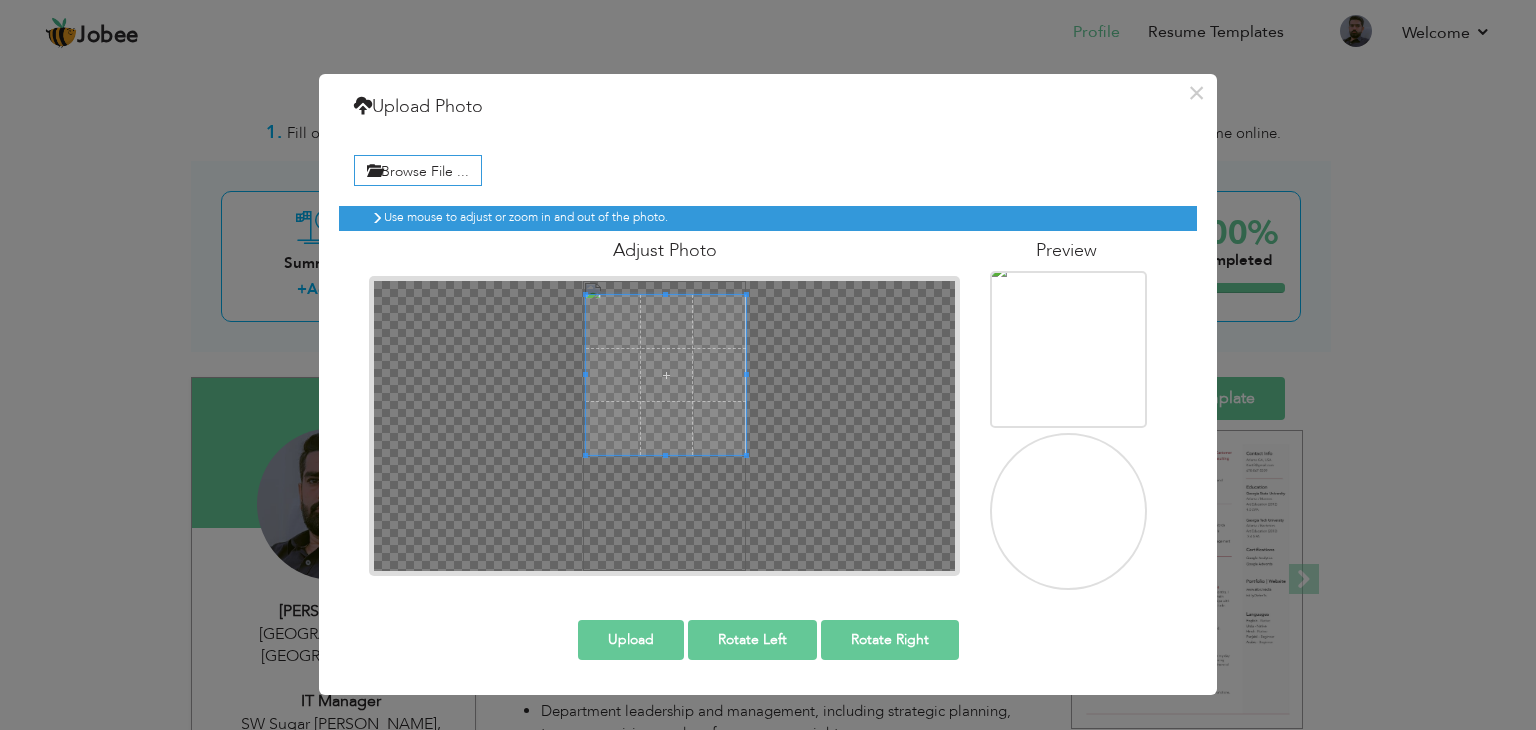 click at bounding box center [666, 375] 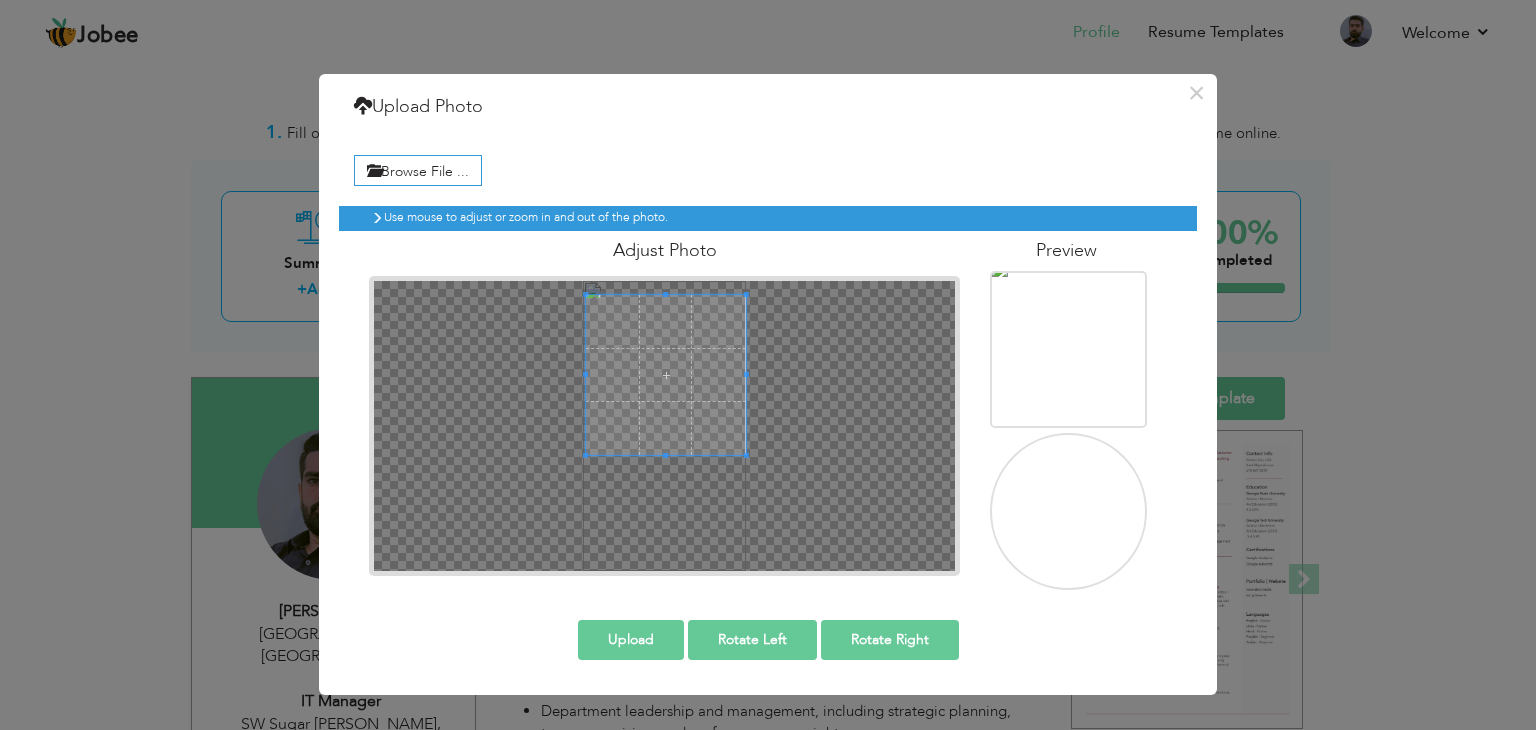 click at bounding box center [666, 375] 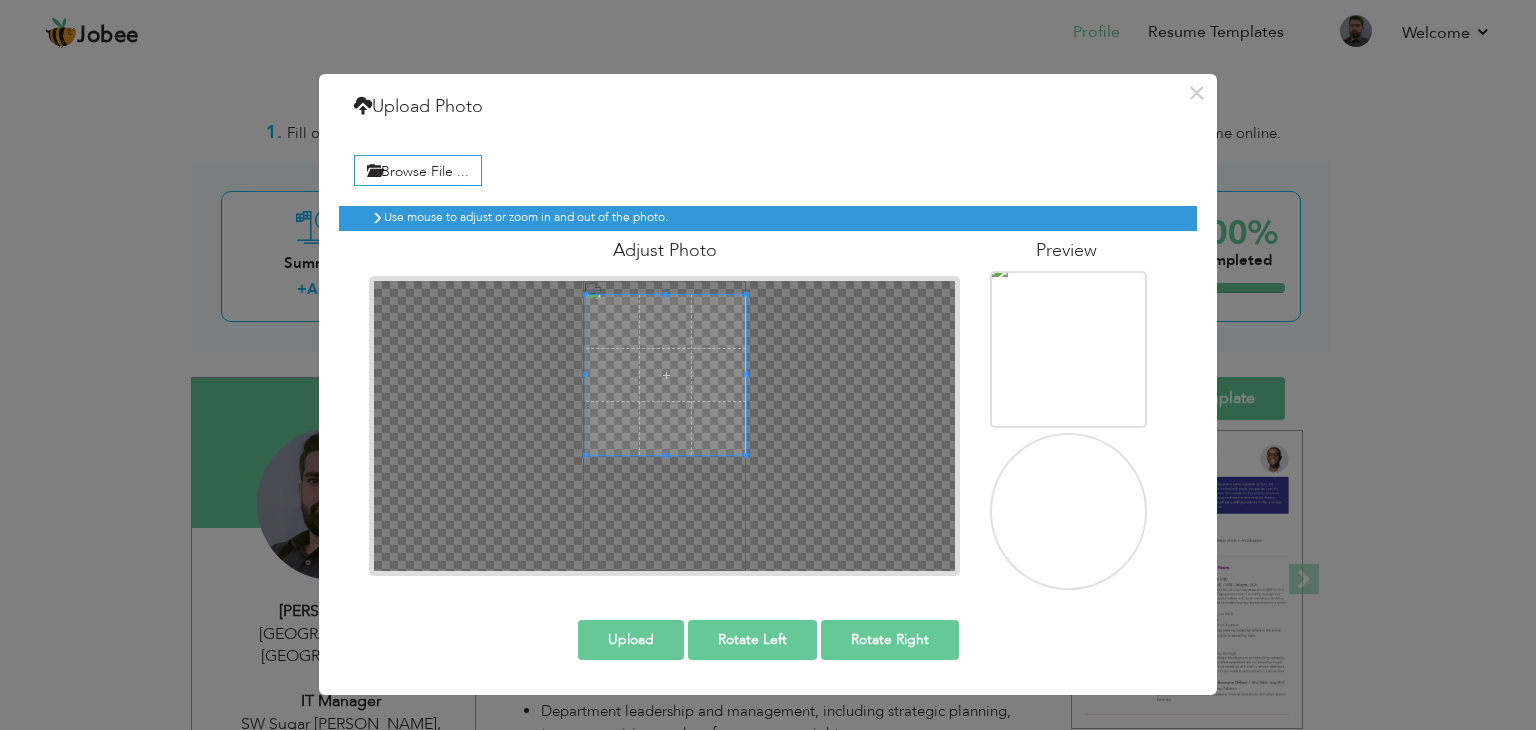 click at bounding box center [666, 375] 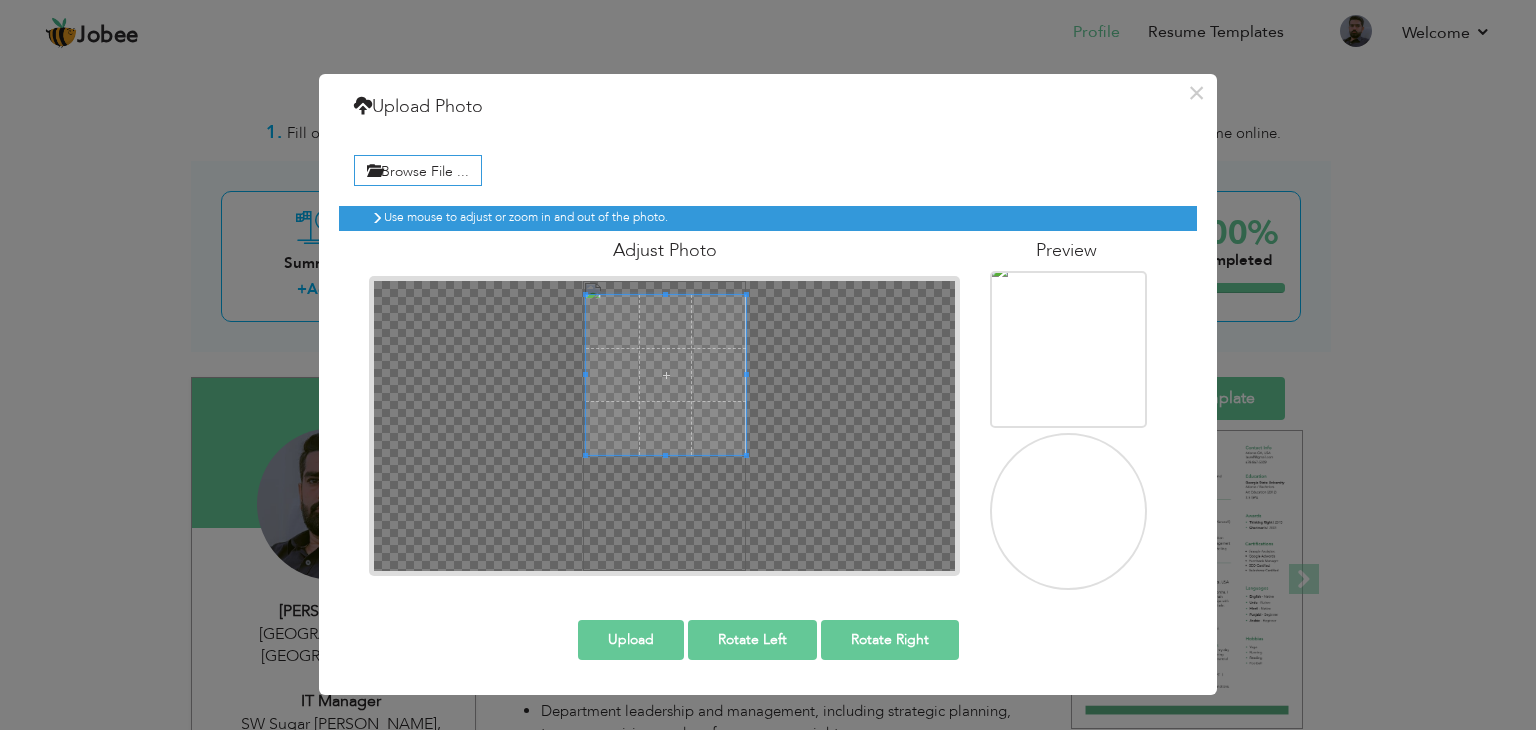 click at bounding box center (1070, 563) 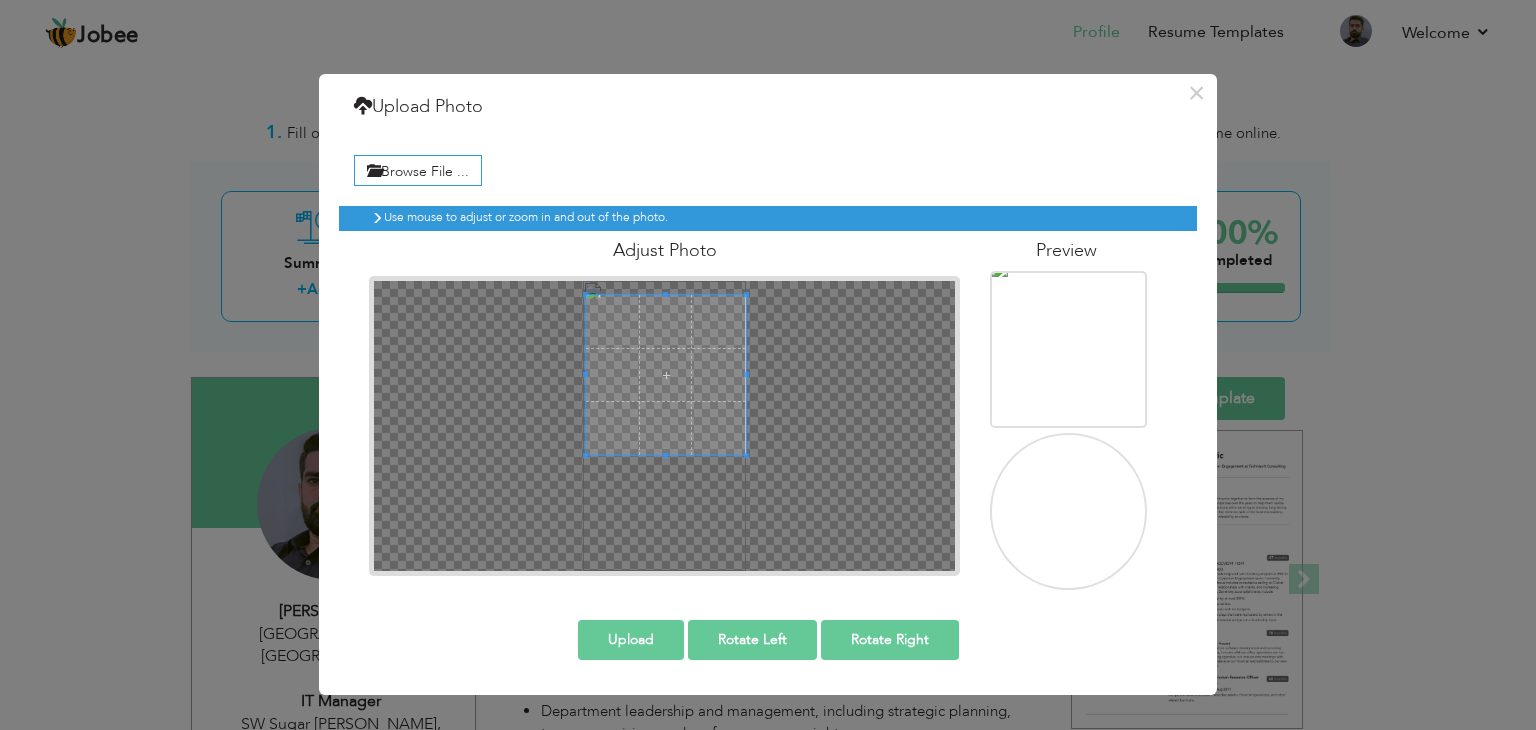 click on "Upload" at bounding box center (631, 640) 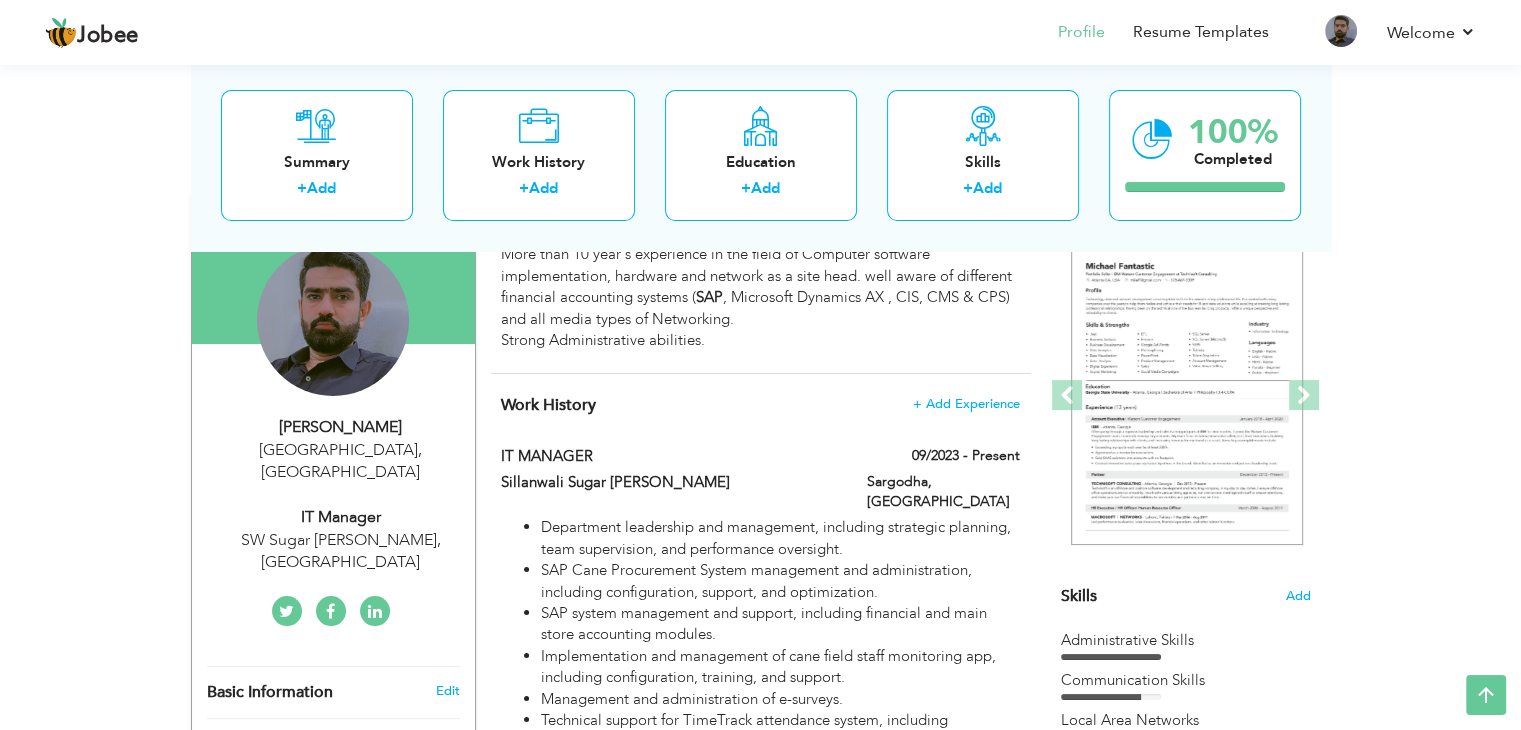 scroll, scrollTop: 0, scrollLeft: 0, axis: both 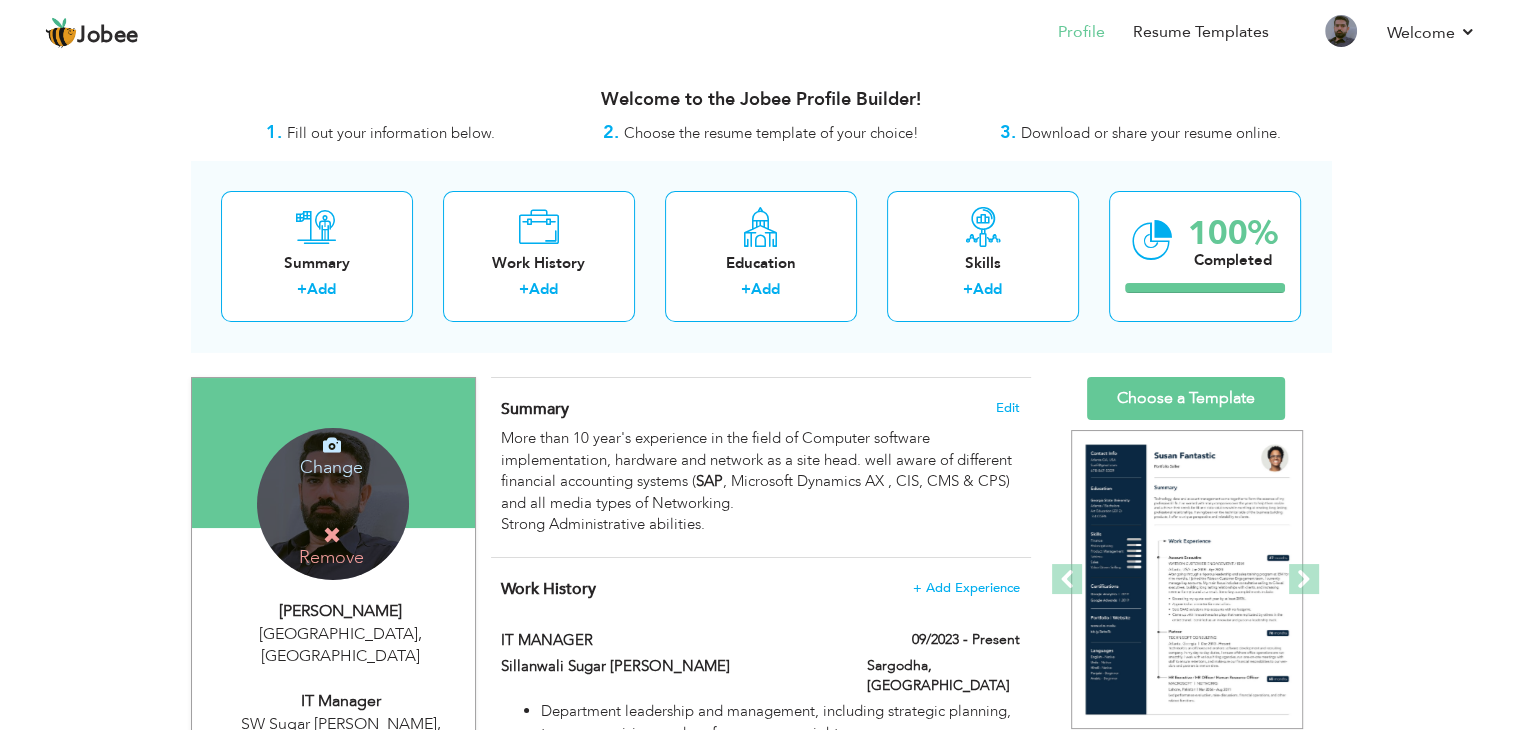 click on "Change
Remove" at bounding box center [333, 504] 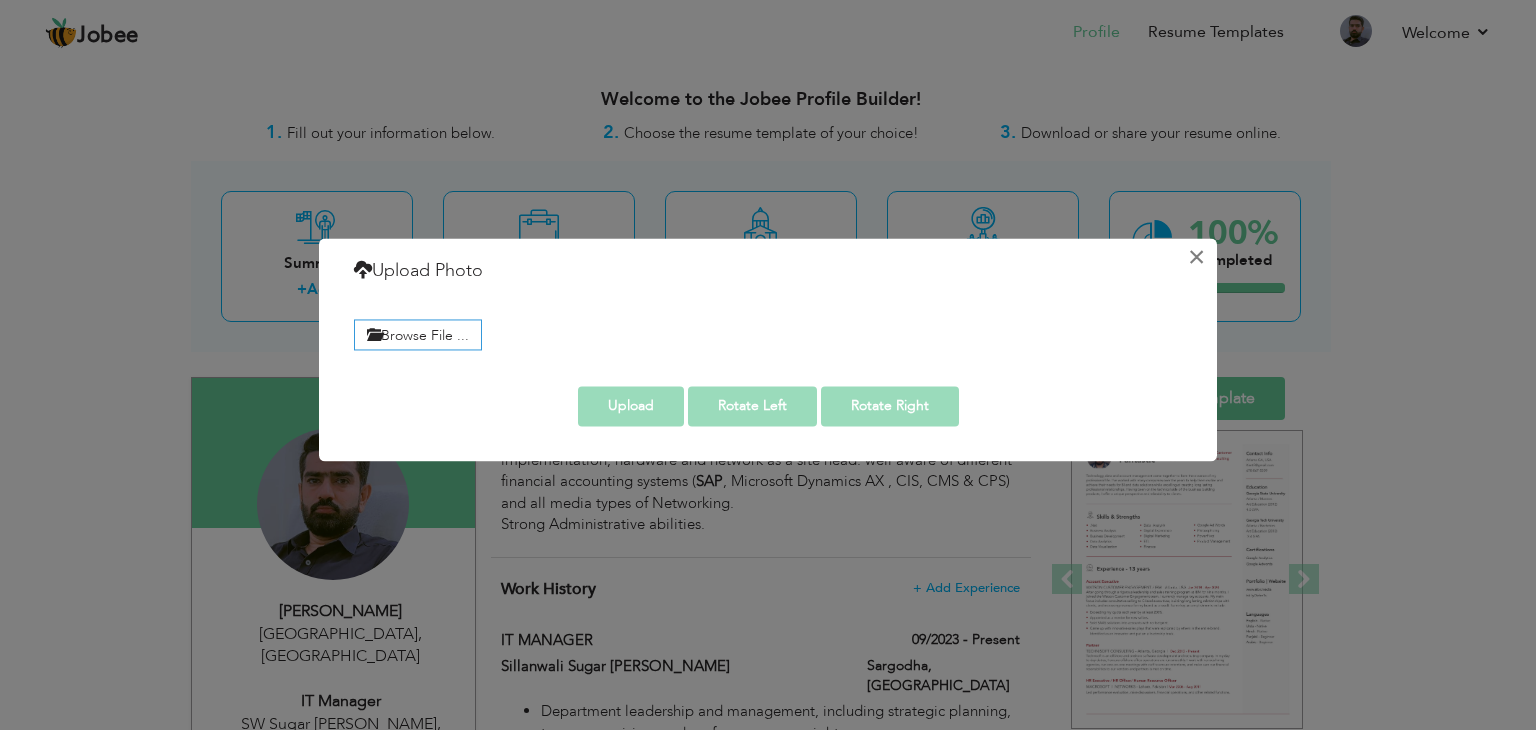 click on "×" at bounding box center (1196, 257) 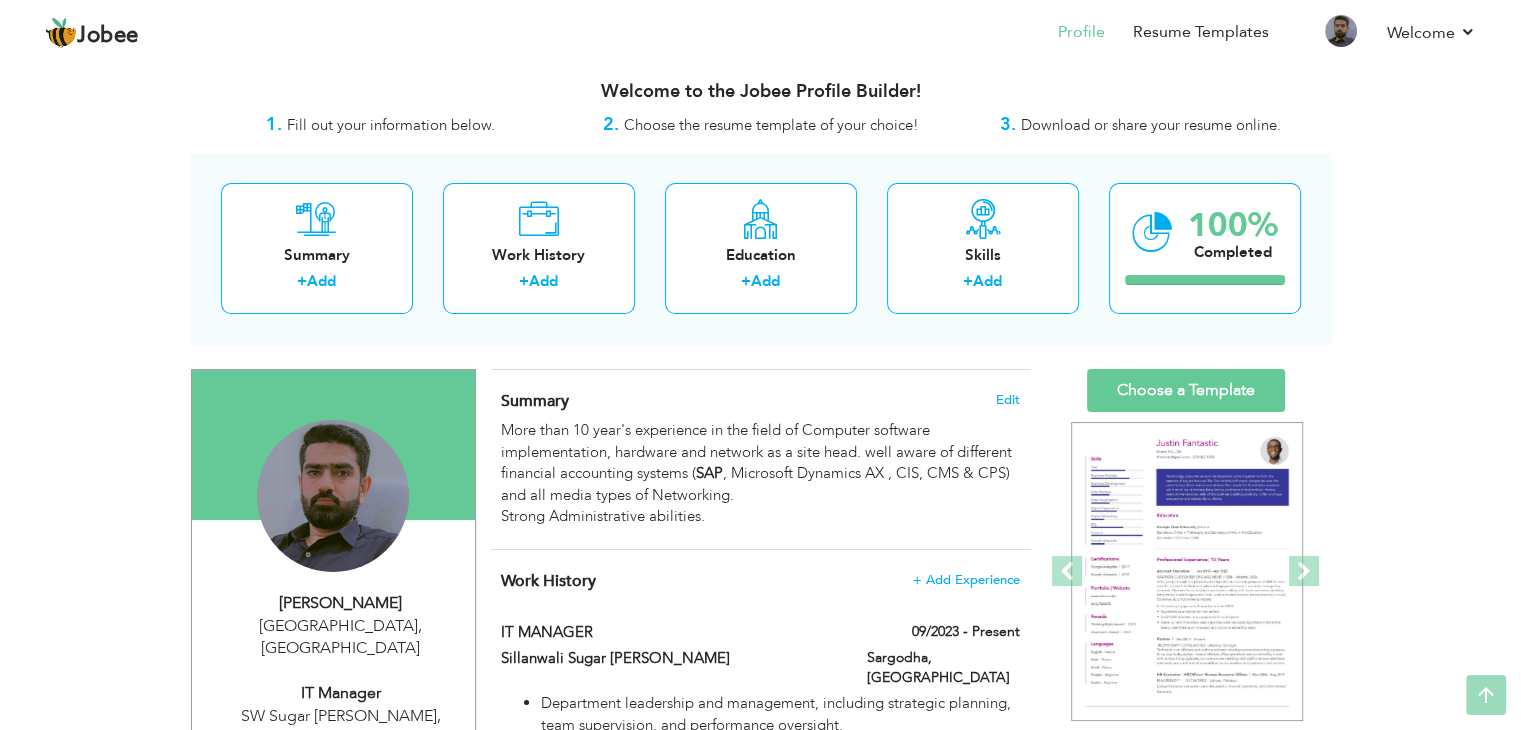 scroll, scrollTop: 0, scrollLeft: 0, axis: both 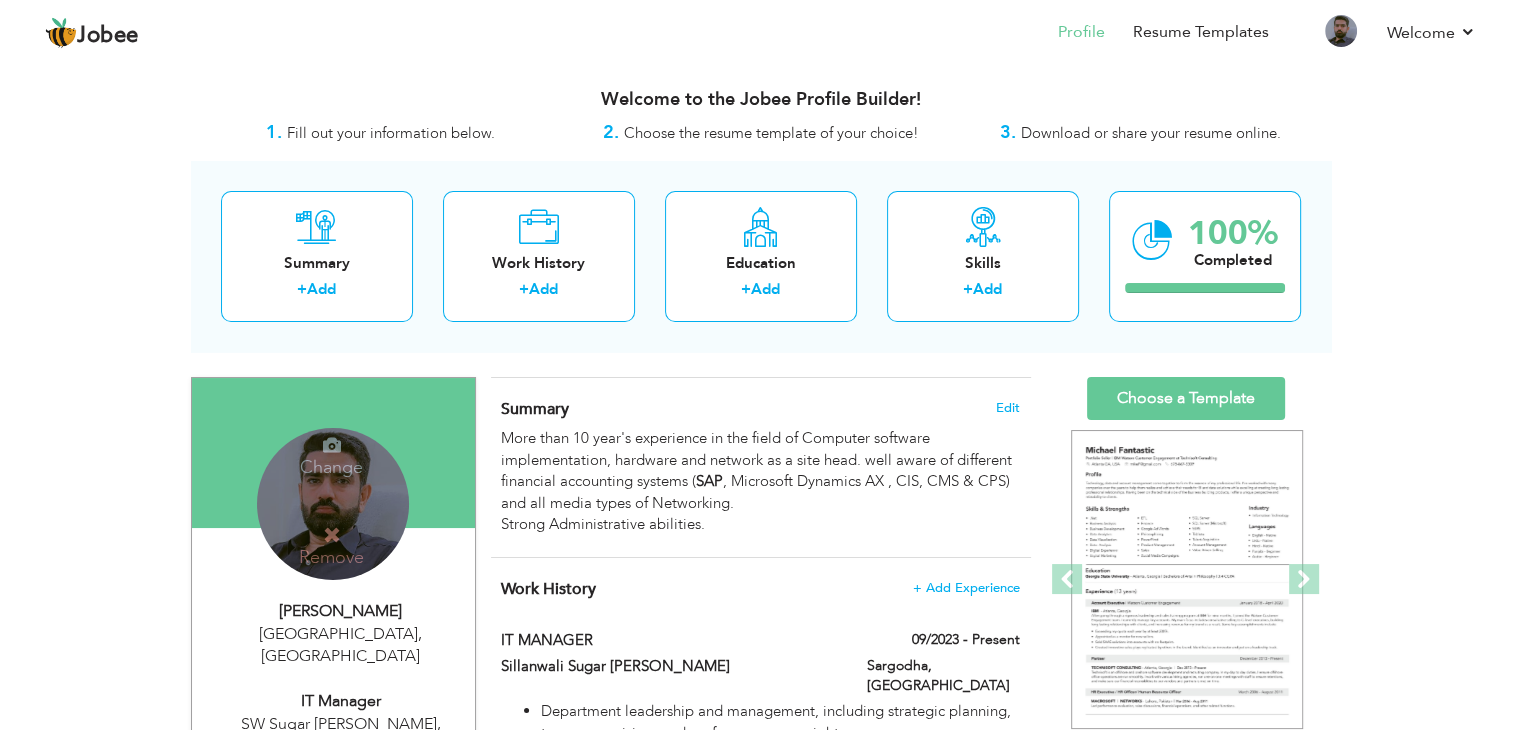 click on "Change
Remove" at bounding box center (333, 504) 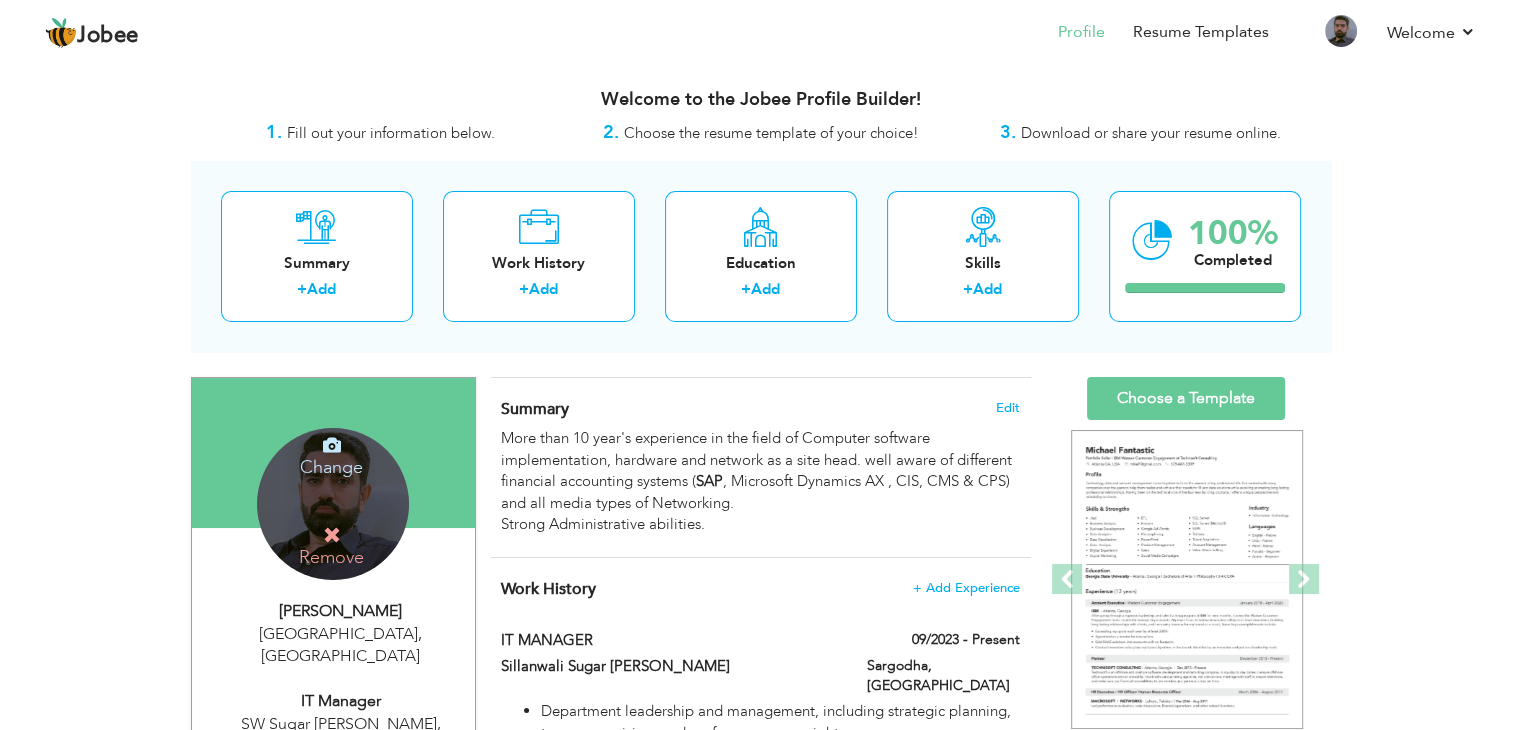 click at bounding box center (332, 445) 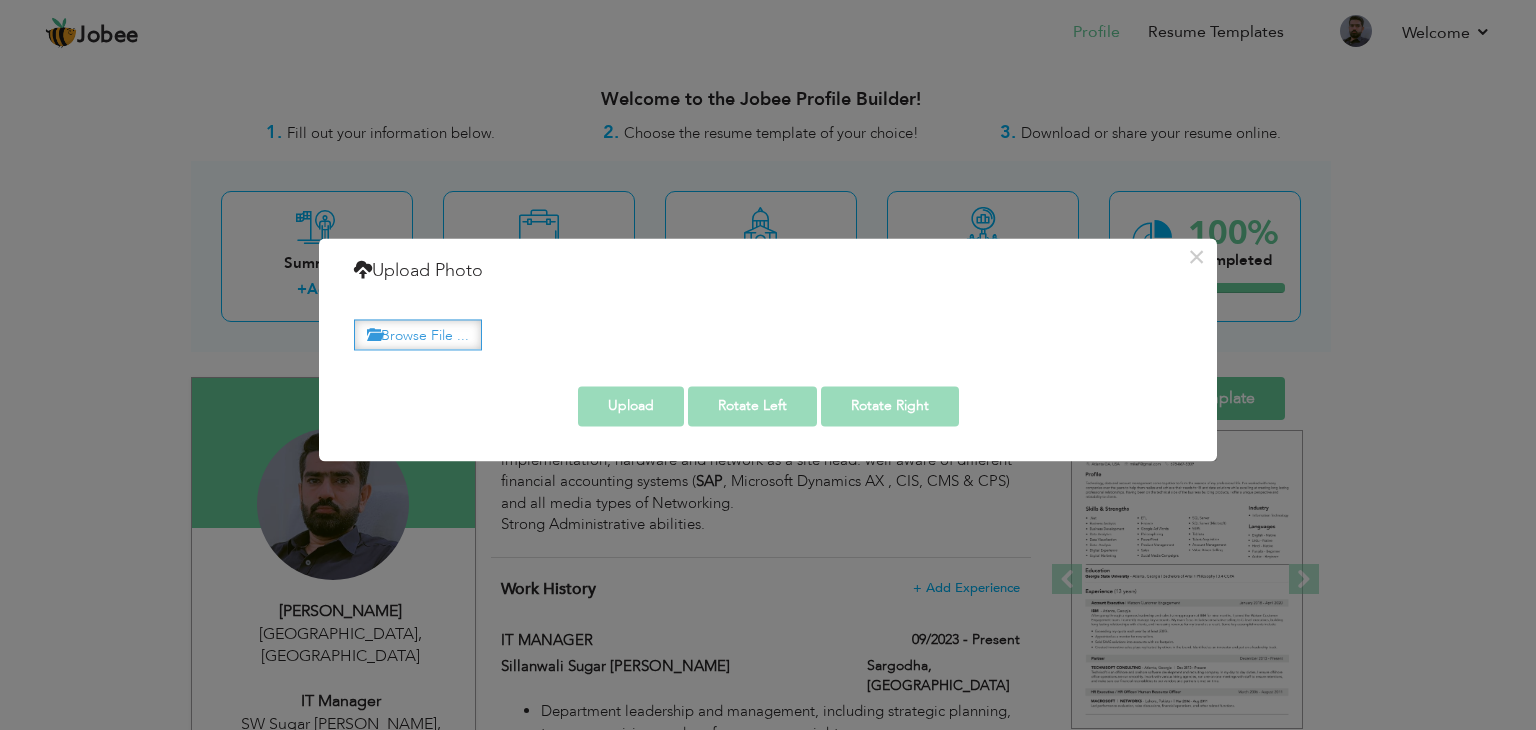 click on "Browse File ..." at bounding box center [418, 334] 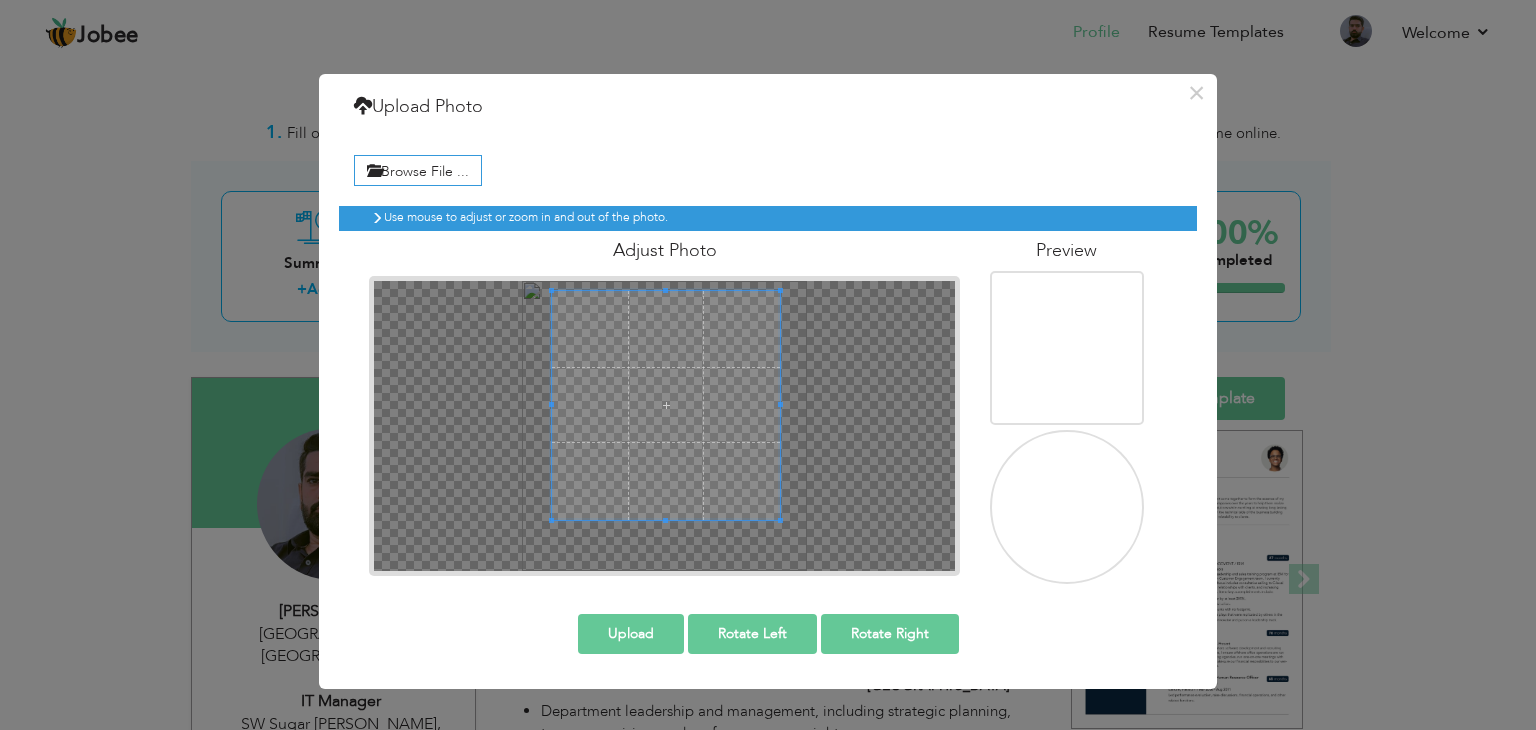 click at bounding box center [666, 405] 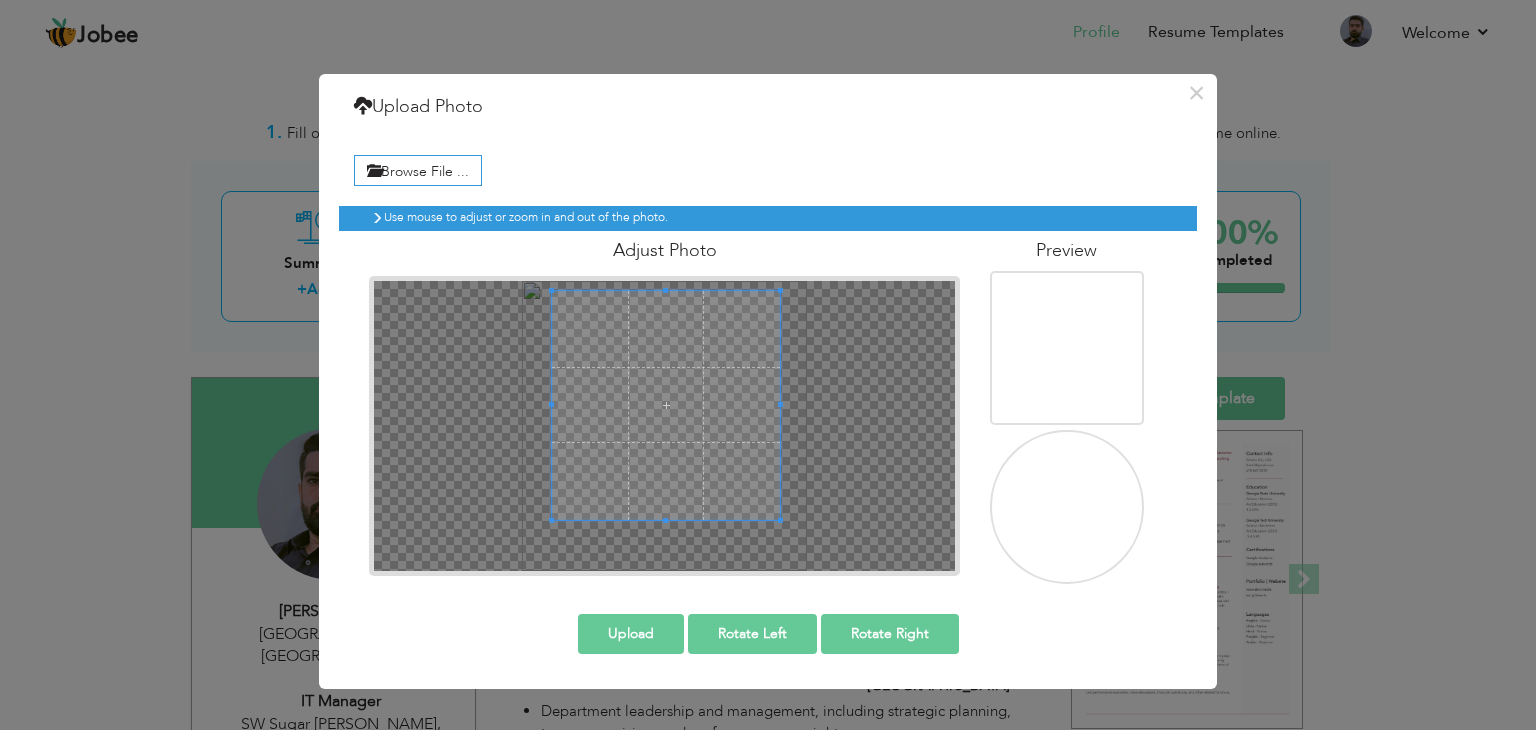 click on "Upload" at bounding box center [631, 634] 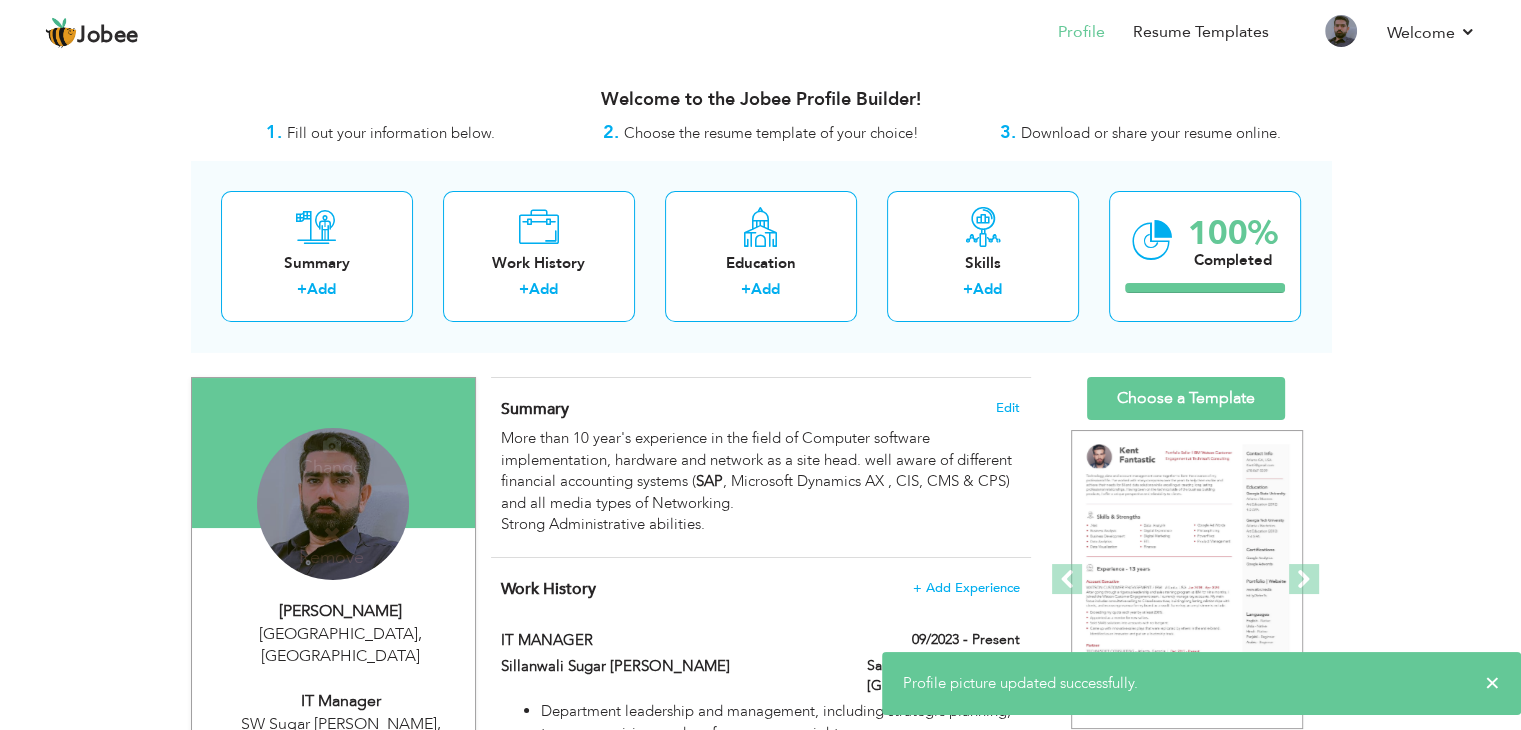 click on "Change
Remove" at bounding box center [333, 514] 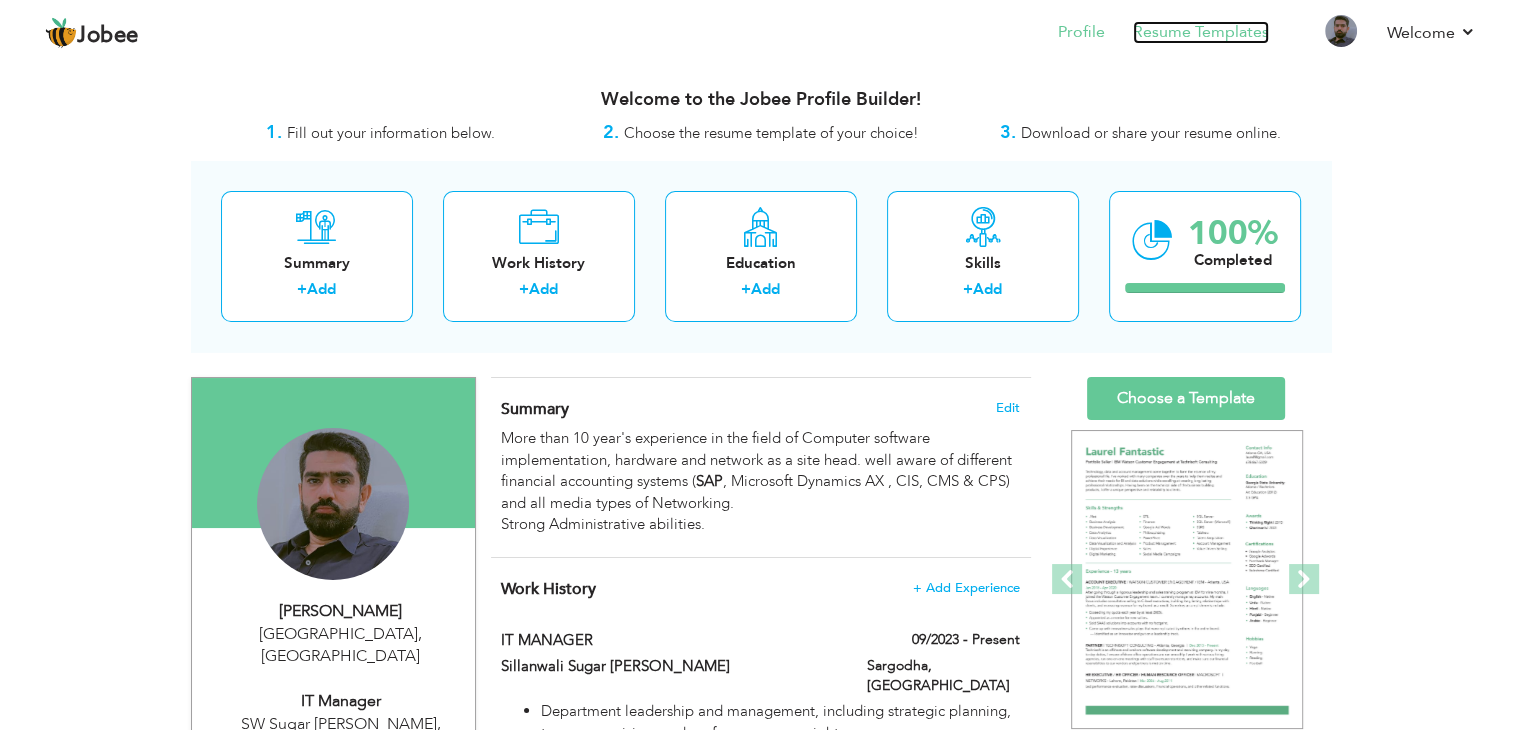 click on "Resume Templates" at bounding box center [1201, 32] 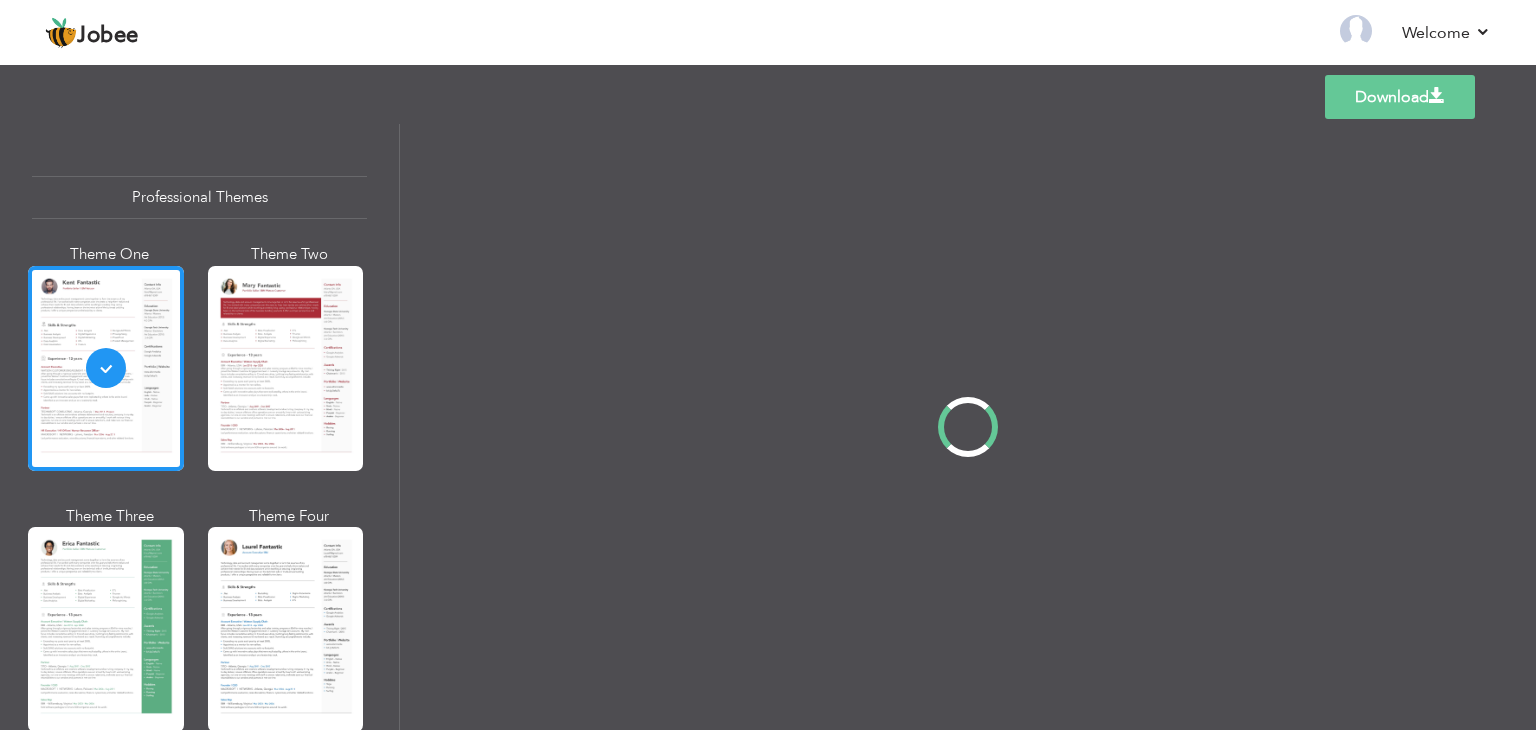 scroll, scrollTop: 0, scrollLeft: 0, axis: both 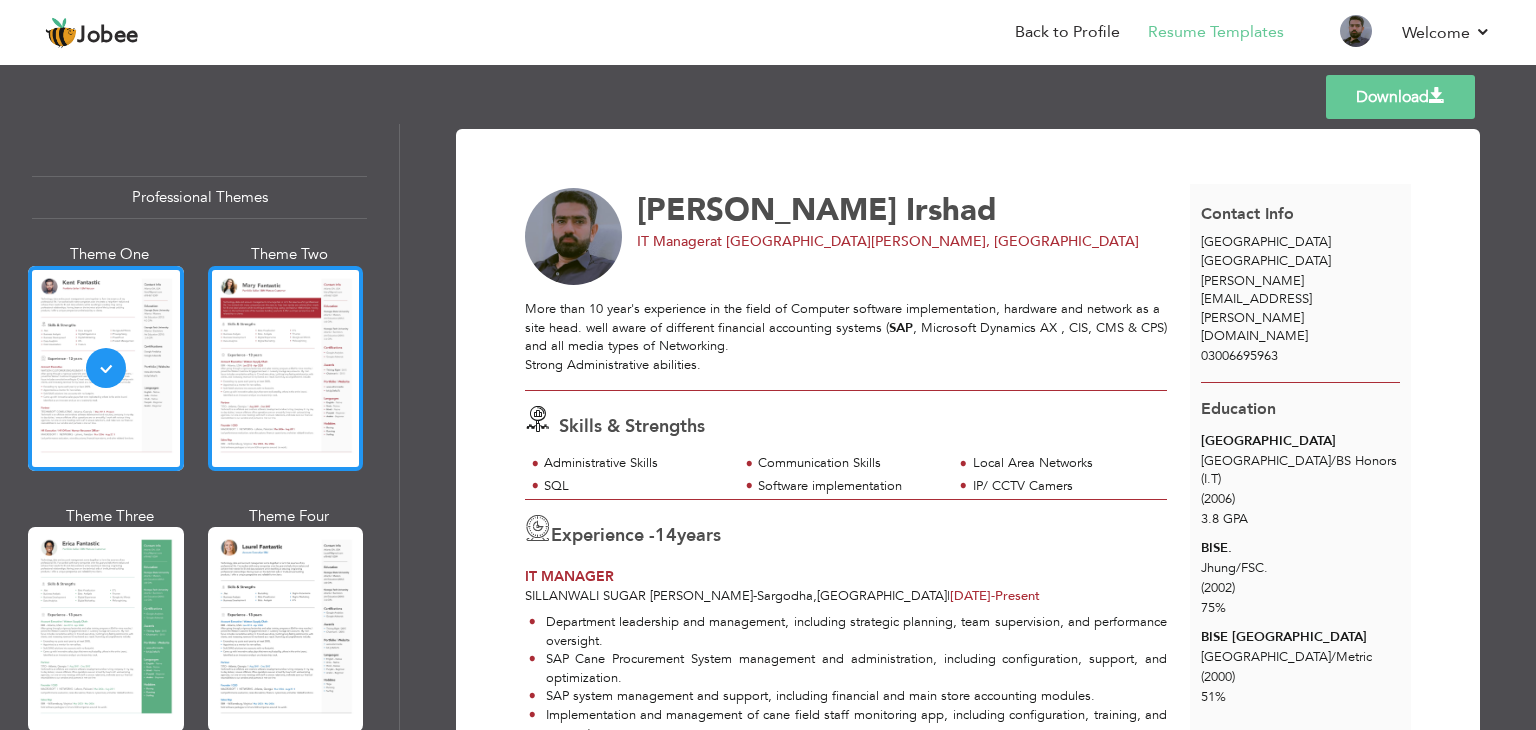 click at bounding box center (286, 368) 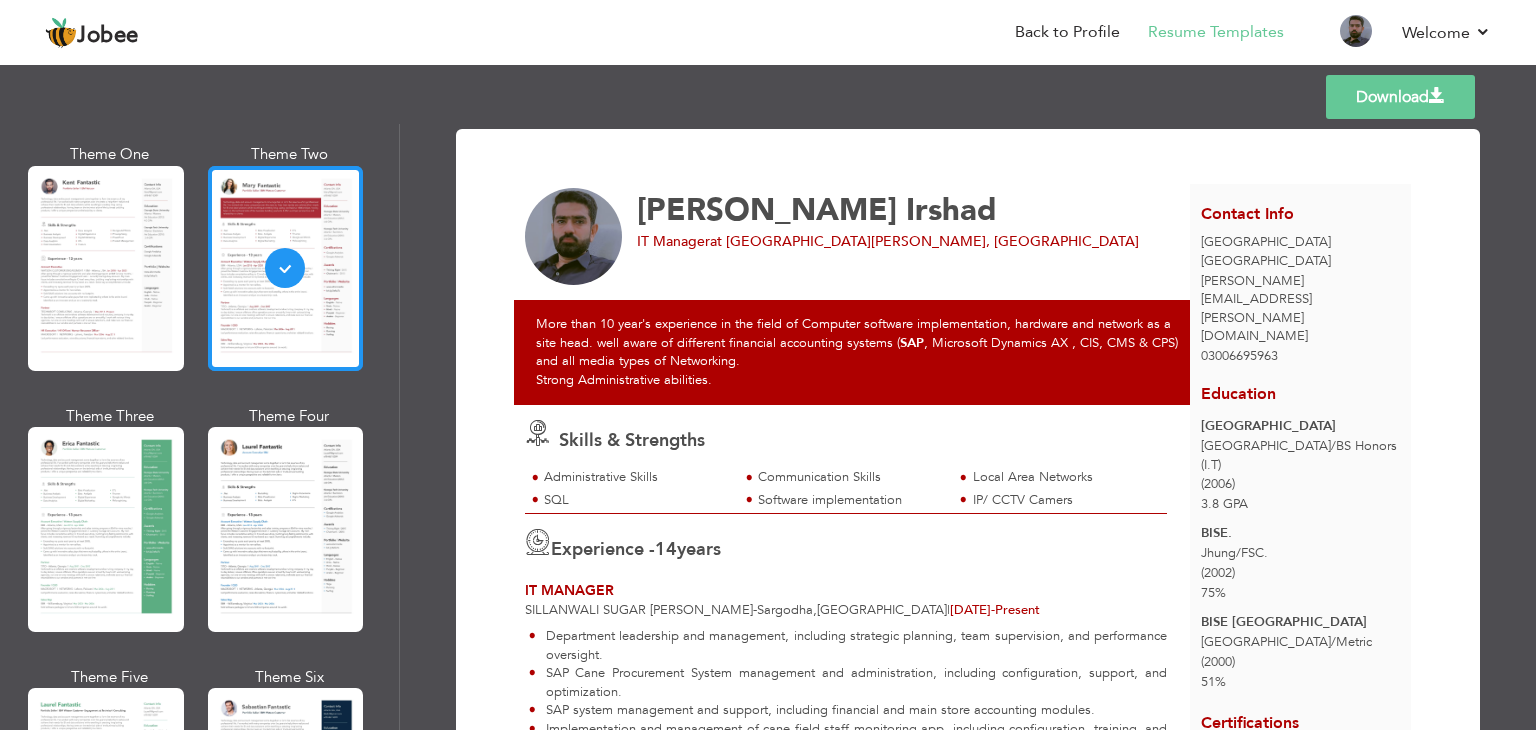 scroll, scrollTop: 200, scrollLeft: 0, axis: vertical 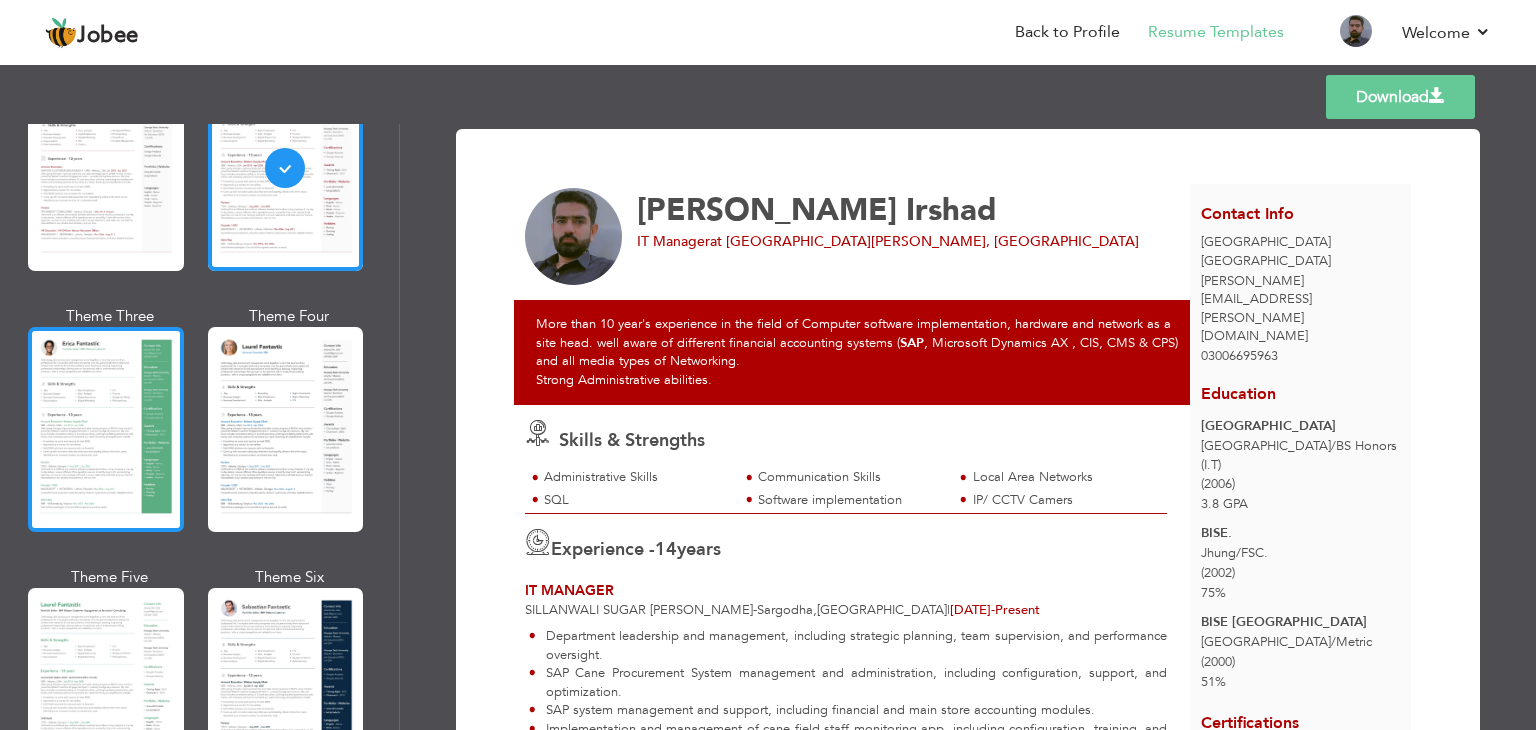 click at bounding box center (106, 429) 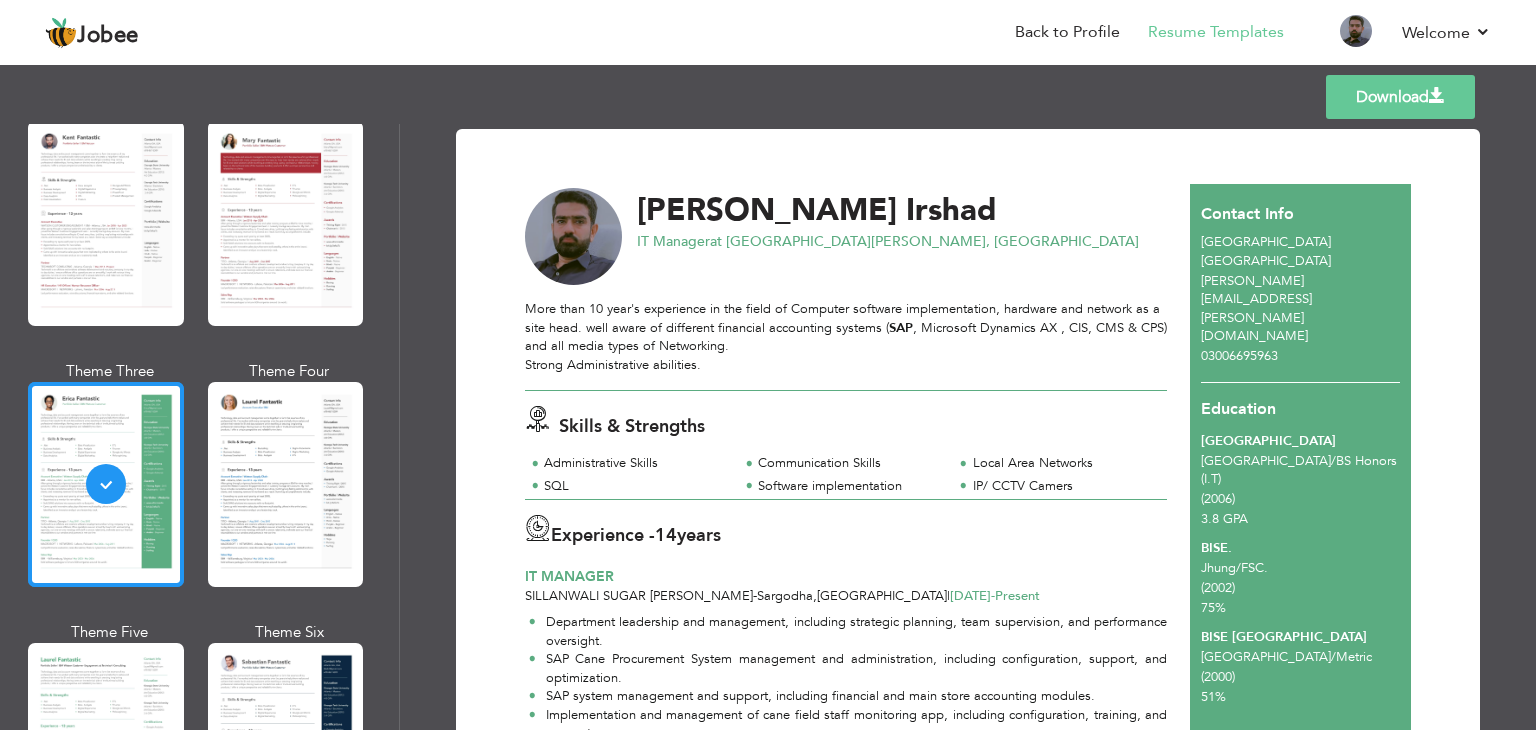 scroll, scrollTop: 0, scrollLeft: 0, axis: both 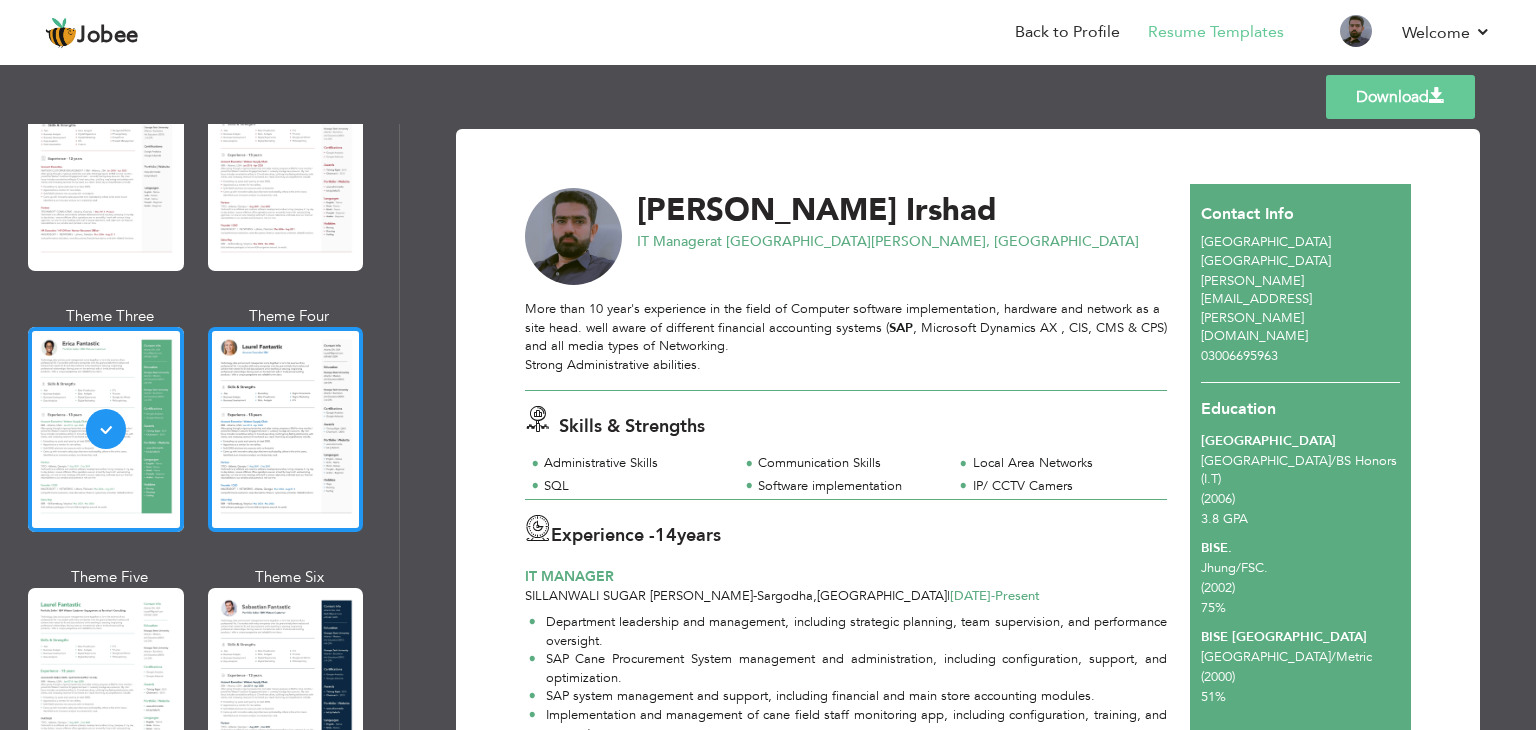click at bounding box center [286, 429] 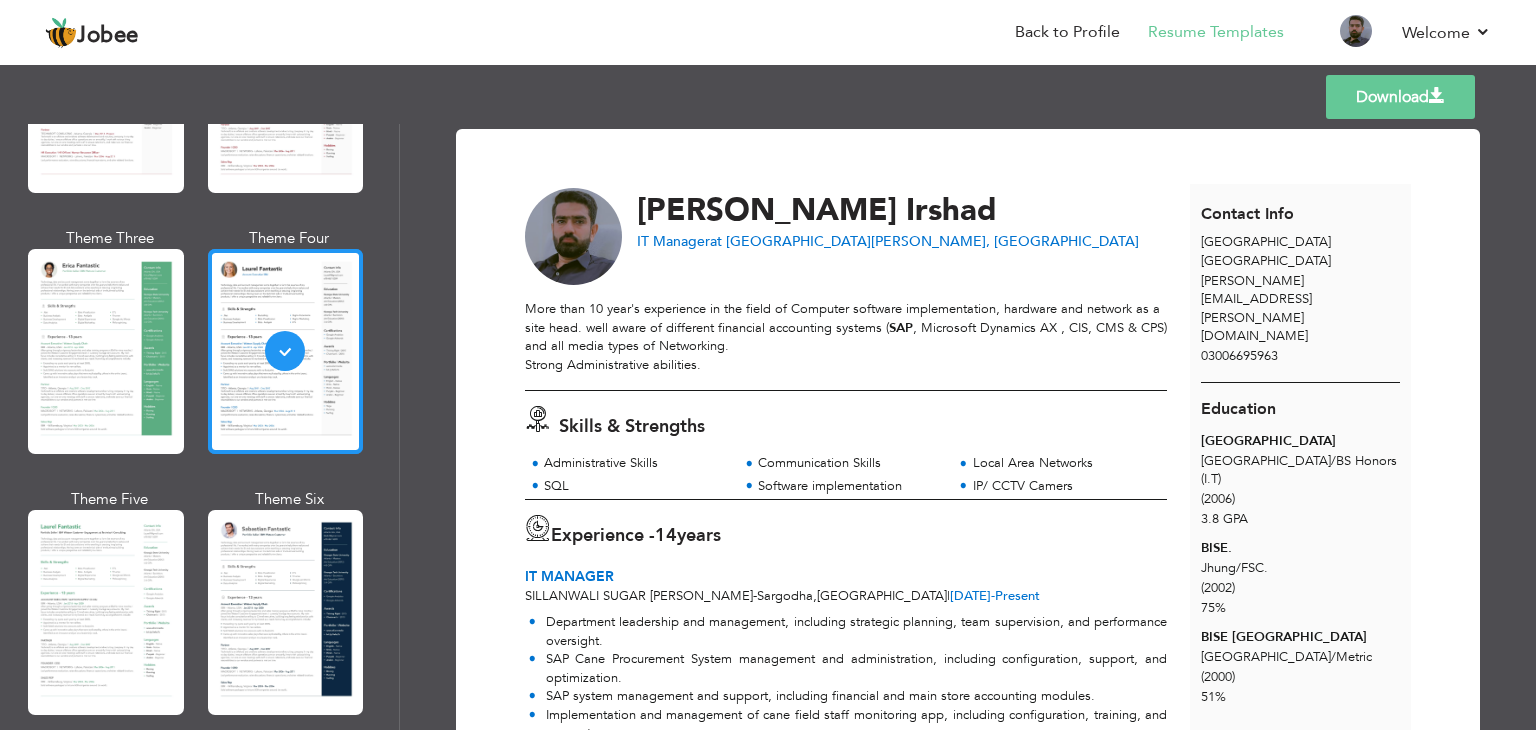 scroll, scrollTop: 400, scrollLeft: 0, axis: vertical 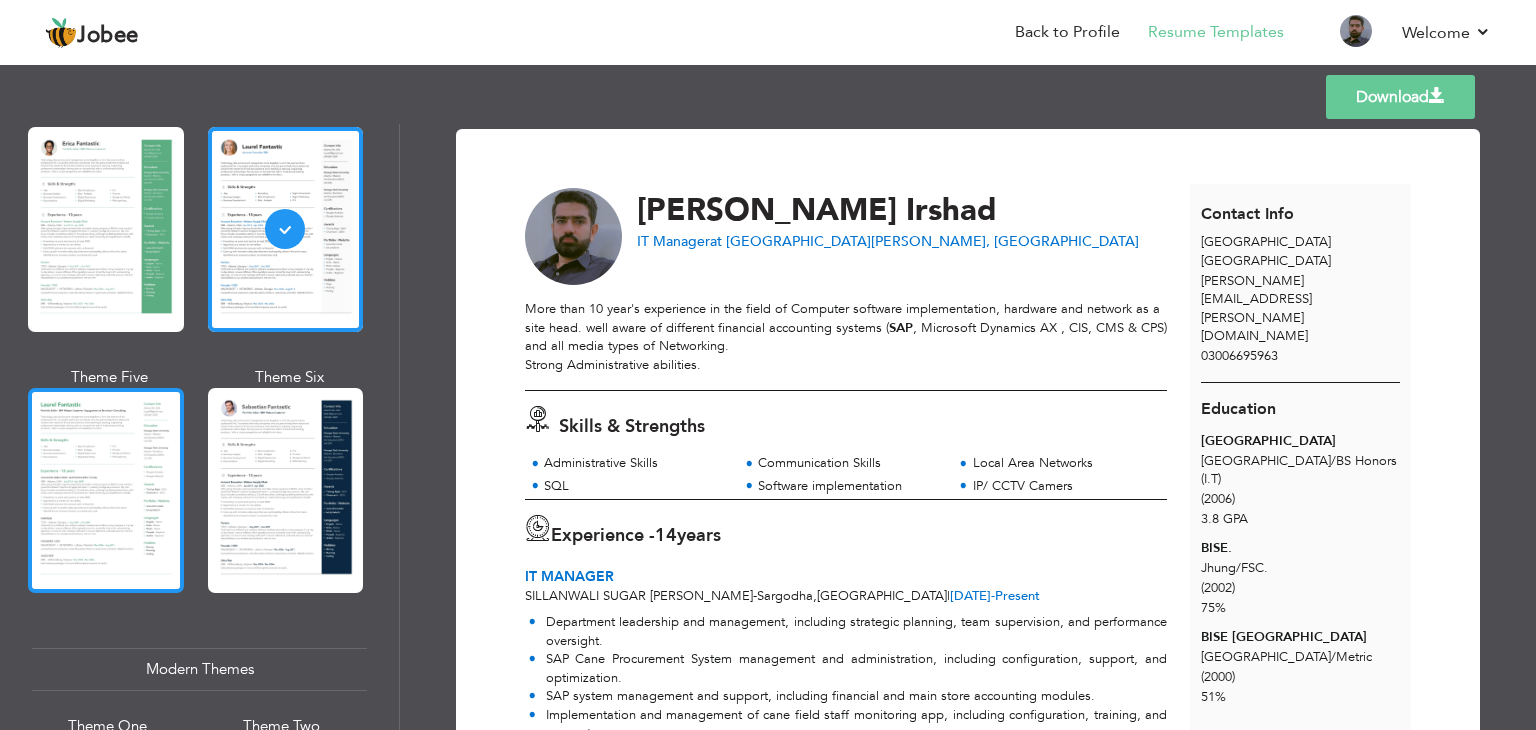 click at bounding box center (106, 490) 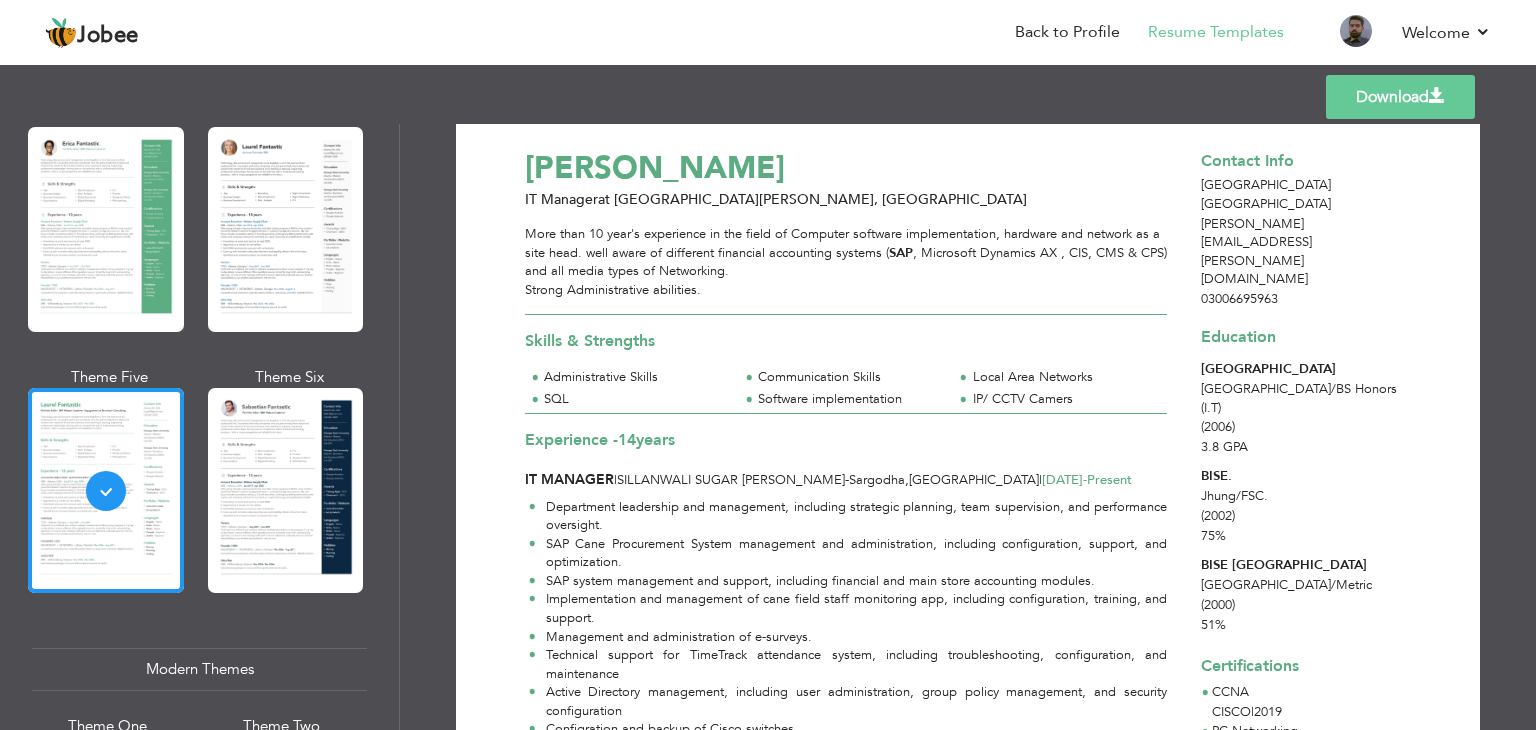 scroll, scrollTop: 0, scrollLeft: 0, axis: both 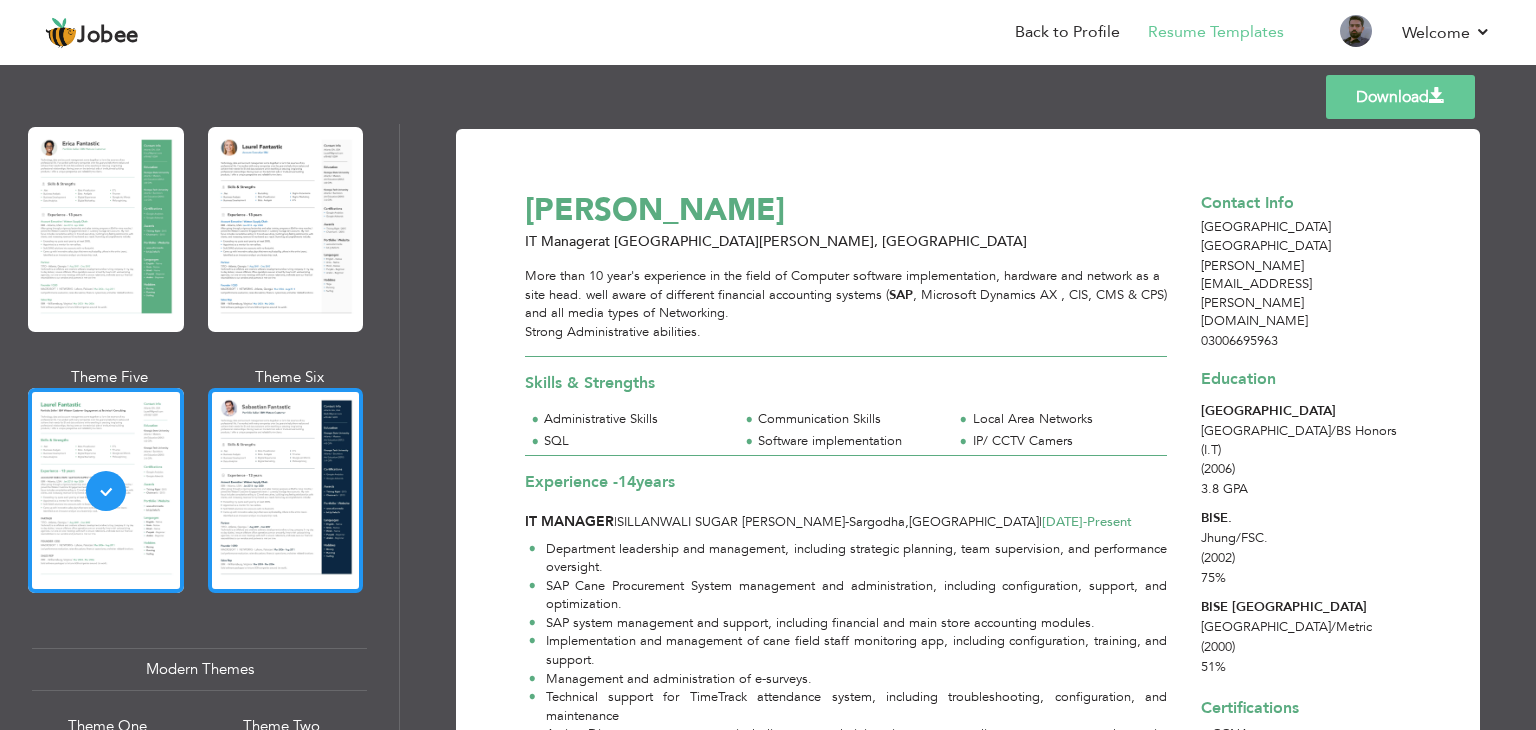 click at bounding box center [286, 490] 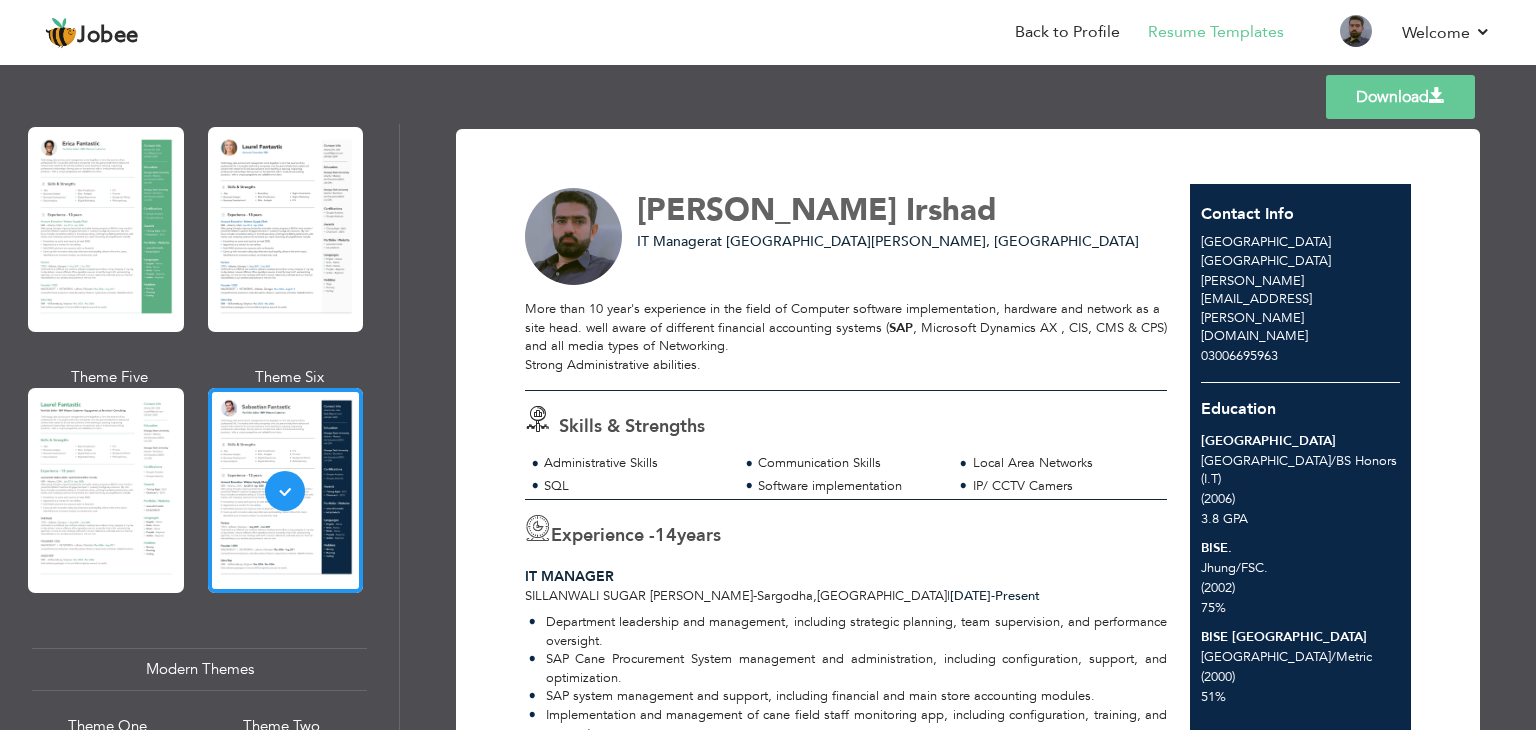 scroll, scrollTop: 100, scrollLeft: 0, axis: vertical 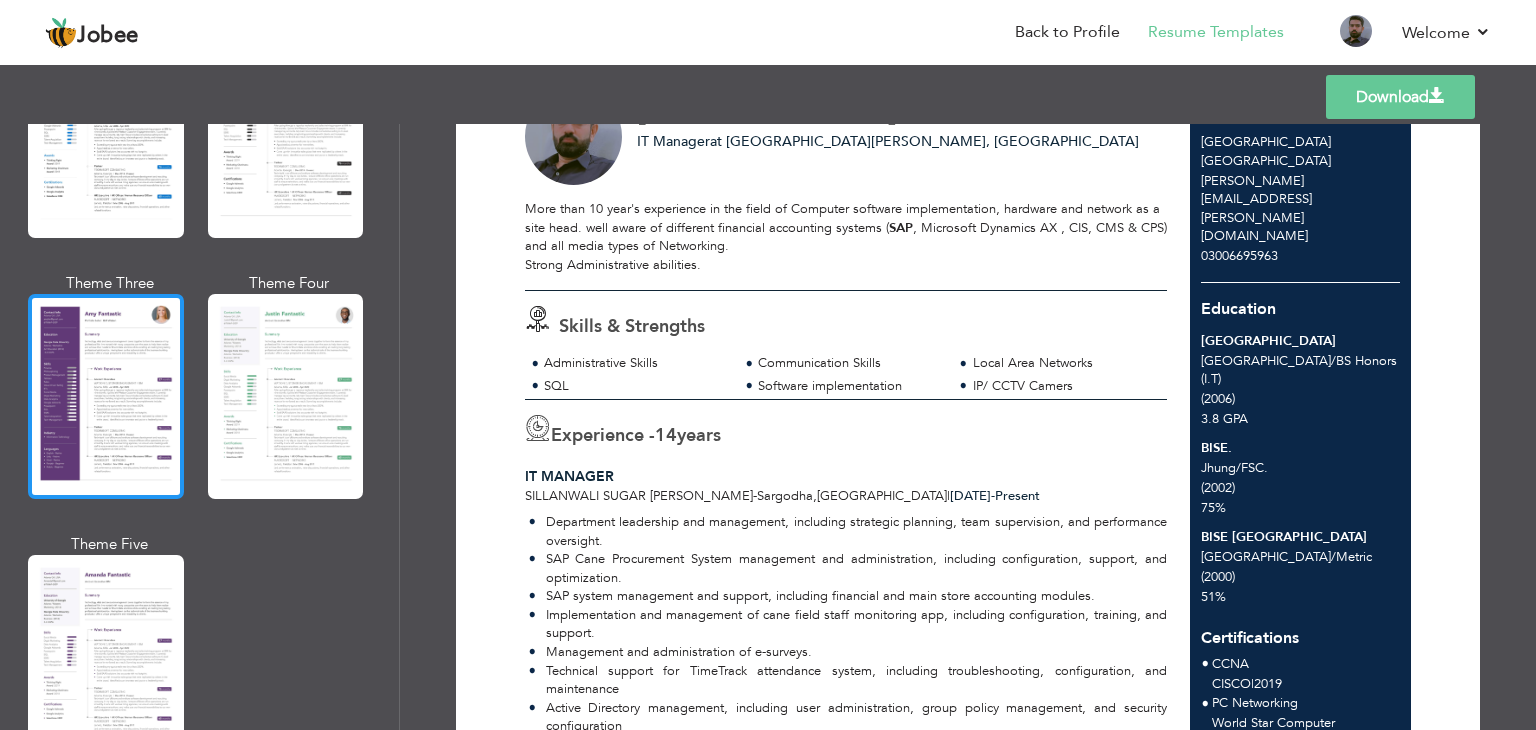 click at bounding box center (106, 396) 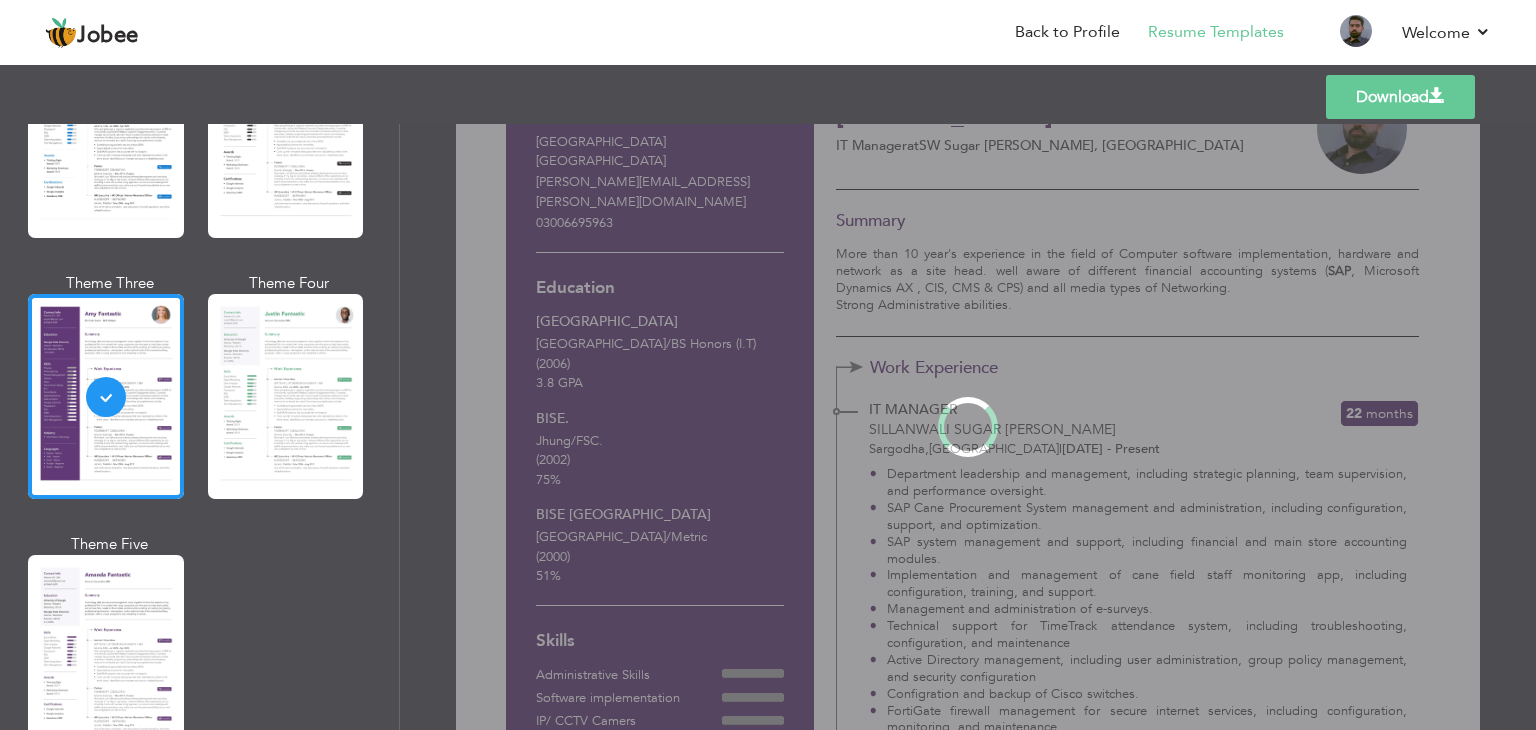 scroll, scrollTop: 0, scrollLeft: 0, axis: both 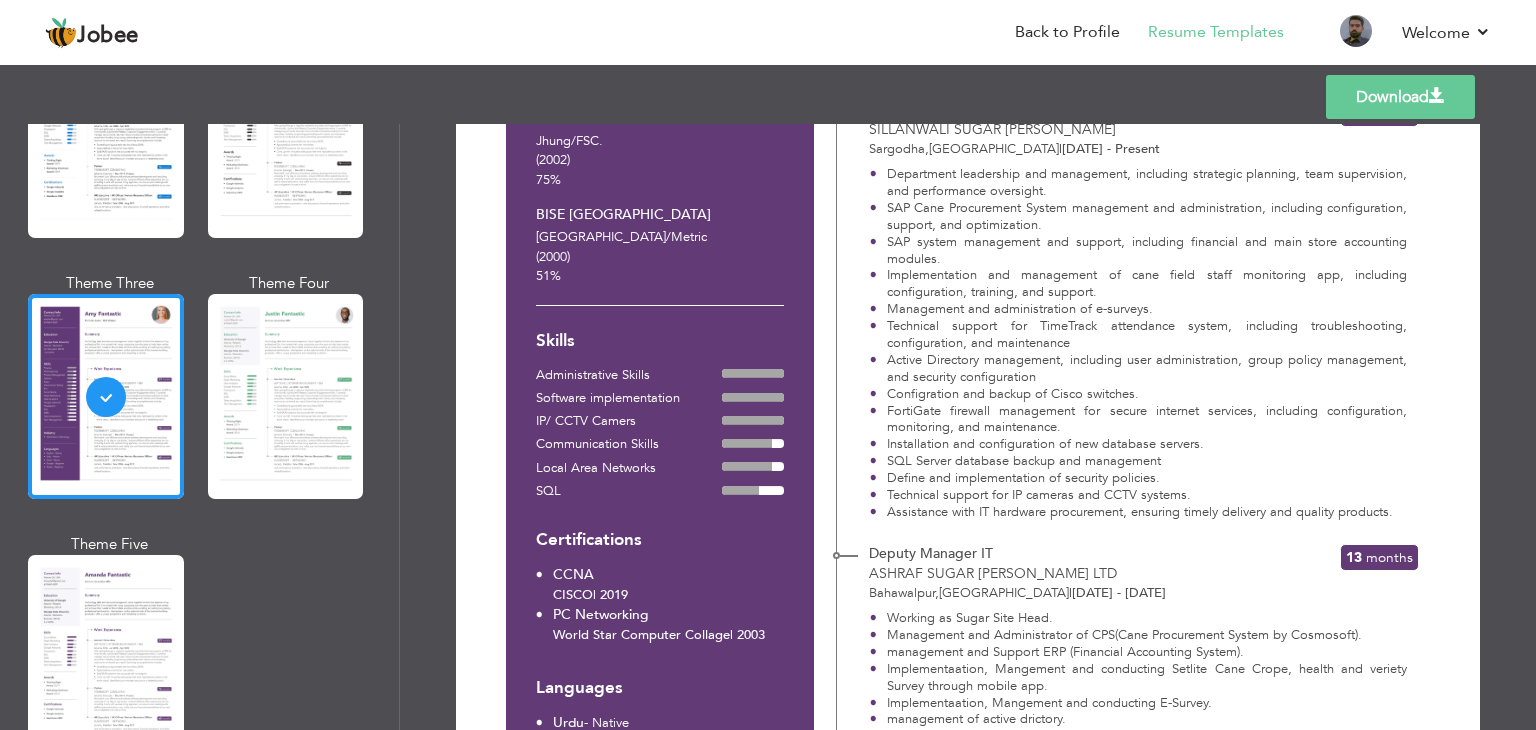 click at bounding box center (106, 657) 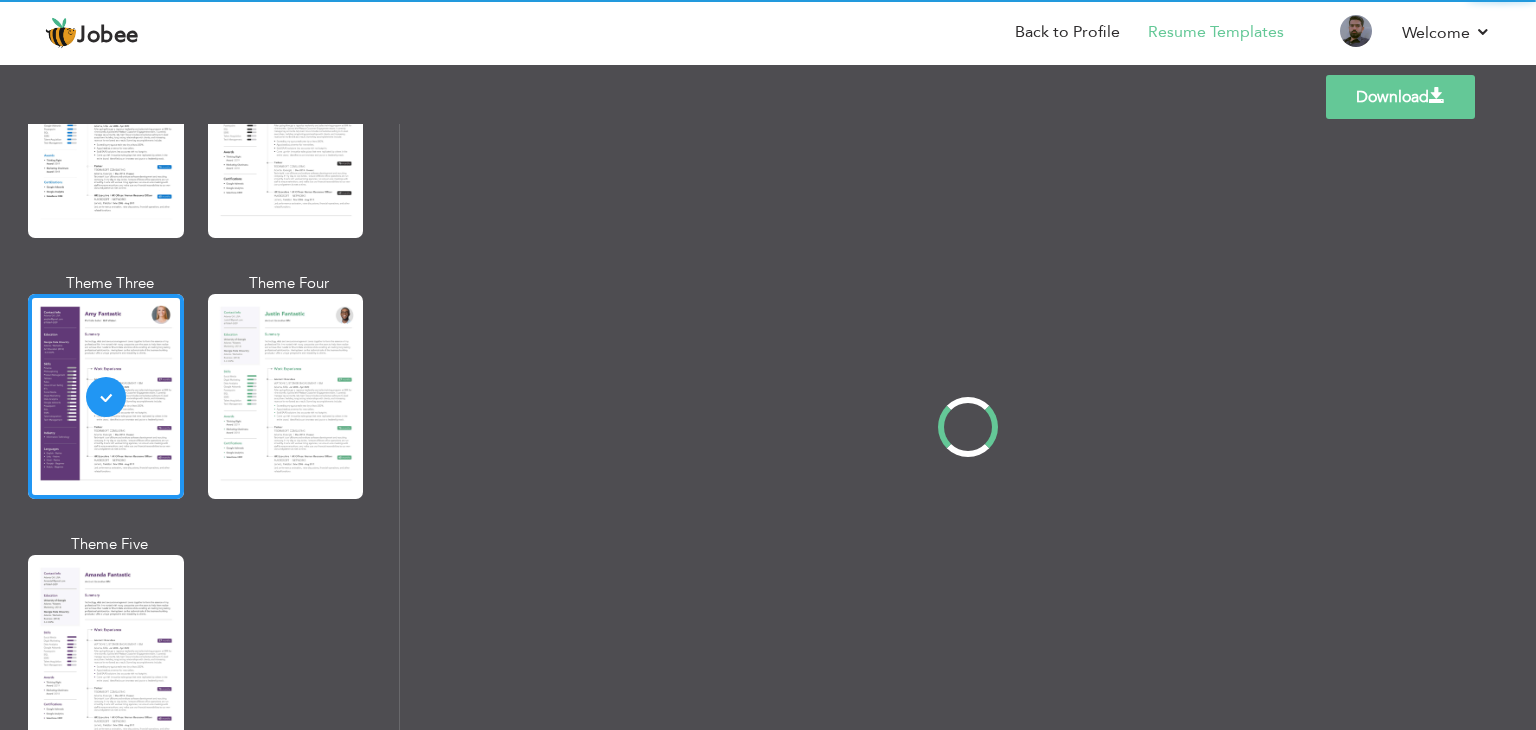 scroll, scrollTop: 0, scrollLeft: 0, axis: both 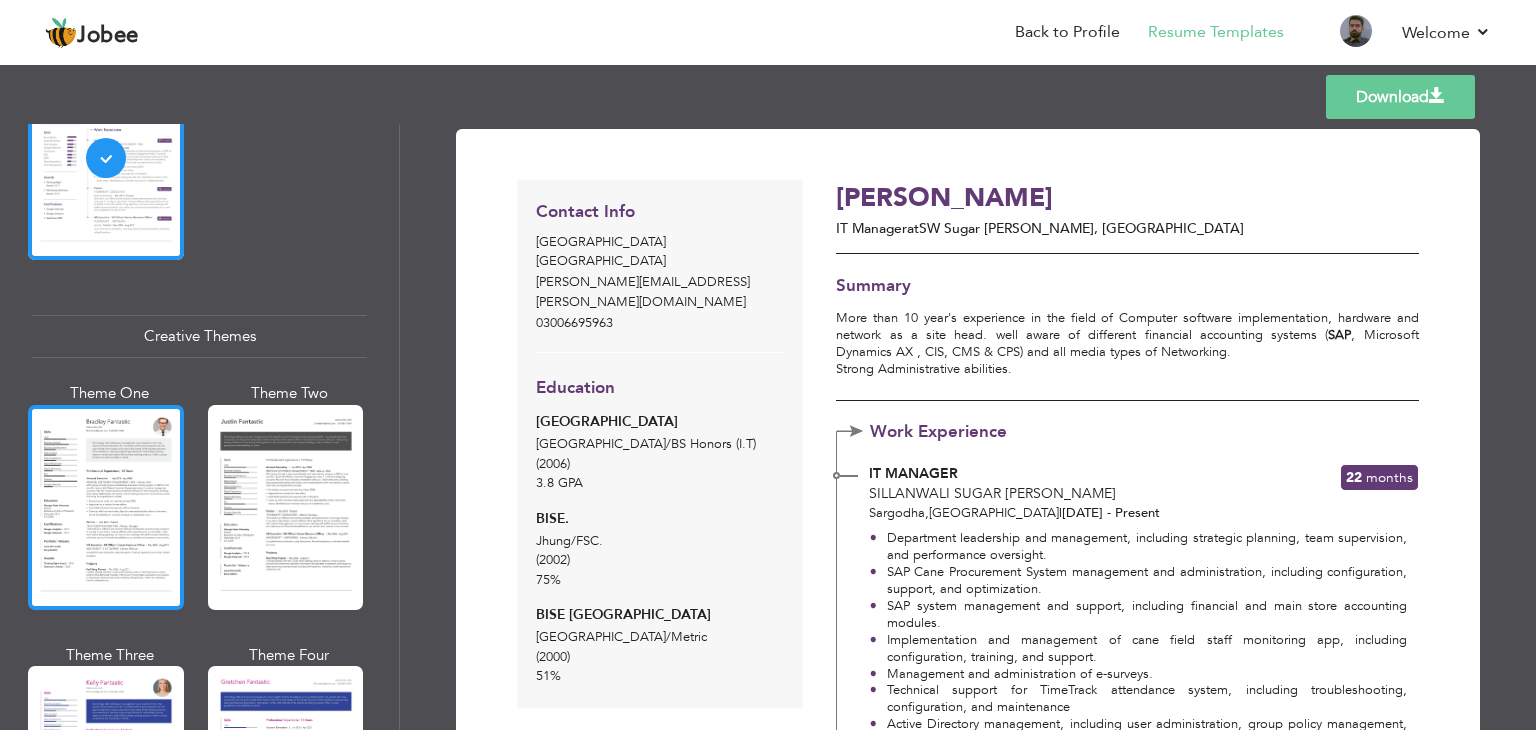 click at bounding box center (106, 507) 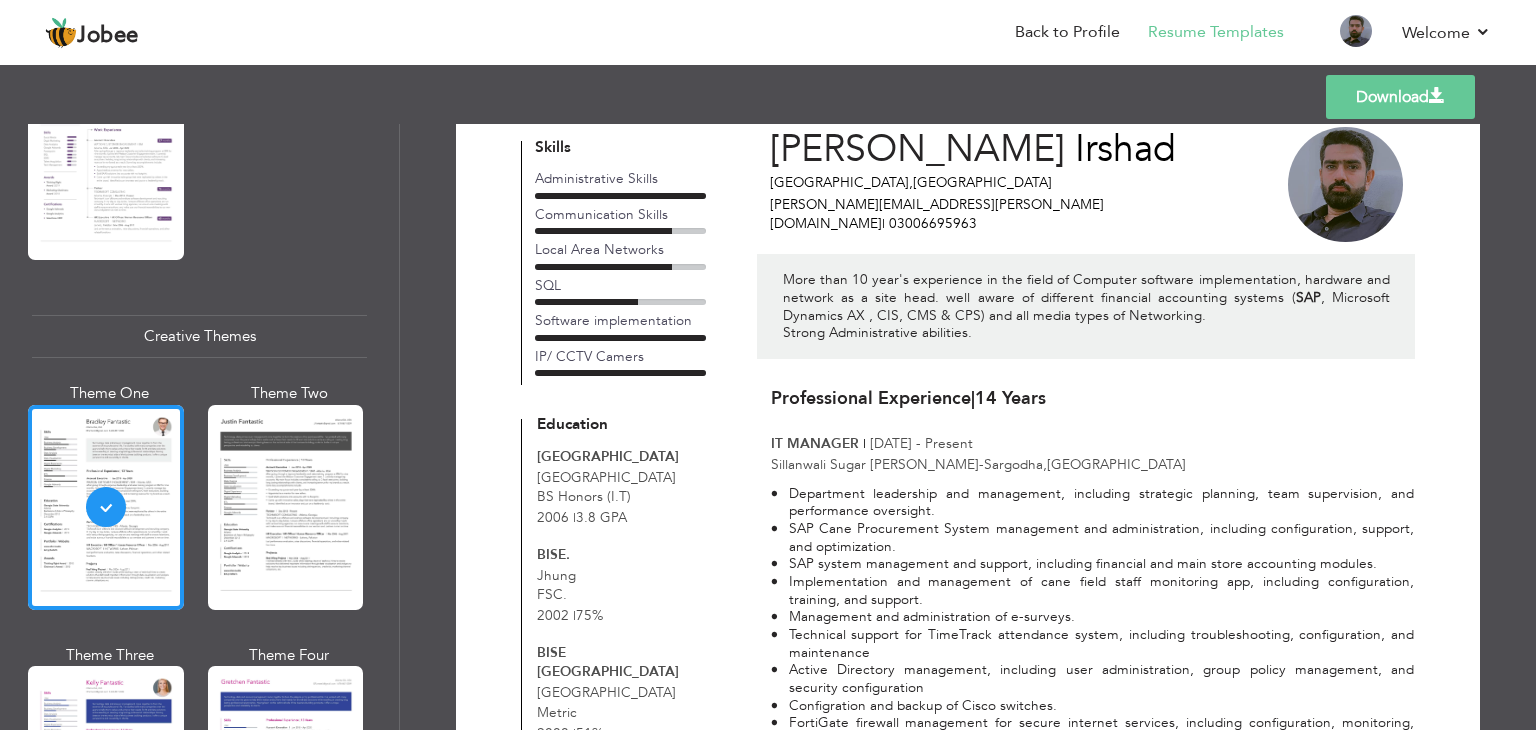scroll, scrollTop: 0, scrollLeft: 0, axis: both 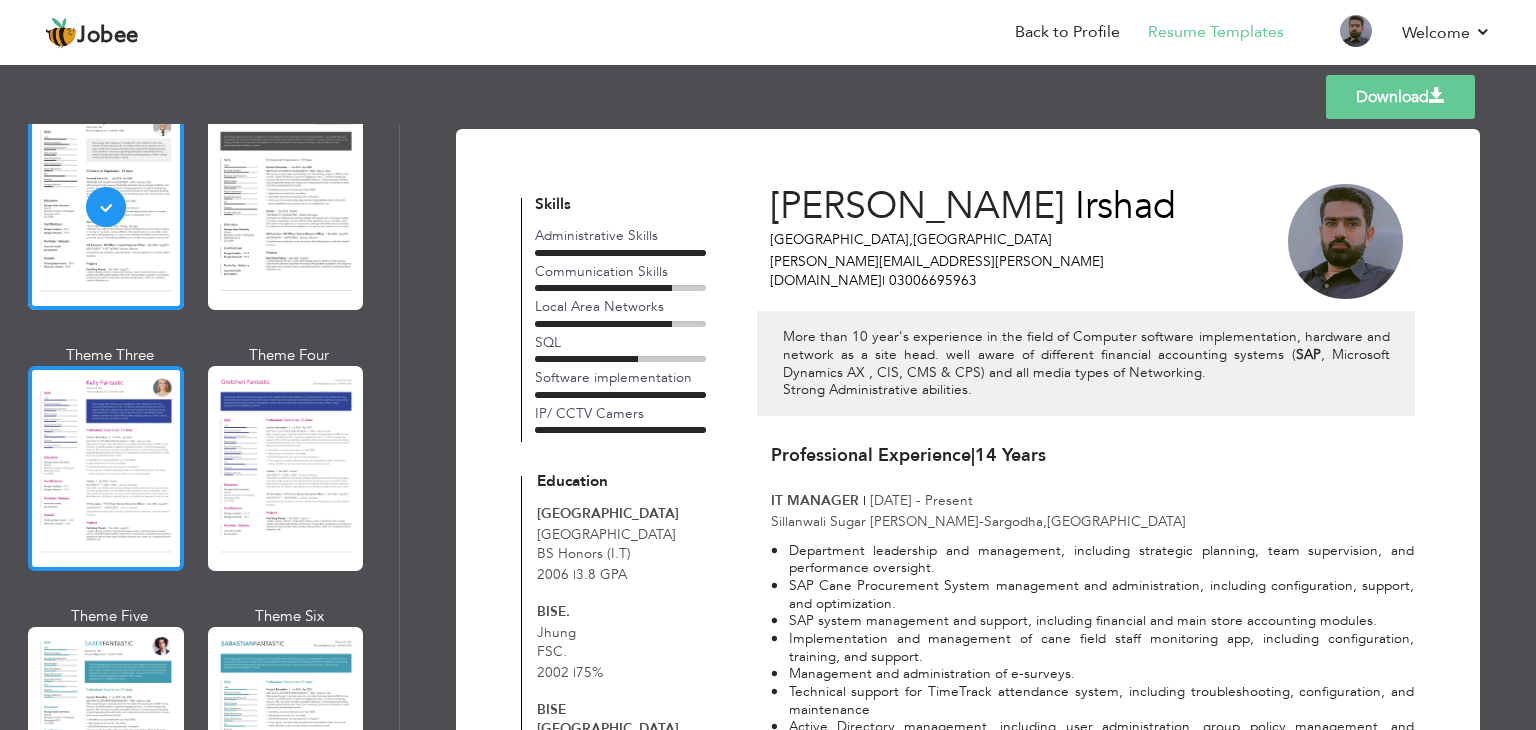click at bounding box center [106, 468] 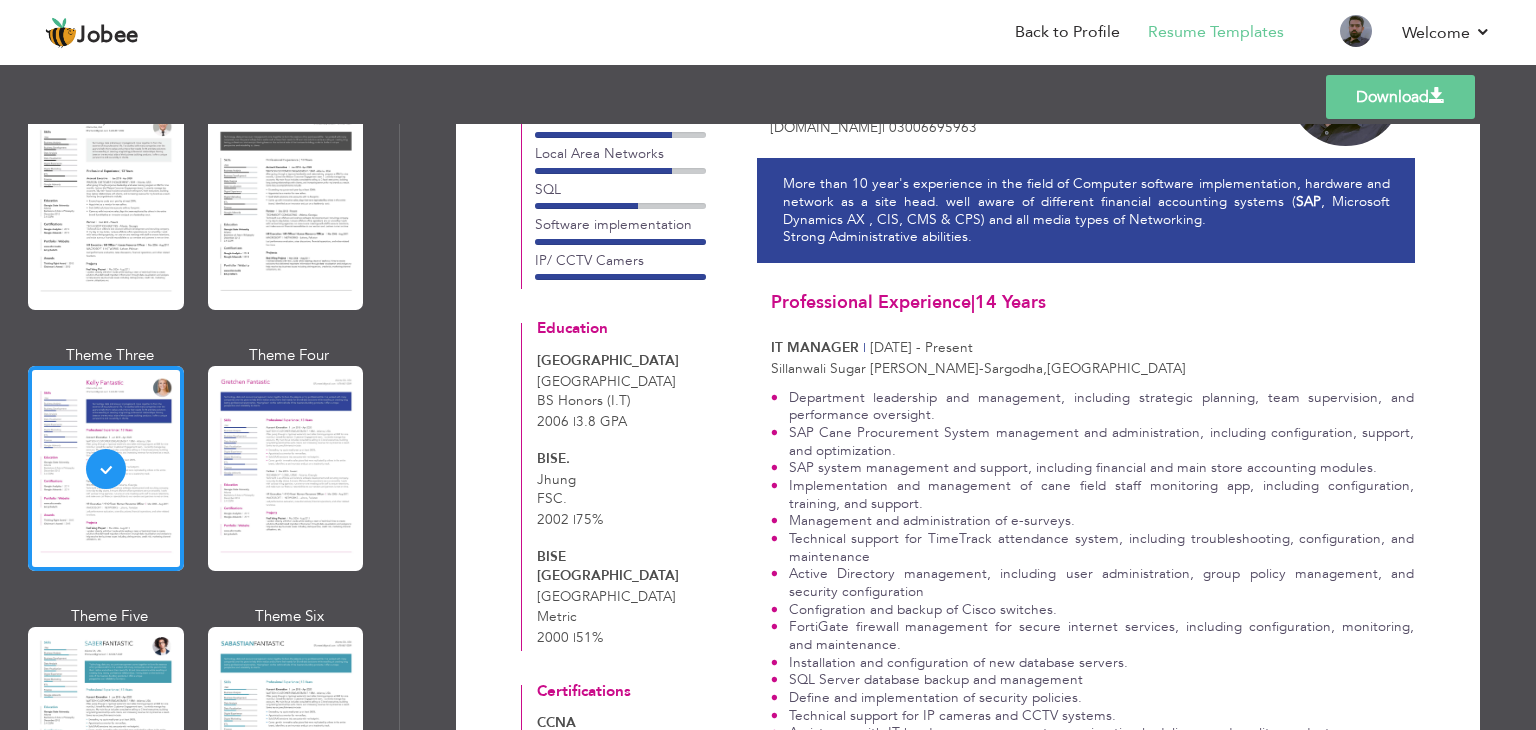 scroll, scrollTop: 0, scrollLeft: 0, axis: both 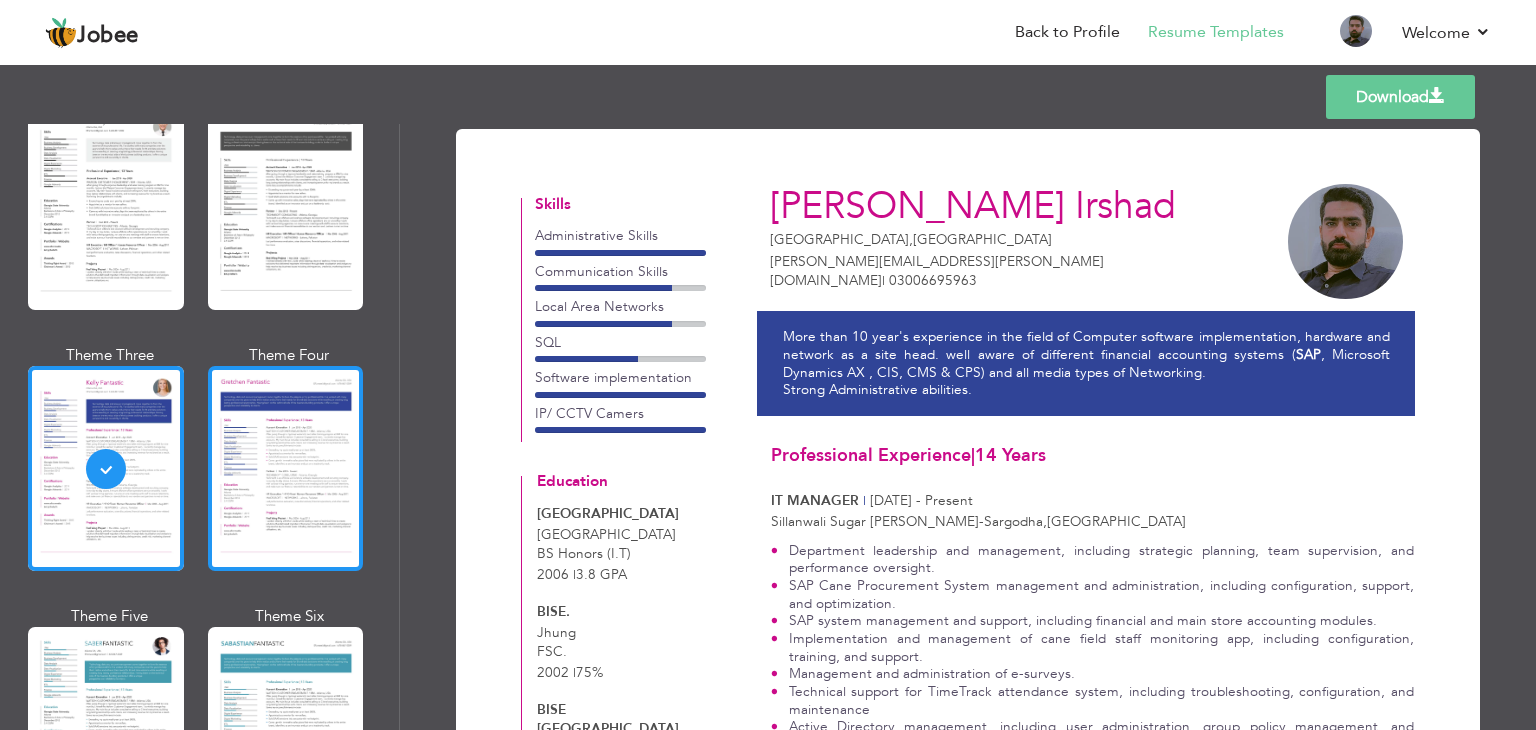 click at bounding box center [286, 468] 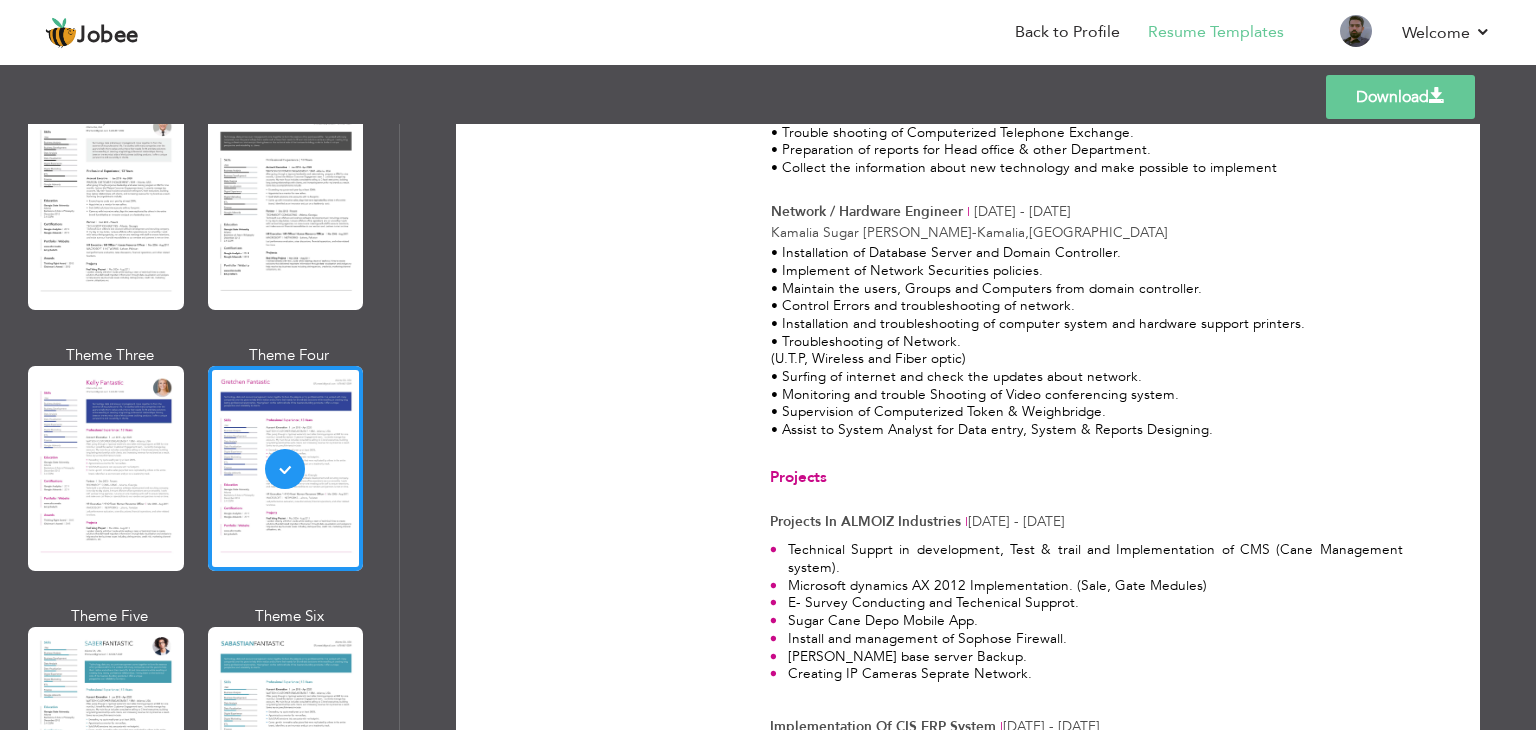 scroll, scrollTop: 2078, scrollLeft: 0, axis: vertical 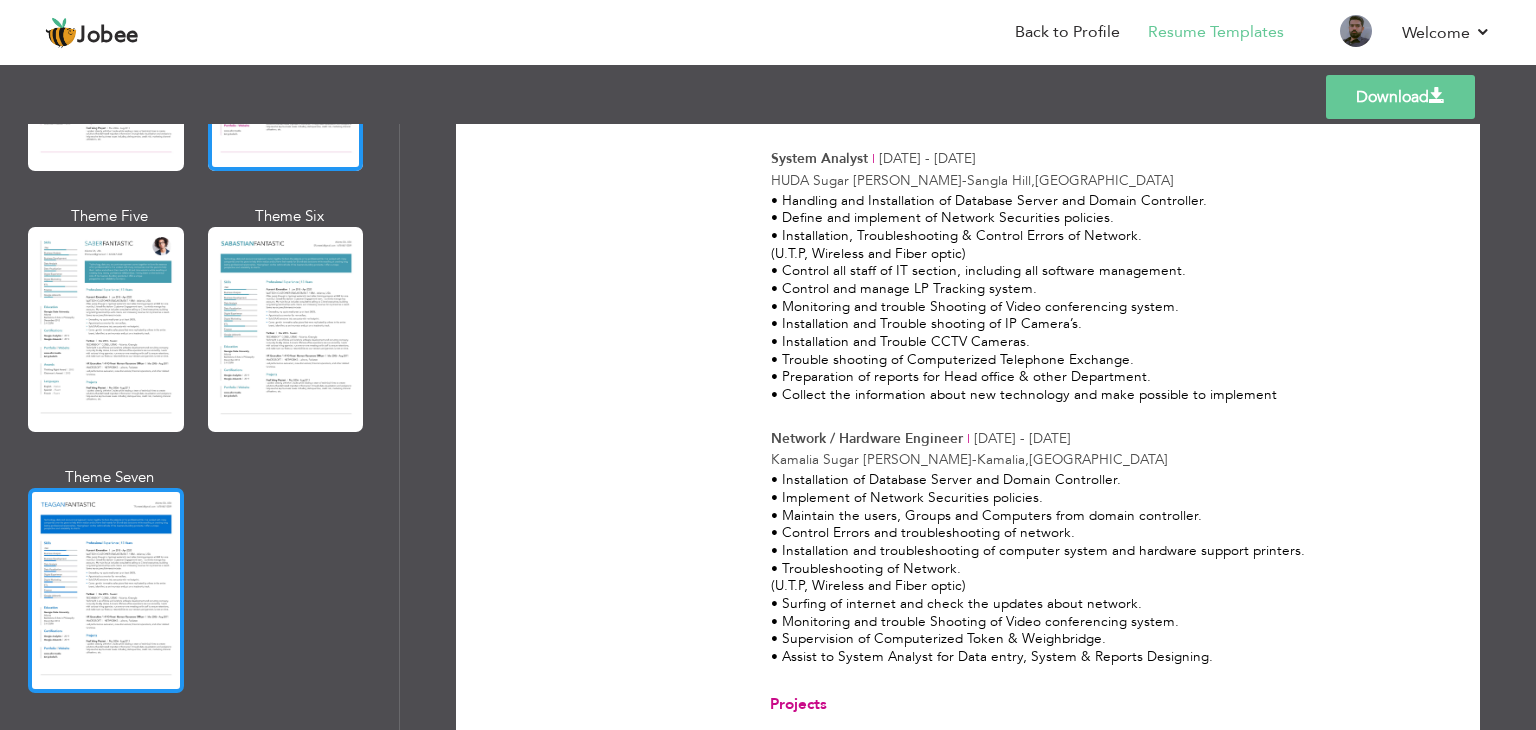 click at bounding box center [106, 590] 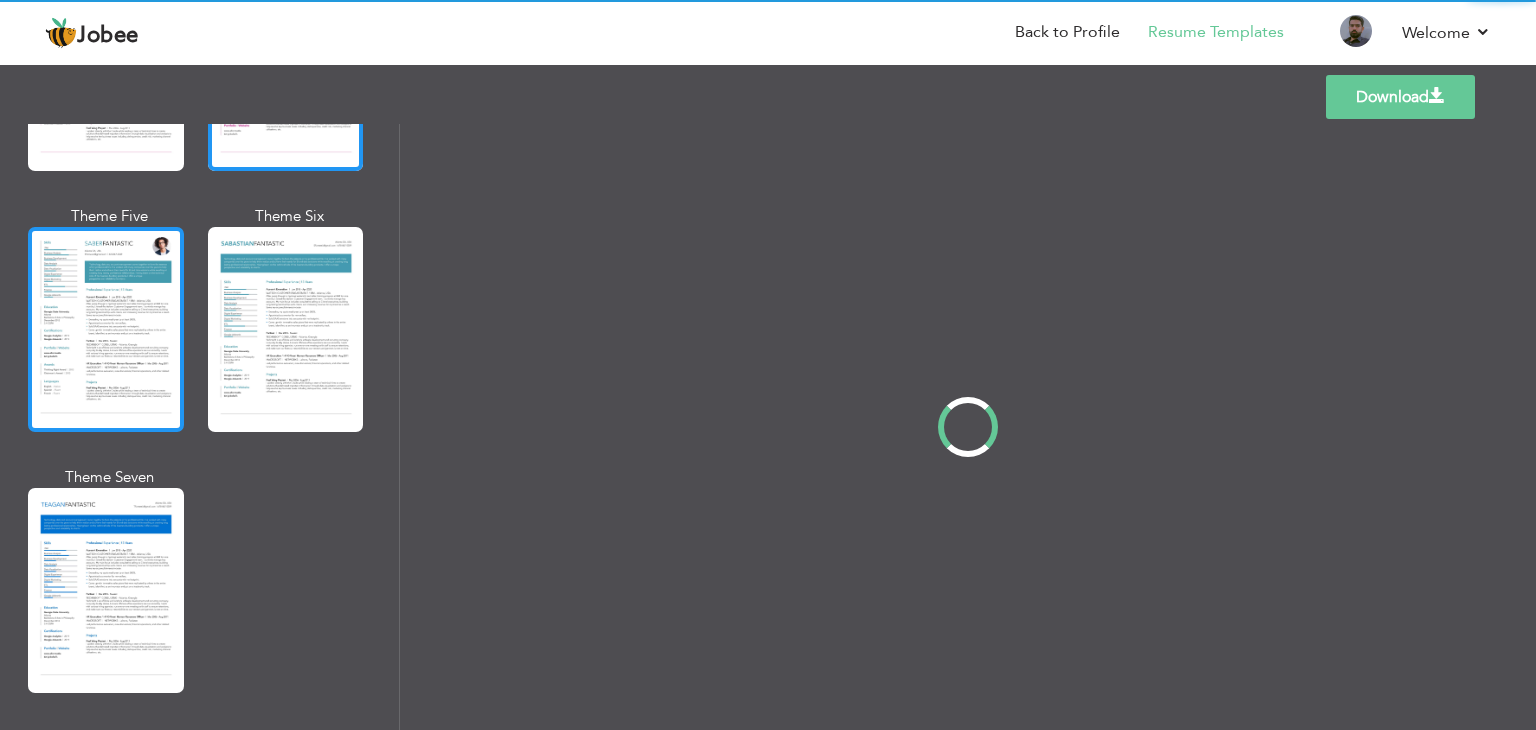 scroll, scrollTop: 0, scrollLeft: 0, axis: both 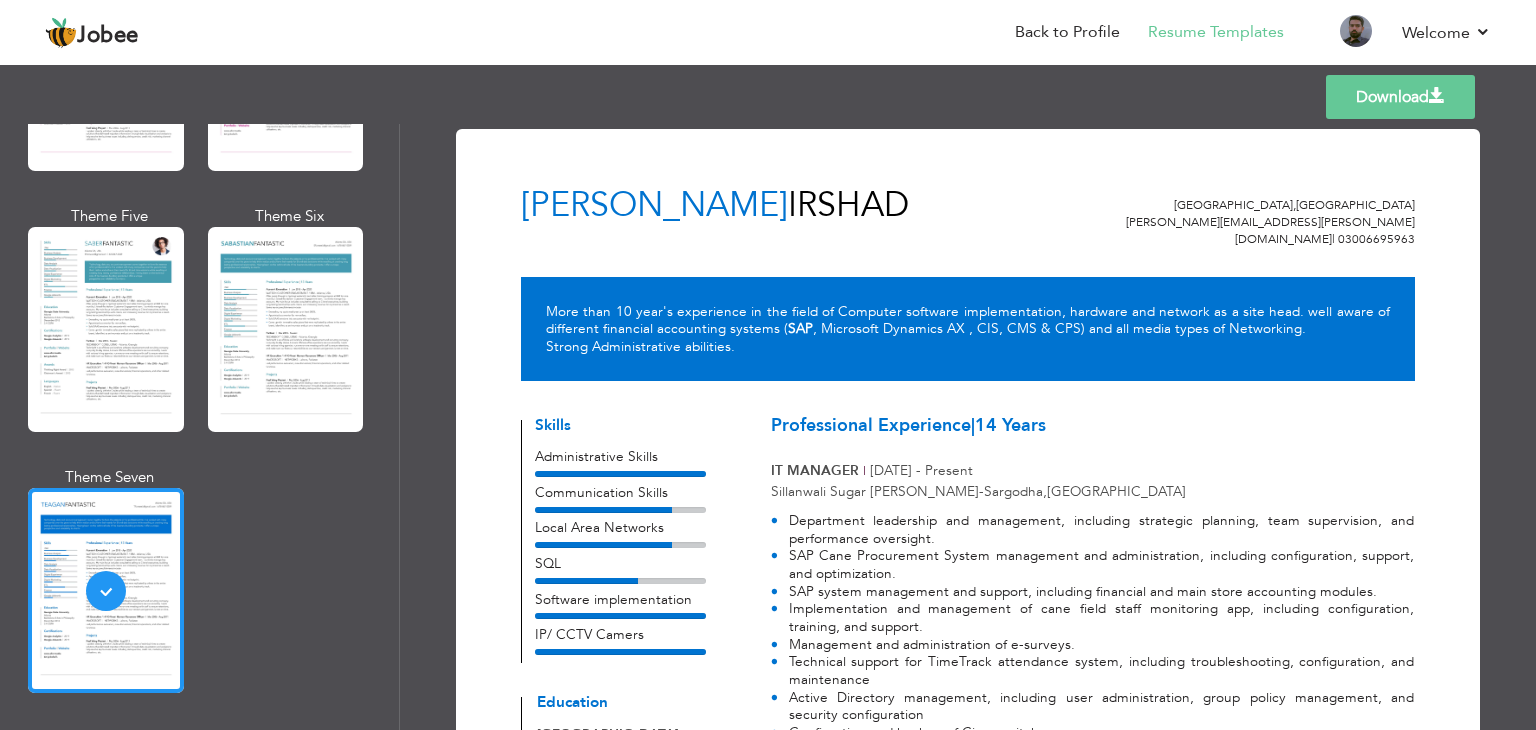 drag, startPoint x: 102, startPoint y: 322, endPoint x: 123, endPoint y: 321, distance: 21.023796 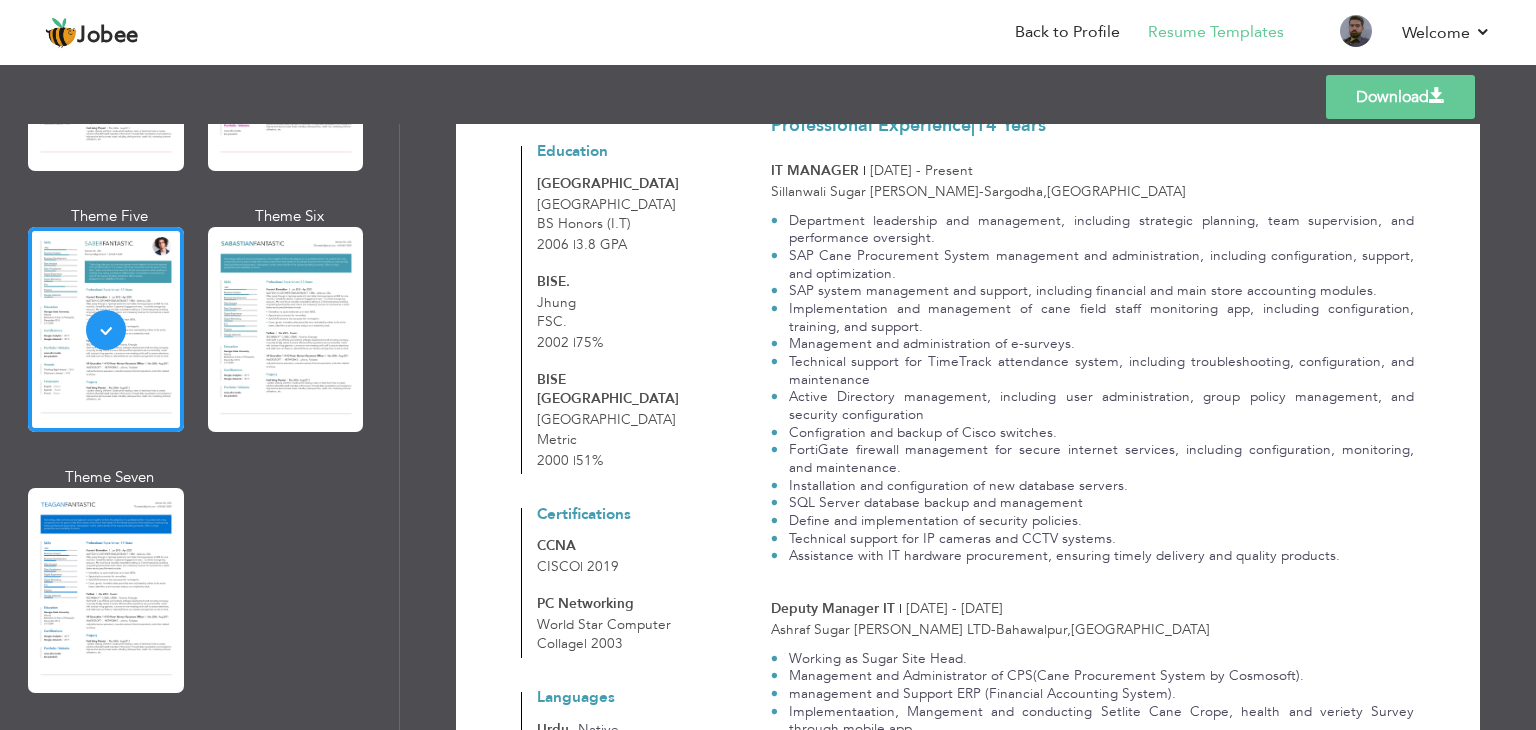 scroll, scrollTop: 0, scrollLeft: 0, axis: both 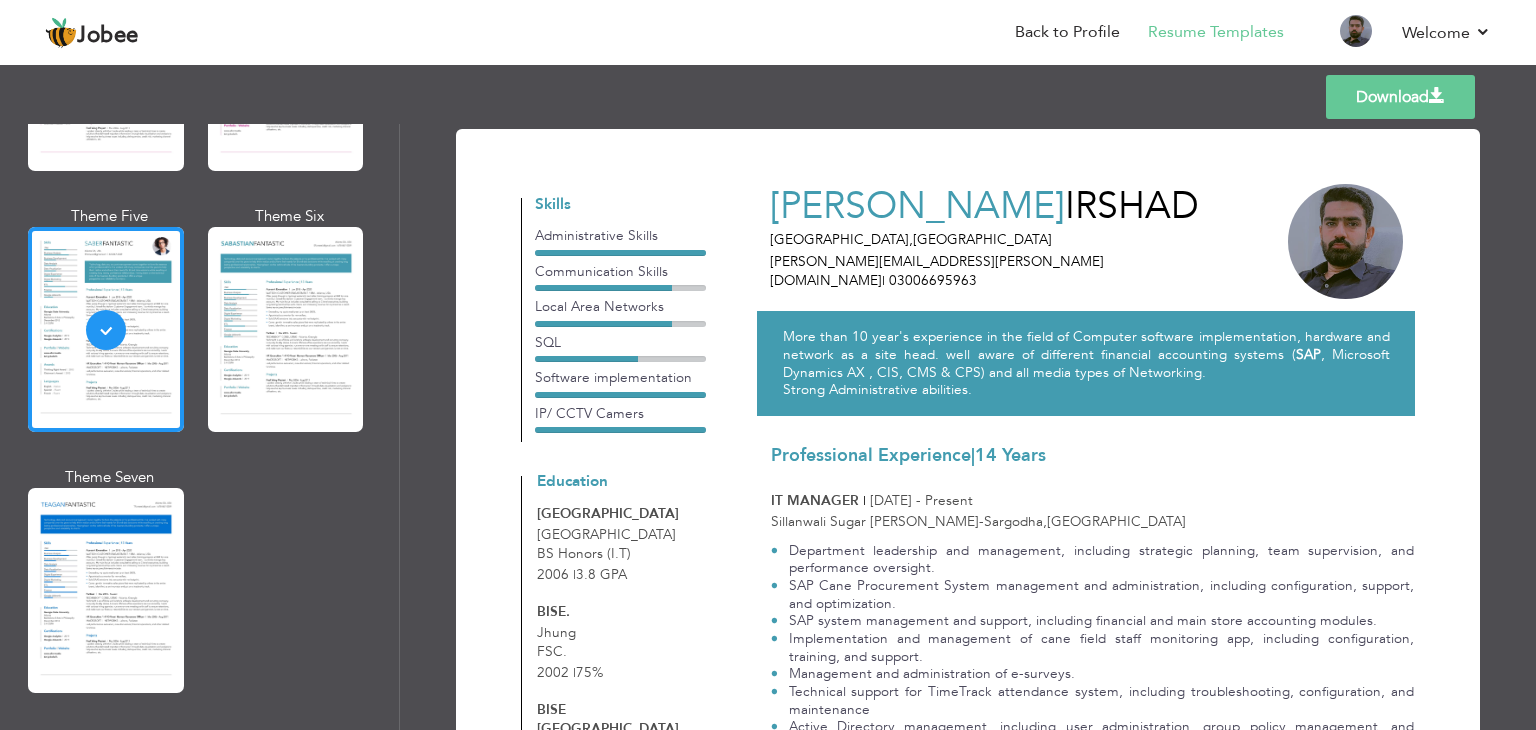 click on "Download" at bounding box center (1400, 97) 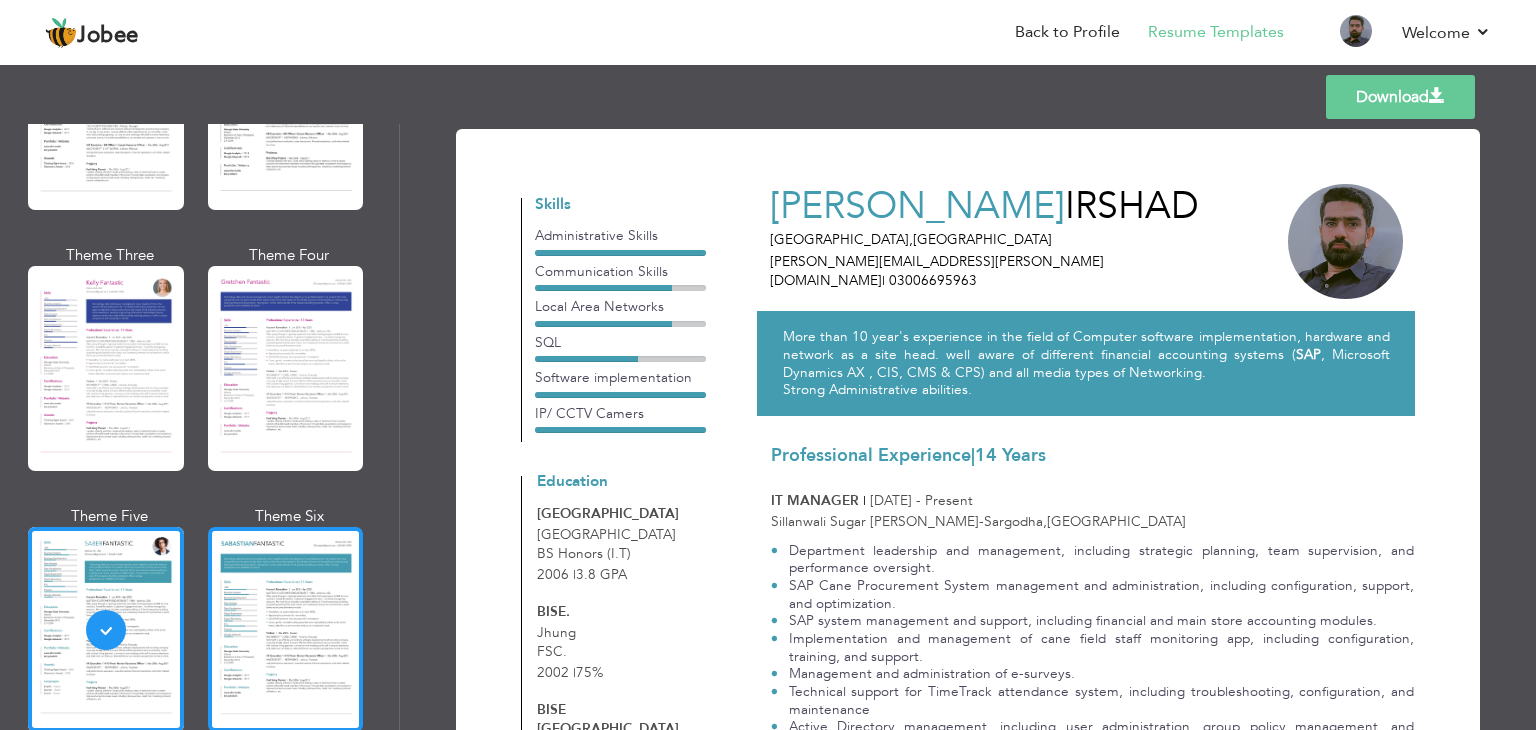 scroll, scrollTop: 2500, scrollLeft: 0, axis: vertical 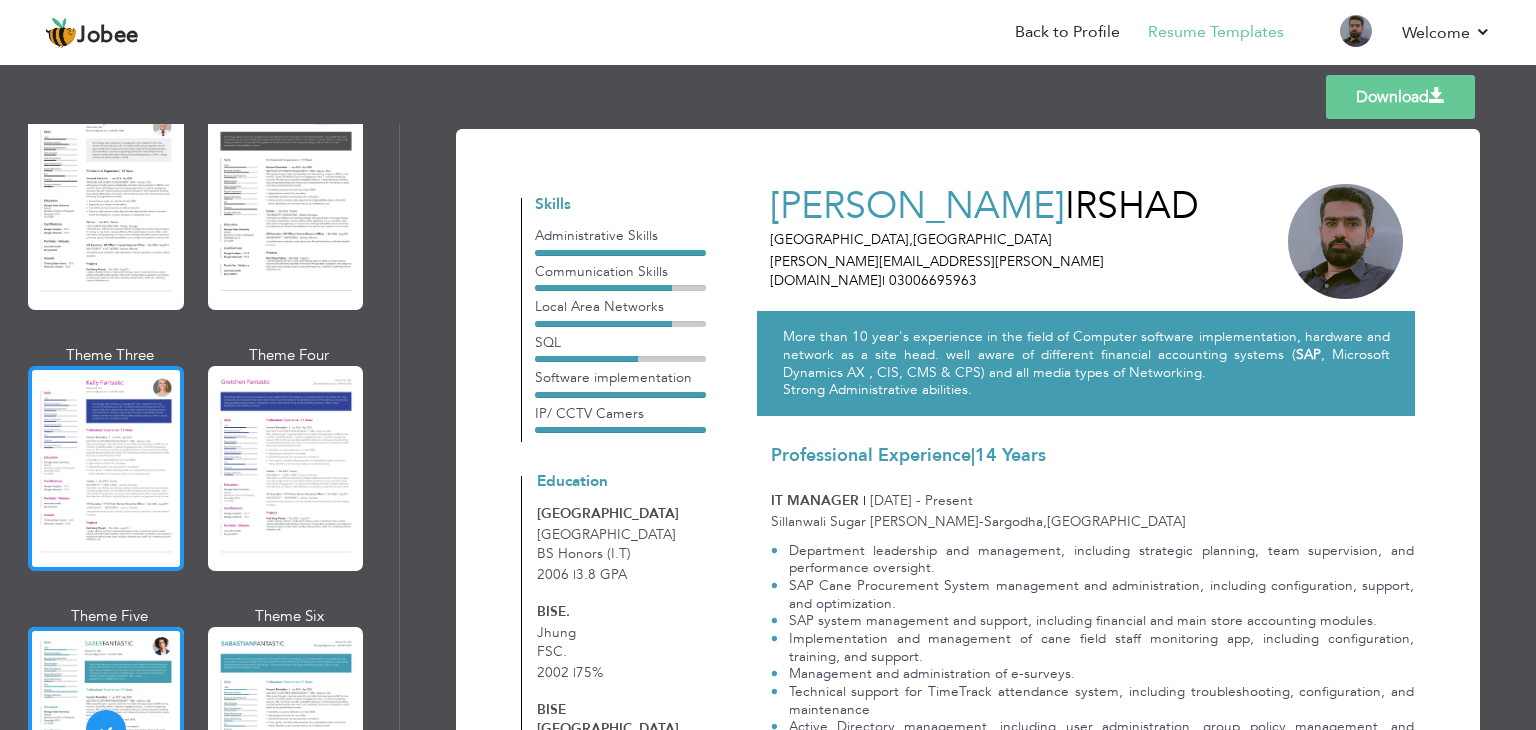 click at bounding box center (106, 468) 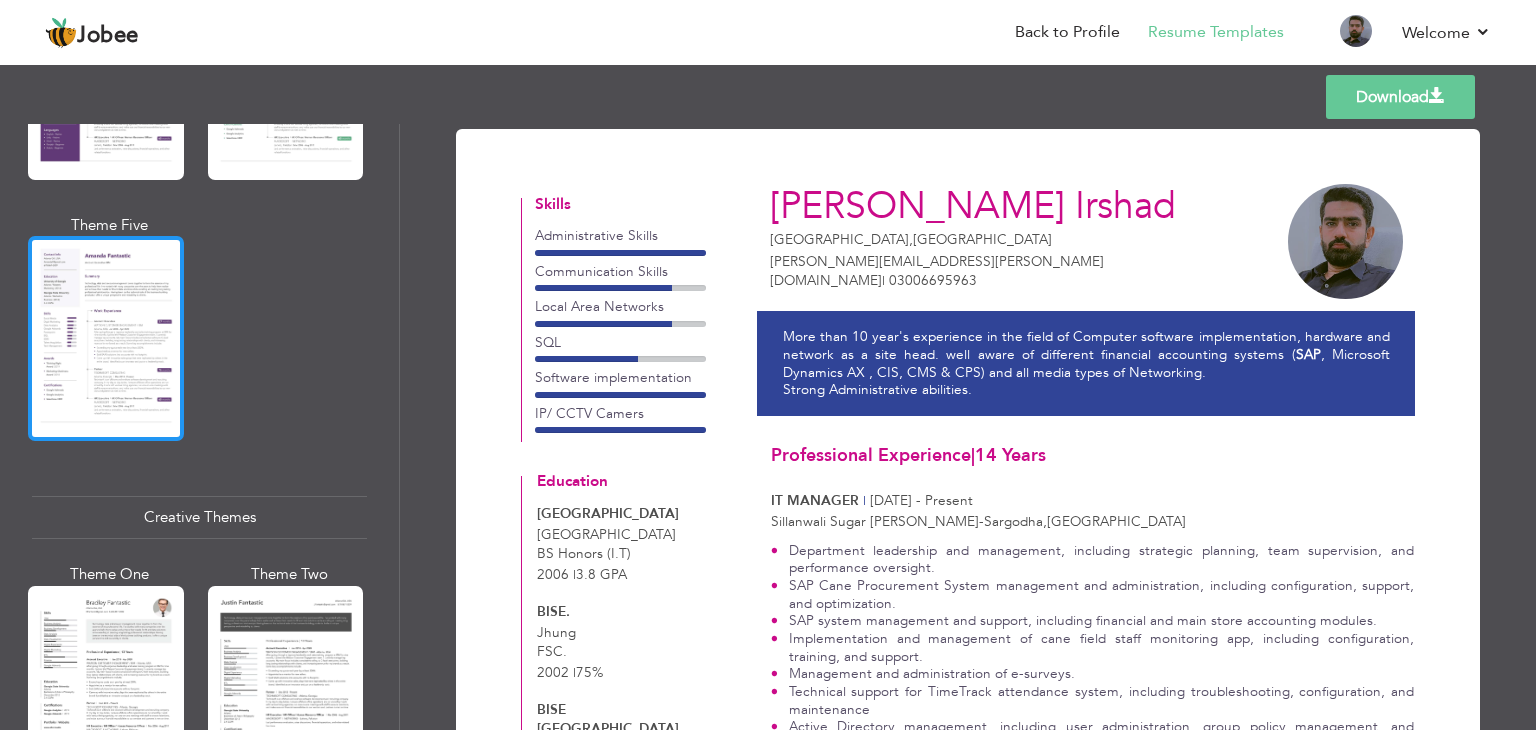 scroll, scrollTop: 2200, scrollLeft: 0, axis: vertical 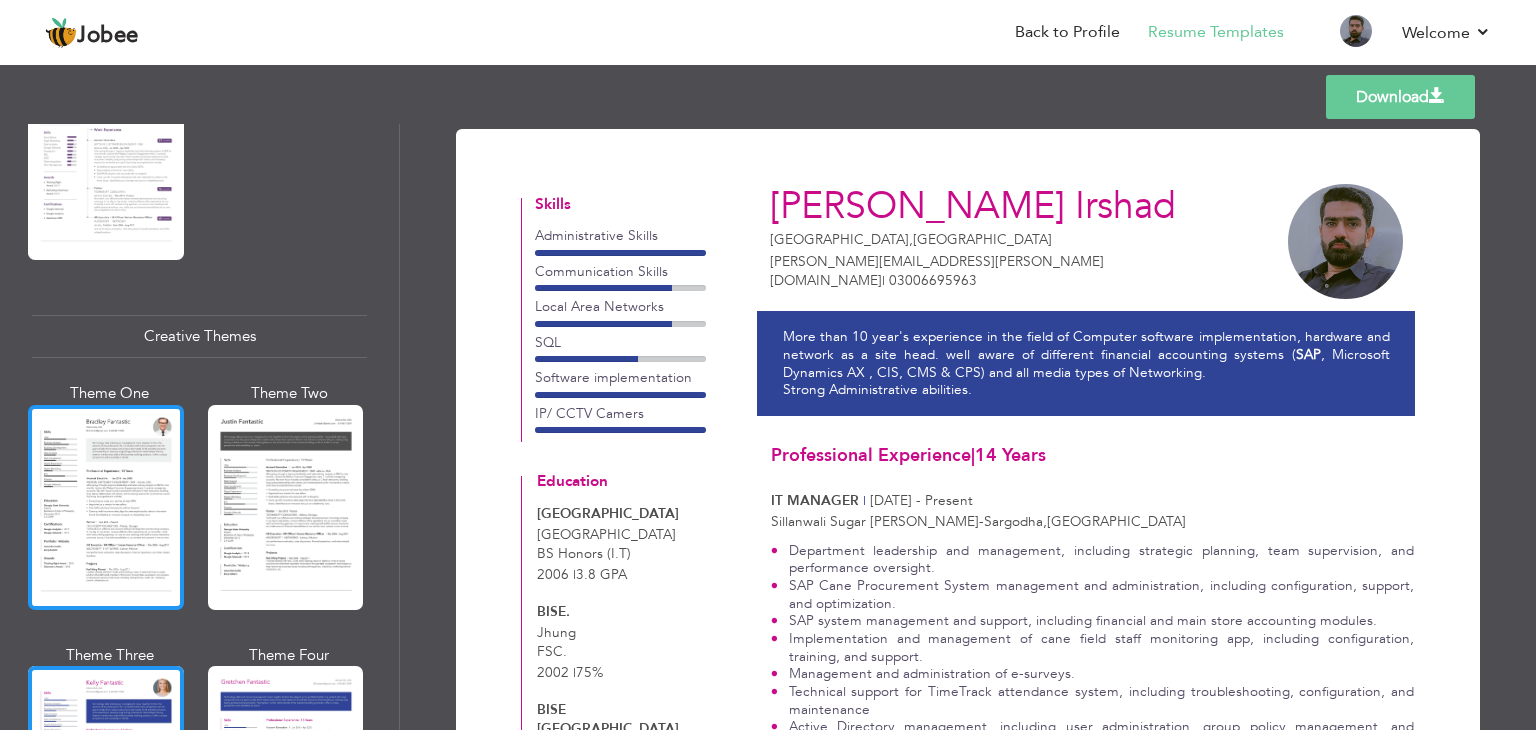 click at bounding box center [106, 507] 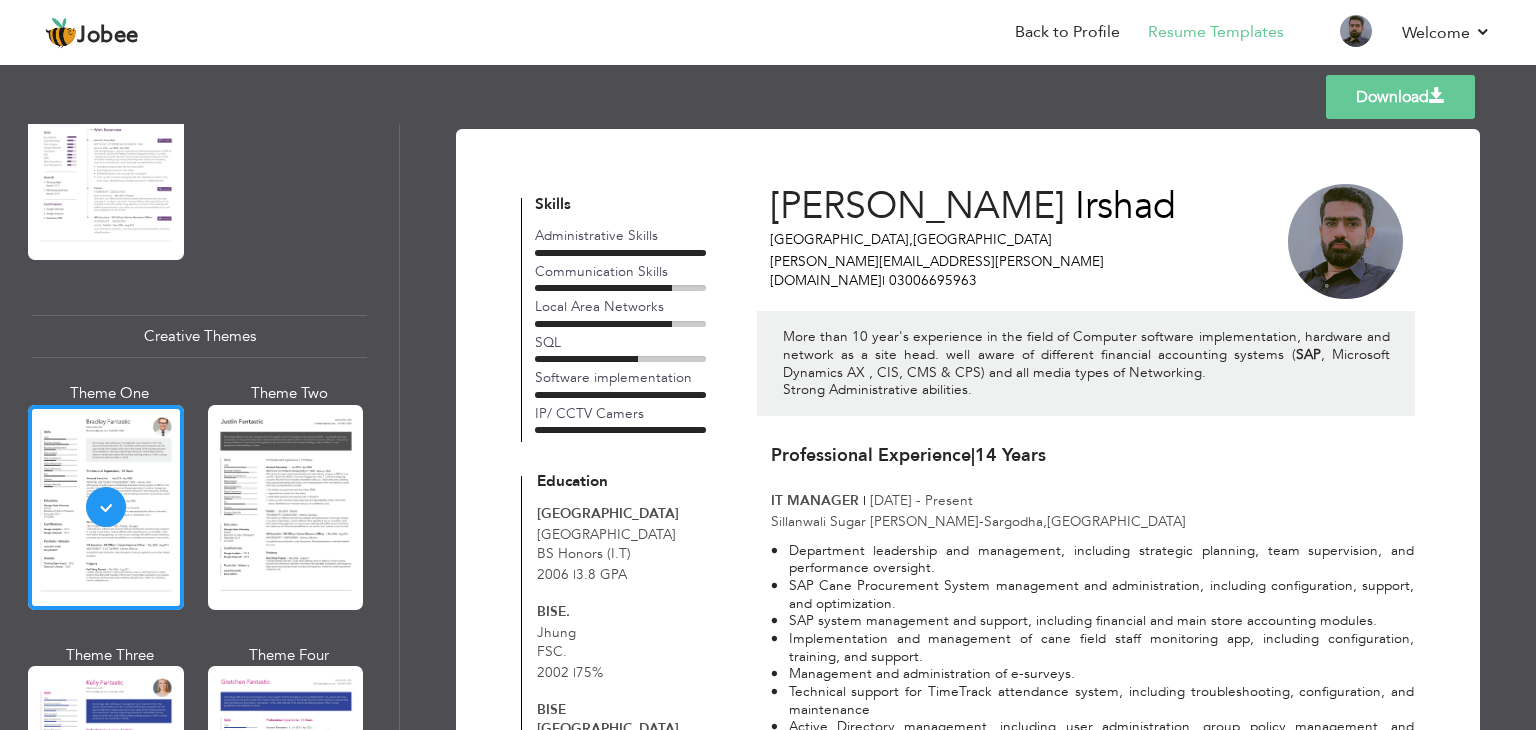 click on "Download" at bounding box center (1400, 97) 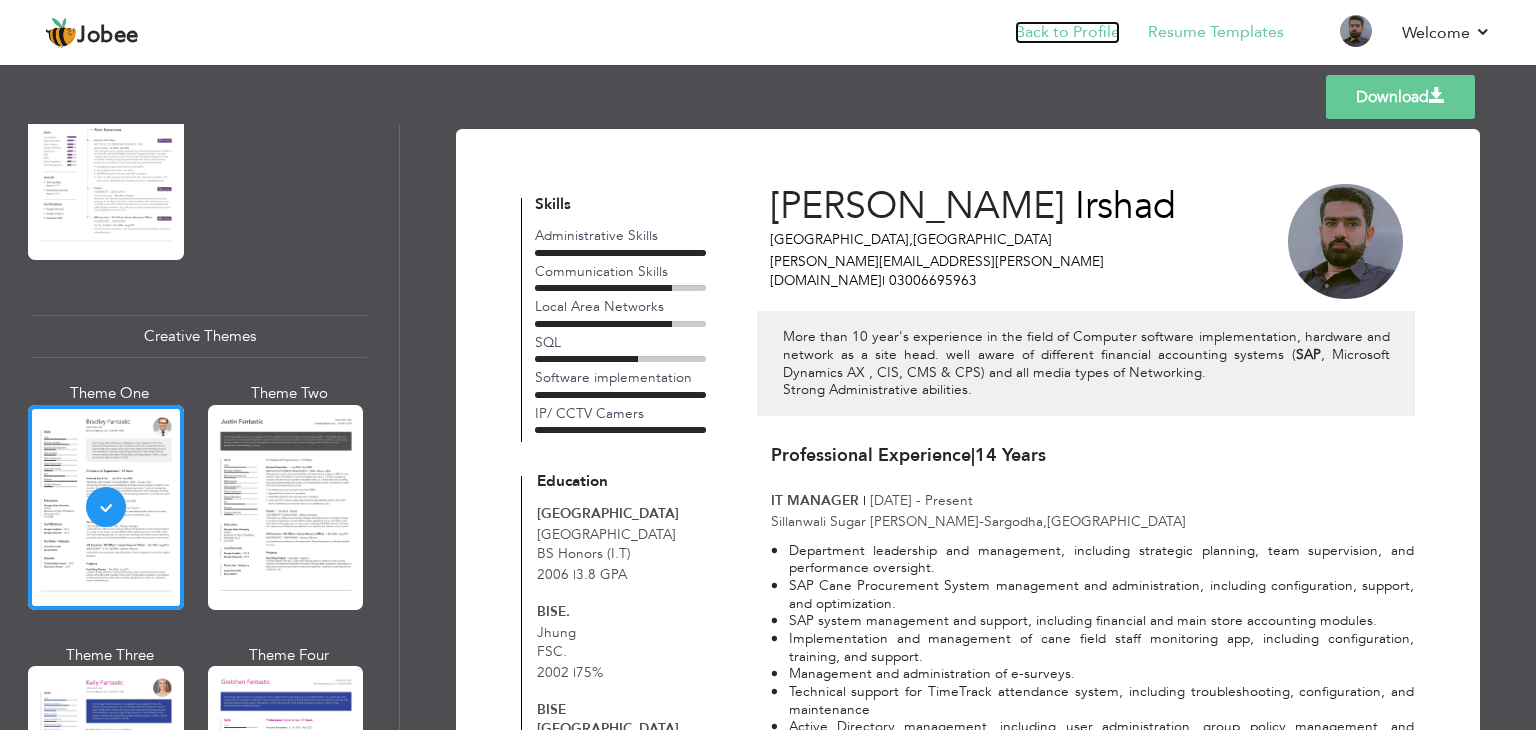 click on "Back to Profile" at bounding box center [1067, 32] 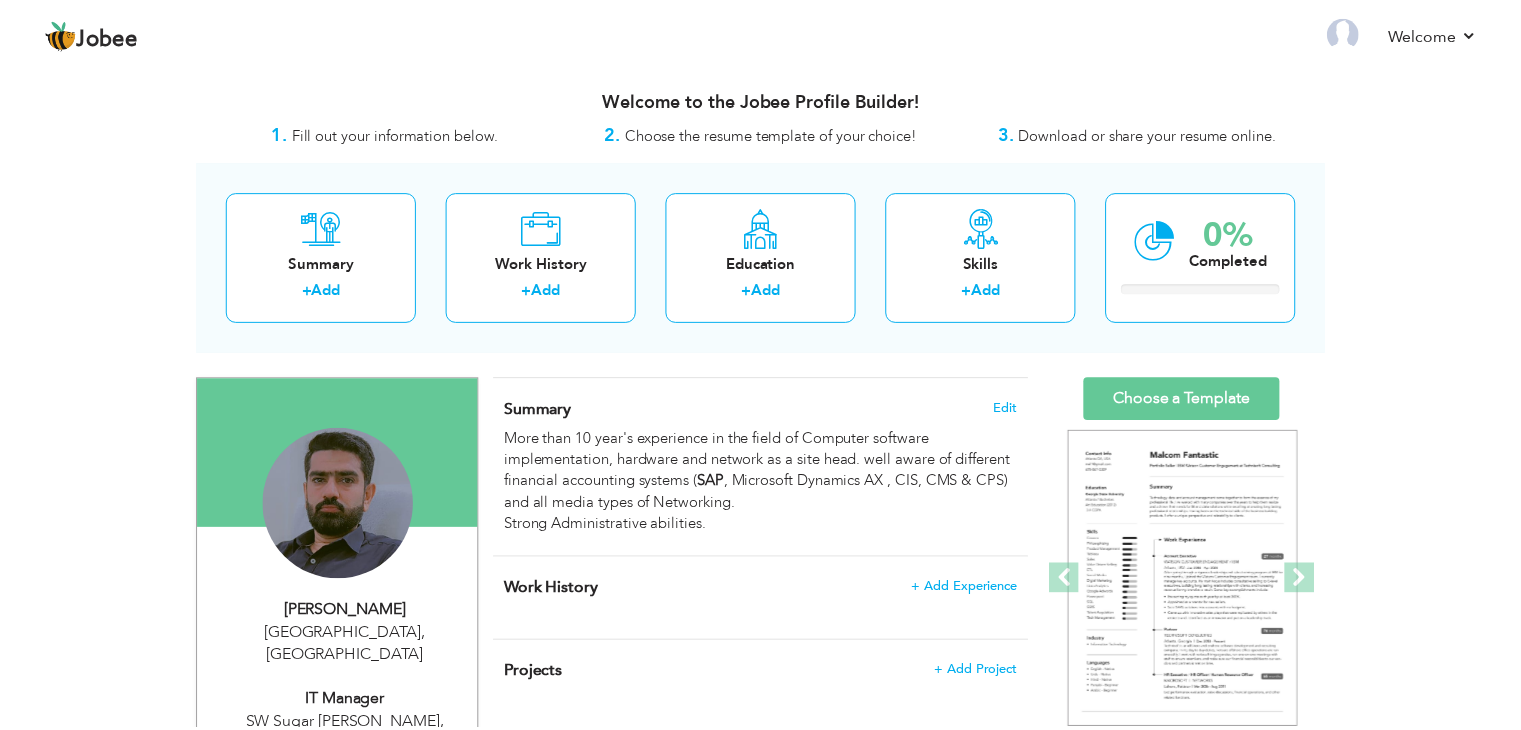 scroll, scrollTop: 0, scrollLeft: 0, axis: both 